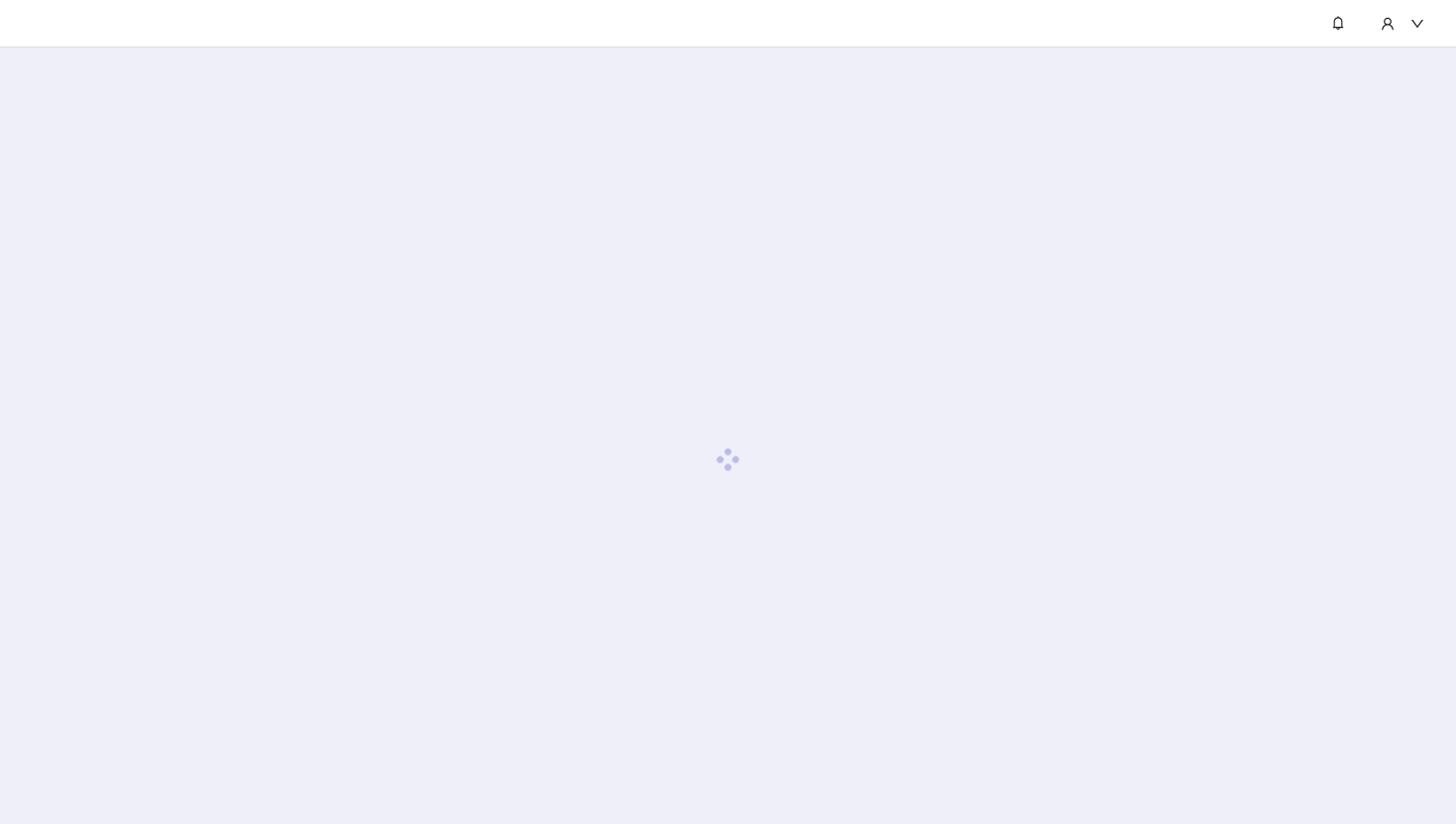 scroll, scrollTop: 0, scrollLeft: 0, axis: both 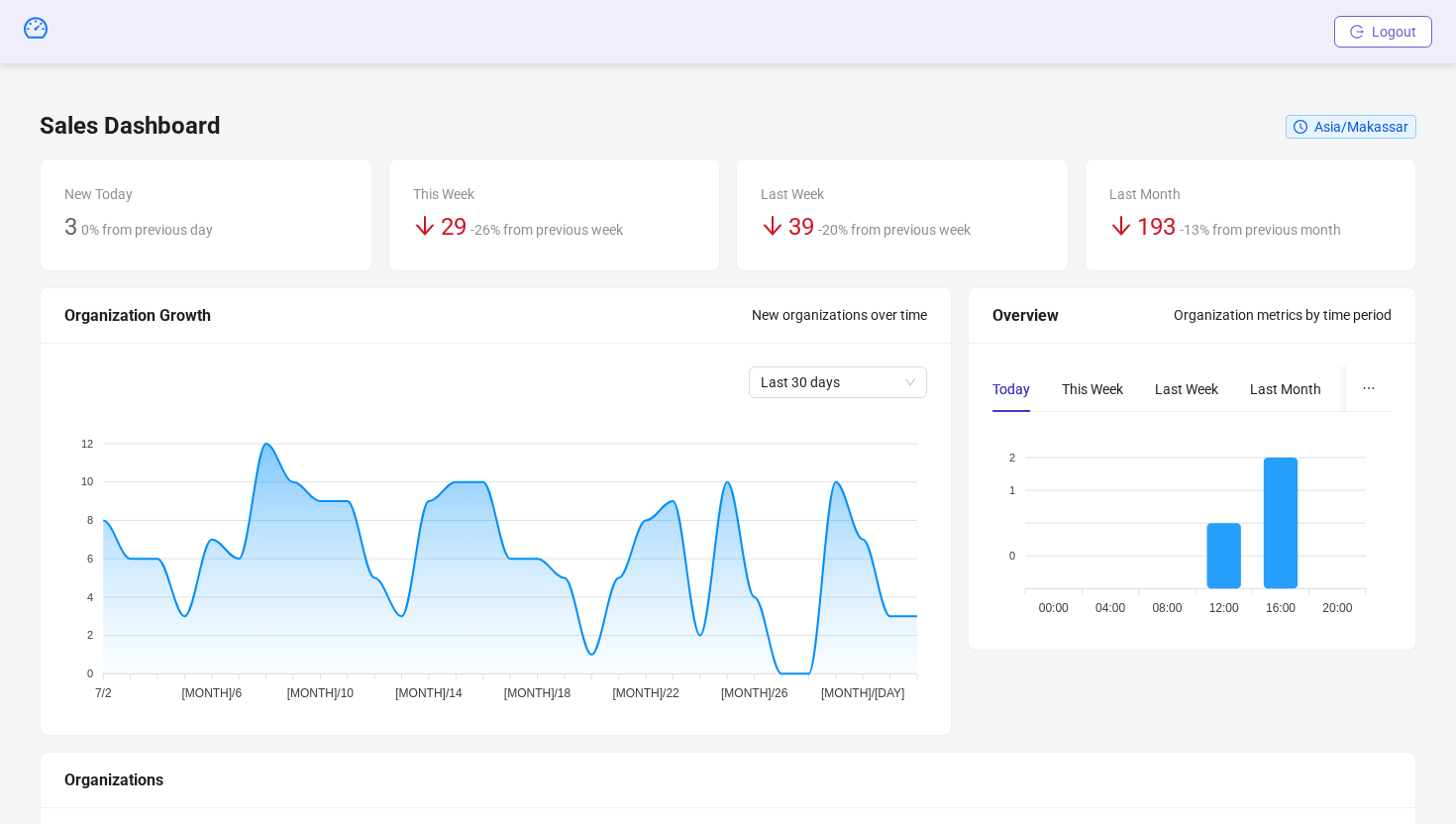 click on "Logout" at bounding box center (1394, 32) 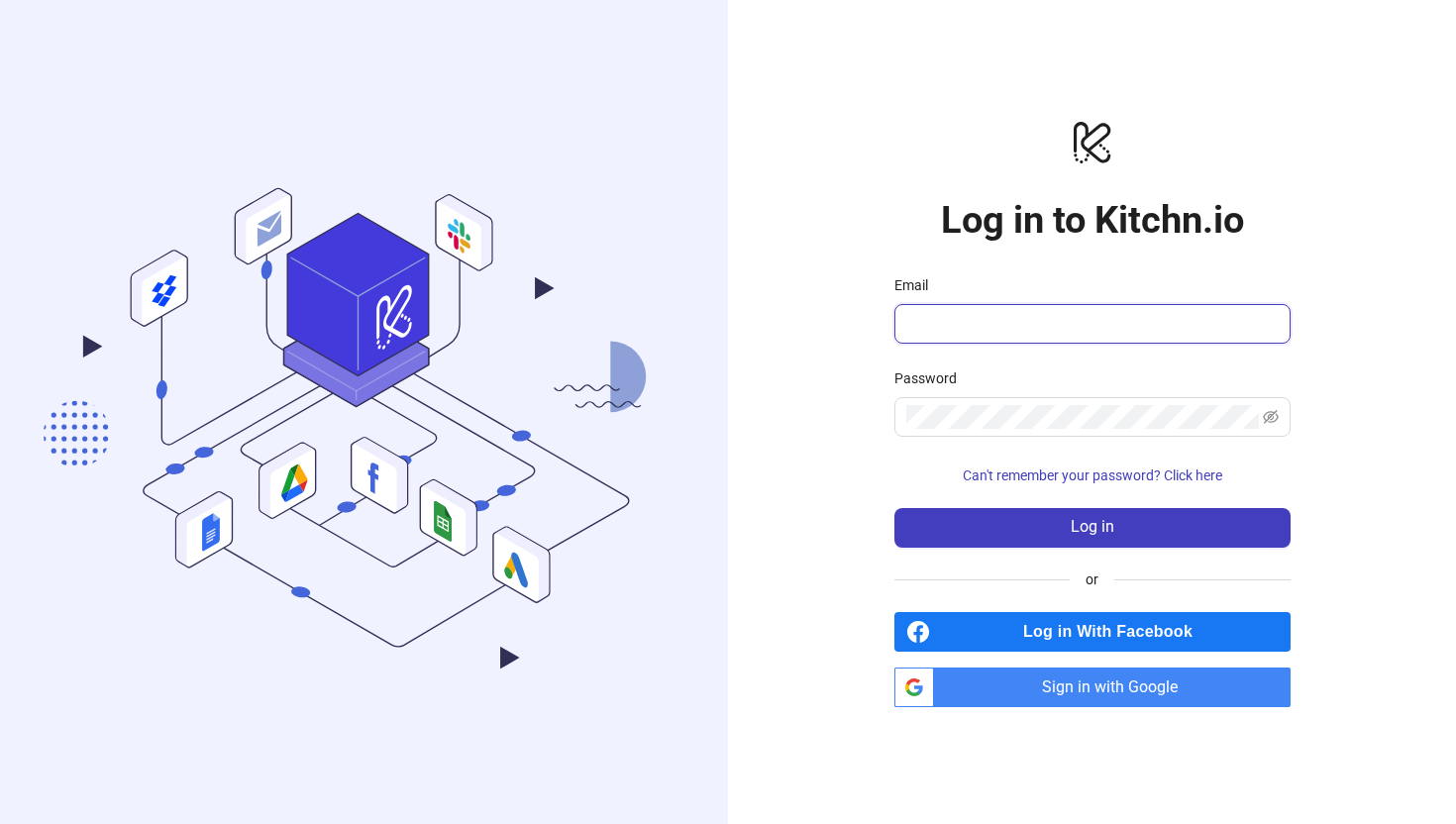 click on "Email" at bounding box center [1091, 324] 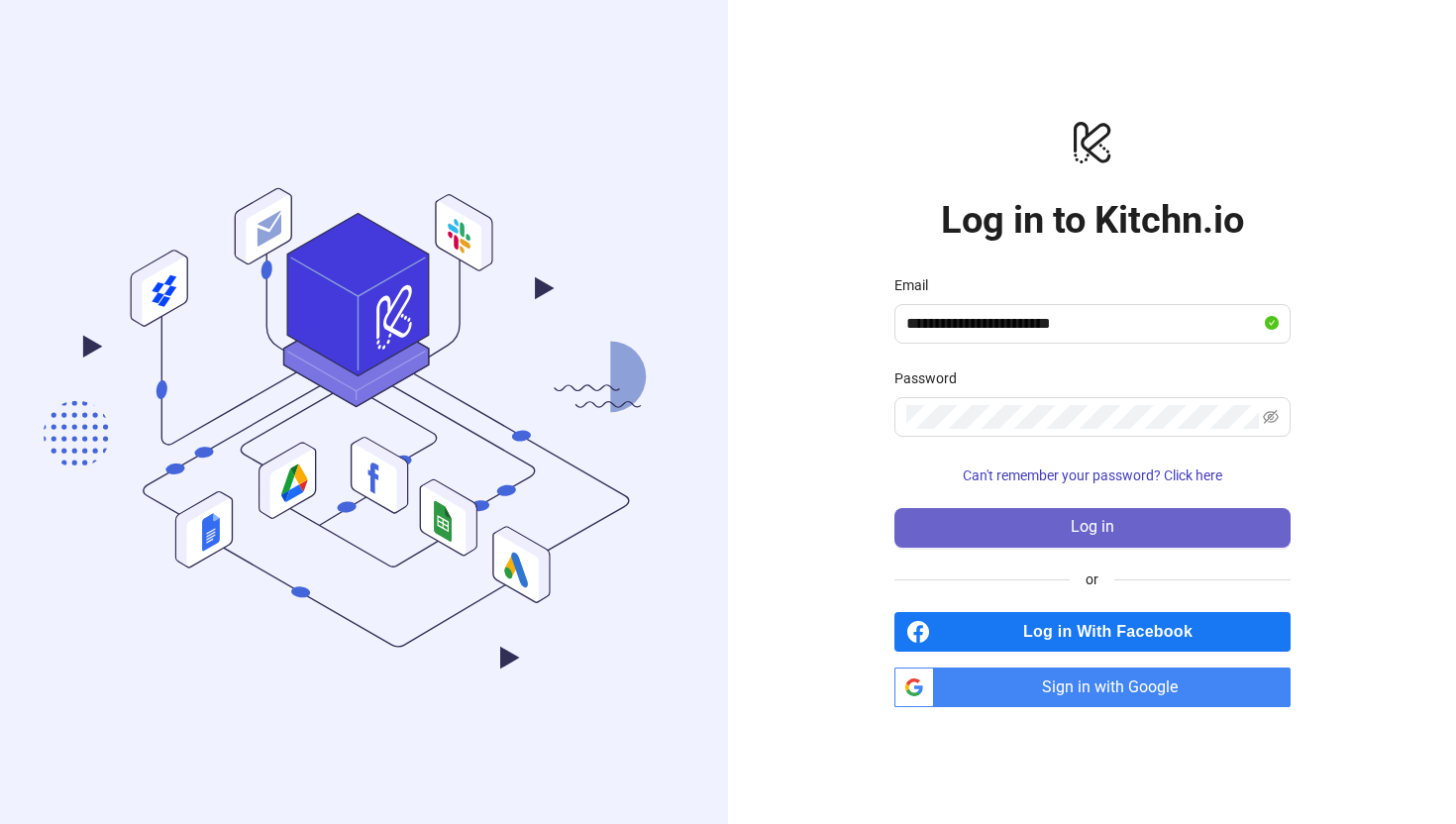 click on "Log in" at bounding box center (1092, 528) 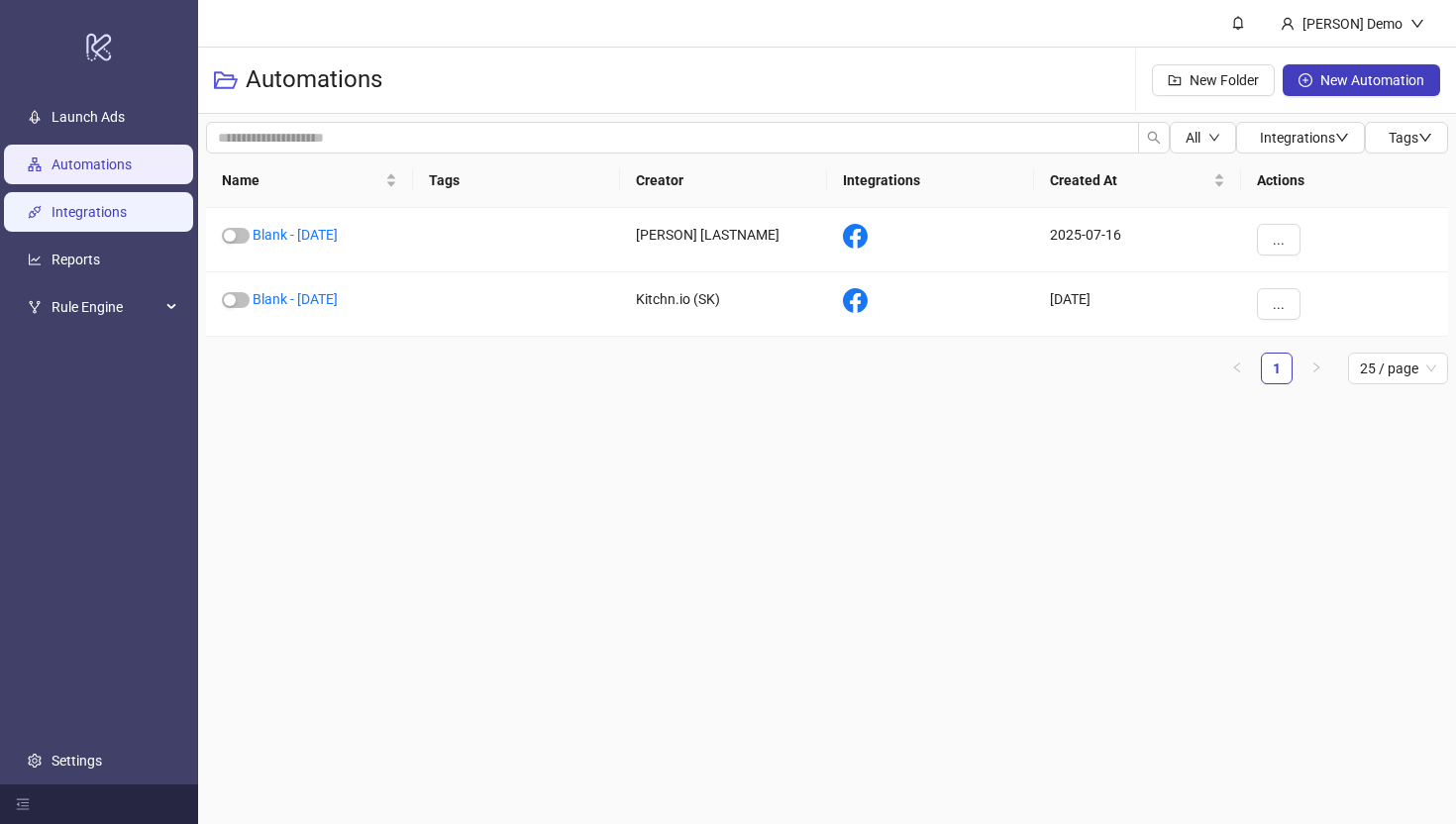 click on "Integrations" at bounding box center [89, 212] 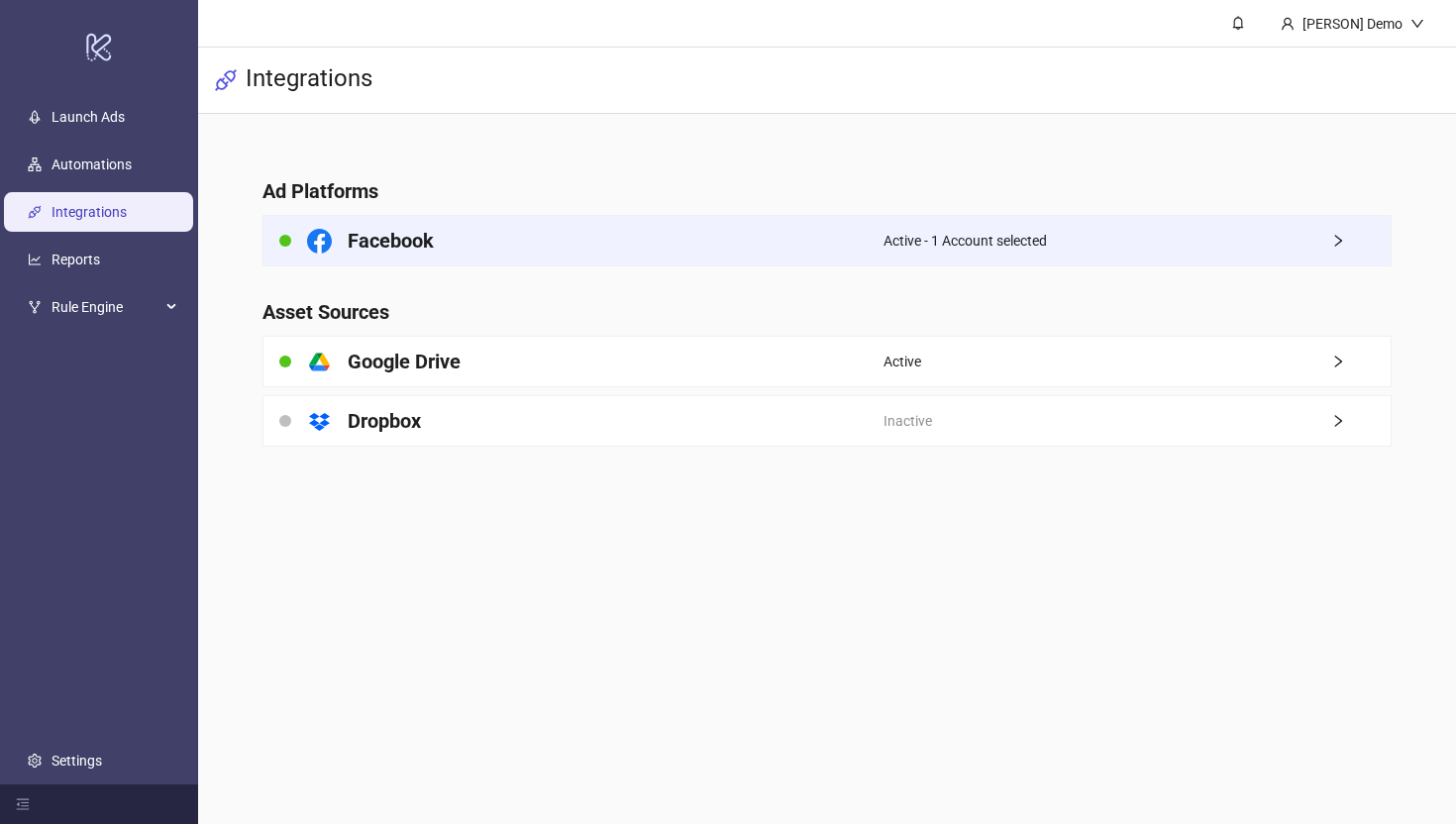 click on "Facebook" at bounding box center [573, 241] 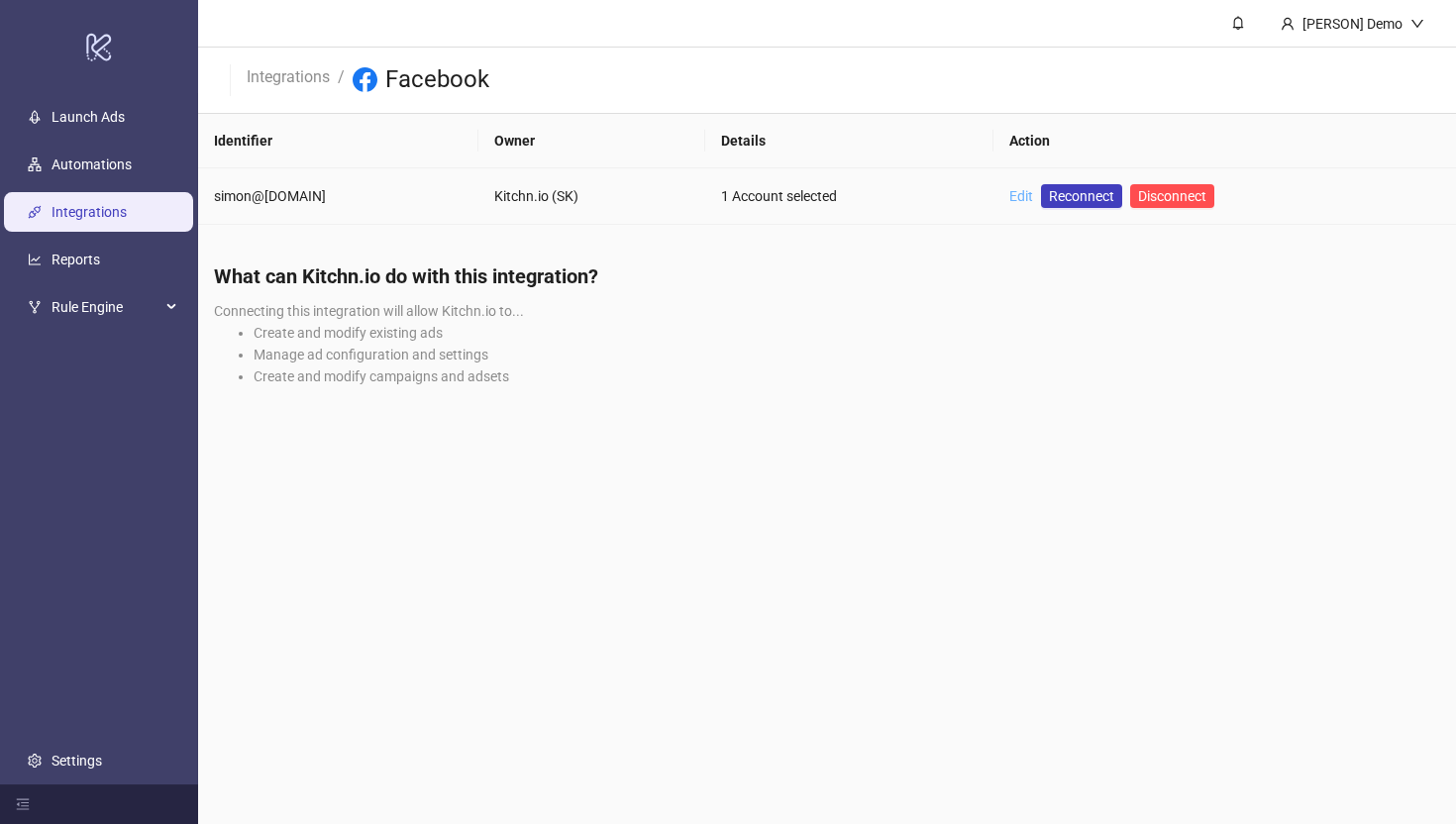 click on "Edit" at bounding box center [1021, 196] 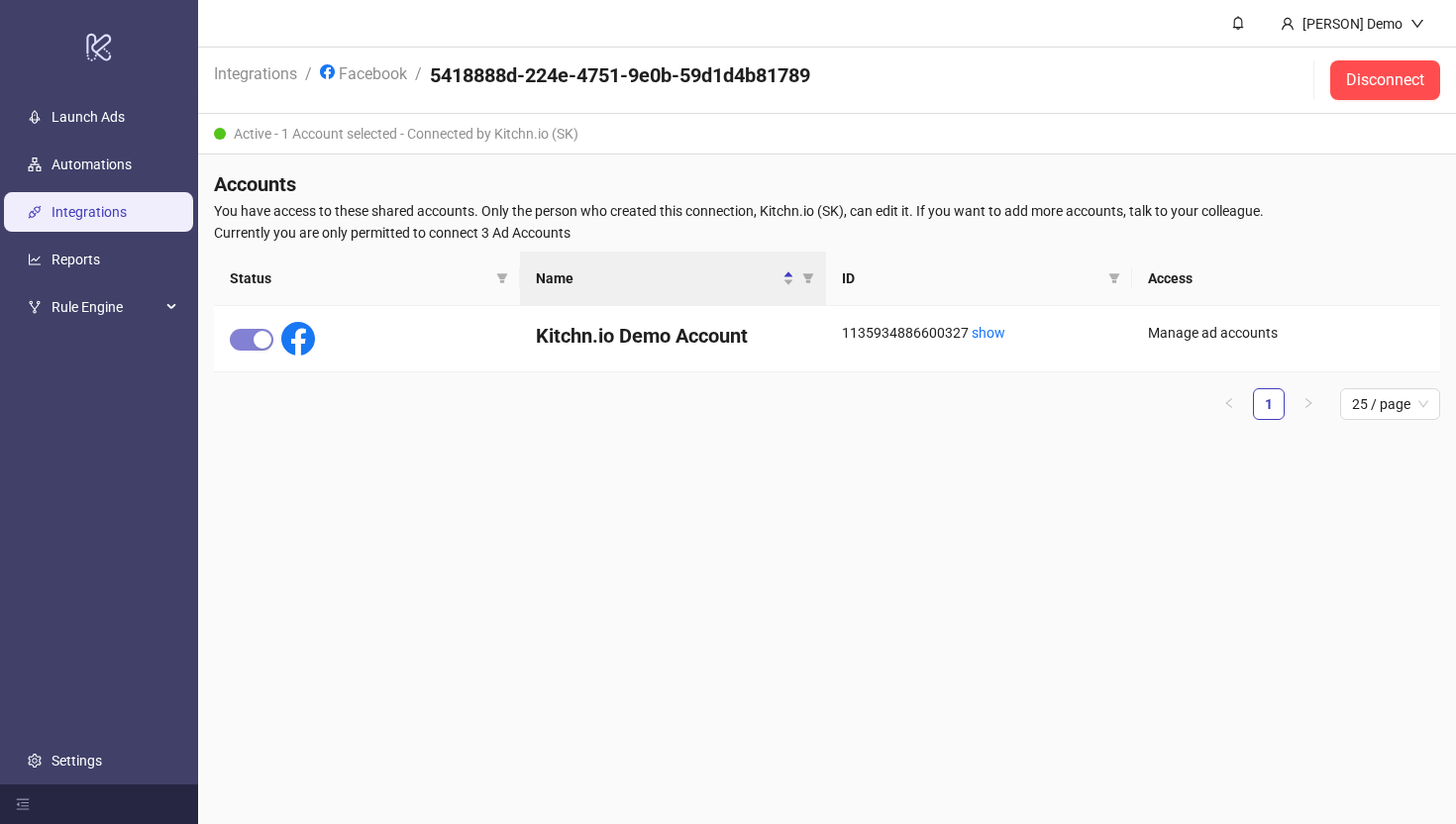 click on "Martin Demo Integrations /   Facebook / [UUID] Disconnect Active - 1 Account selected - Connected by Kitchn.io (SK) Accounts You have access to these shared accounts. Only the person who created this connection, Kitchn.io (SK), can edit it. If you want to add more accounts, talk to your colleague. Currently you are only permitted to connect   3   Ad Accounts Status Name ID Access Kitchn.io Demo Account [NUMBER]   show Manage ad accounts 1 25 / page" at bounding box center (827, 412) 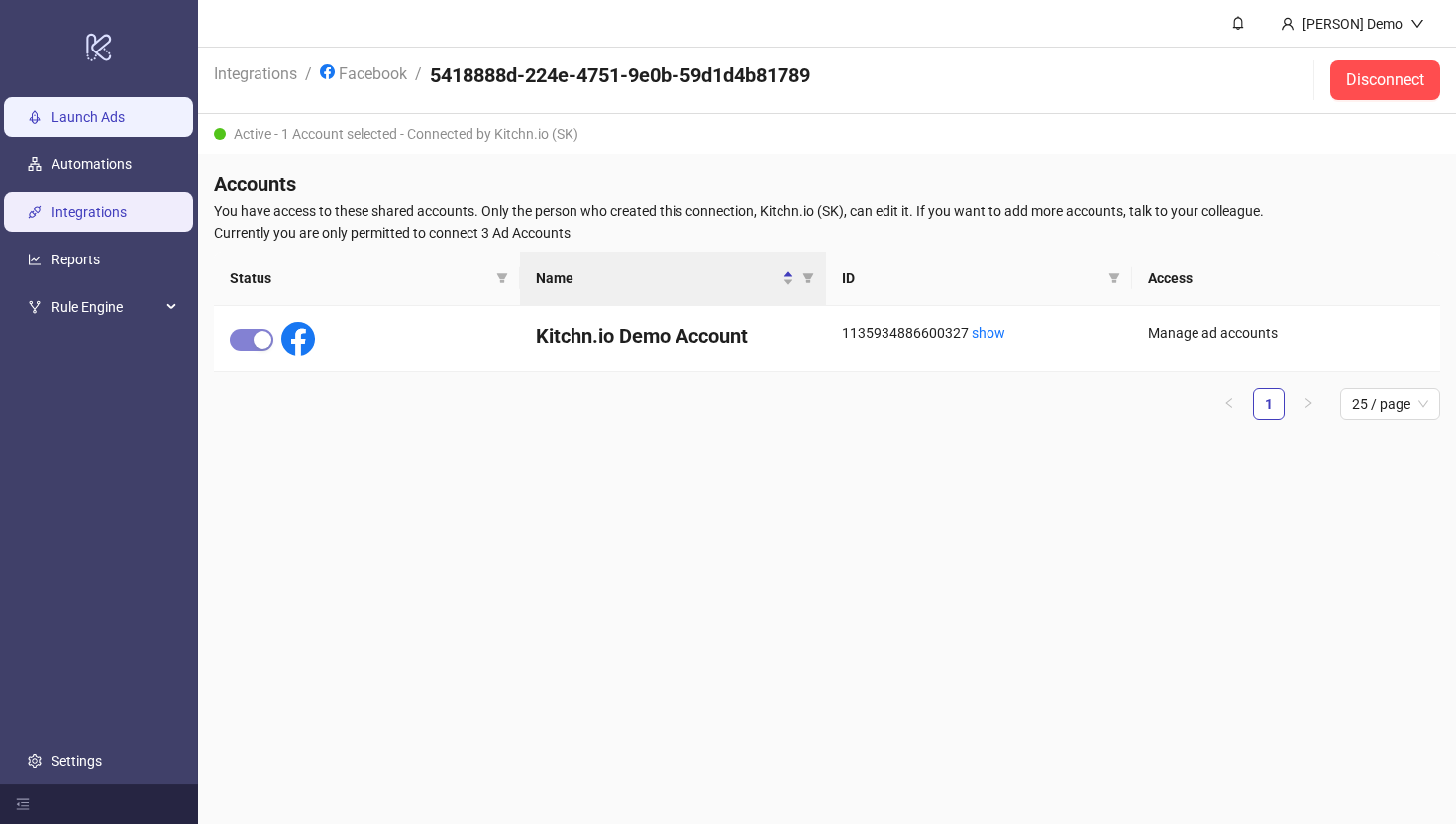 click on "Launch Ads" at bounding box center [88, 117] 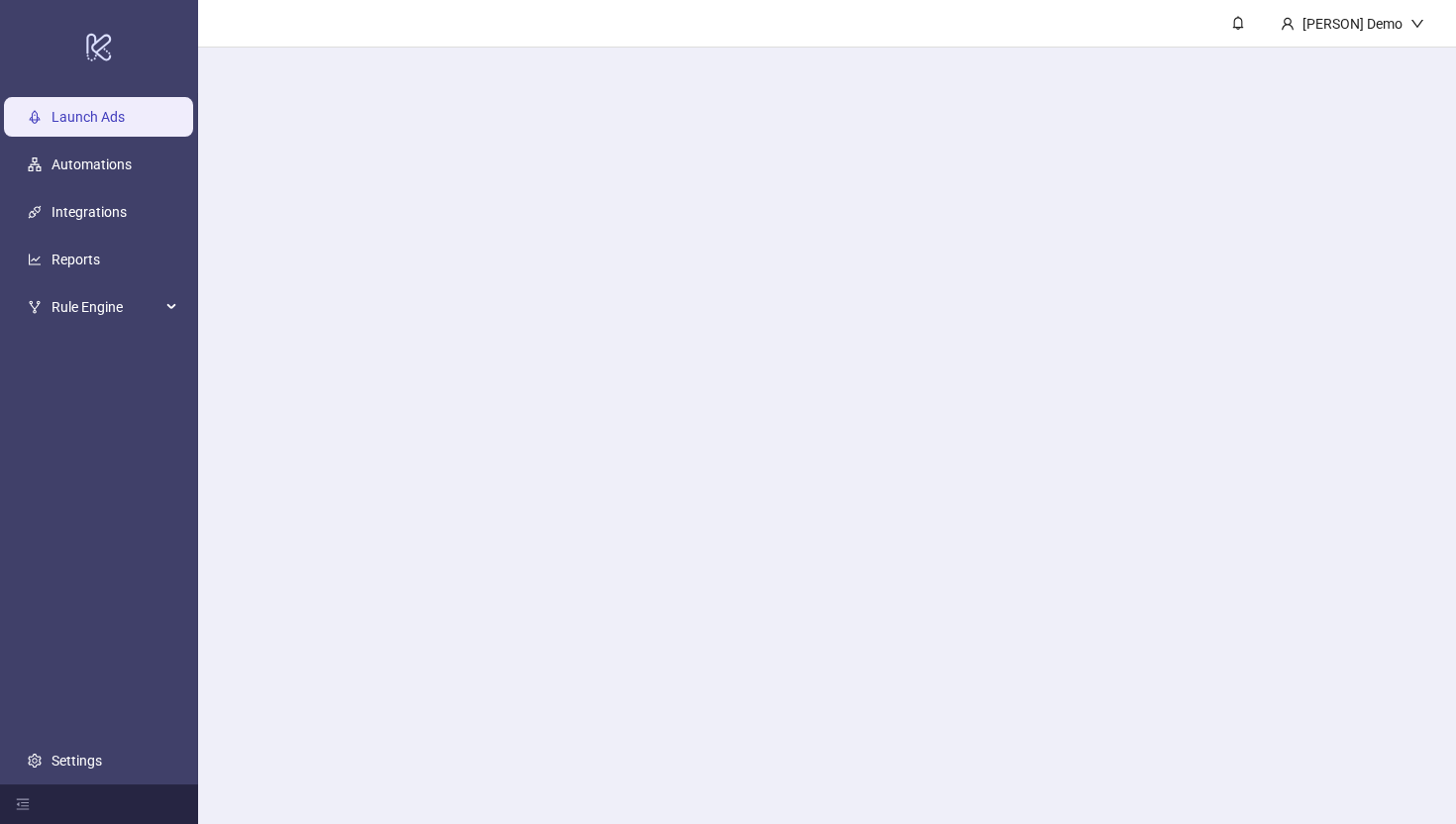 click on "Launch Ads Automations Integrations Reports Rule Engine Settings" at bounding box center [99, 439] 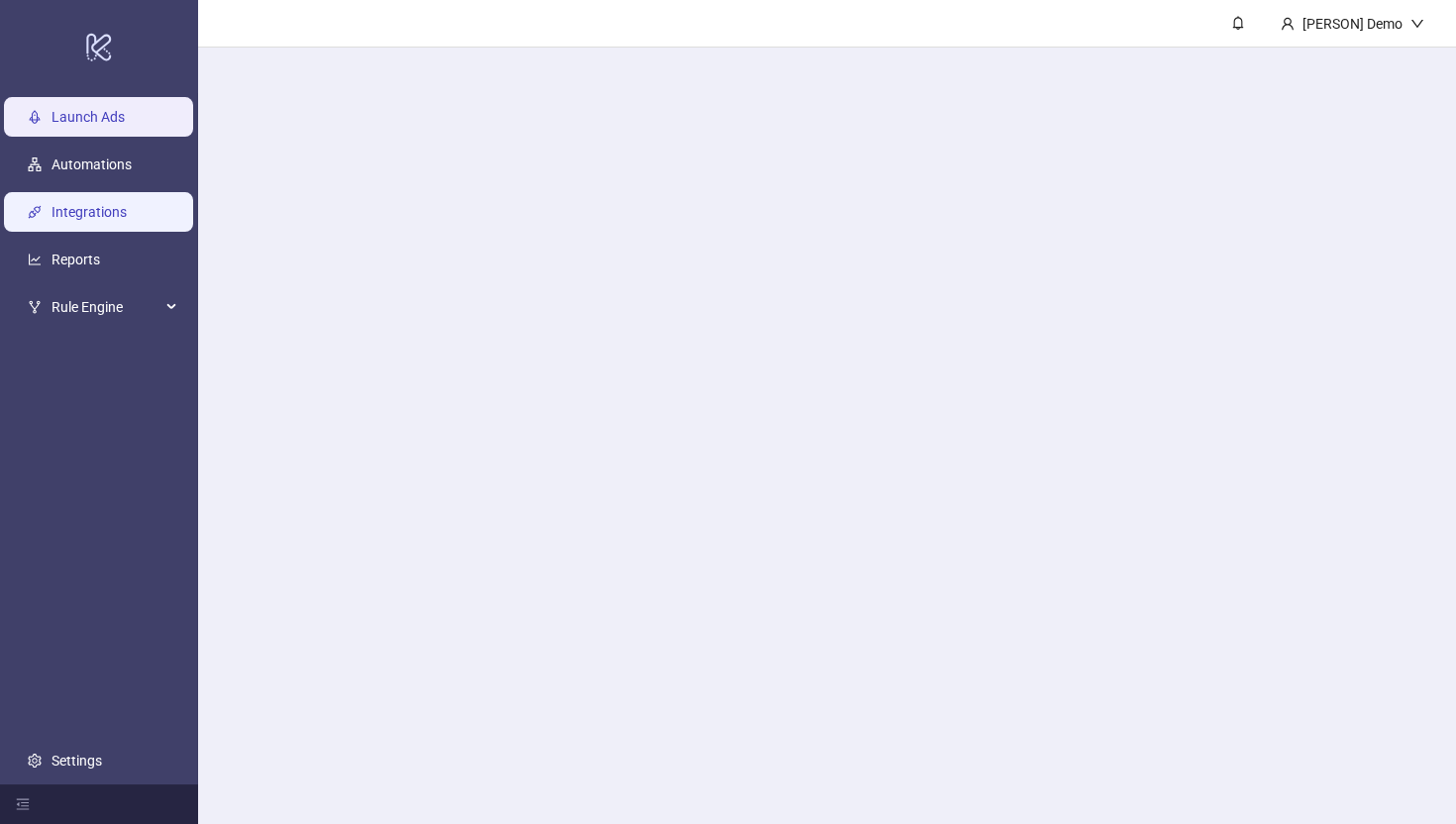 click on "Integrations" at bounding box center (89, 212) 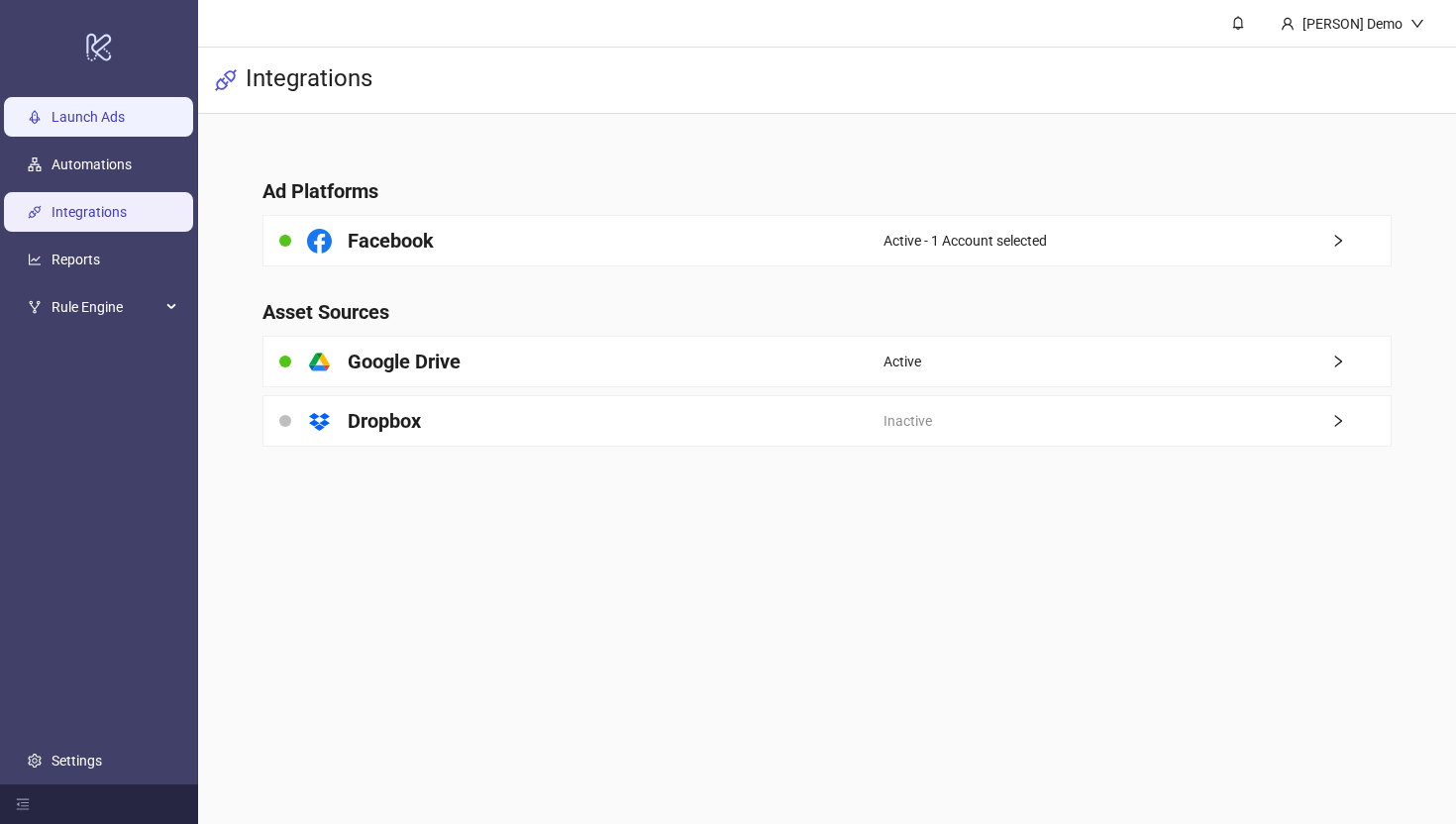 click on "Launch Ads" at bounding box center (88, 117) 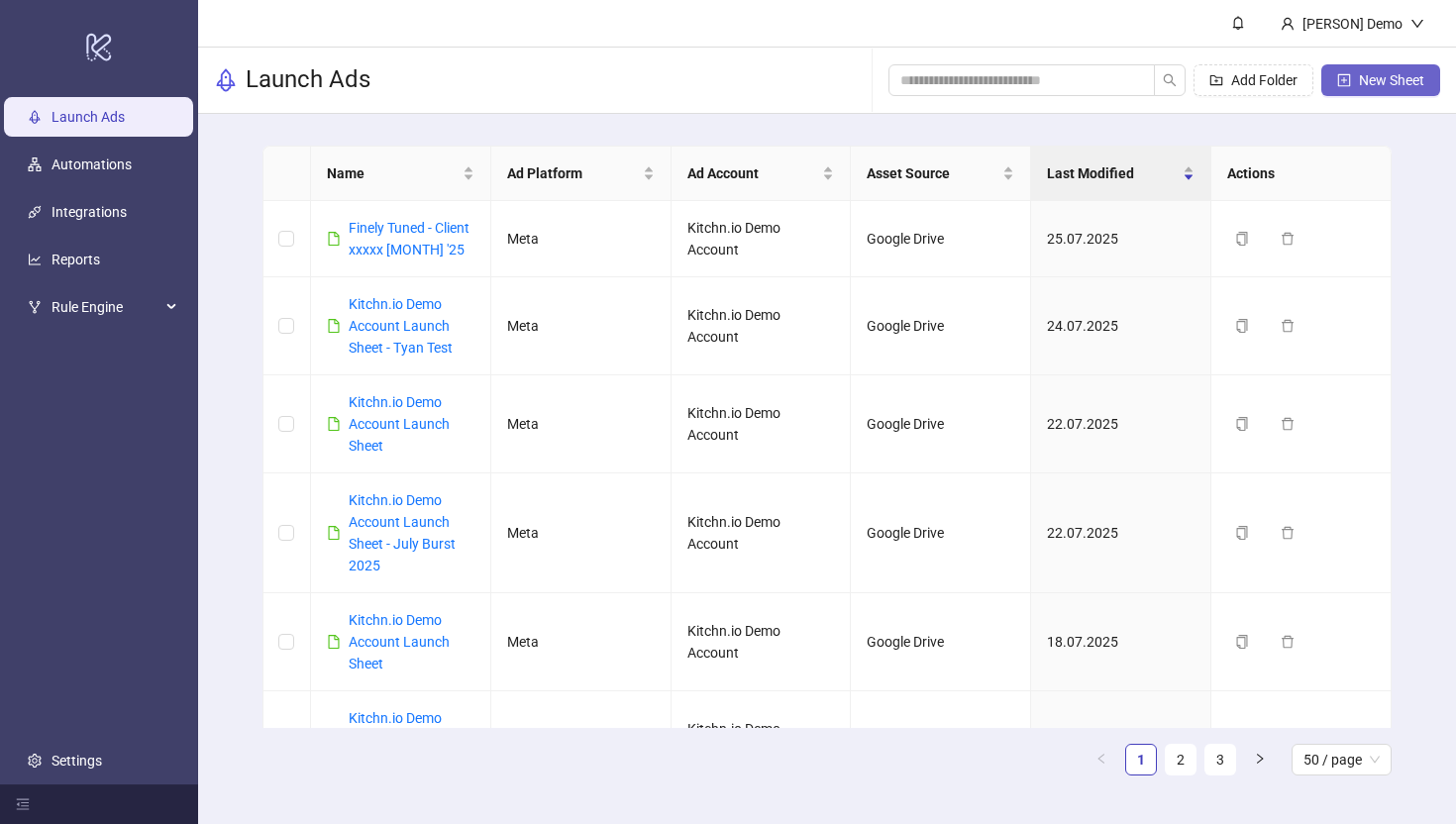 click on "New Sheet" at bounding box center (1392, 80) 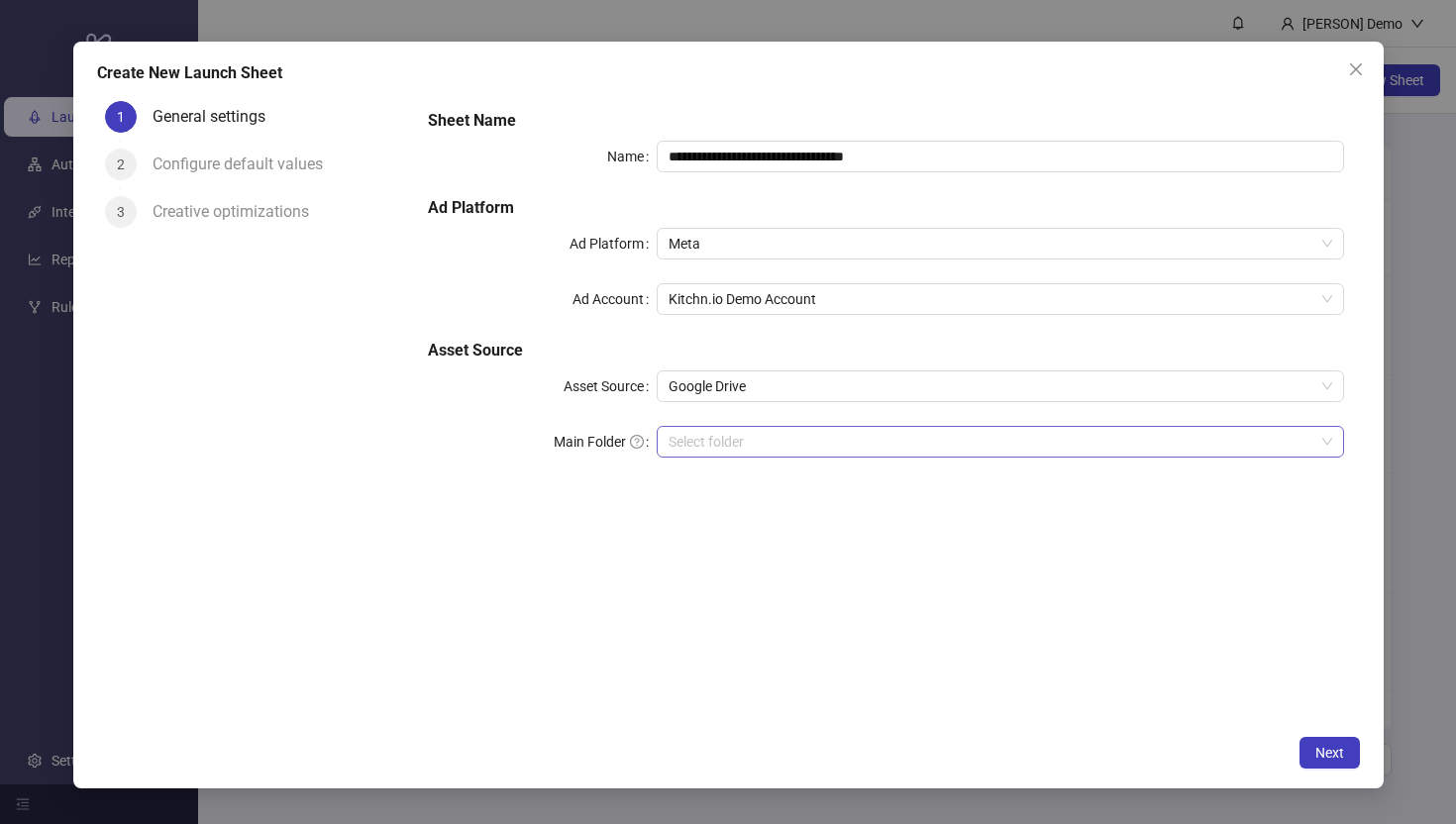 click on "Main Folder" at bounding box center [990, 442] 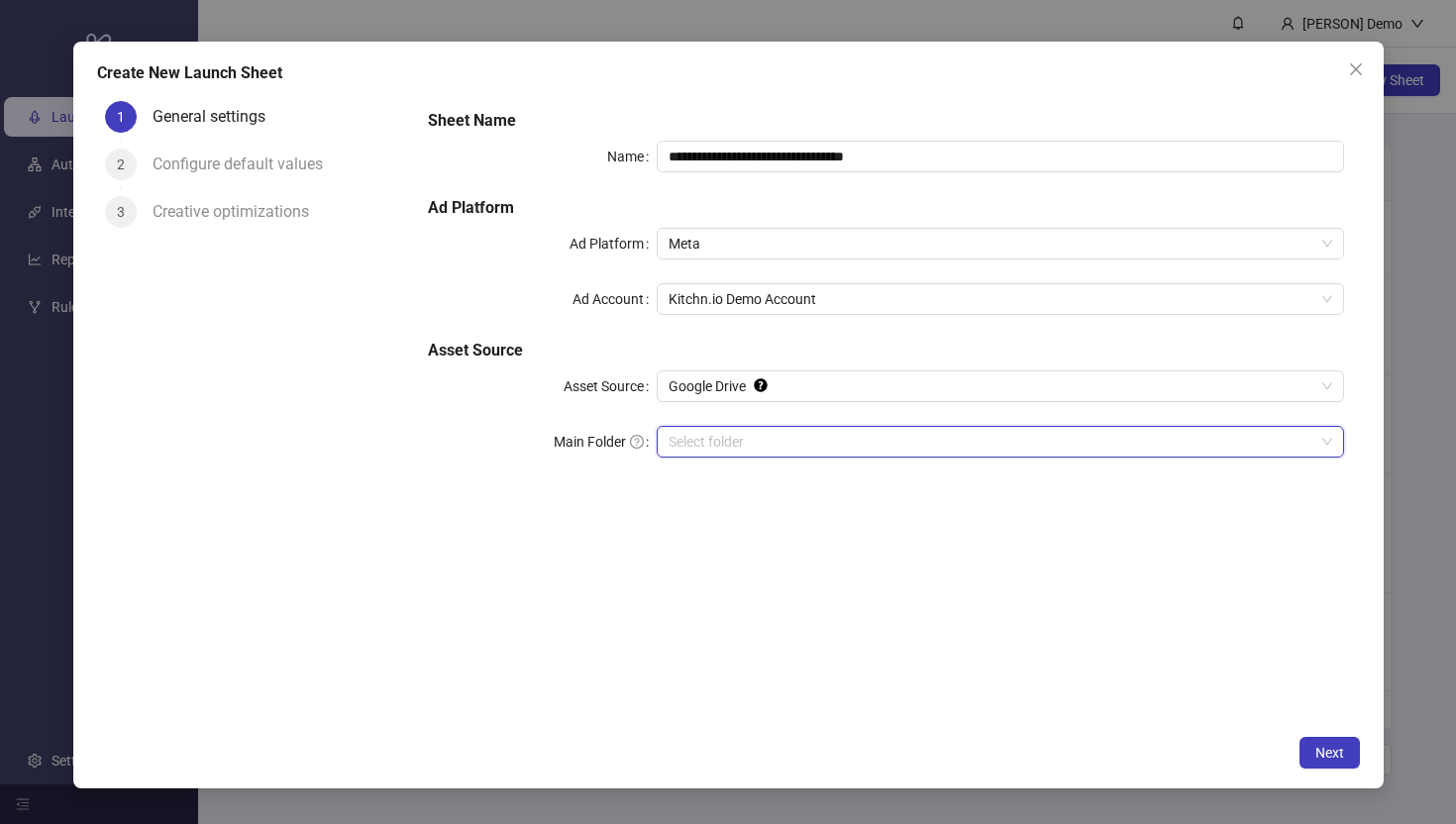 click on "Main Folder" at bounding box center (990, 442) 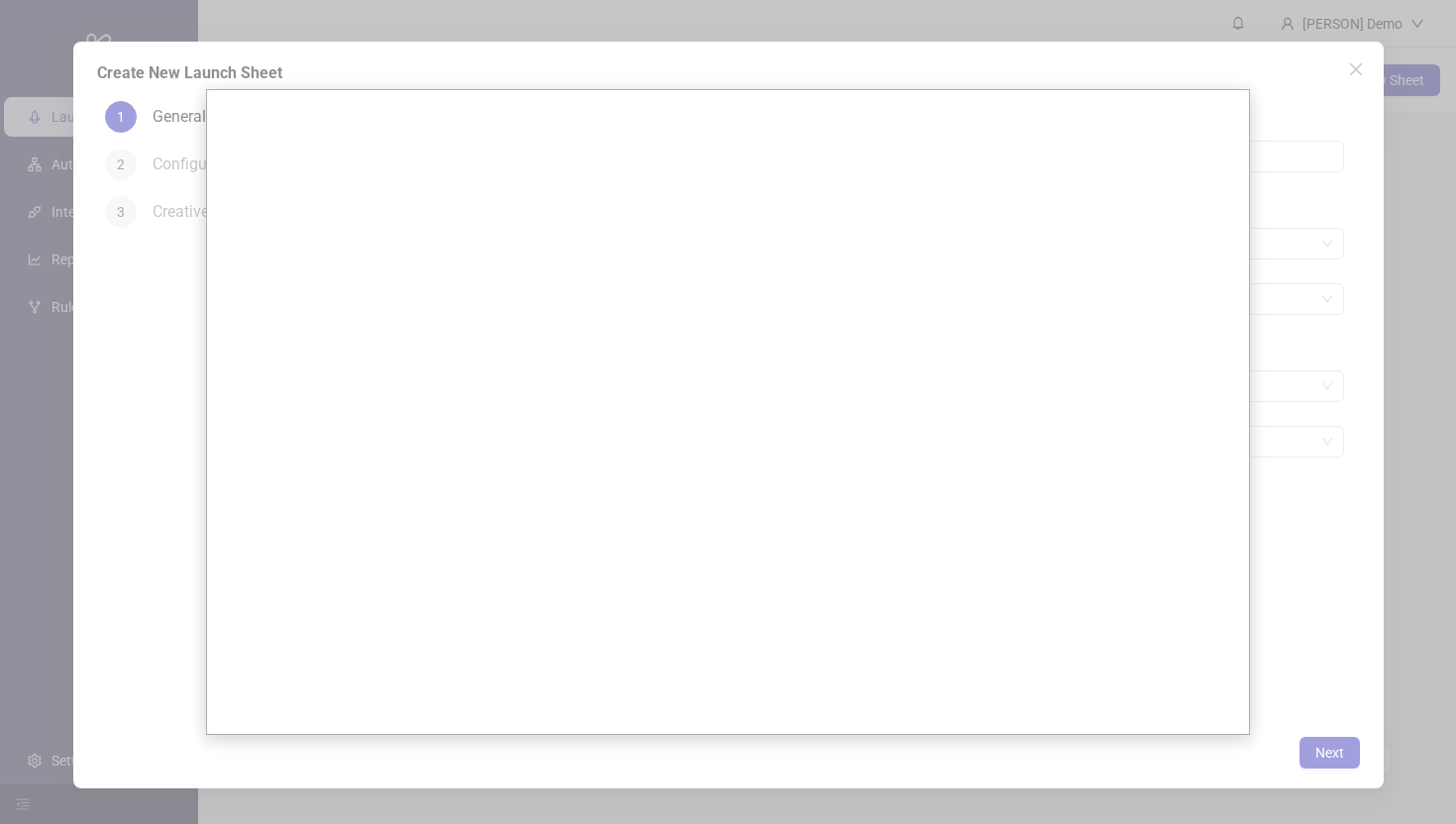 click at bounding box center (728, 412) 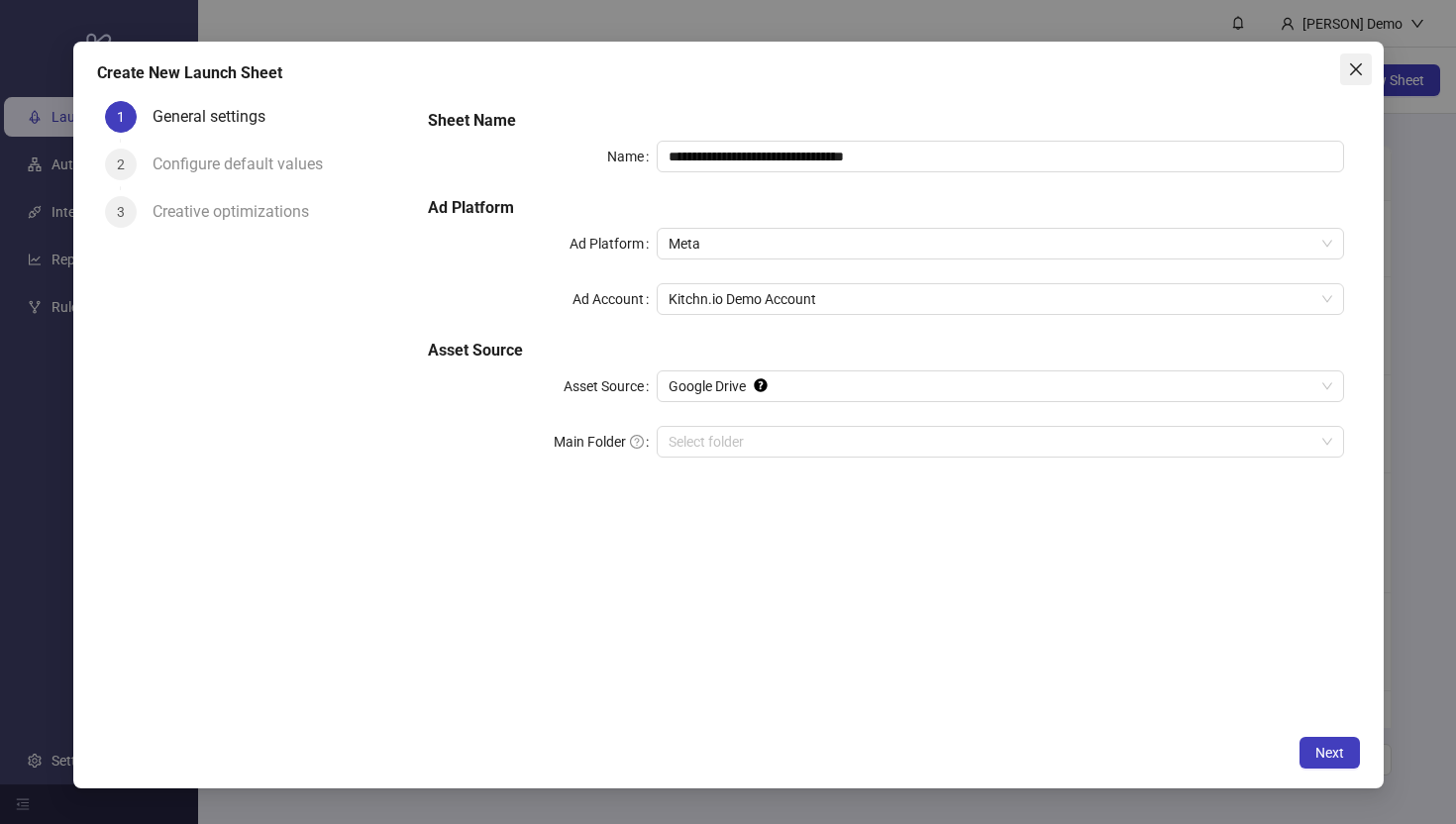 click 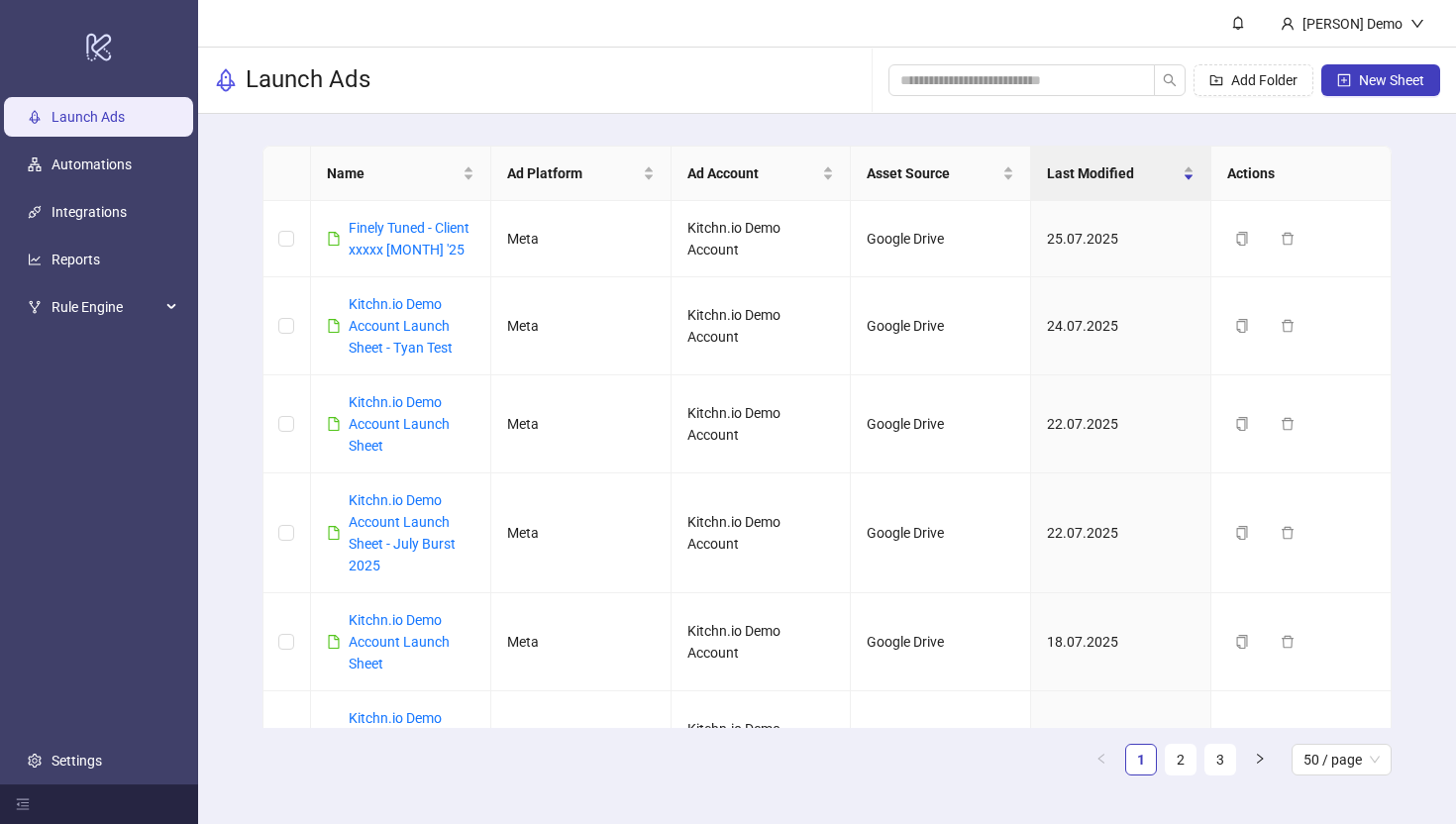 click on "[PERSON] Demo" at bounding box center (827, 24) 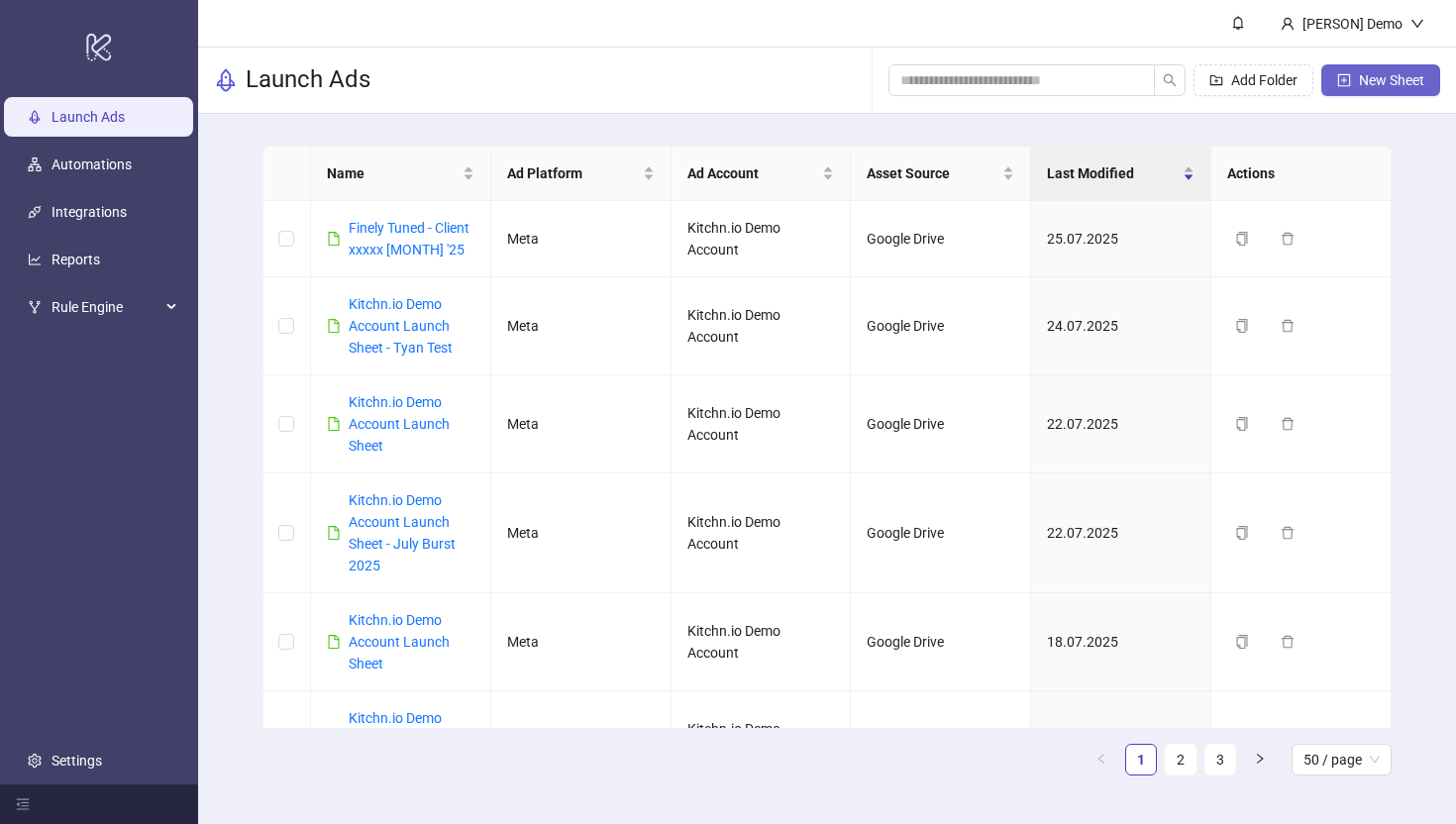click on "New Sheet" at bounding box center [1392, 80] 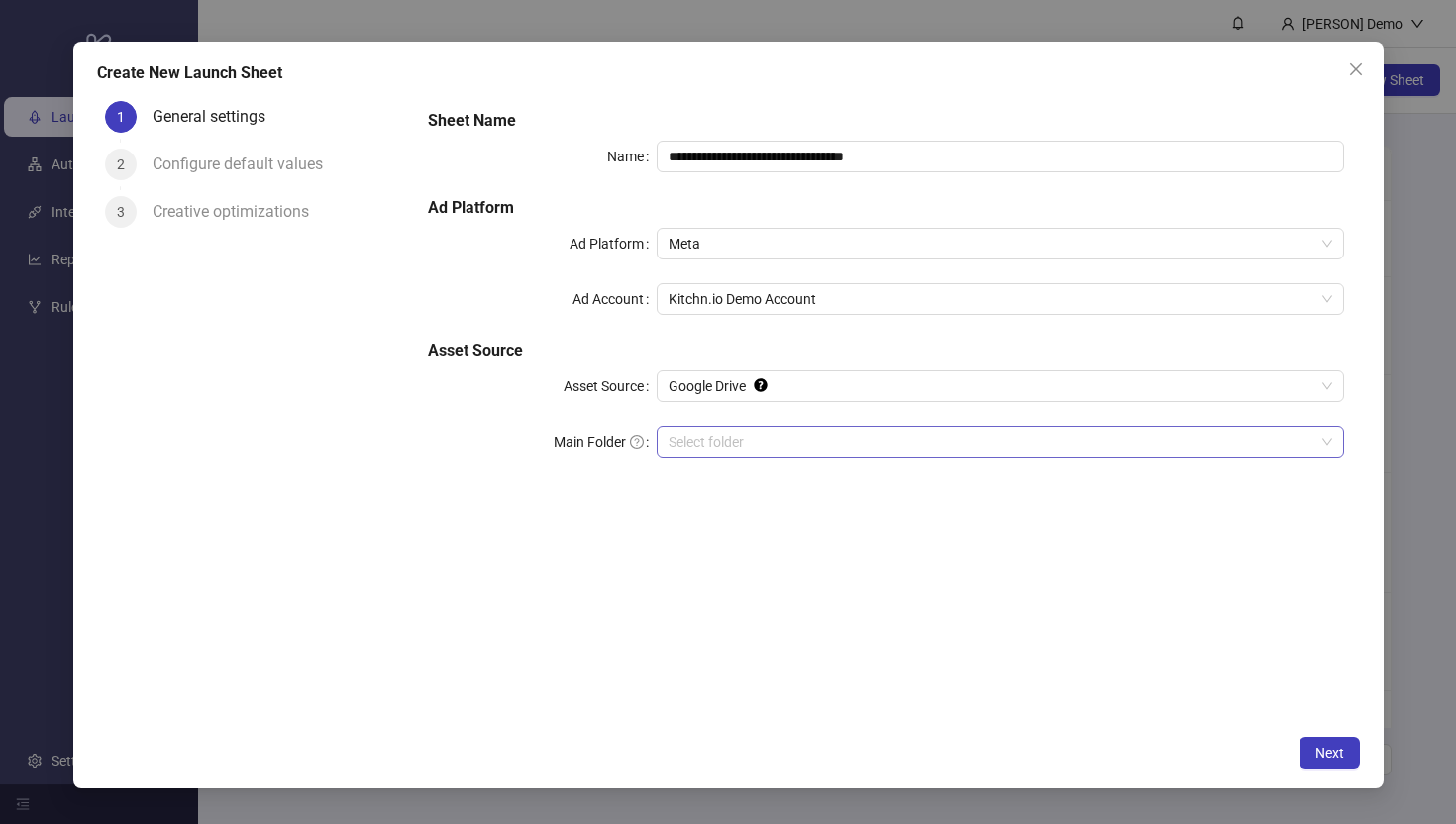 click on "Main Folder" at bounding box center (990, 442) 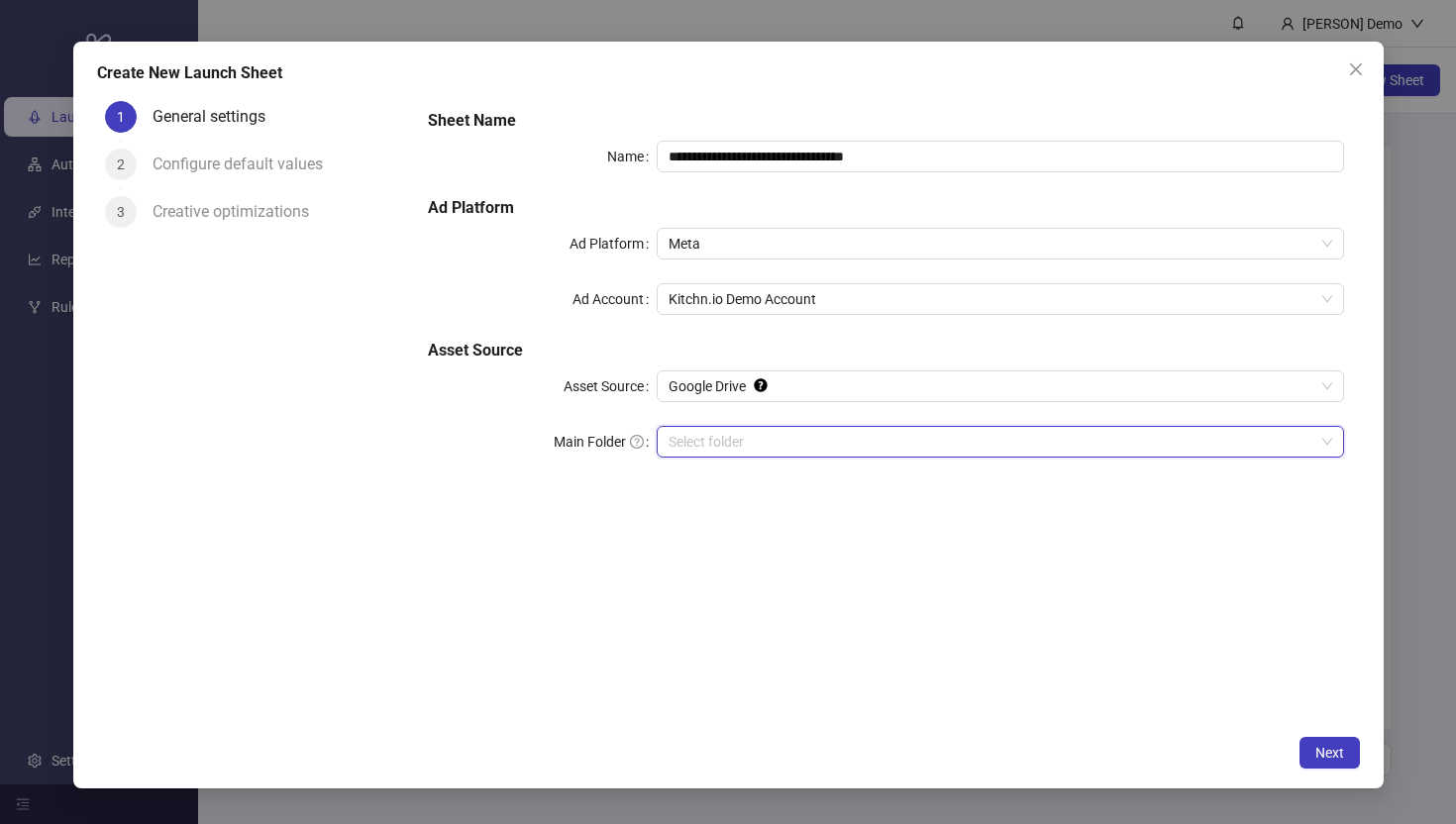 drag, startPoint x: 1356, startPoint y: 71, endPoint x: 1324, endPoint y: 74, distance: 32.140317 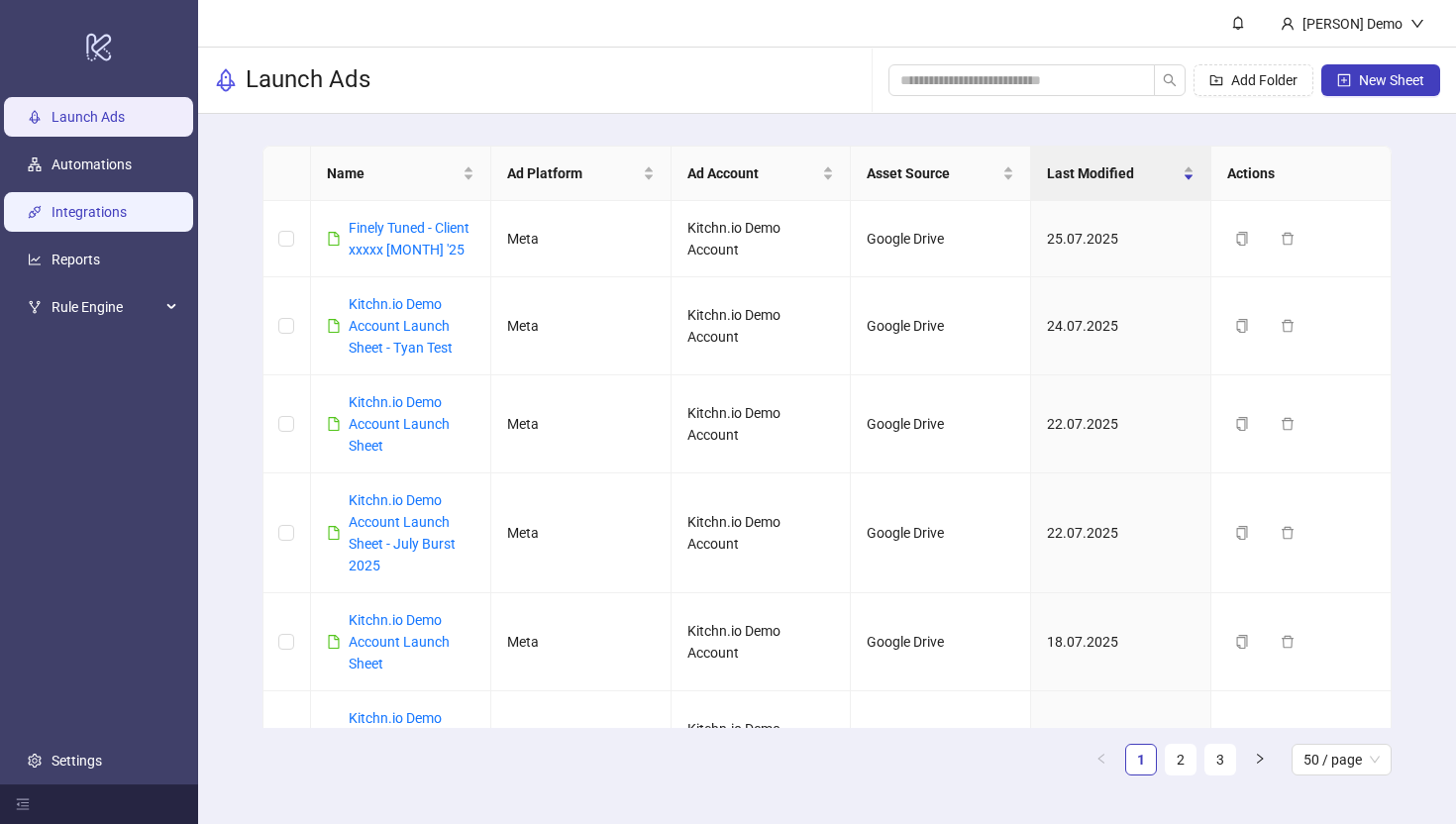 click on "Integrations" at bounding box center [89, 212] 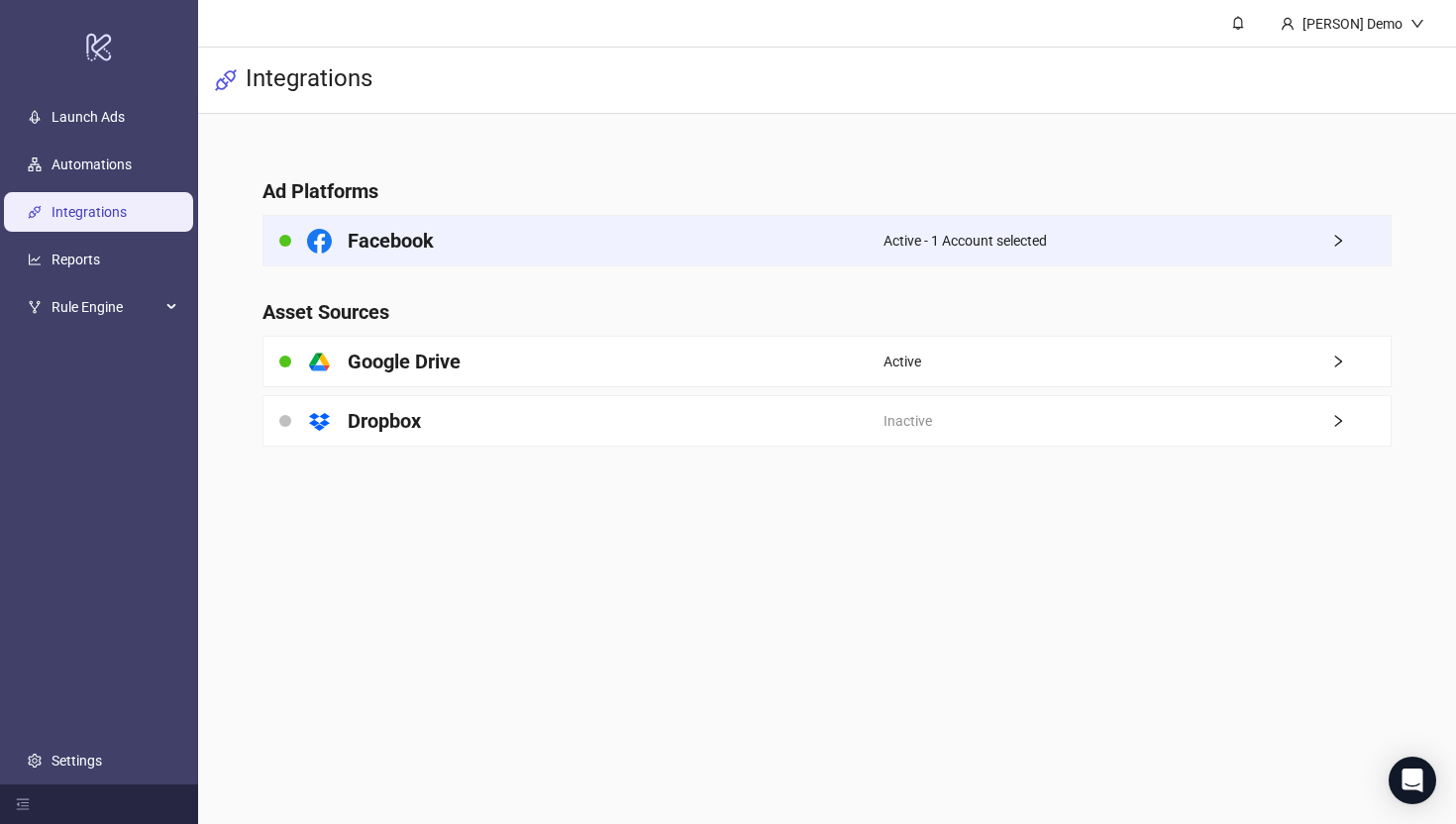 click on "Facebook" at bounding box center [573, 241] 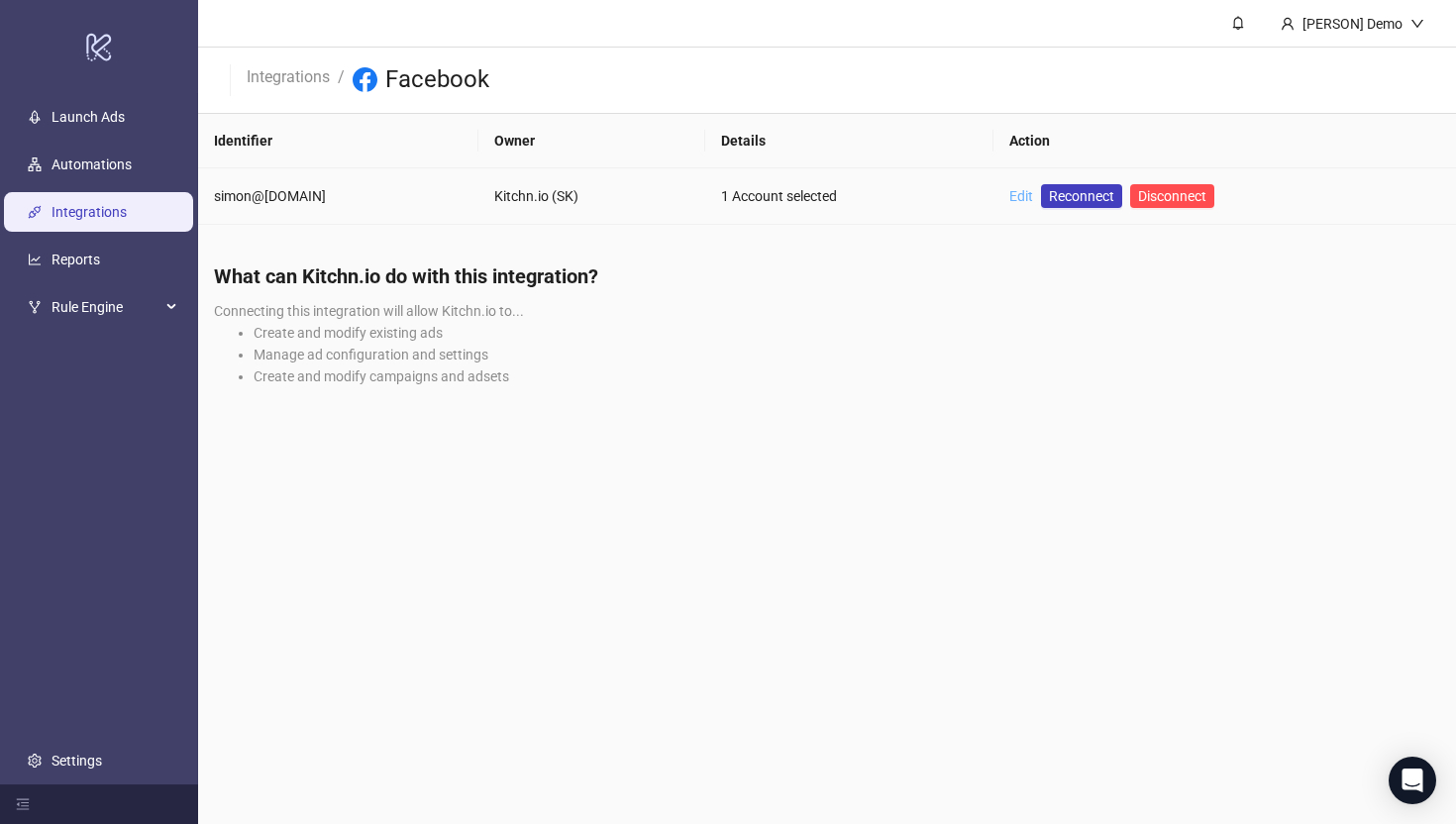 click on "Edit" at bounding box center [1021, 196] 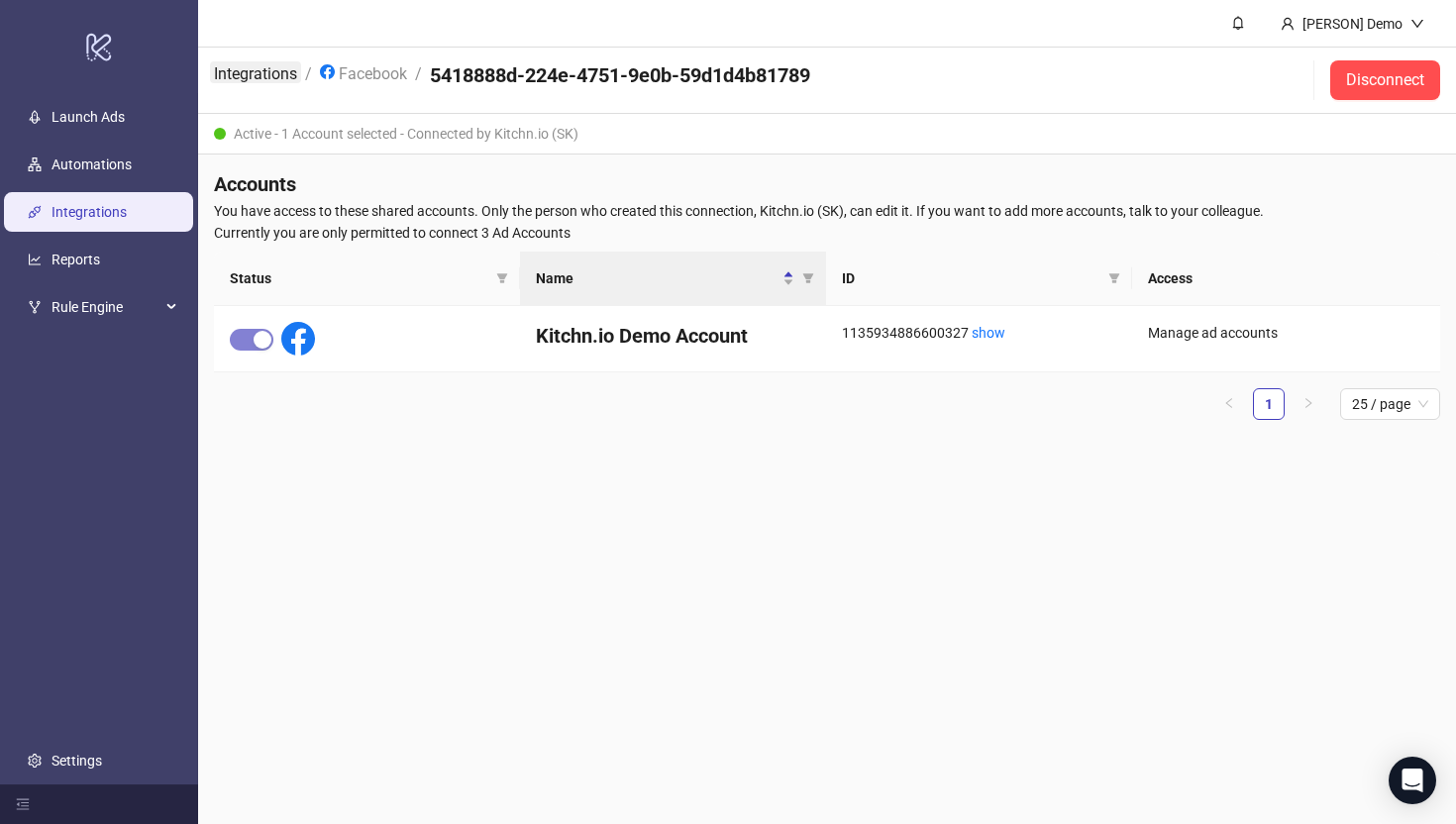 click on "Integrations" at bounding box center [256, 72] 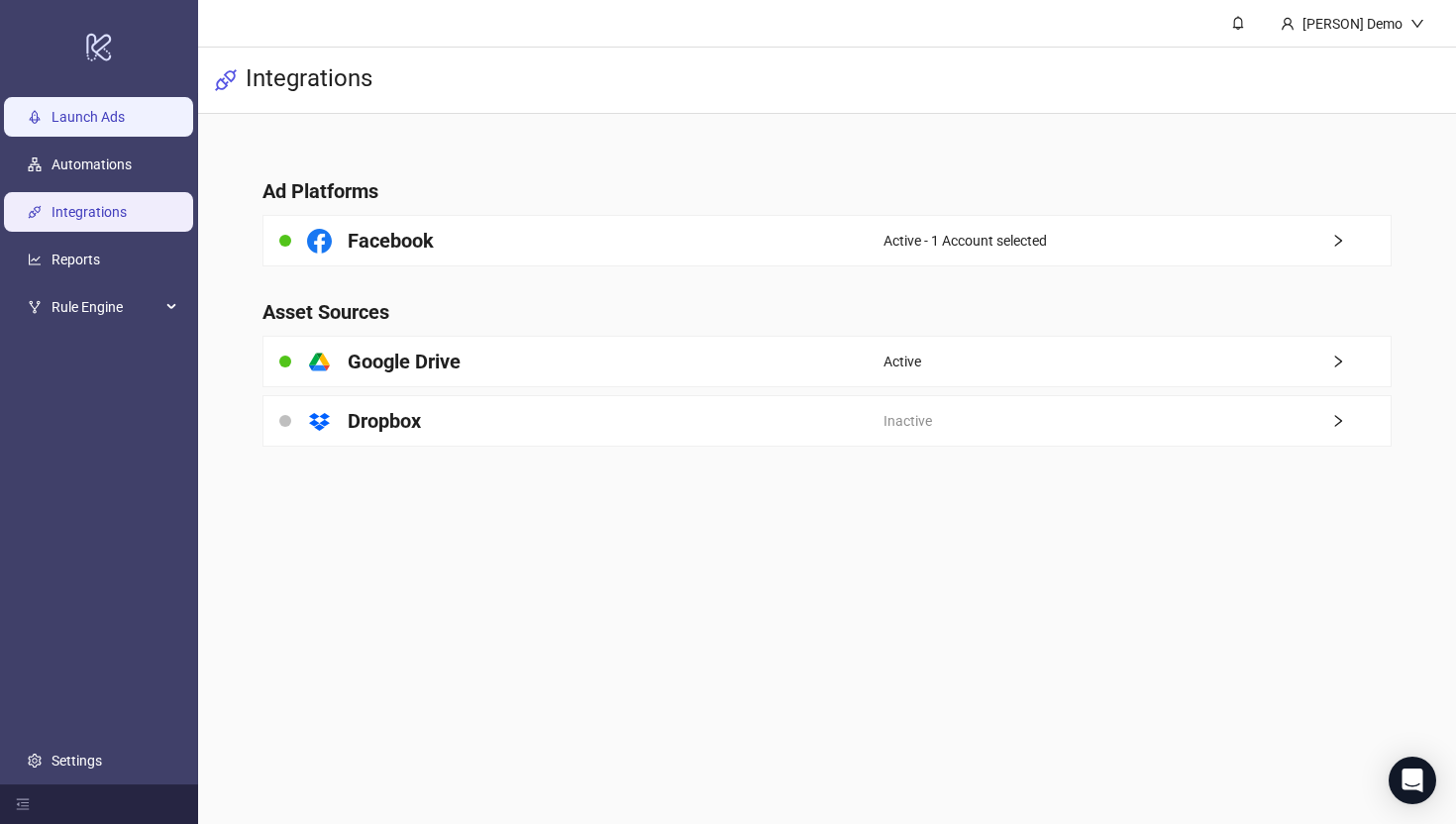 click on "Launch Ads" at bounding box center [88, 117] 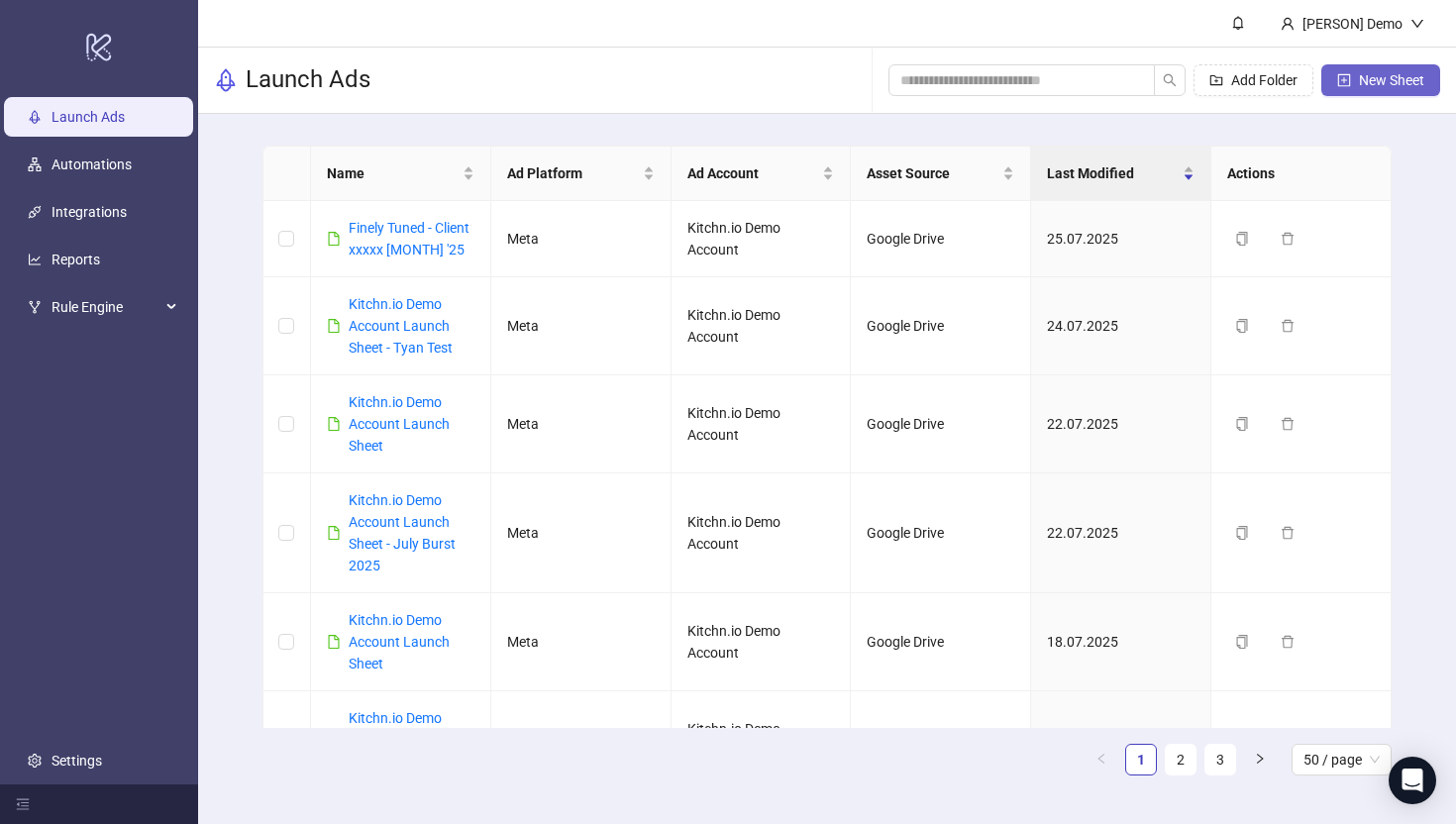 click on "New Sheet" at bounding box center (1392, 80) 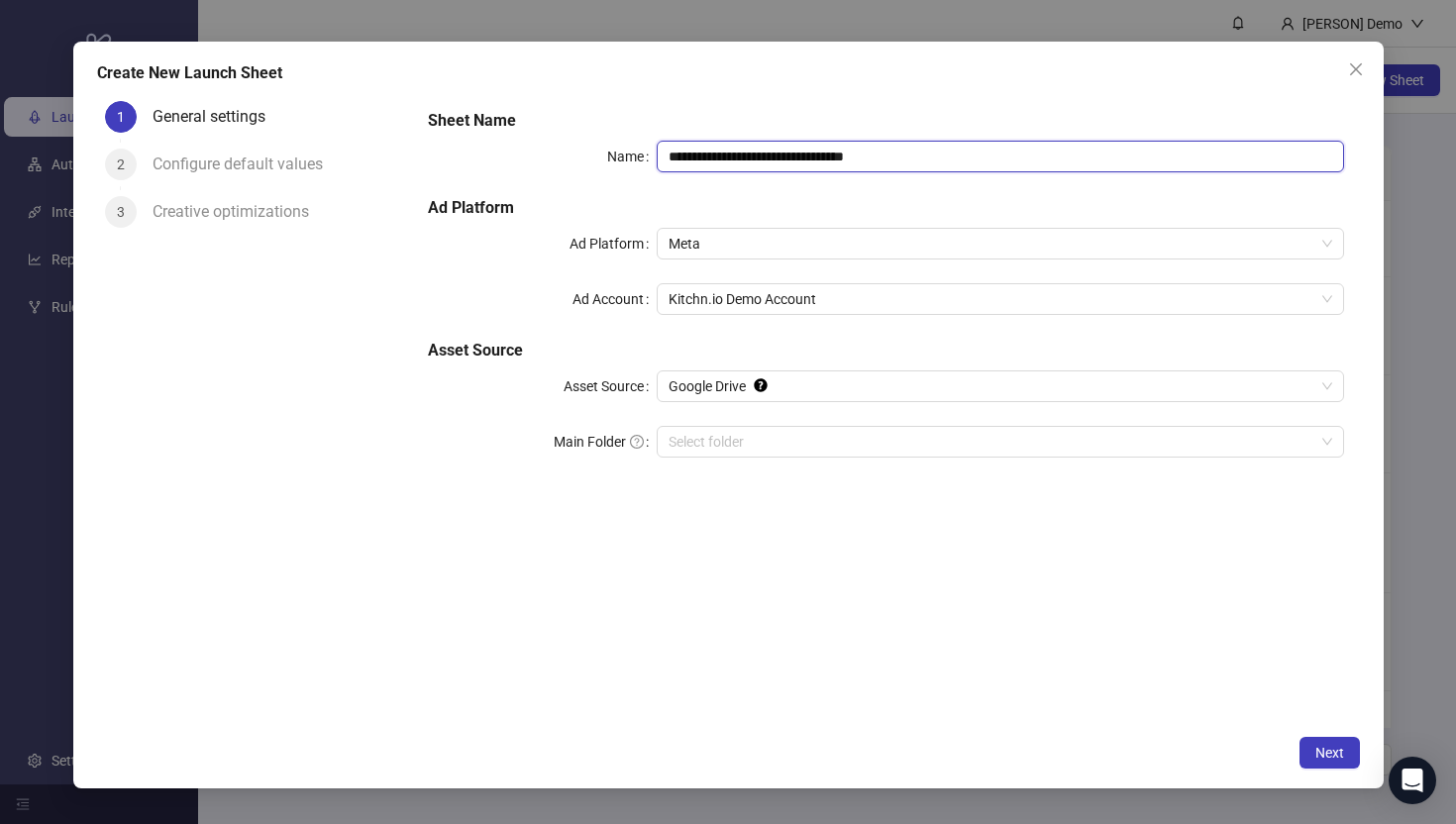 click on "**********" at bounding box center (999, 156) 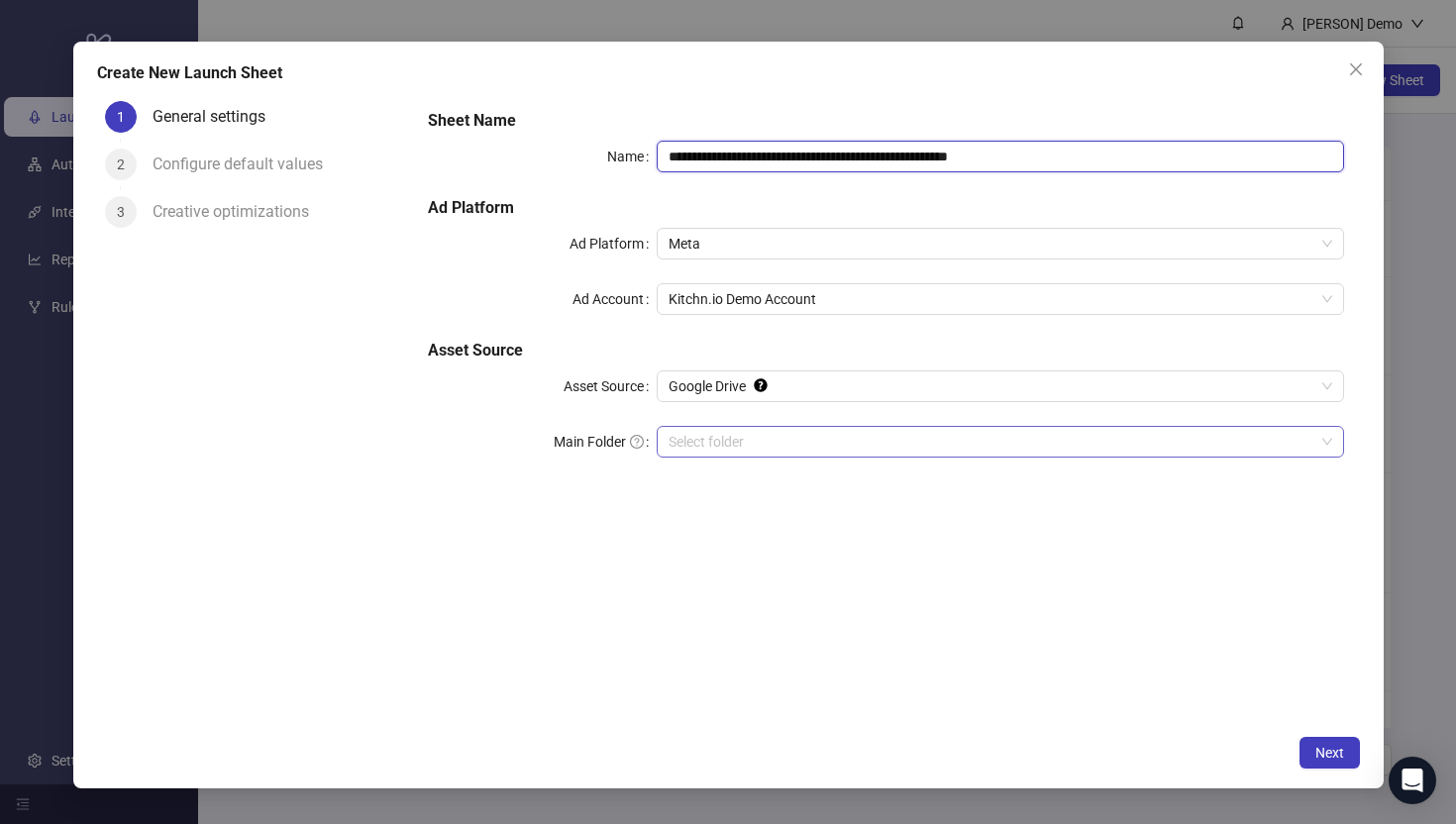 type on "**********" 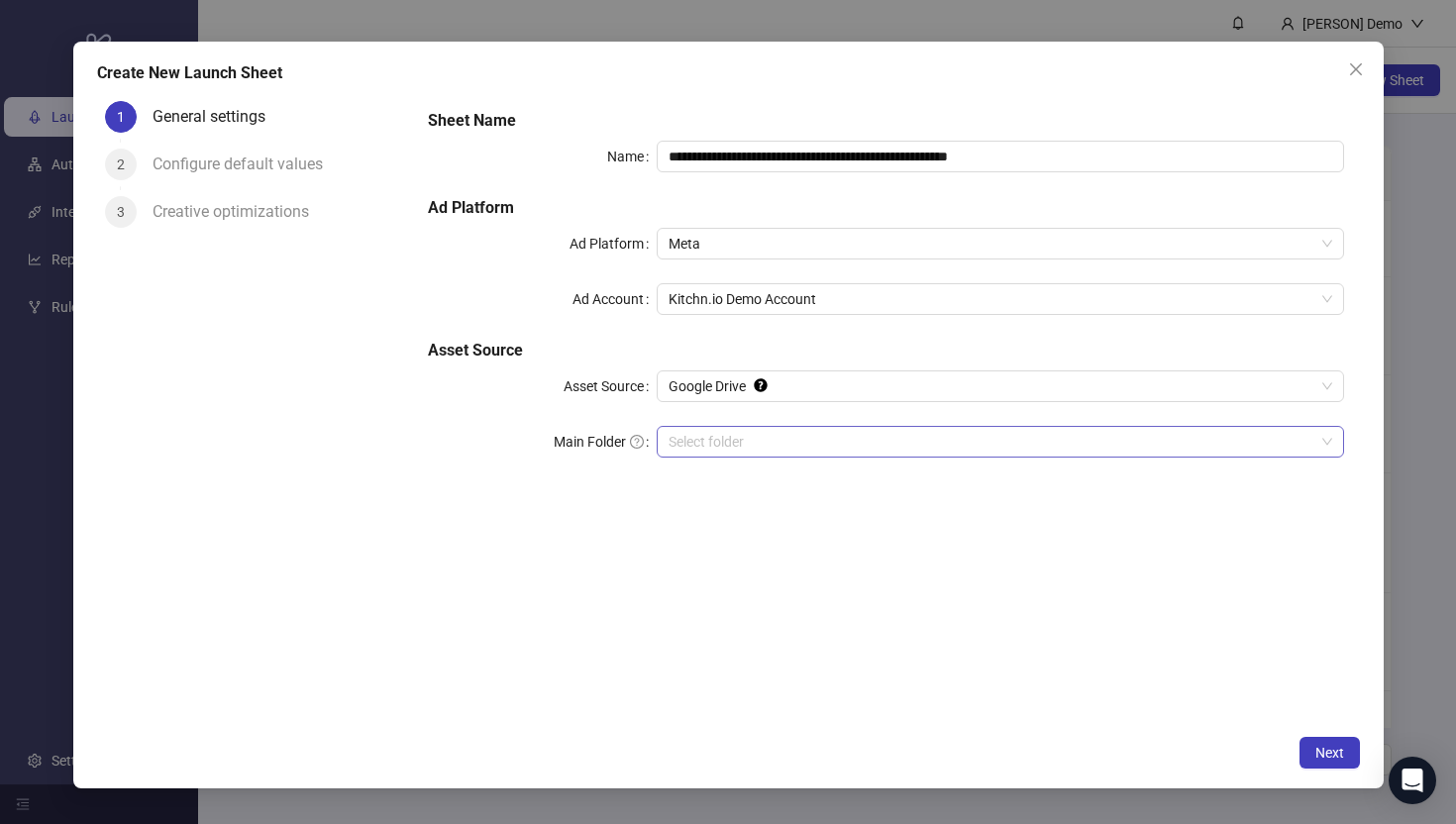 click on "Main Folder" at bounding box center (990, 442) 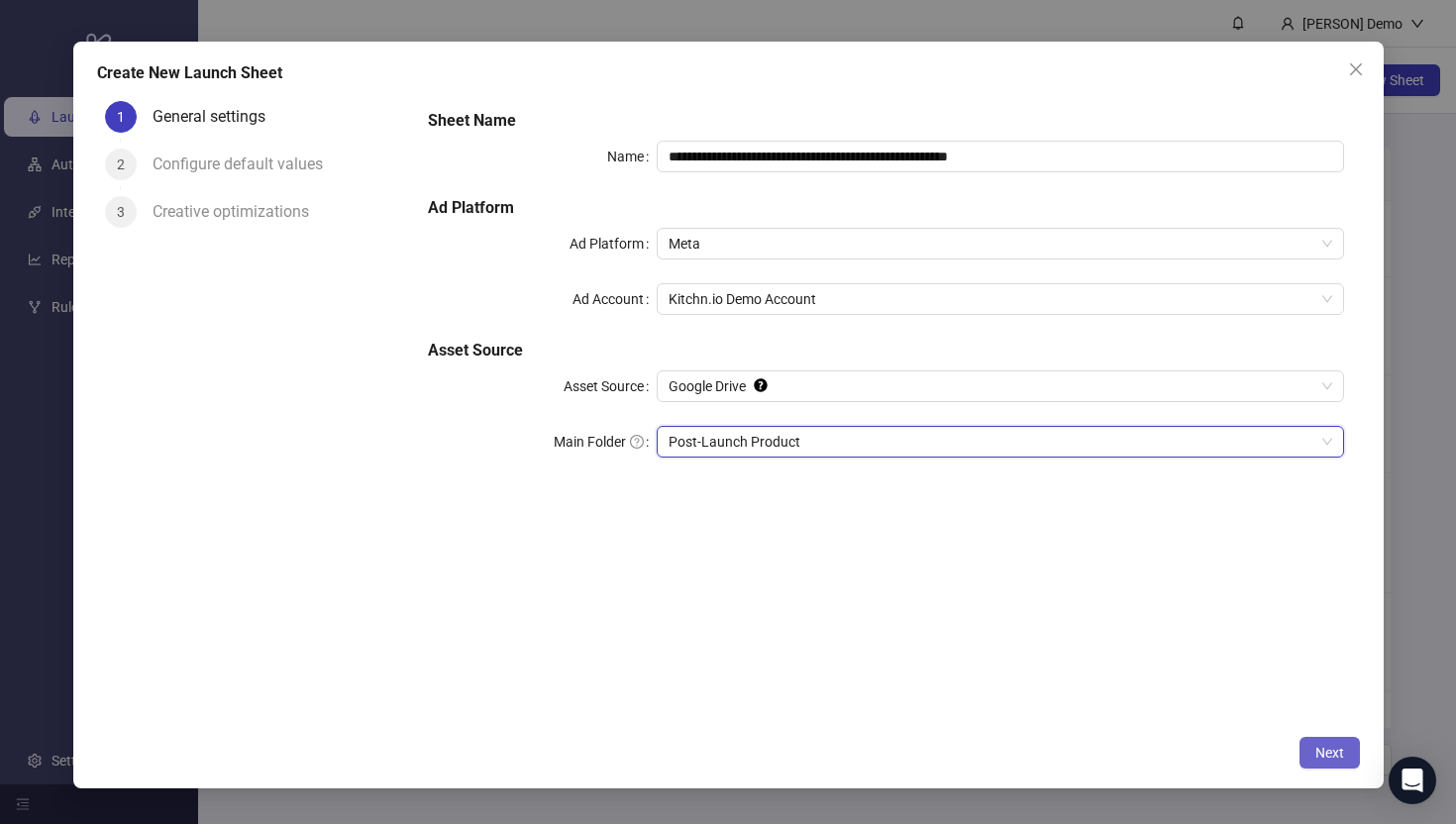 click on "Next" at bounding box center (1329, 753) 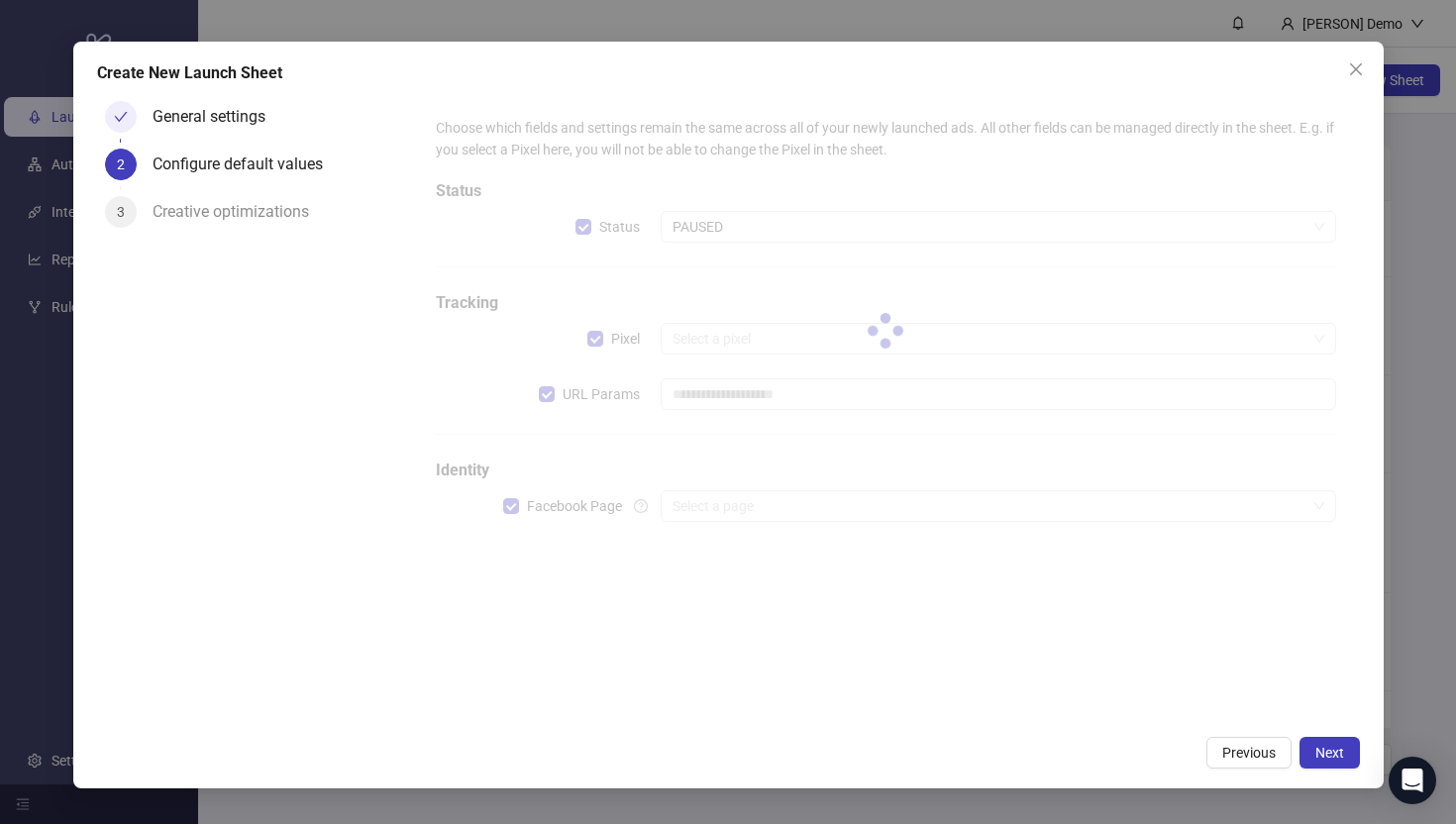 type on "**********" 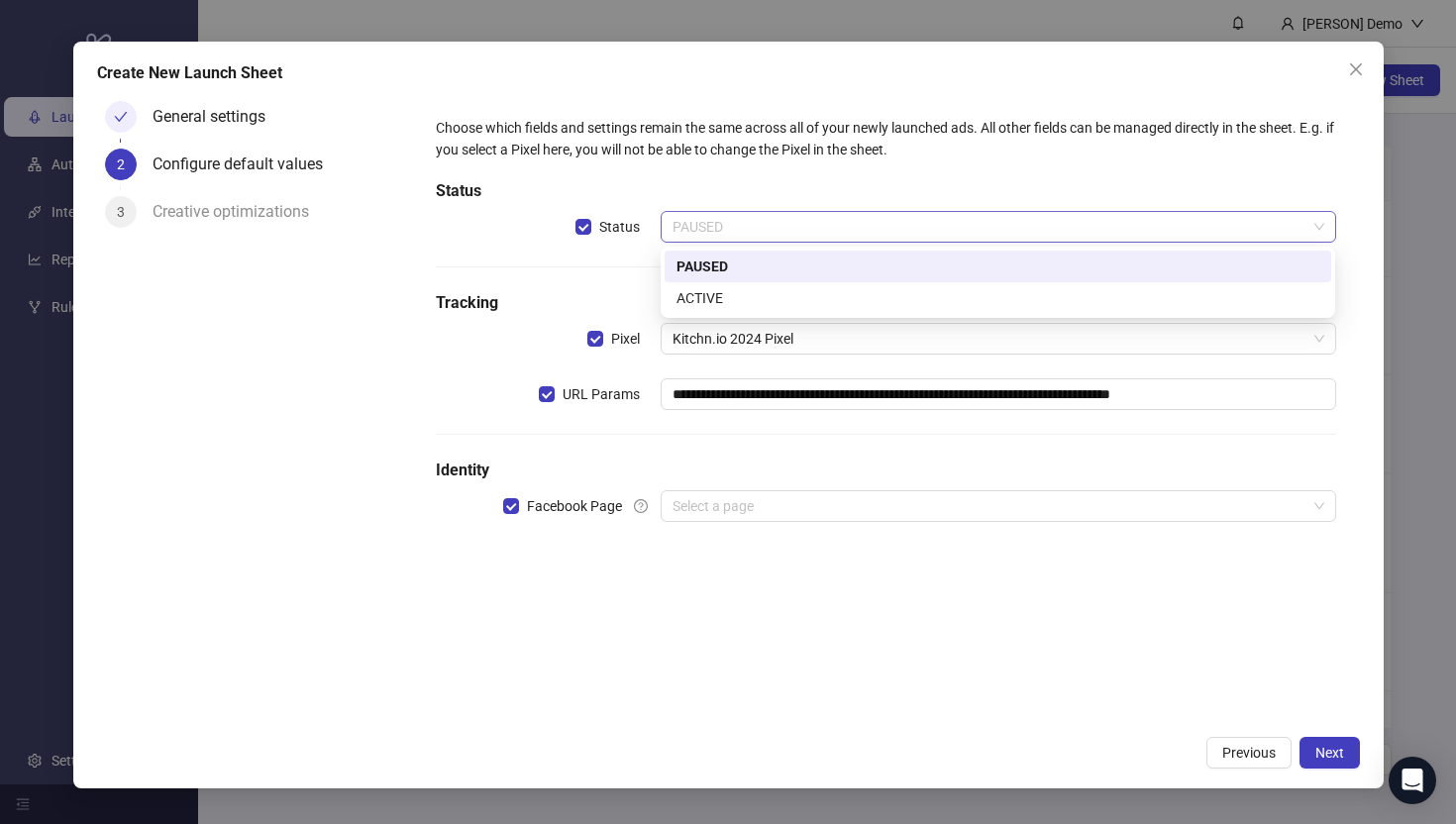 click on "PAUSED" at bounding box center [997, 227] 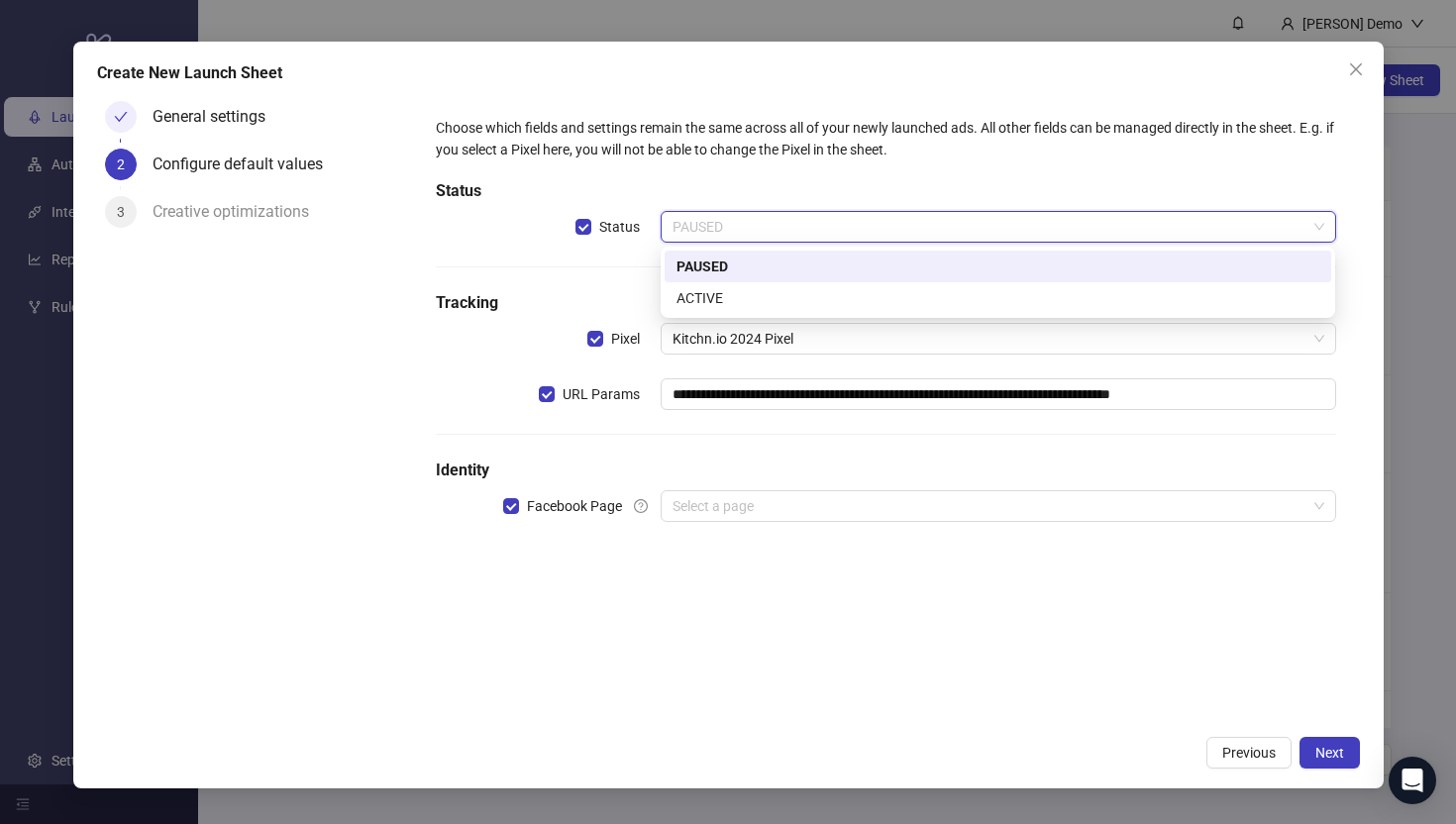 click on "PAUSED" at bounding box center (997, 266) 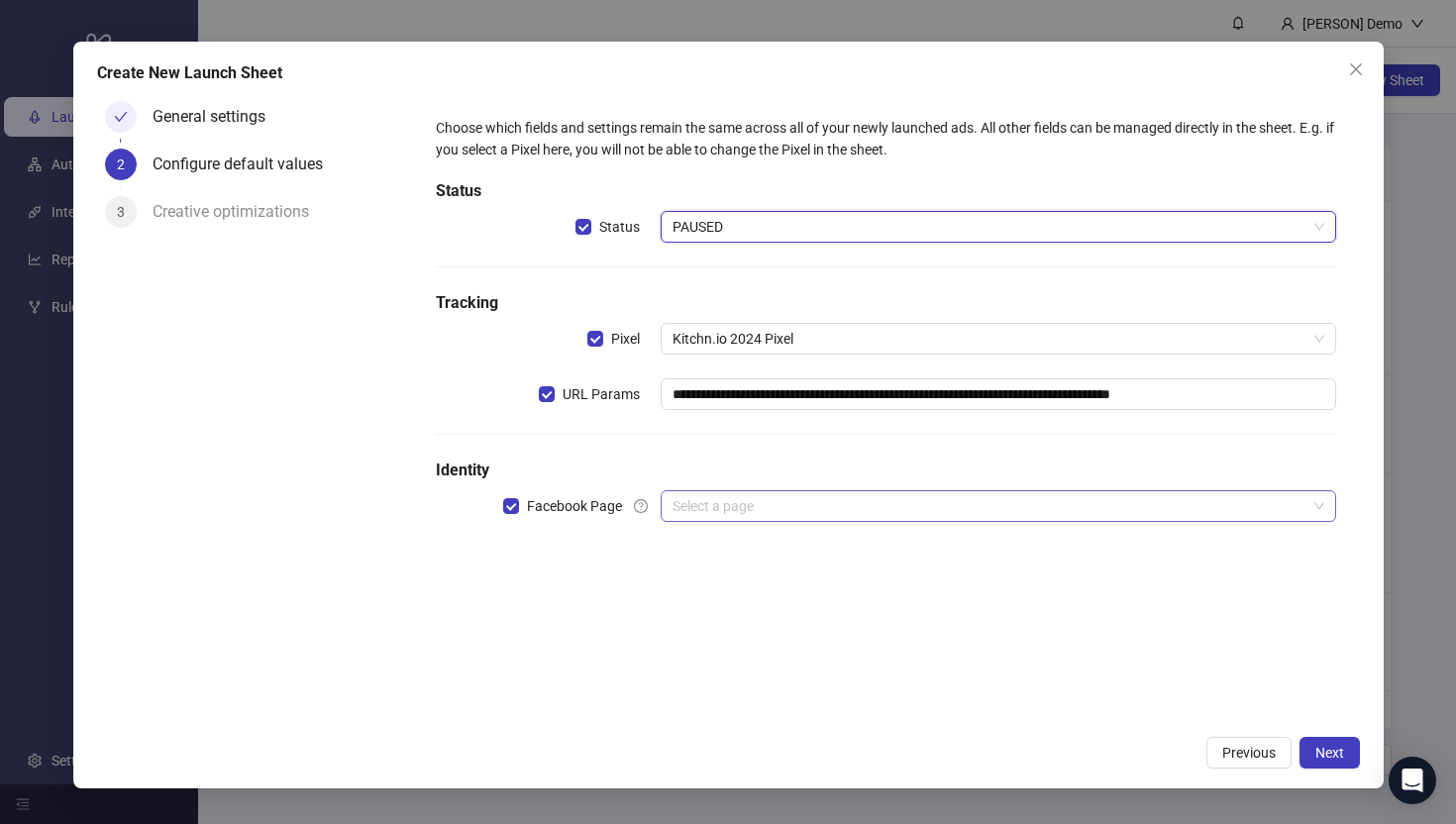 click at bounding box center [988, 506] 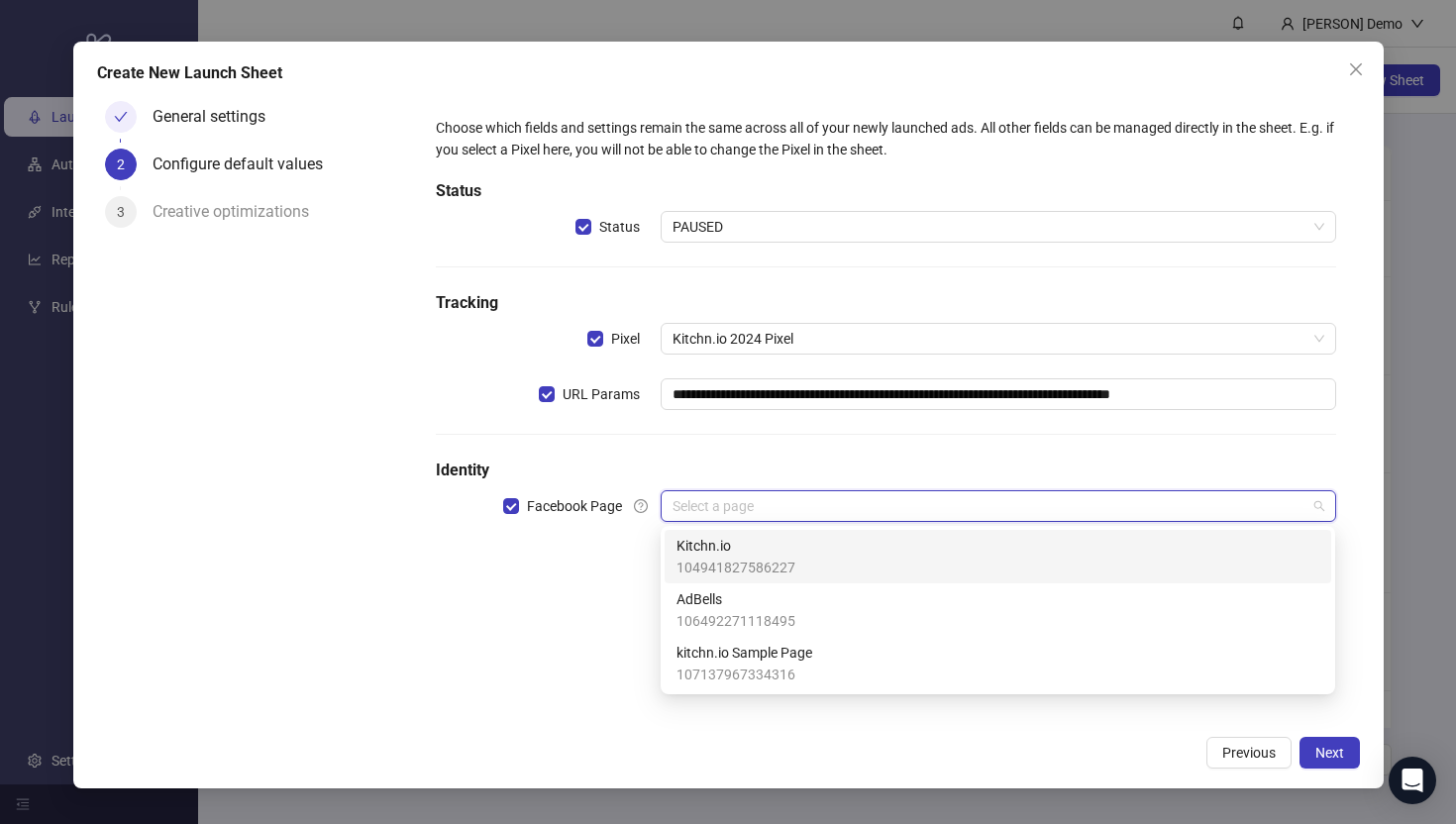 click on "Kitchn.io" at bounding box center (736, 546) 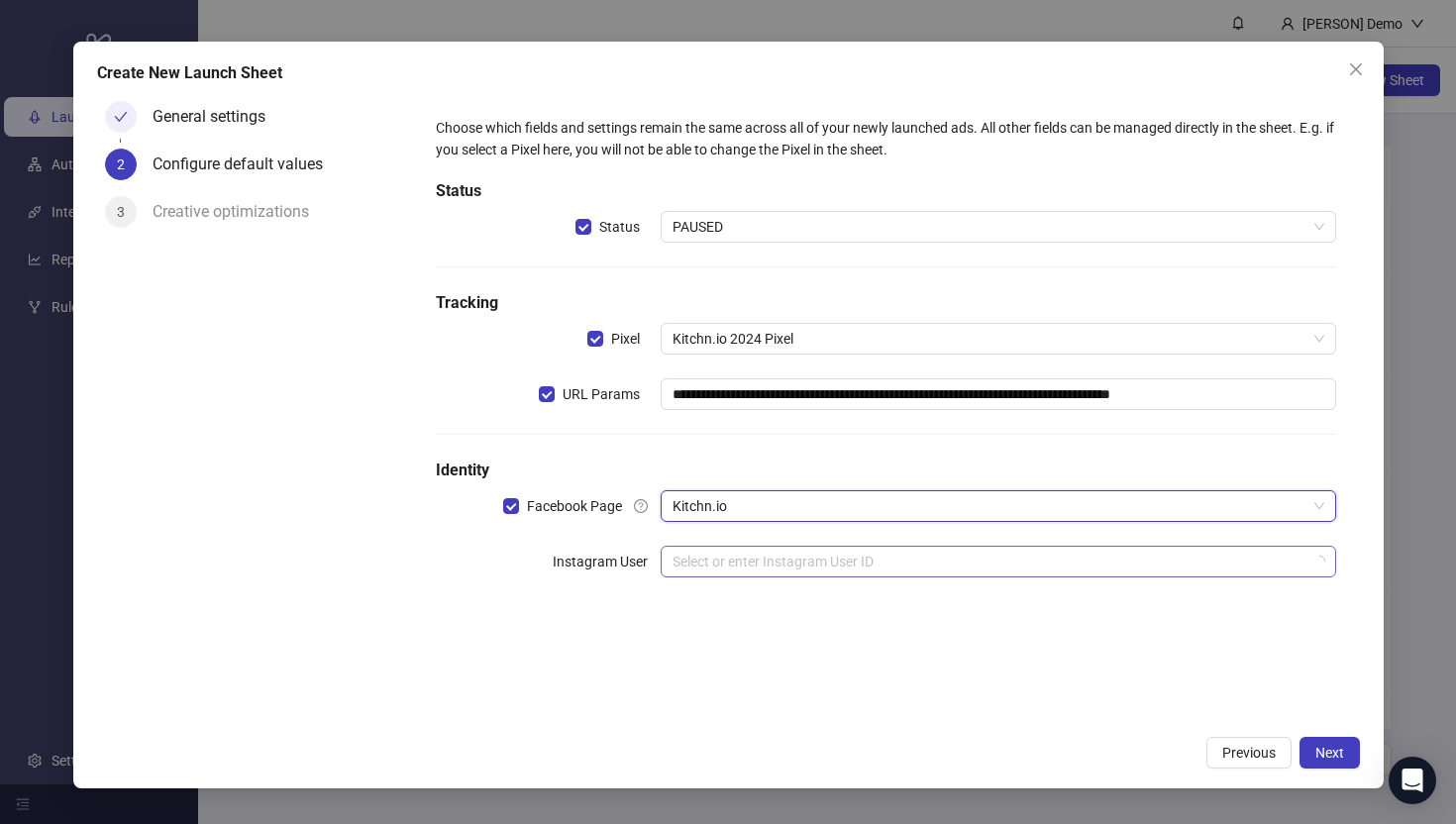 click at bounding box center (988, 562) 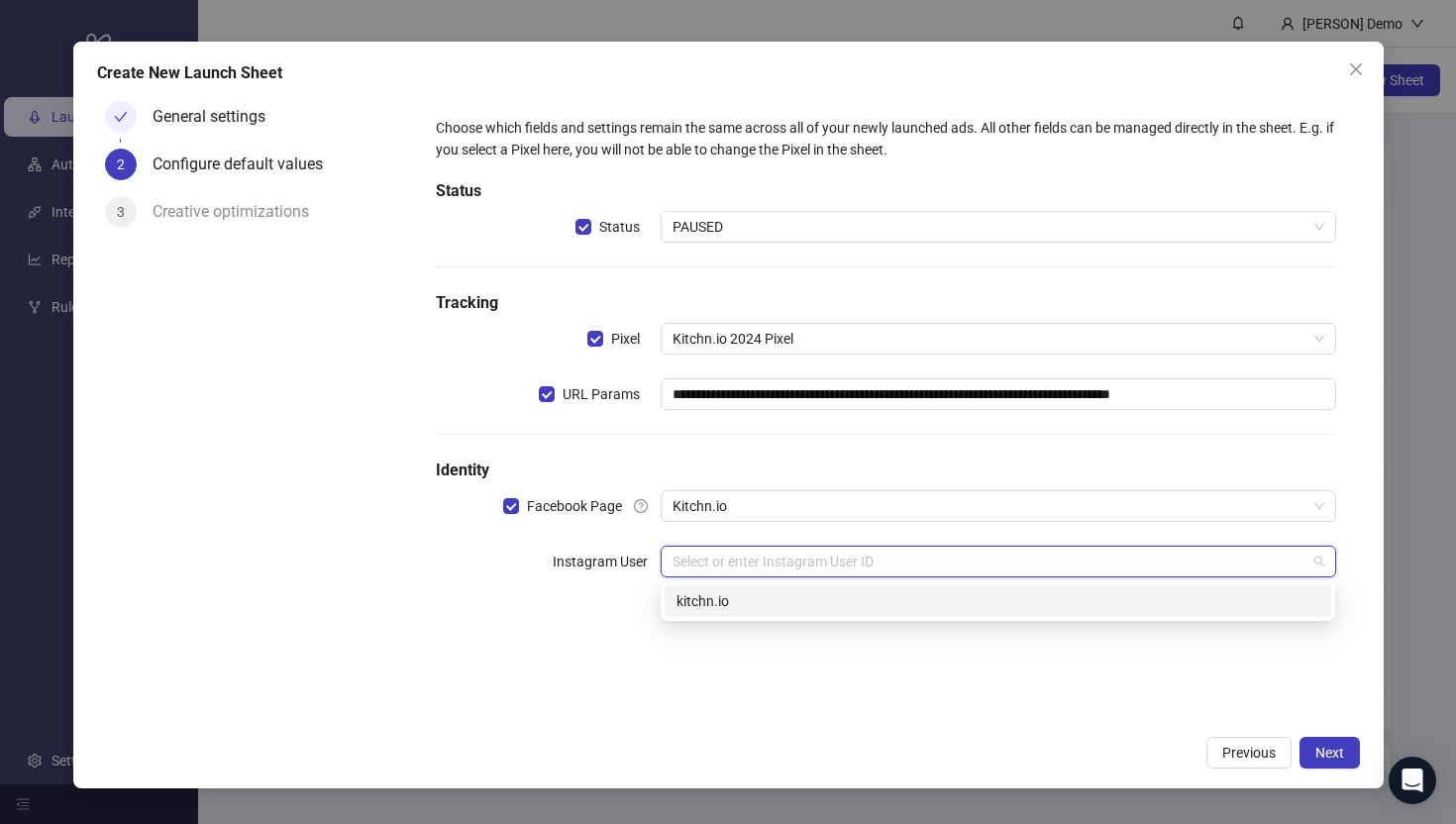 click on "kitchn.io" at bounding box center [997, 601] 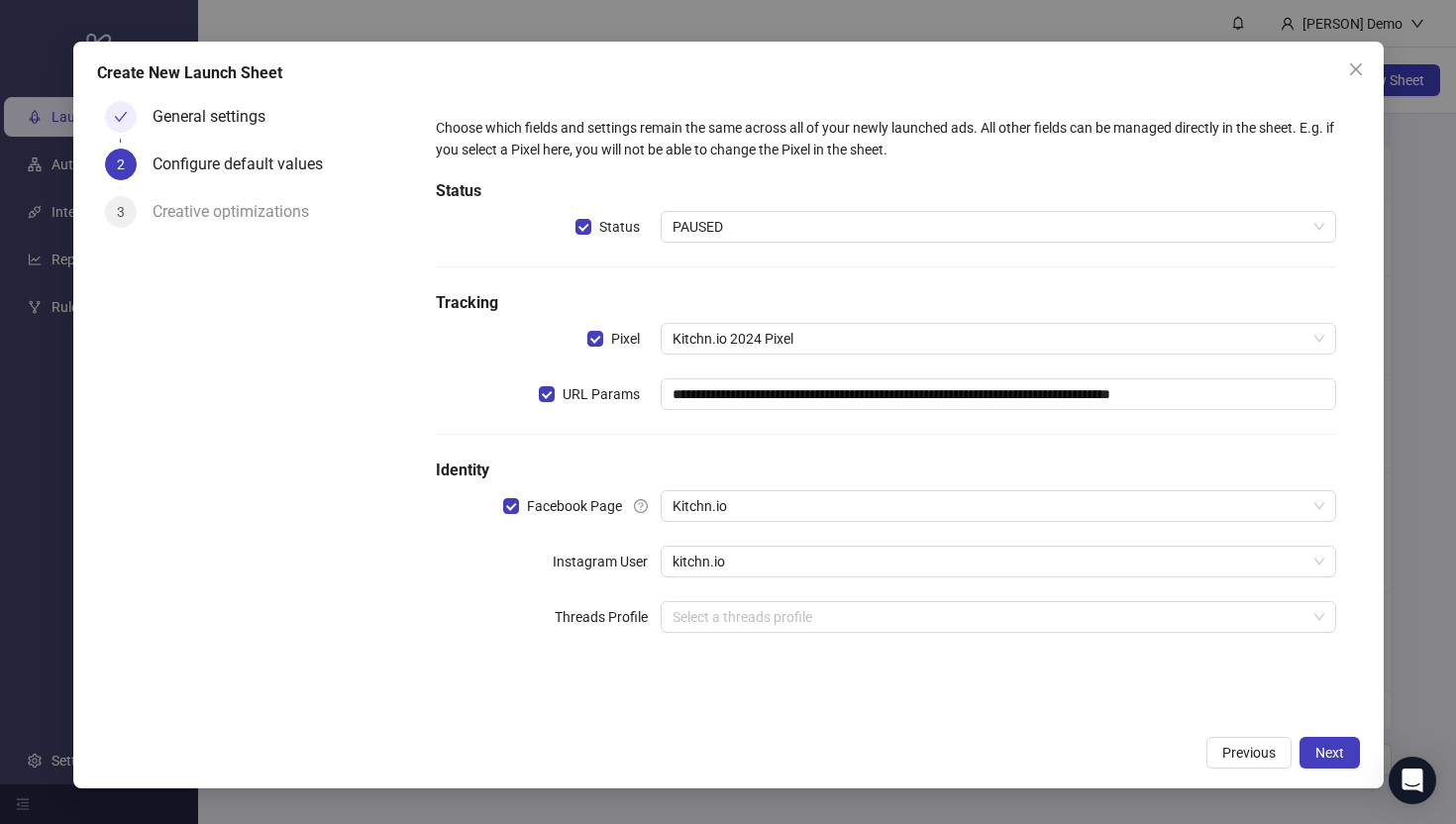 click on "**********" at bounding box center [885, 386] 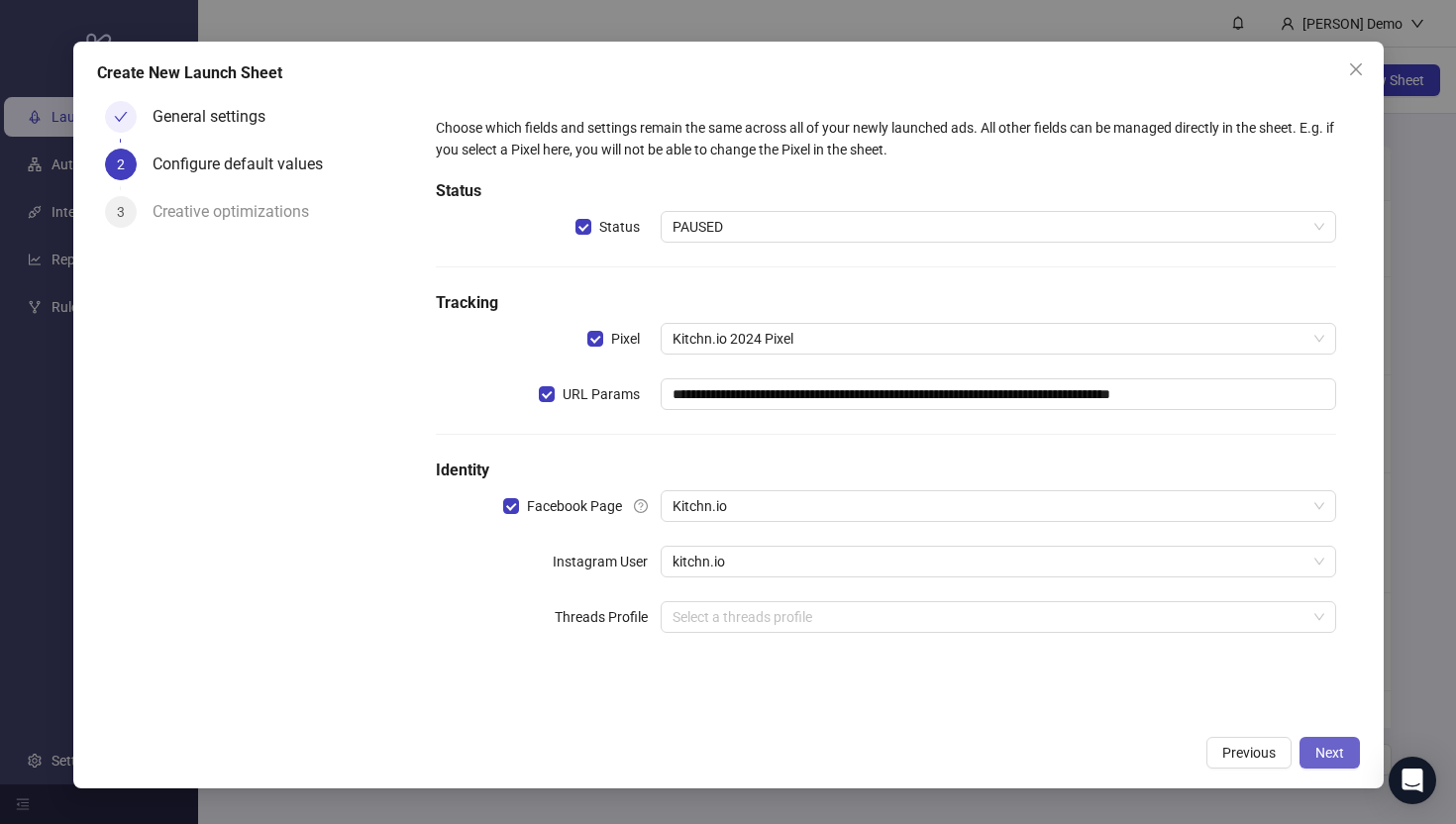 click on "Next" at bounding box center [1329, 753] 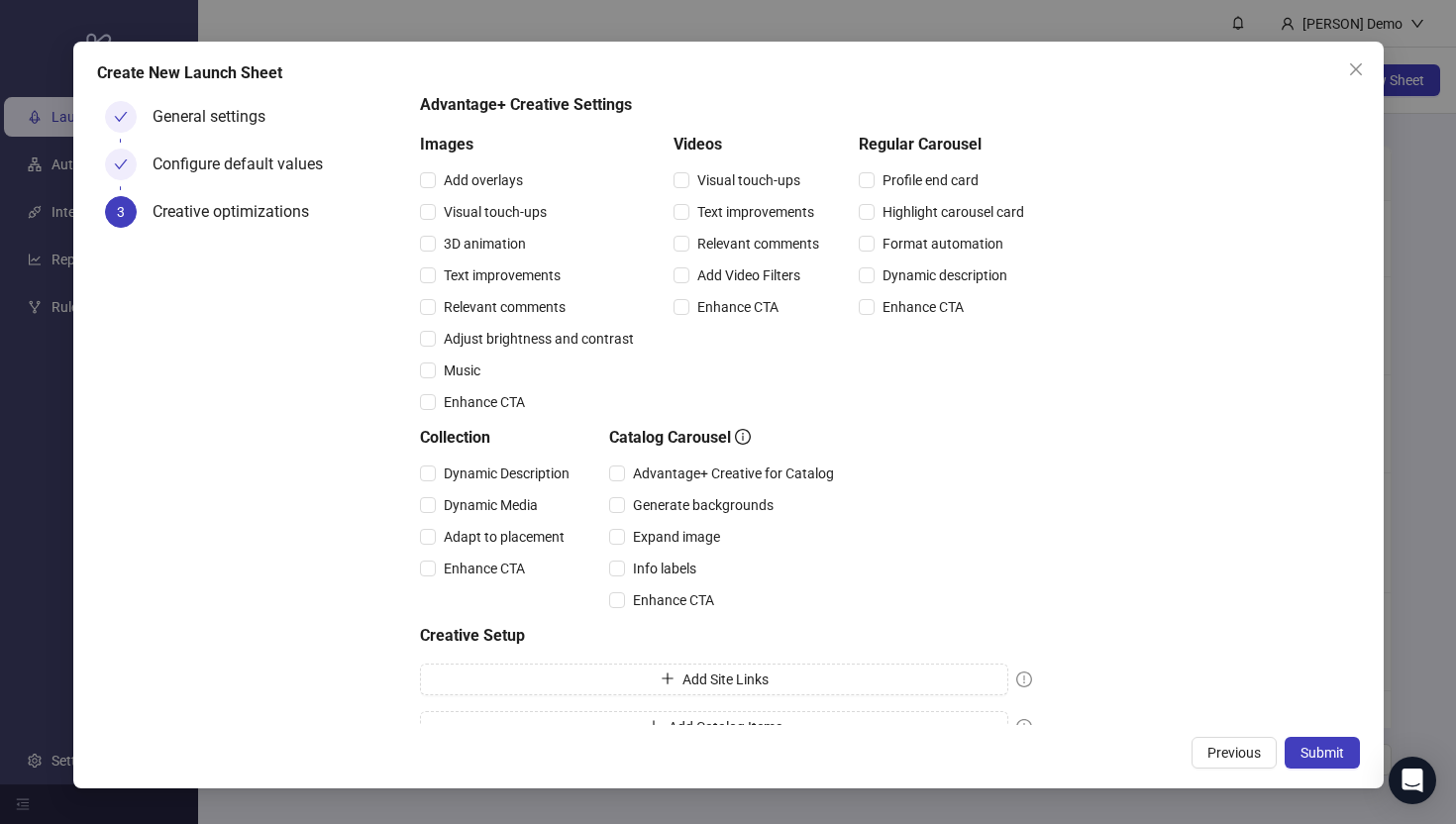 scroll, scrollTop: 187, scrollLeft: 0, axis: vertical 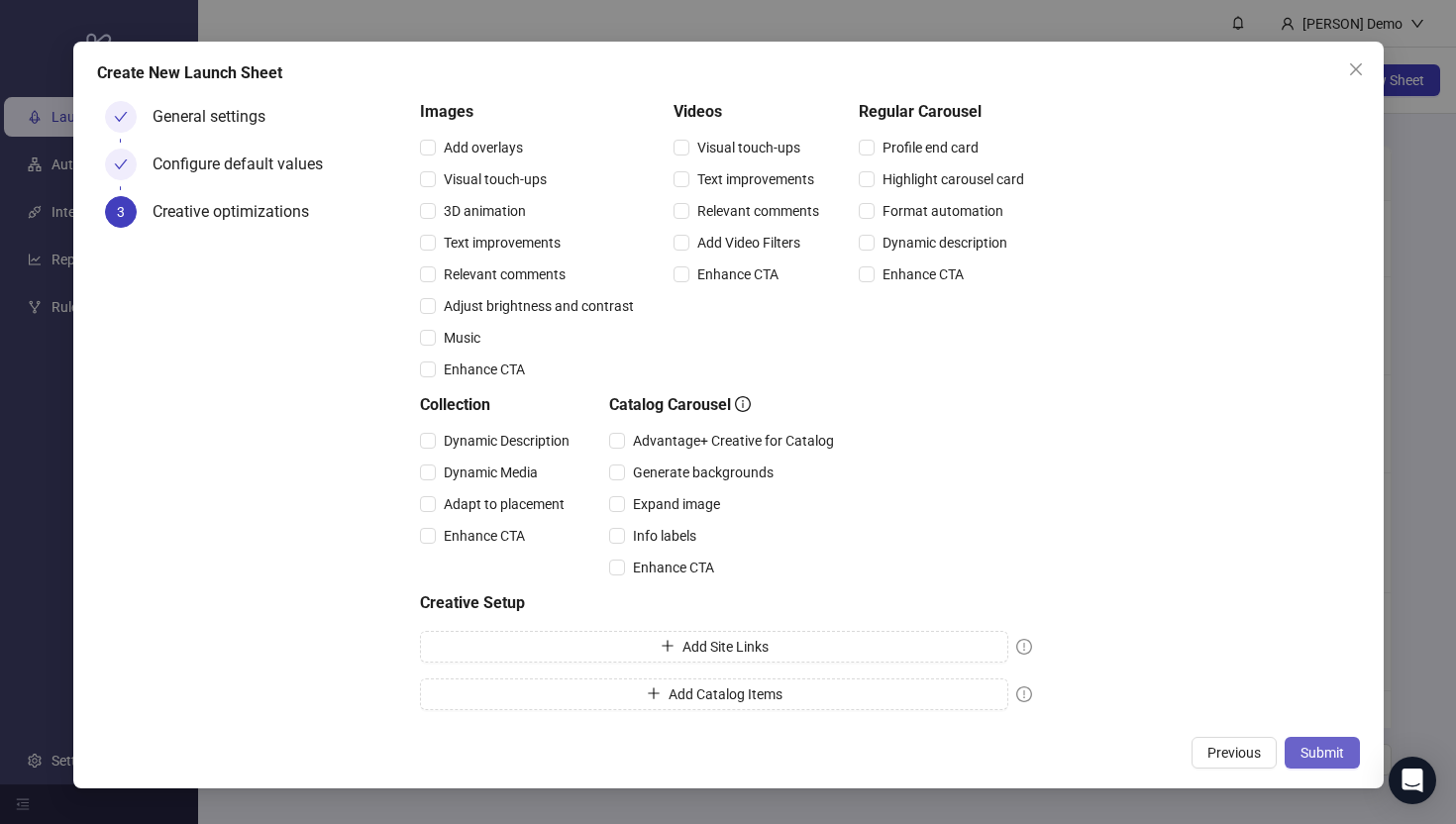 click on "Submit" at bounding box center (1322, 753) 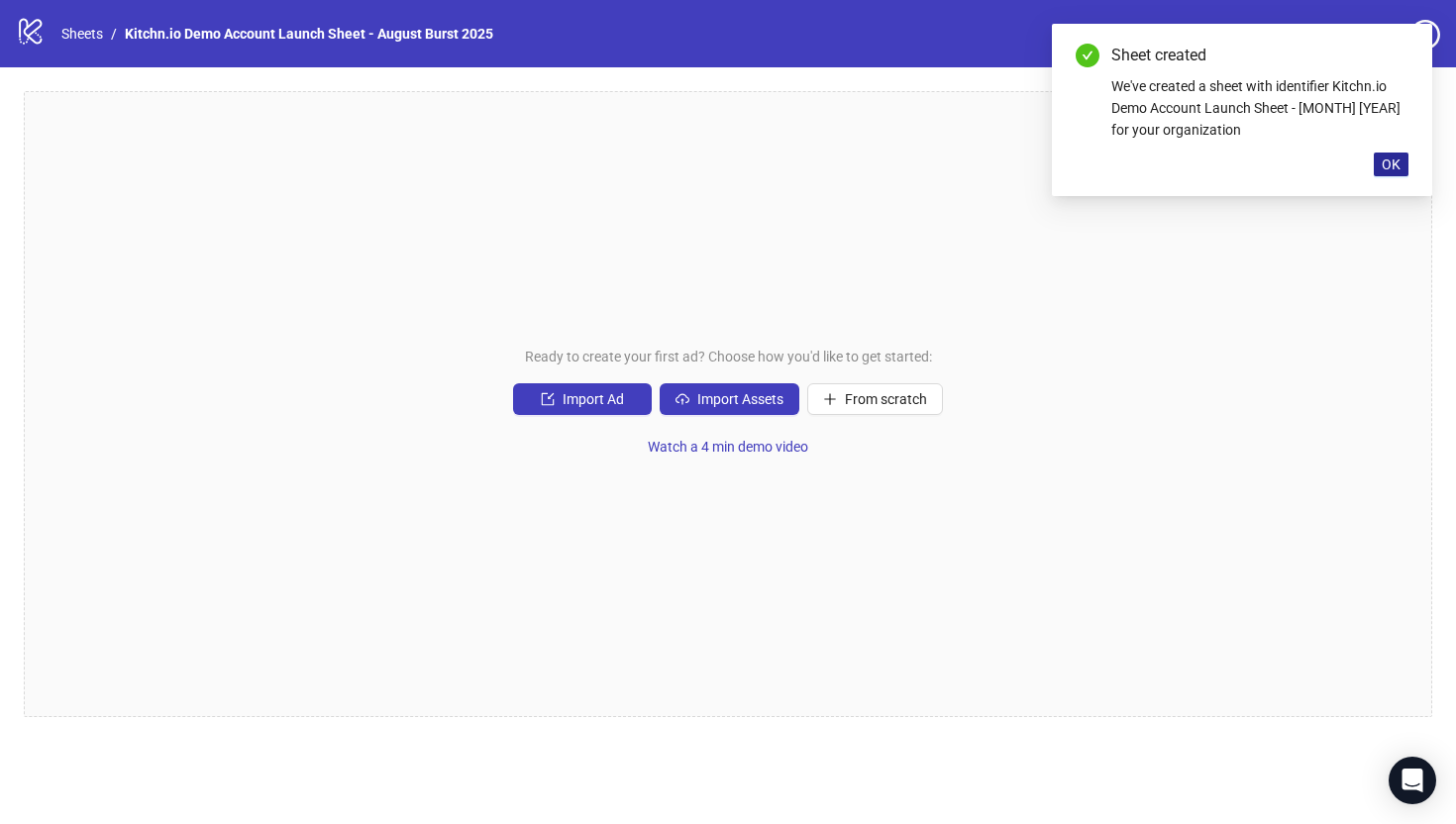 click on "OK" at bounding box center [1391, 164] 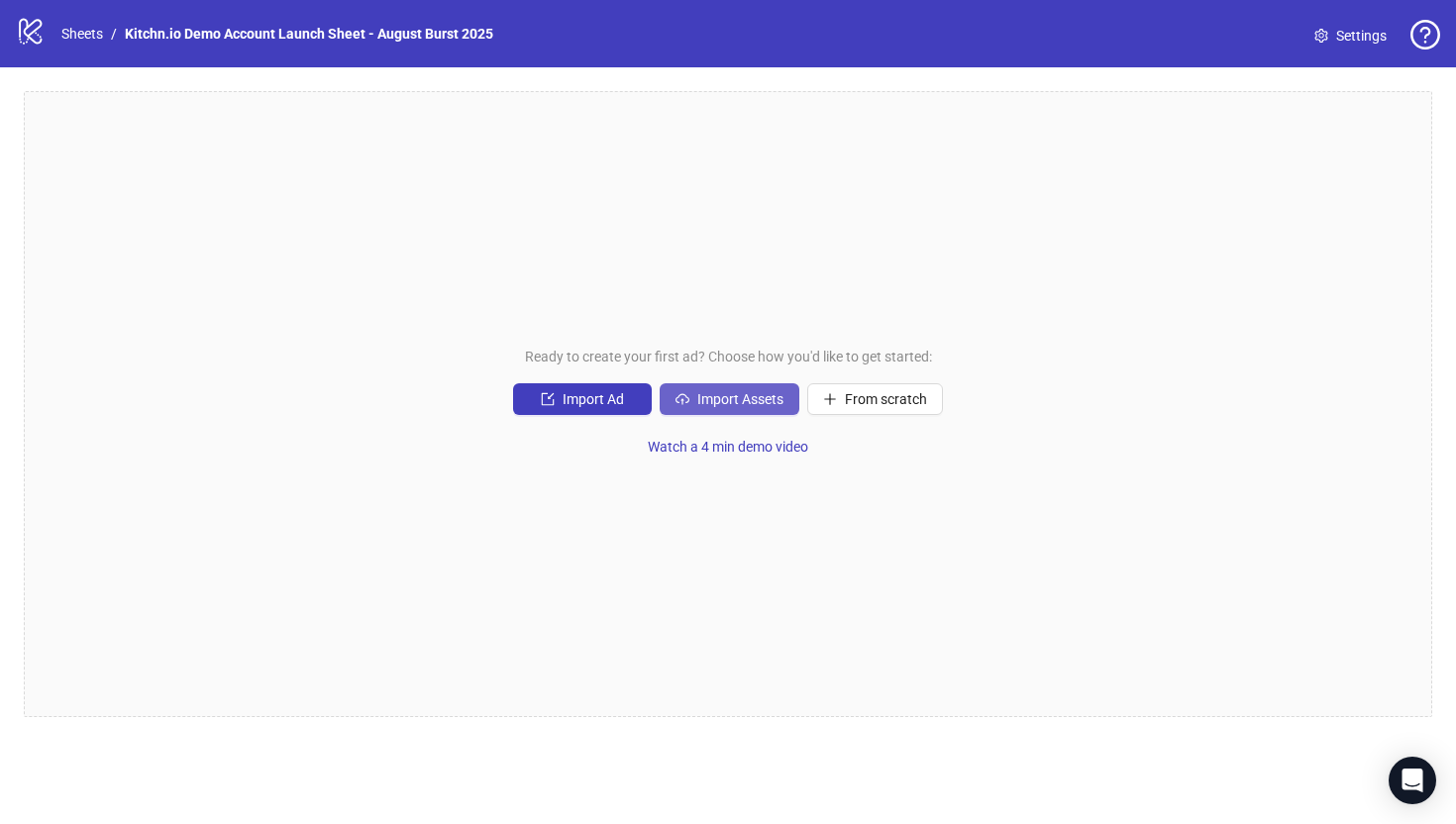 click on "Import Assets" at bounding box center (740, 399) 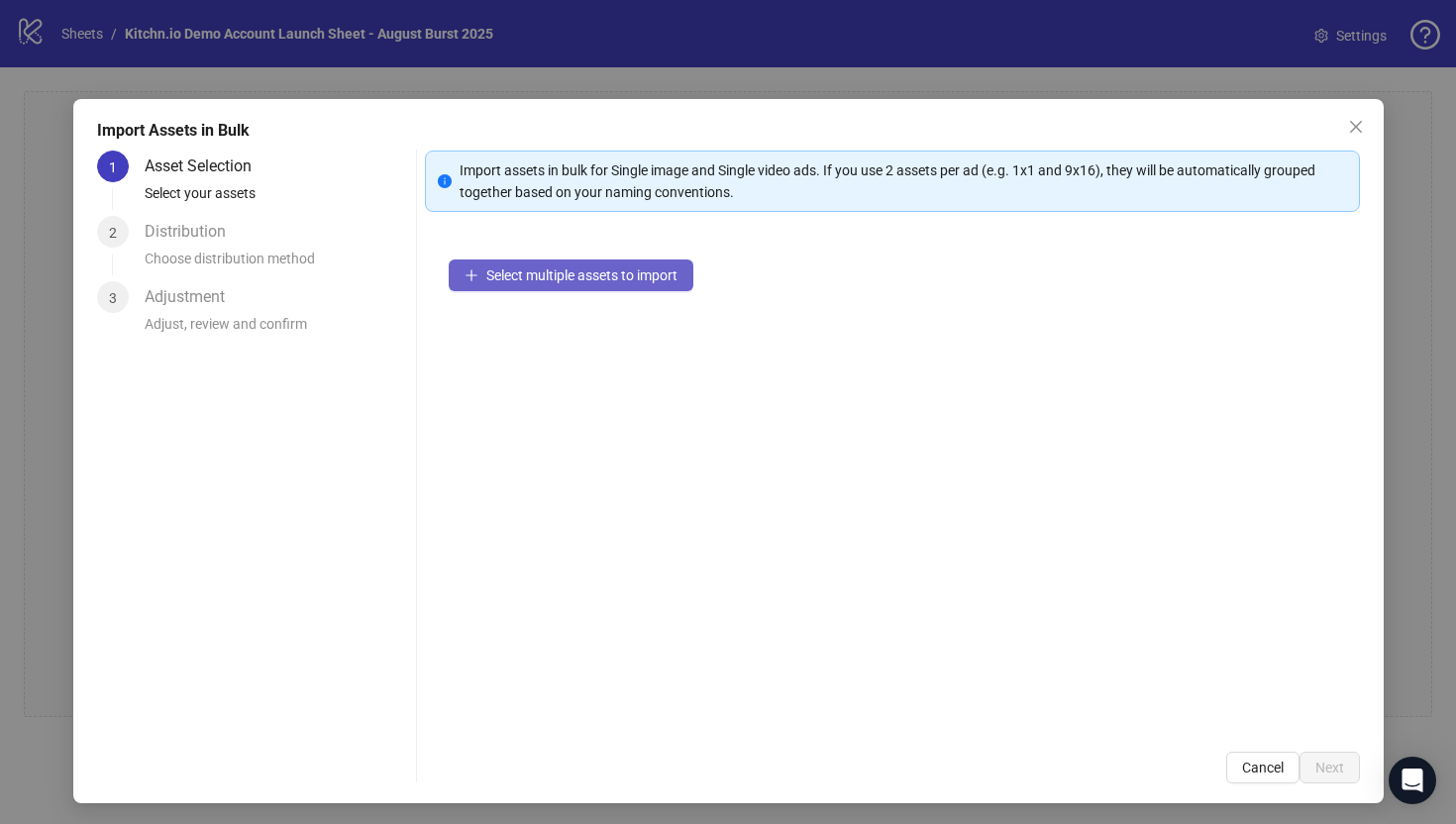 click on "Select multiple assets to import" at bounding box center [581, 275] 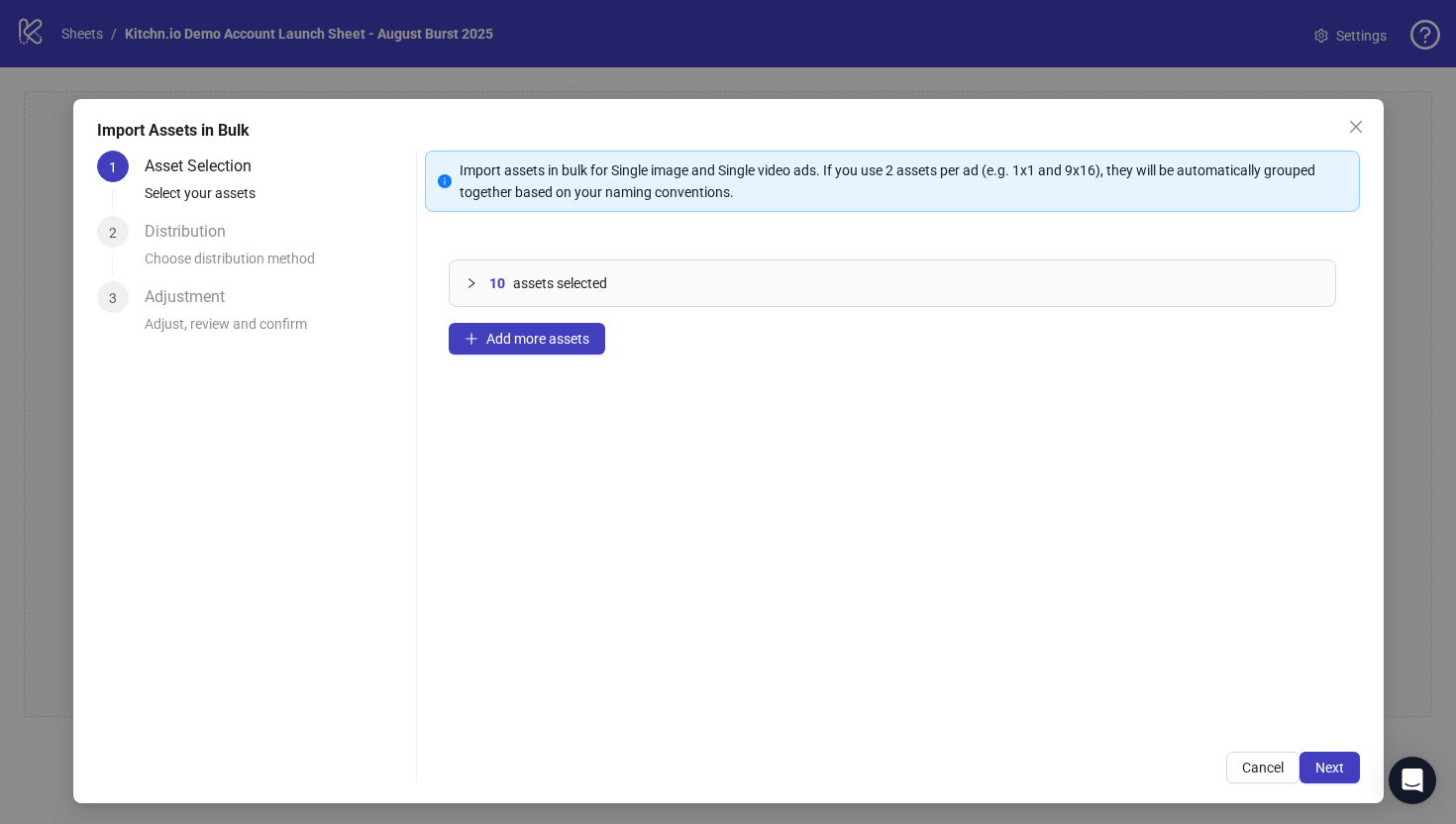click 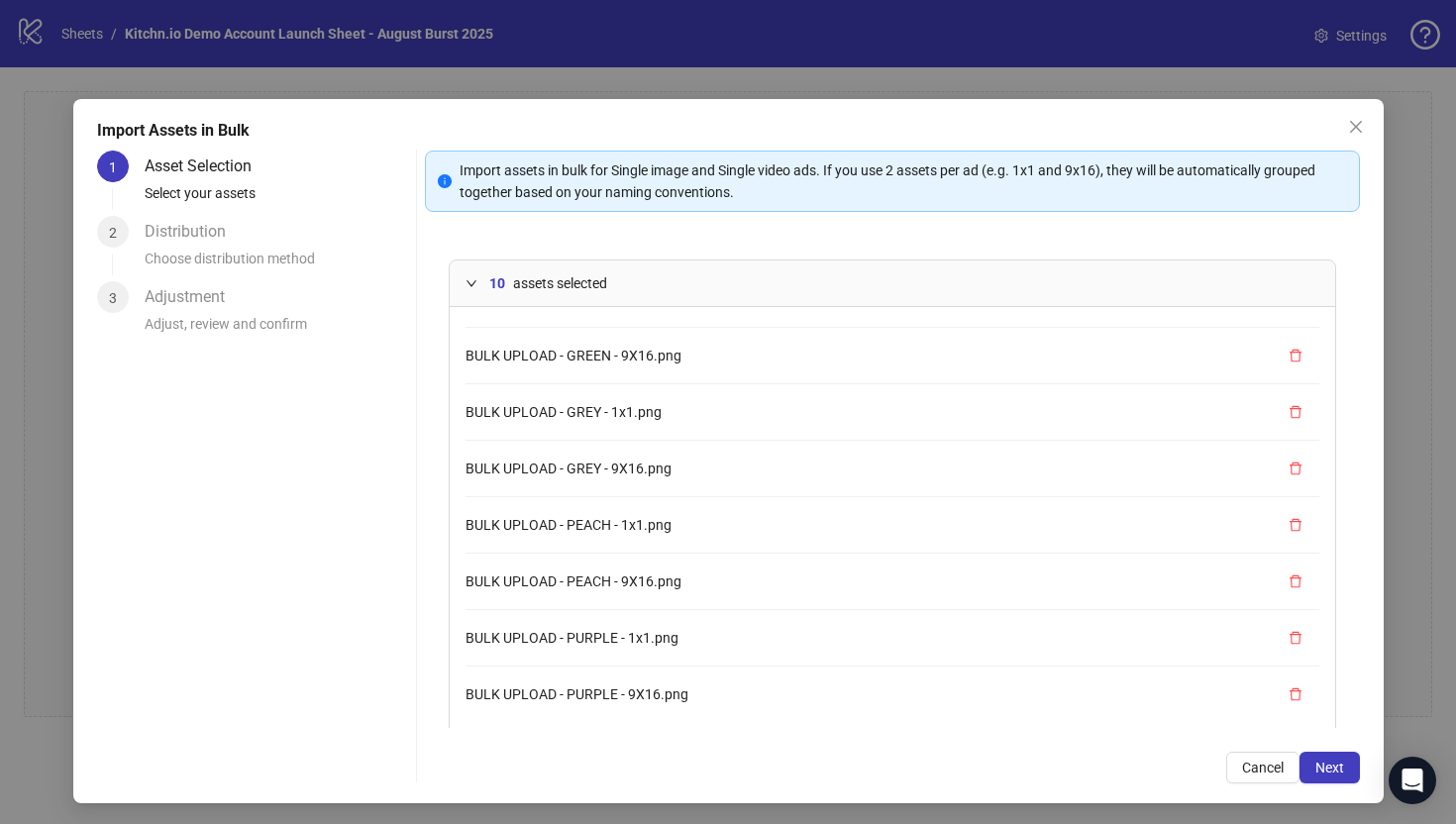 scroll, scrollTop: 167, scrollLeft: 0, axis: vertical 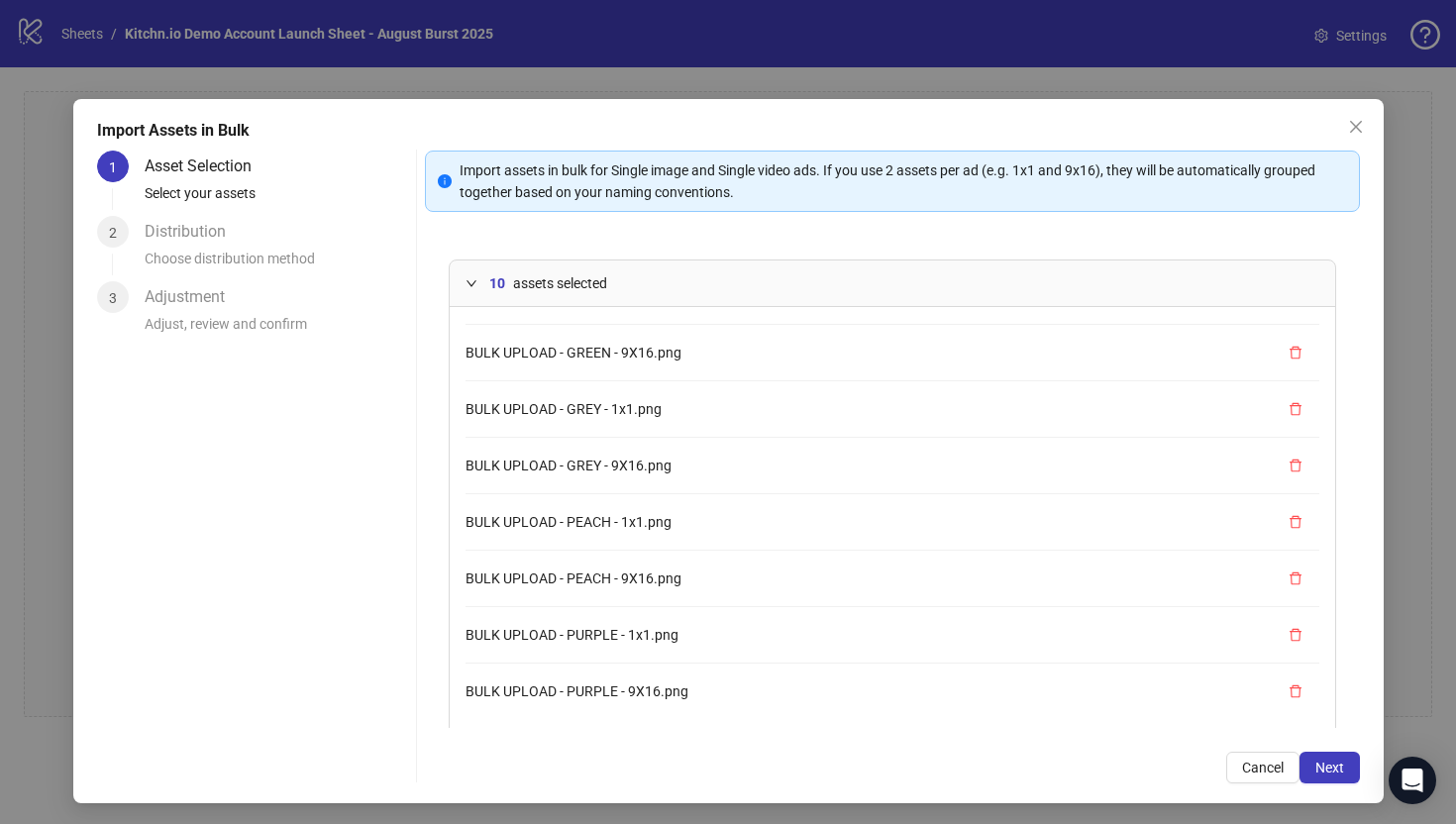 click 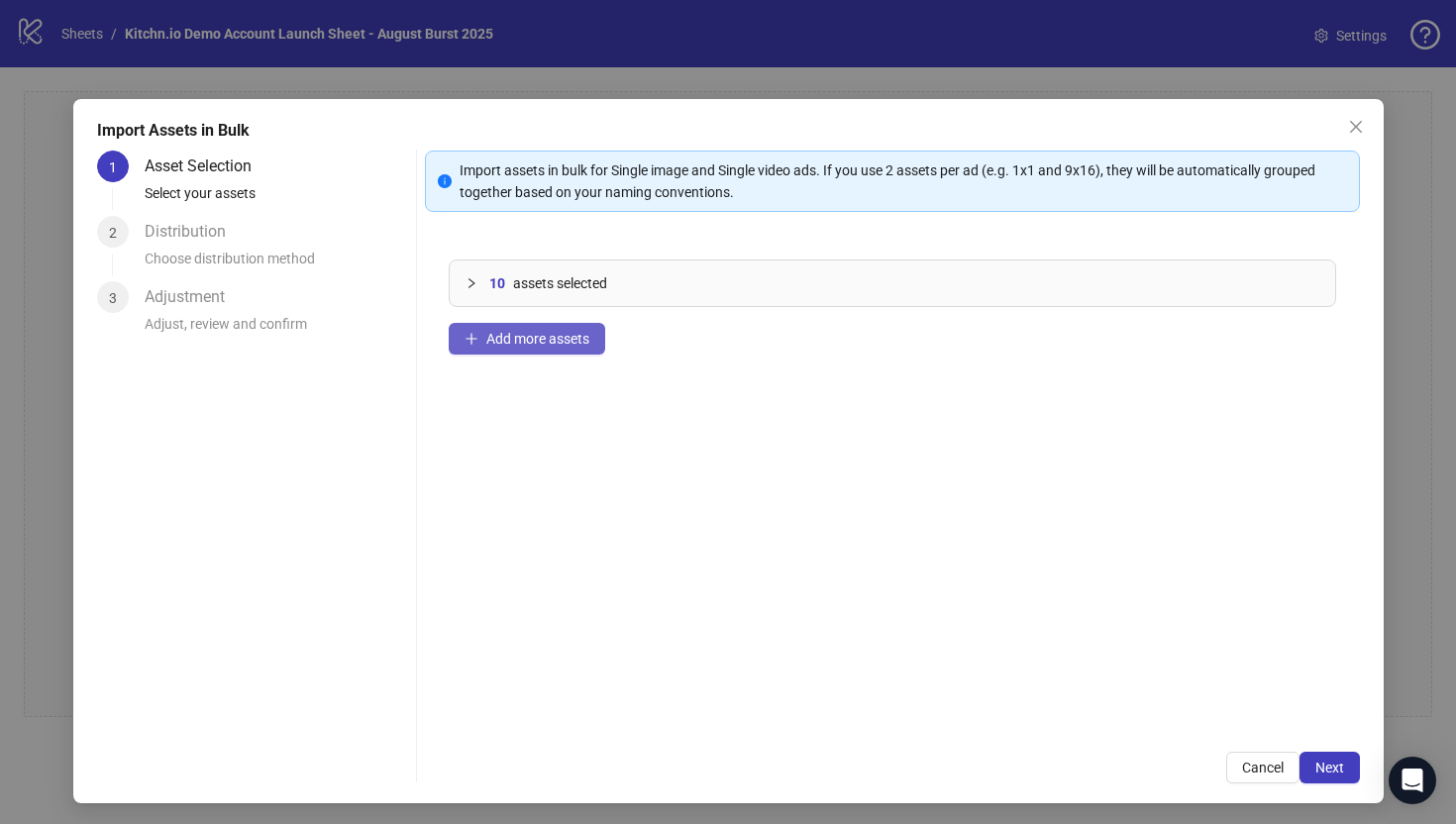 click on "Add more assets" at bounding box center [538, 339] 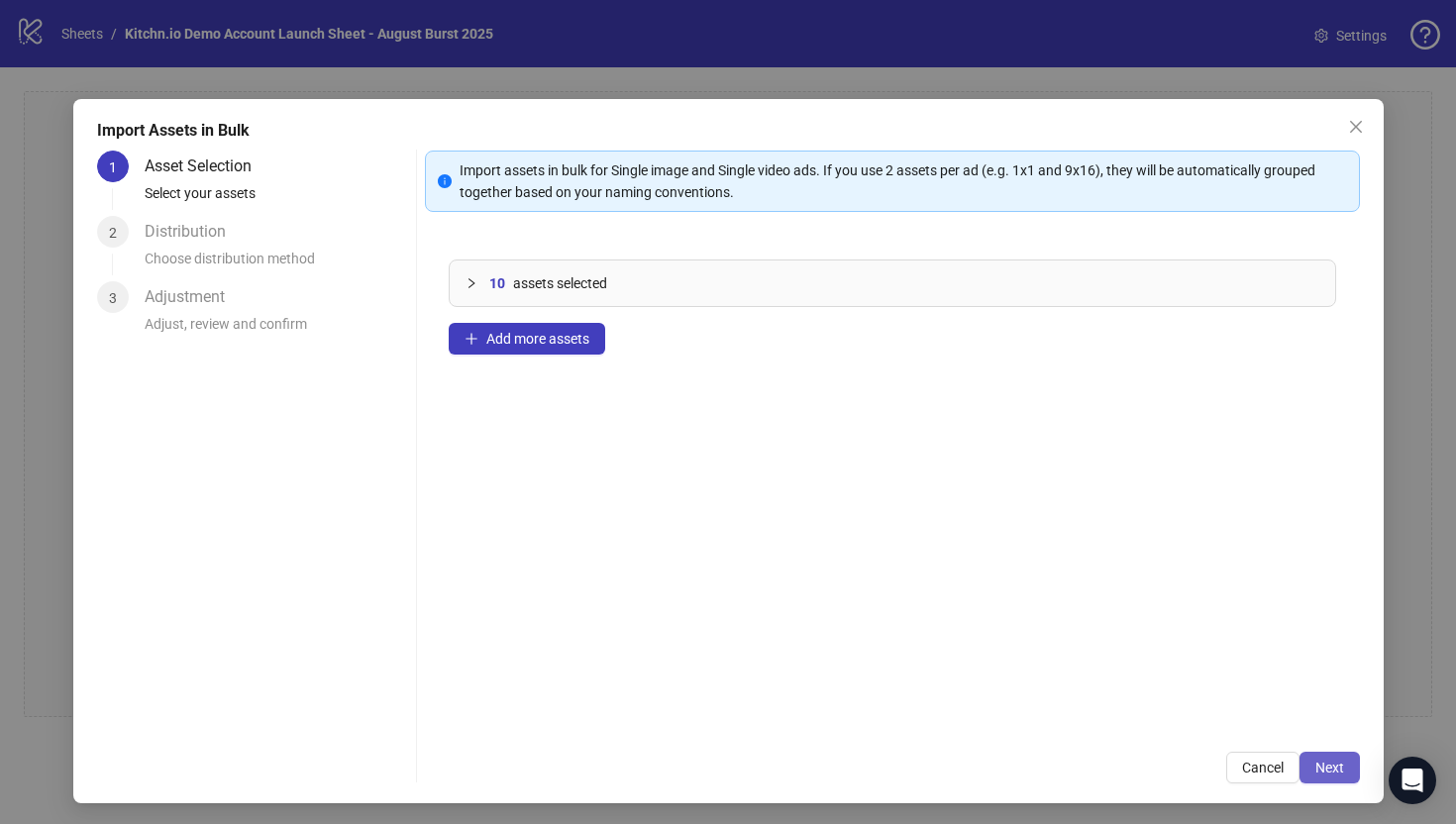 click on "Next" at bounding box center [1329, 768] 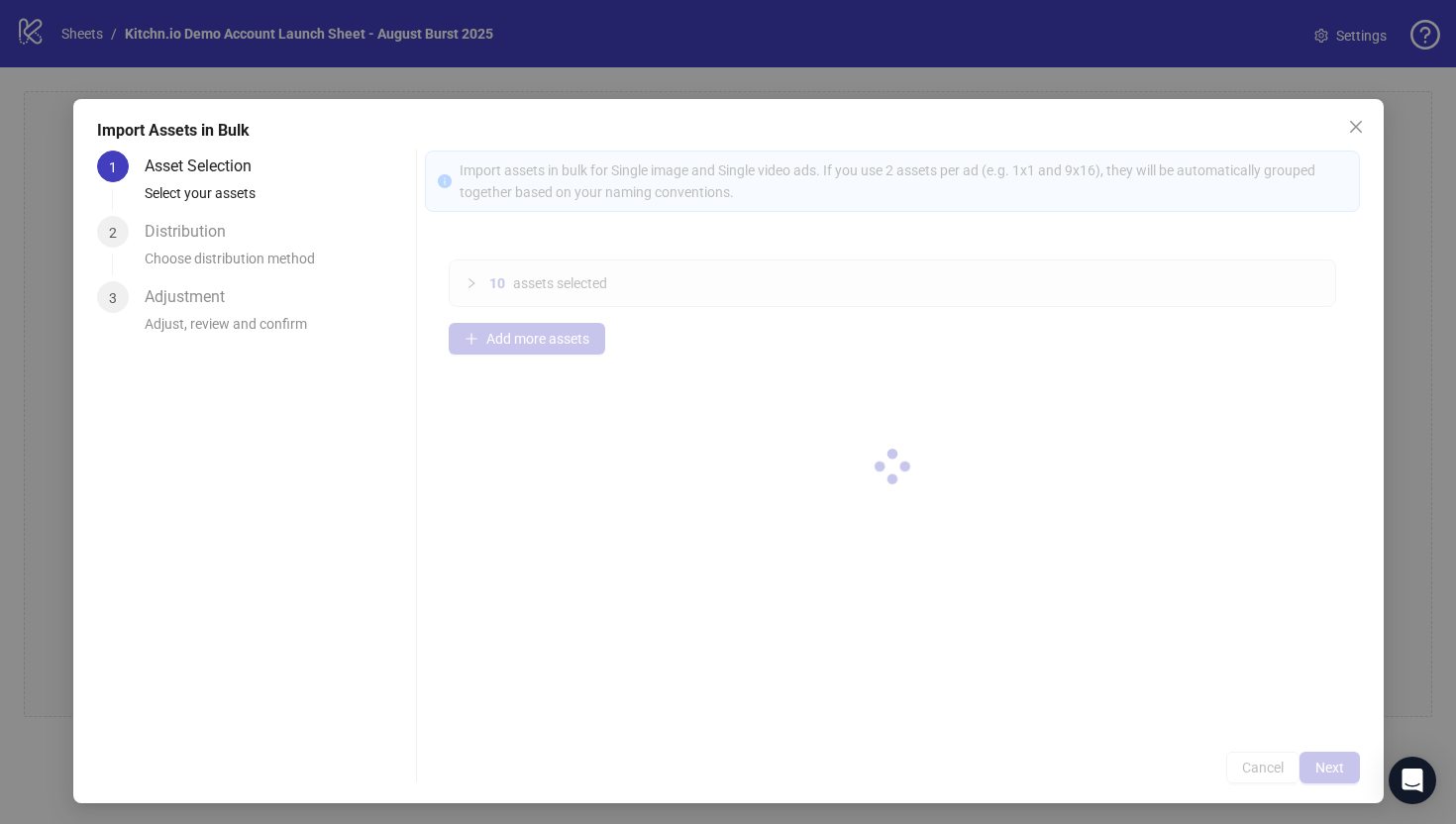 scroll, scrollTop: 3, scrollLeft: 0, axis: vertical 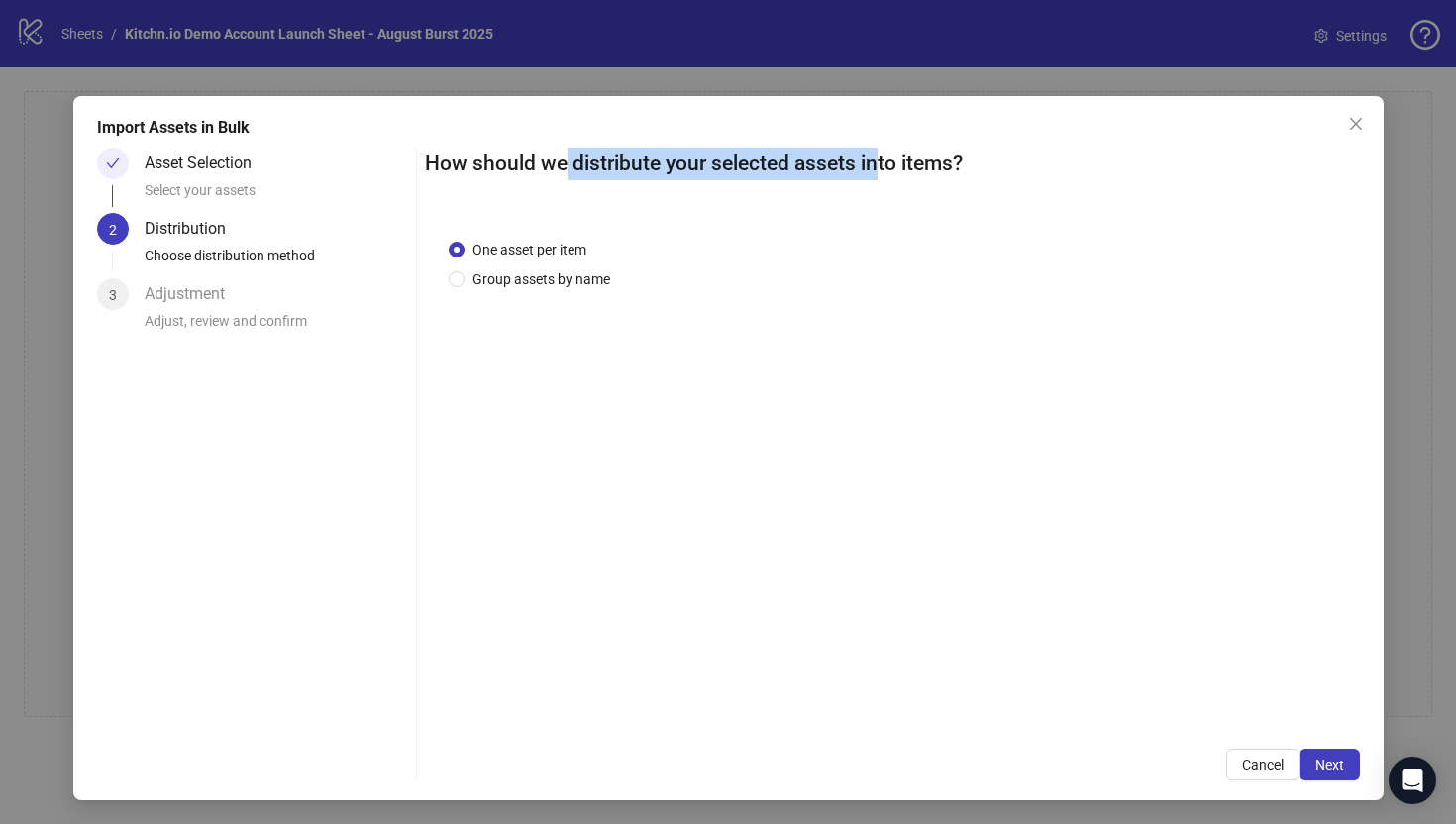 drag, startPoint x: 562, startPoint y: 162, endPoint x: 876, endPoint y: 163, distance: 314.0016 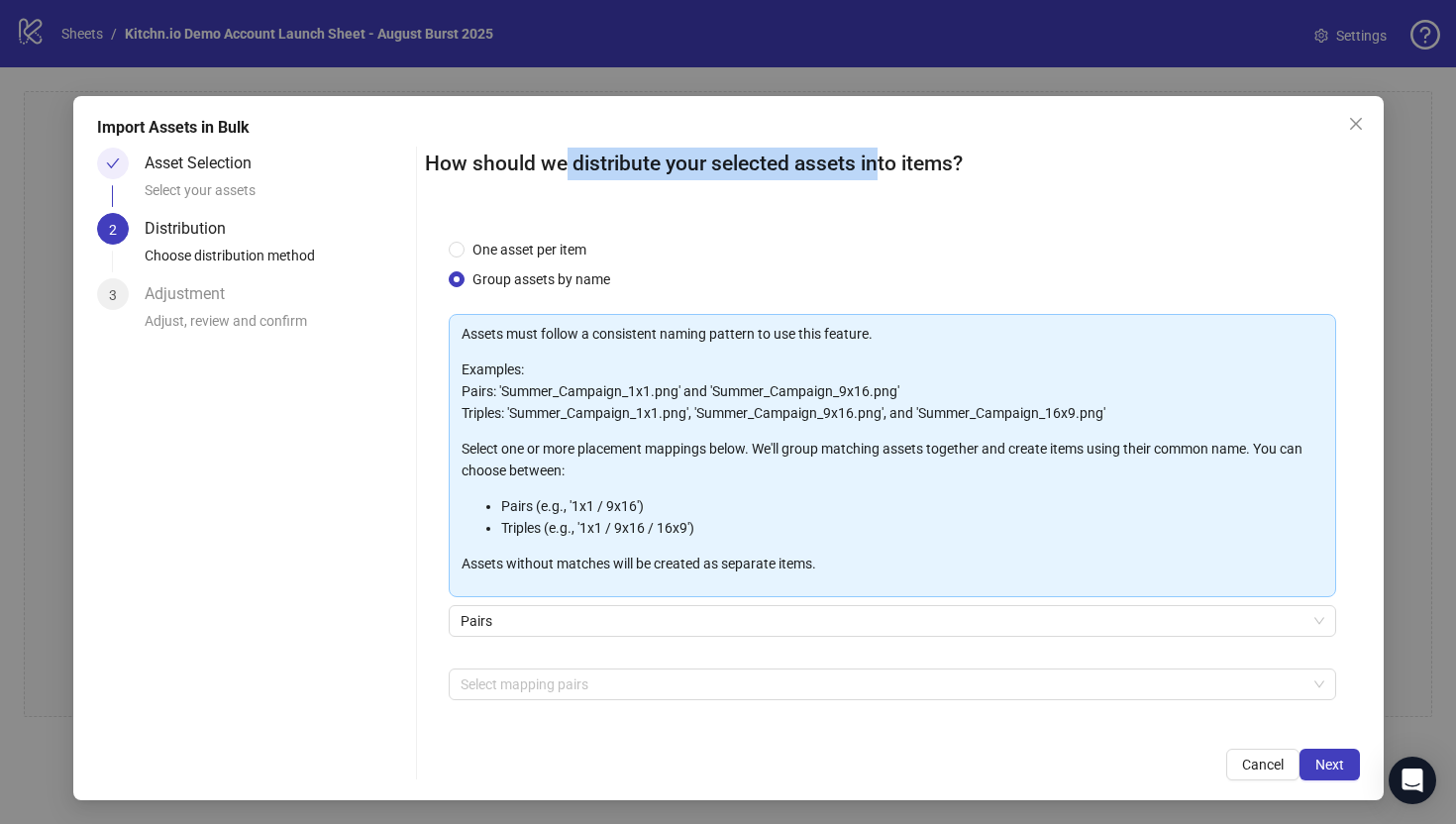 scroll, scrollTop: 69, scrollLeft: 0, axis: vertical 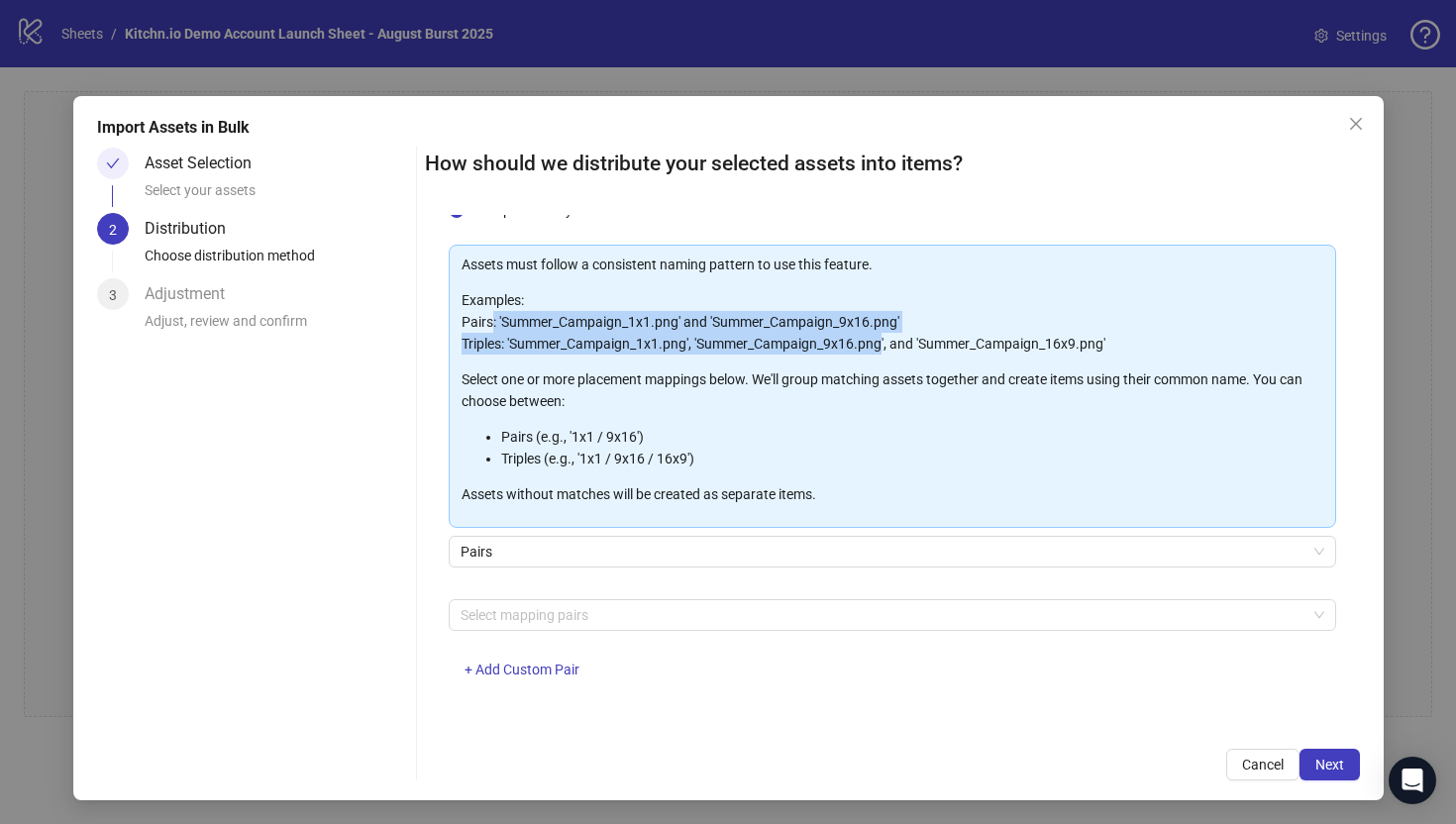 drag, startPoint x: 492, startPoint y: 322, endPoint x: 885, endPoint y: 349, distance: 393.92639 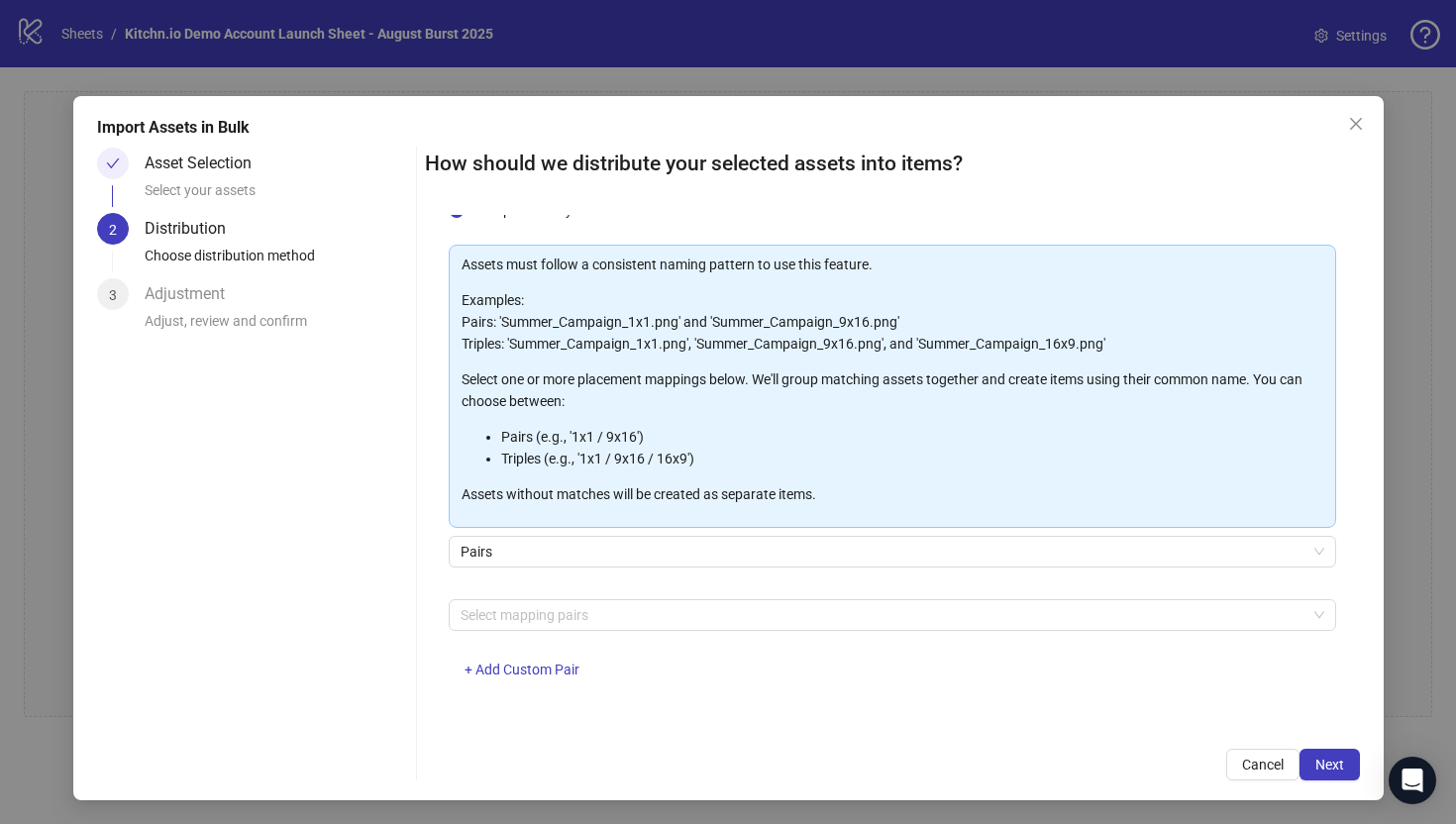 drag, startPoint x: 626, startPoint y: 317, endPoint x: 660, endPoint y: 322, distance: 34.36568 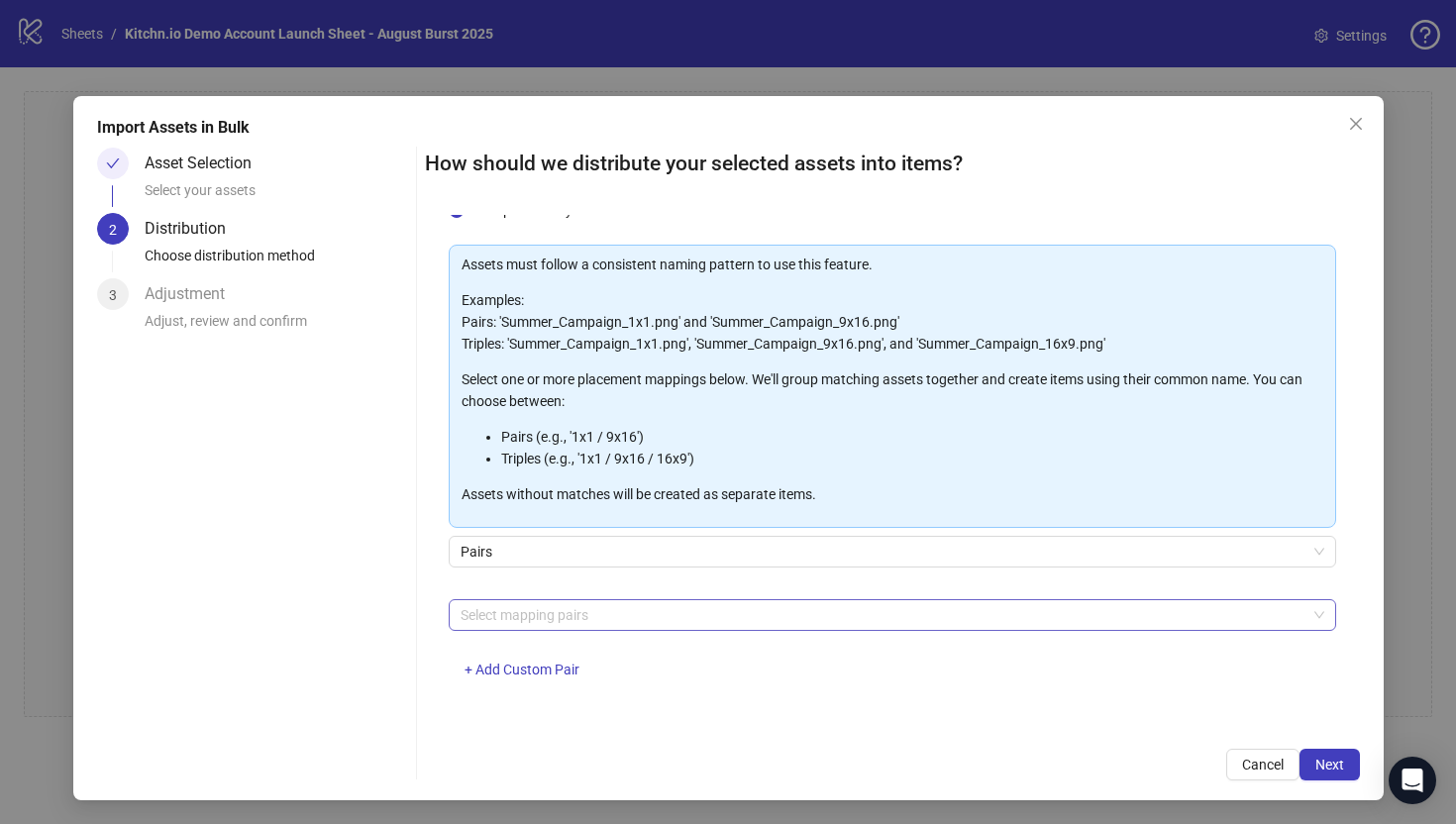 click at bounding box center [882, 615] 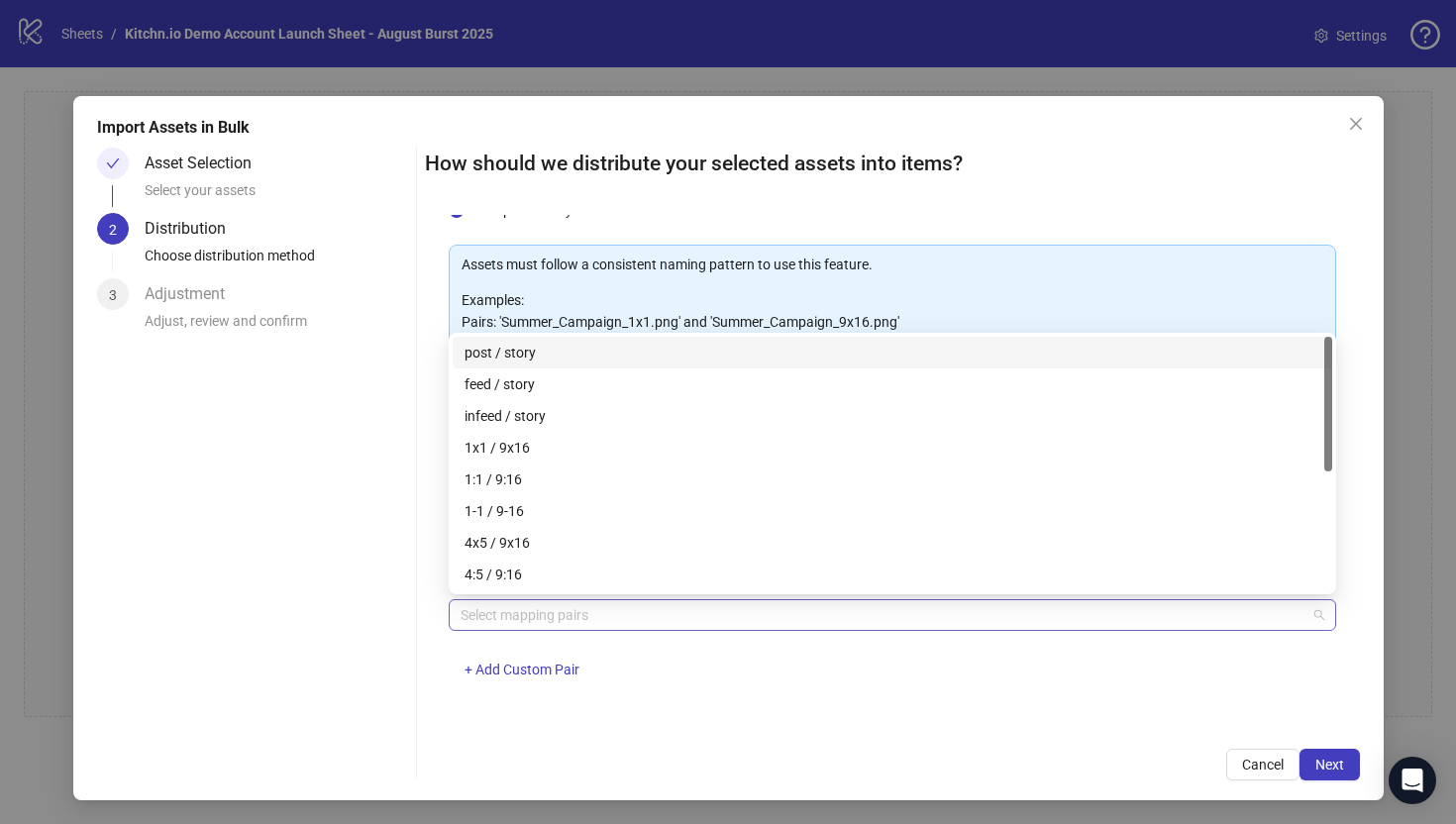 scroll, scrollTop: 68, scrollLeft: 0, axis: vertical 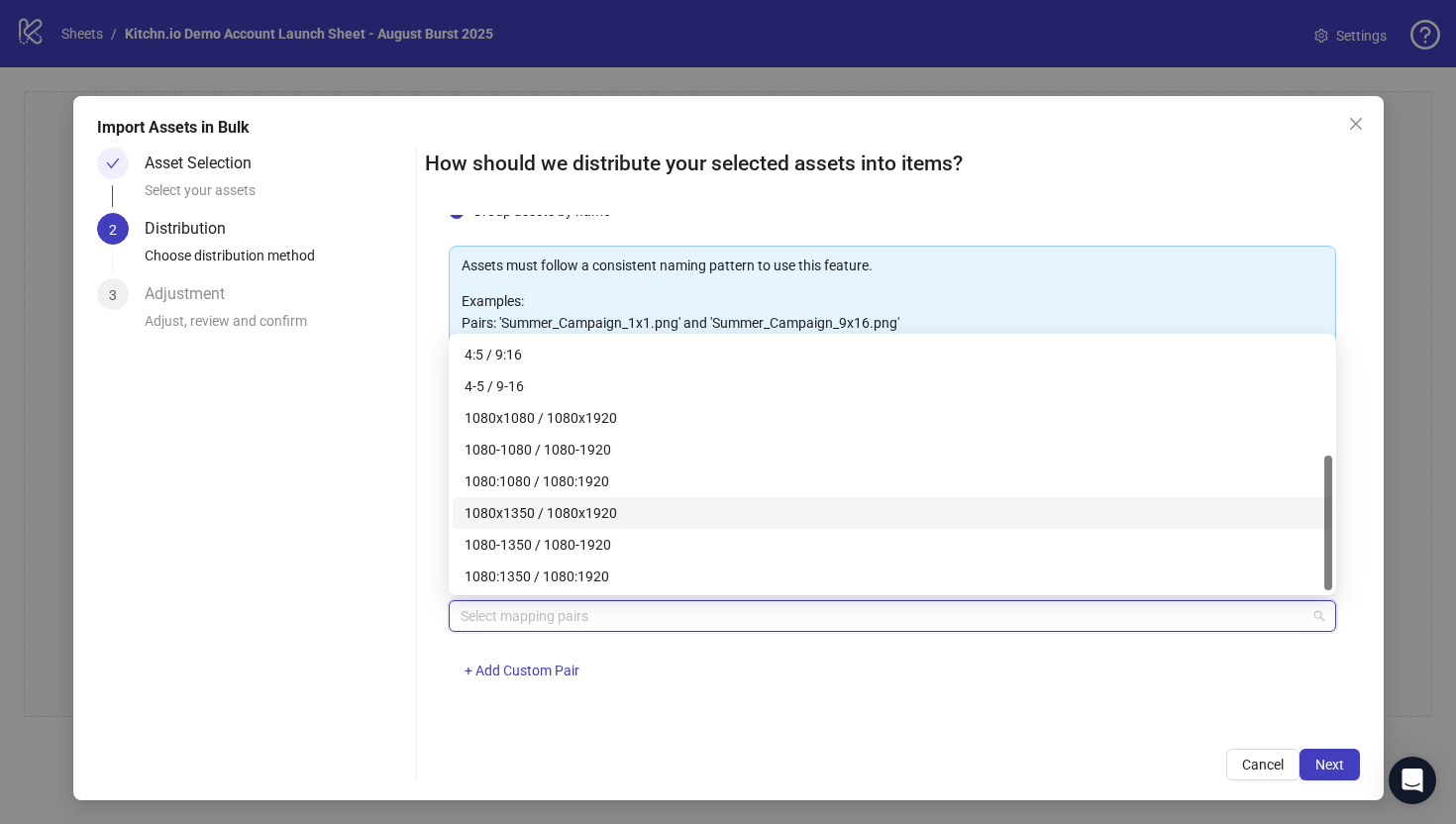 click on "One asset per item Group assets by name Assets must follow a consistent naming pattern to use this feature. Examples: Pairs: 'Summer_Campaign_1x1.png' and 'Summer_Campaign_9x16.png' Triples: 'Summer_Campaign_1x1.png', 'Summer_Campaign_9x16.png', and 'Summer_Campaign_16x9.png' Select one or more placement mappings below. We'll group matching assets together and create items using their common name. You can choose between: Pairs (e.g., '1x1 / 9x16') Triples (e.g., '1x1 / 9x16 / 16x9') Assets without matches will be created as separate items. Pairs   Select mapping pairs + Add Custom Pair" at bounding box center (892, 469) 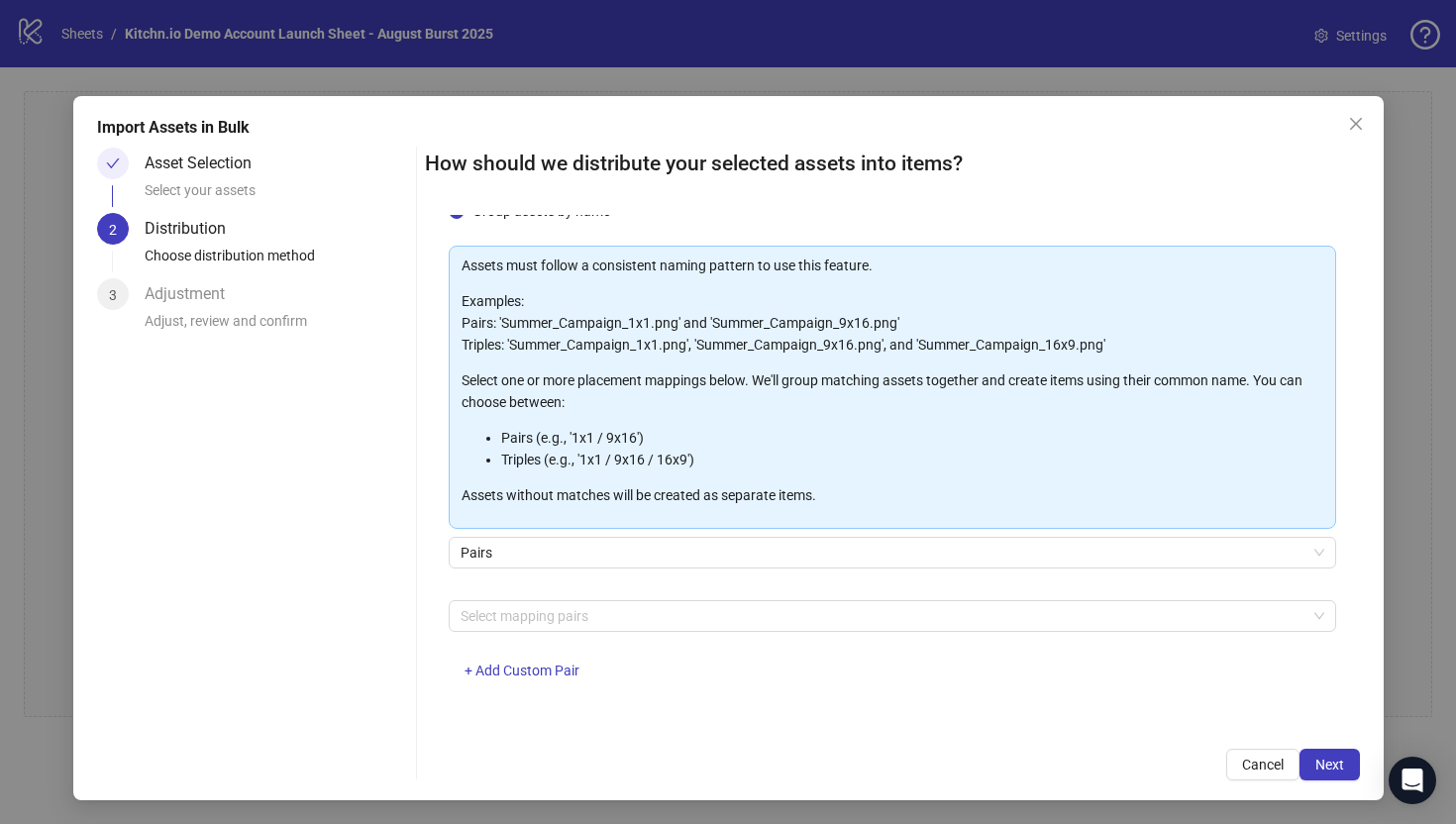 drag, startPoint x: 504, startPoint y: 454, endPoint x: 767, endPoint y: 455, distance: 263.0019 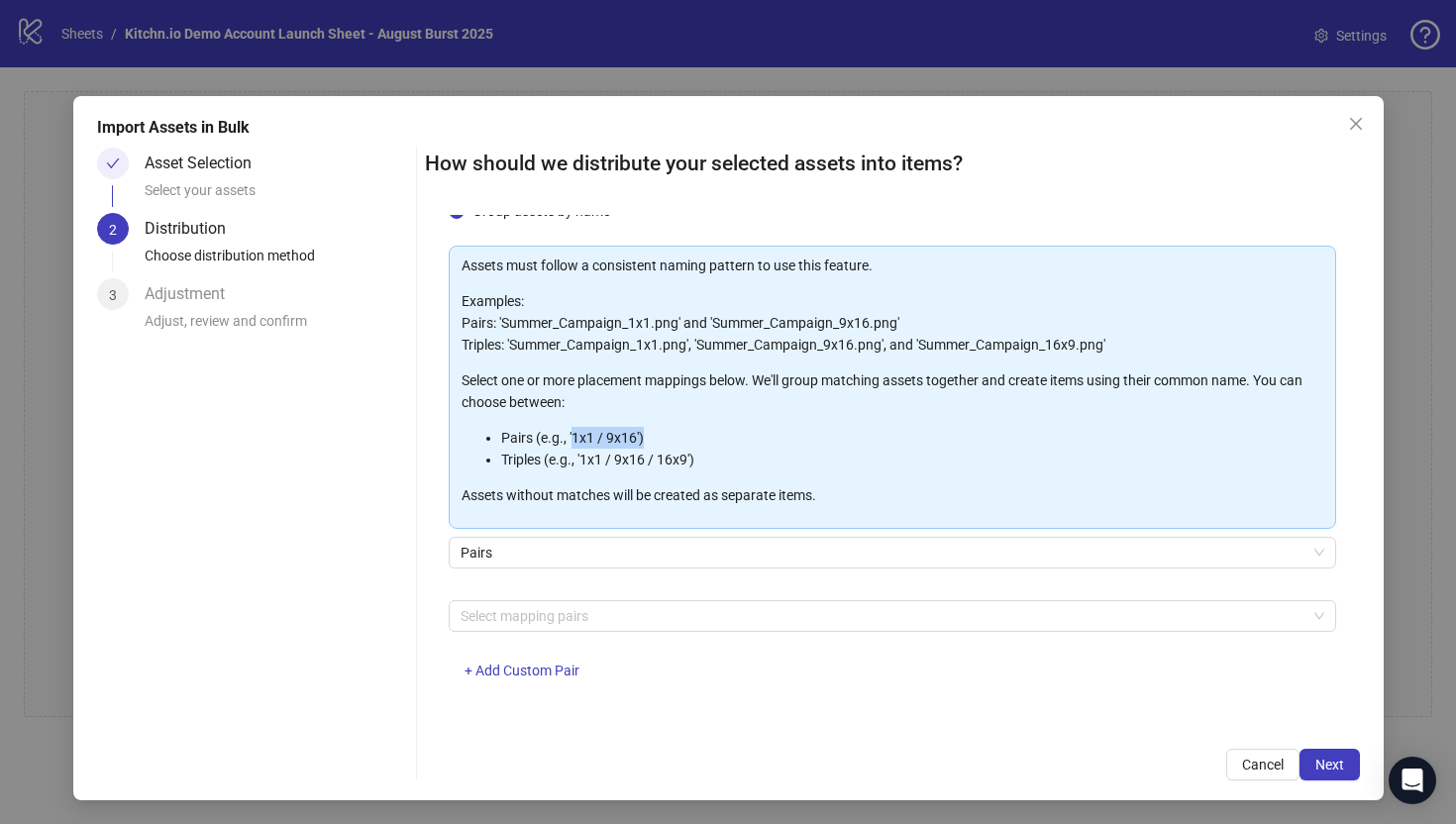 drag, startPoint x: 571, startPoint y: 435, endPoint x: 665, endPoint y: 434, distance: 94.005319 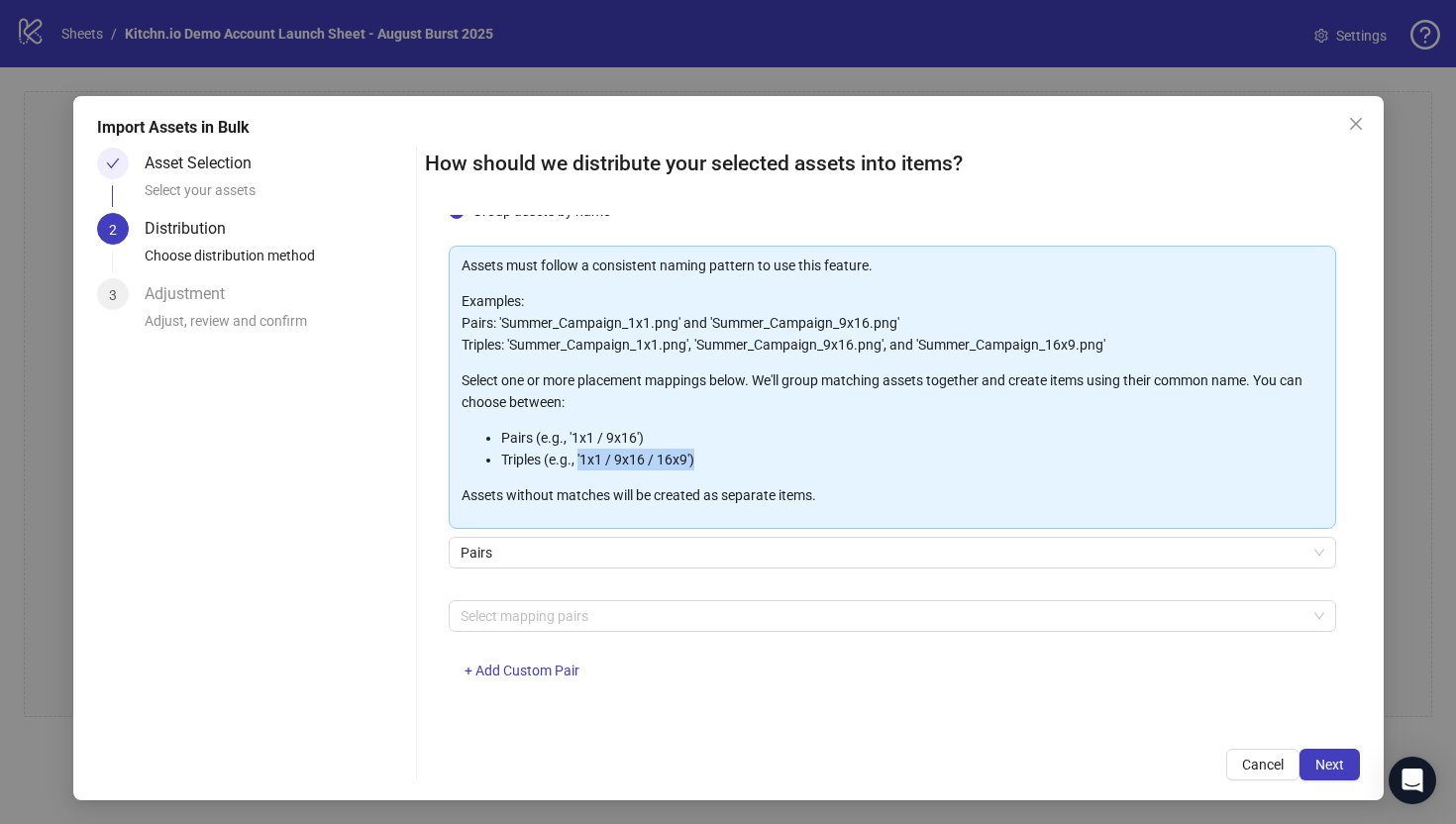 drag, startPoint x: 579, startPoint y: 460, endPoint x: 696, endPoint y: 460, distance: 117 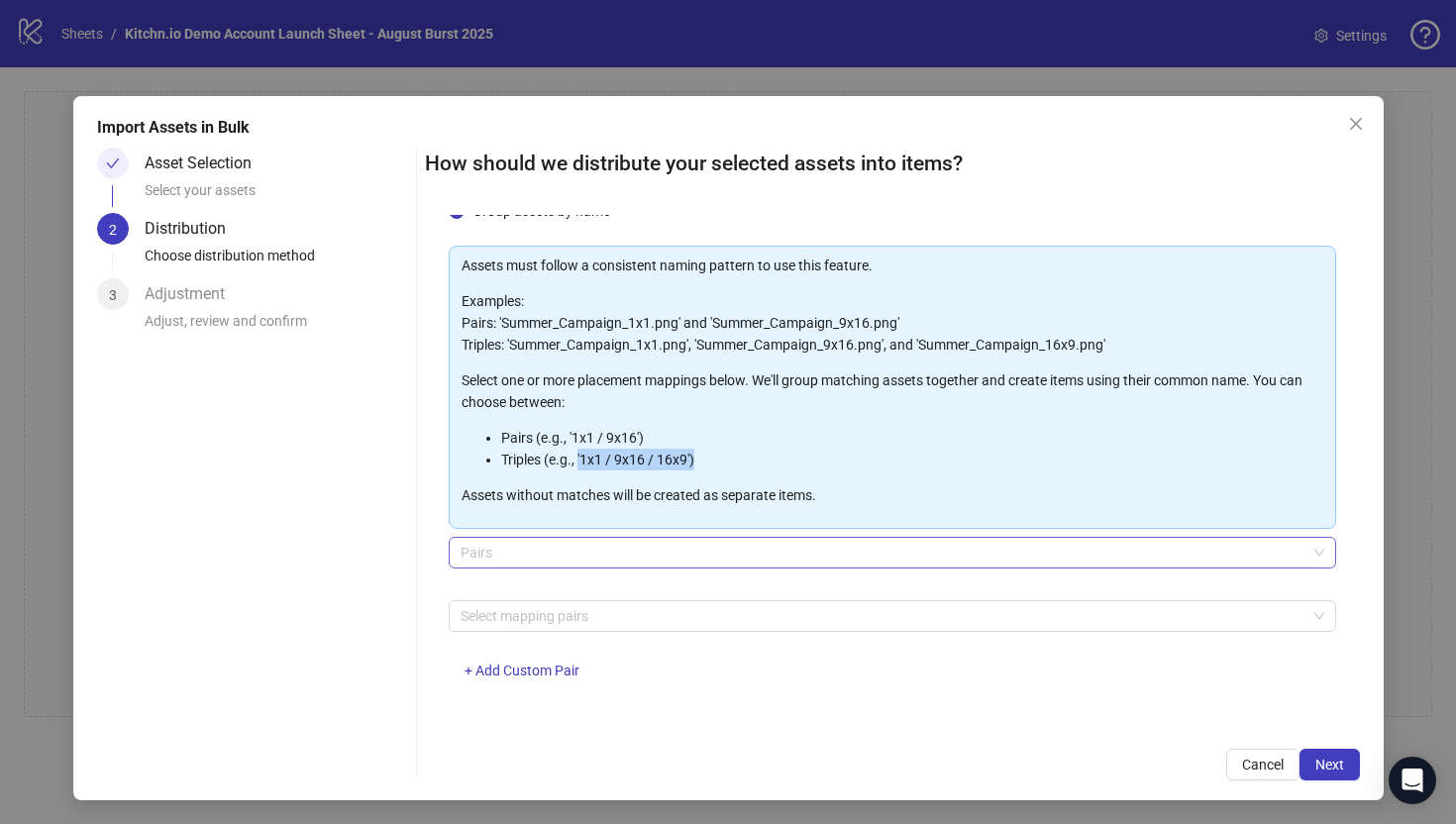click on "Pairs" at bounding box center (892, 553) 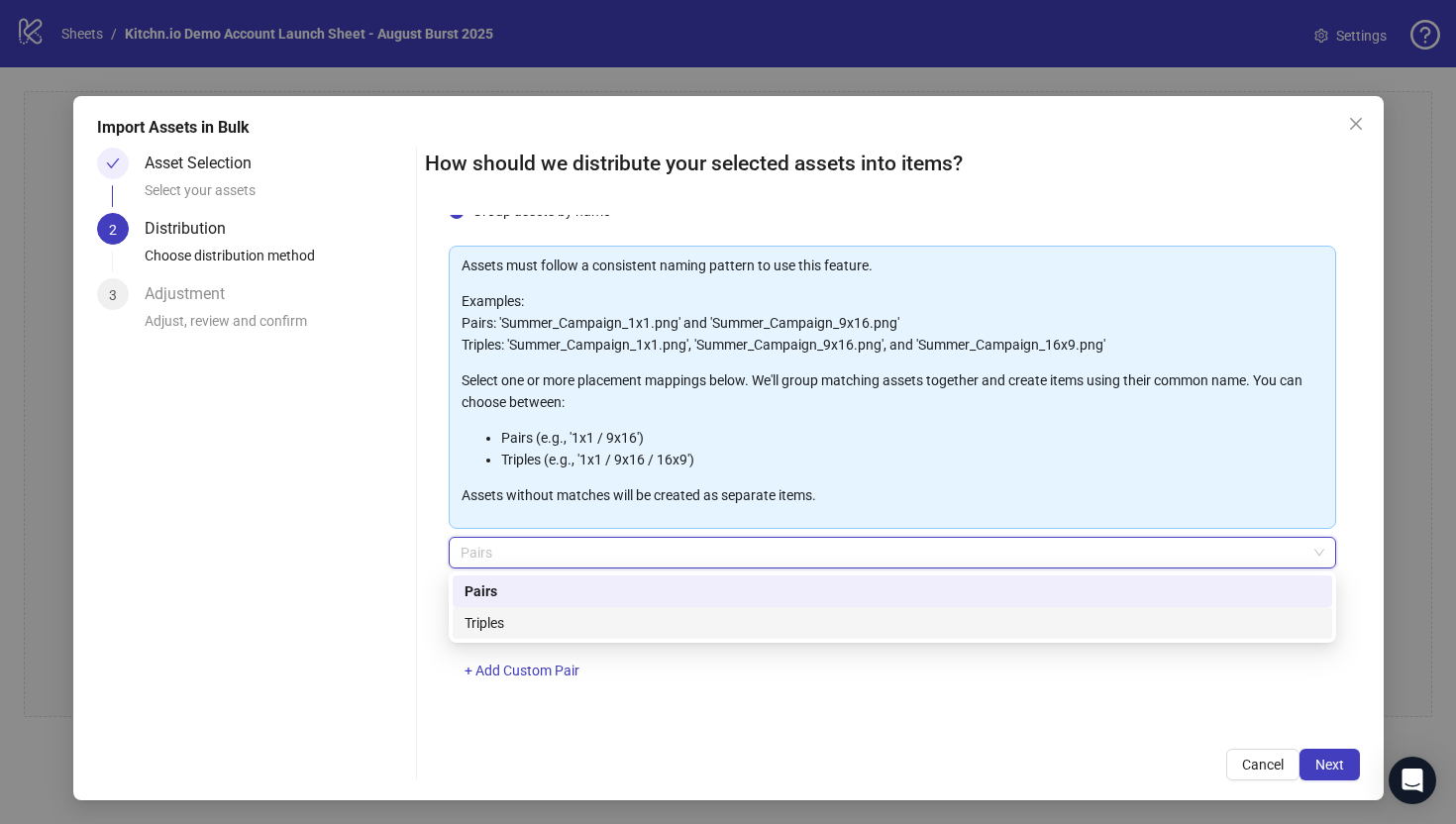 click on "Triples" at bounding box center (892, 623) 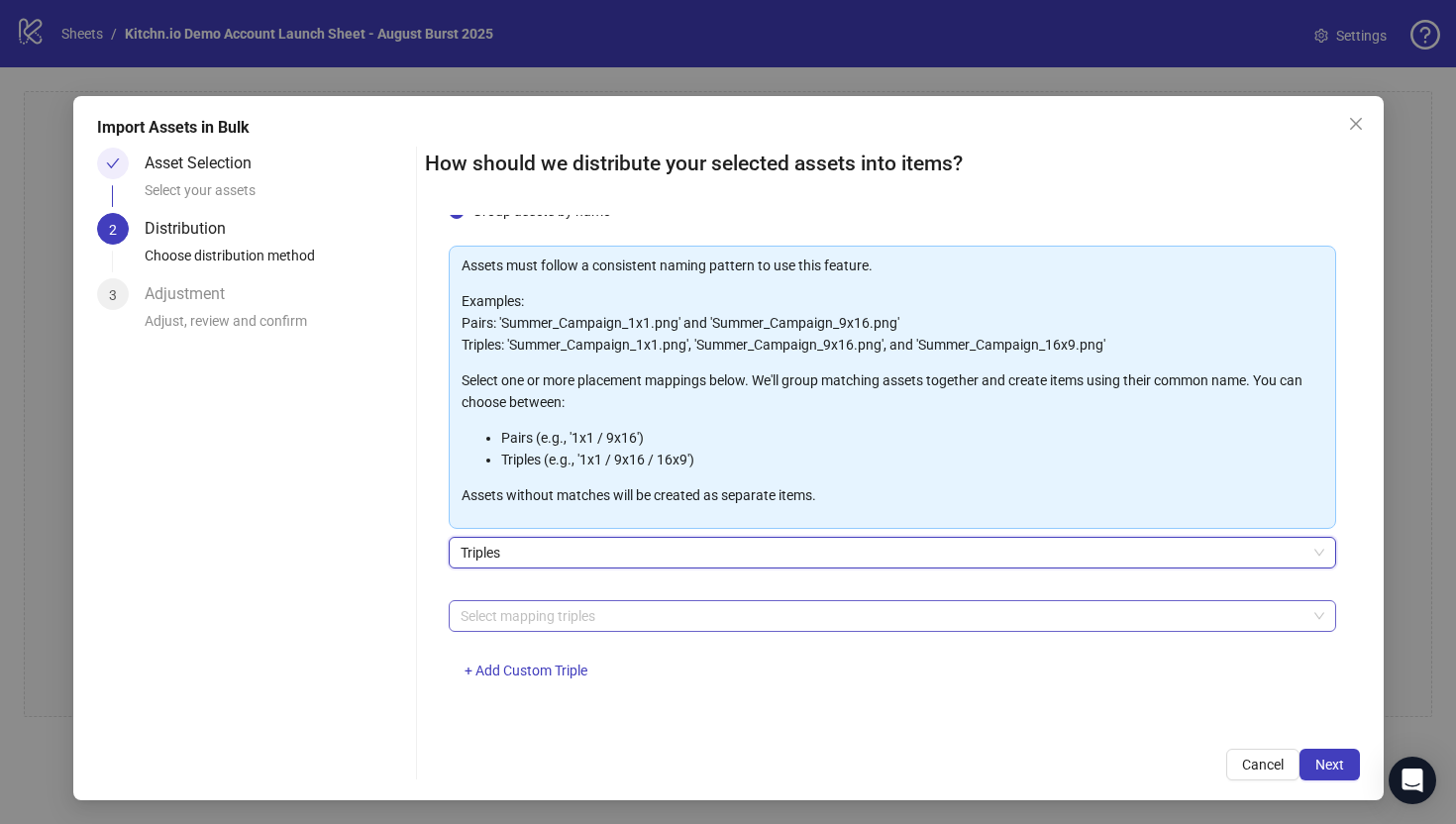 click at bounding box center [882, 616] 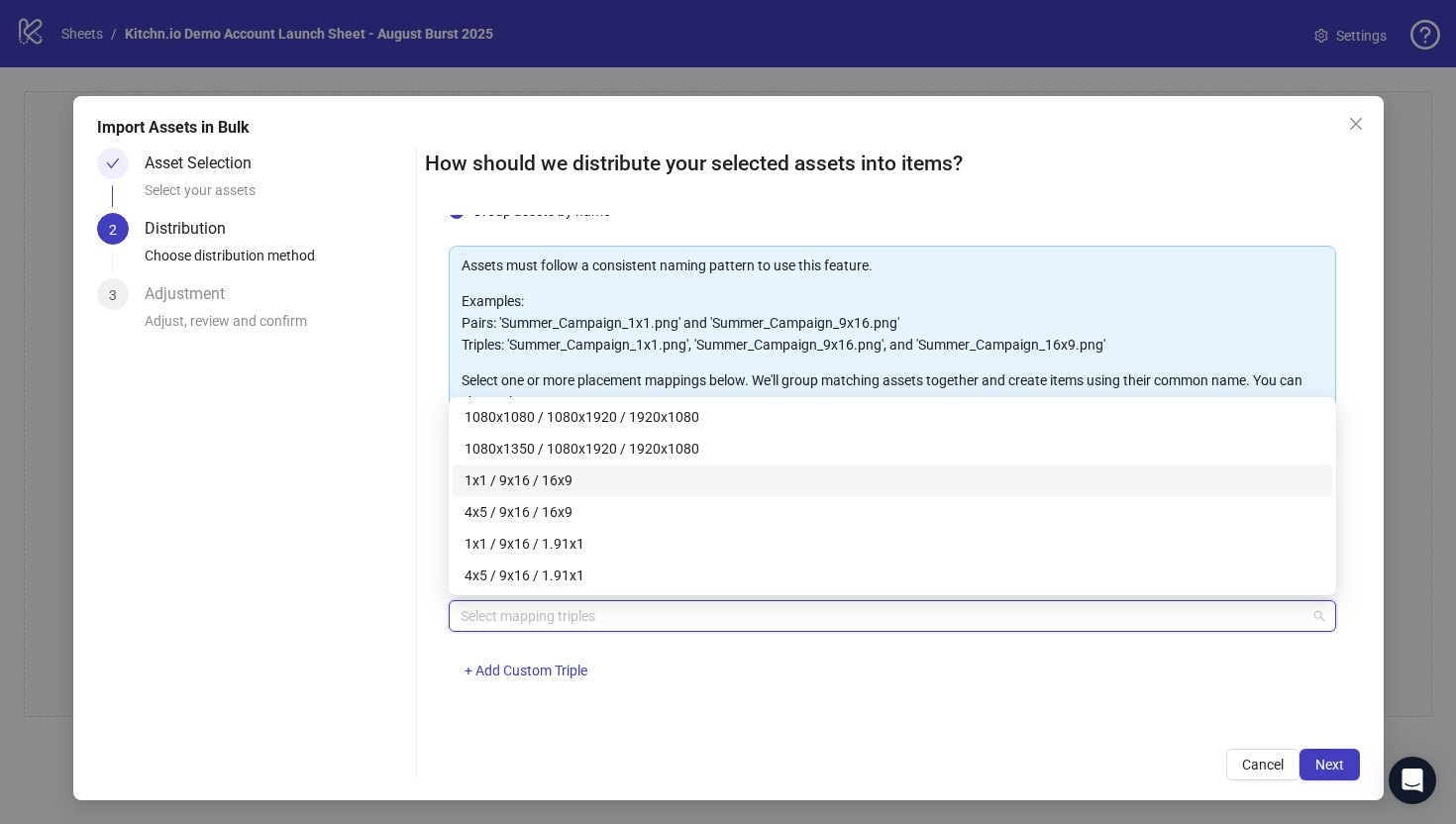 click on "Asset Selection Select your assets 2 Distribution Choose distribution method 3 Adjustment Adjust, review and confirm How should we distribute your selected assets into items? One asset per item Group assets by name Assets must follow a consistent naming pattern to use this feature. Examples: Pairs: 'Summer_Campaign_1x1.png' and 'Summer_Campaign_9x16.png' Triples: 'Summer_Campaign_1x1.png', 'Summer_Campaign_9x16.png', and 'Summer_Campaign_16x9.png' Select one or more placement mappings below. We'll group matching assets together and create items using their common name. You can choose between: Pairs (e.g., '1x1 / 9x16') Triples (e.g., '1x1 / 9x16 / 16x9') Assets without matches will be created as separate items. Triples   Select mapping triples + Add Custom Triple Cancel Next" at bounding box center (728, 464) 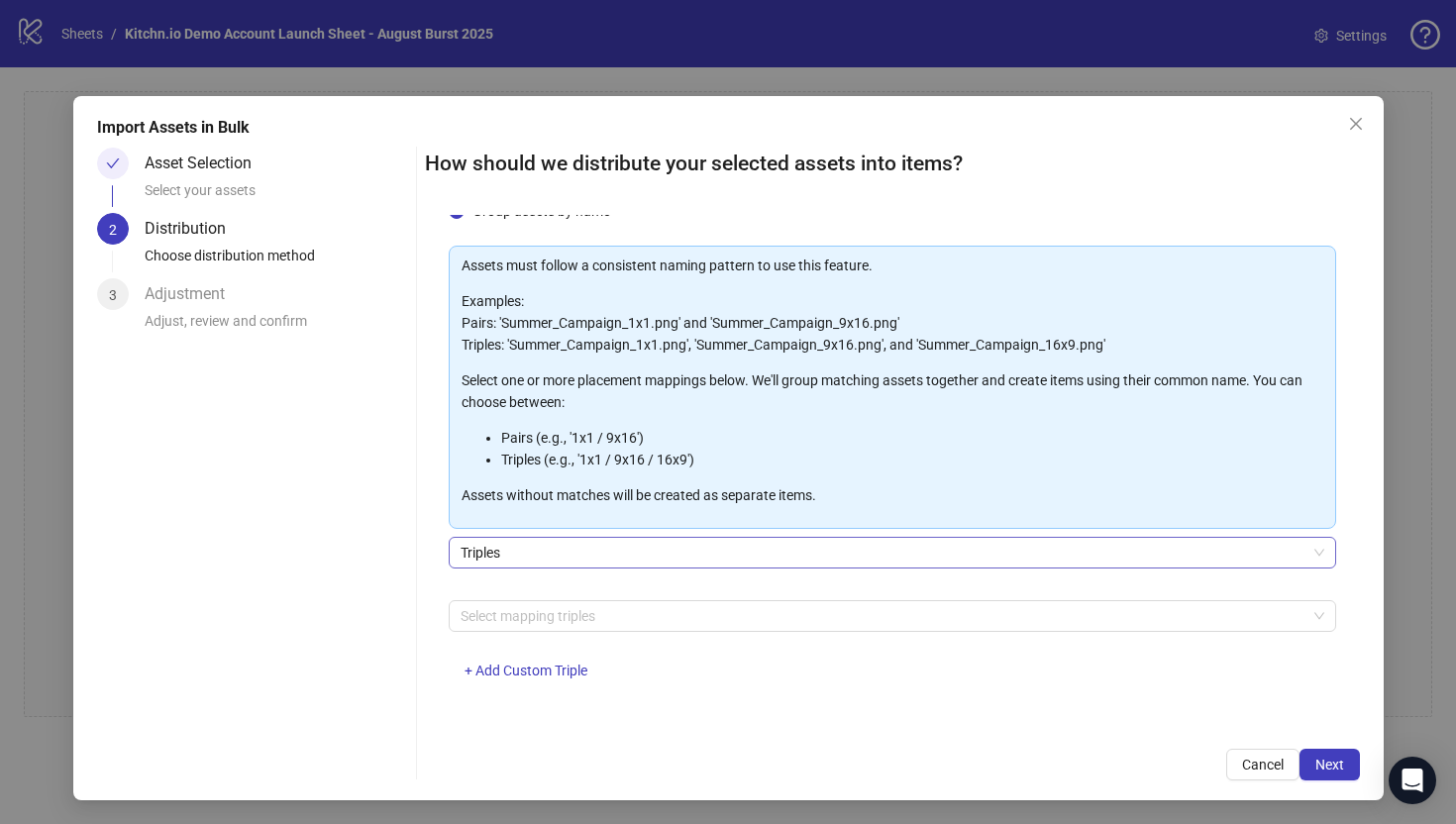 click on "Triples" at bounding box center [892, 553] 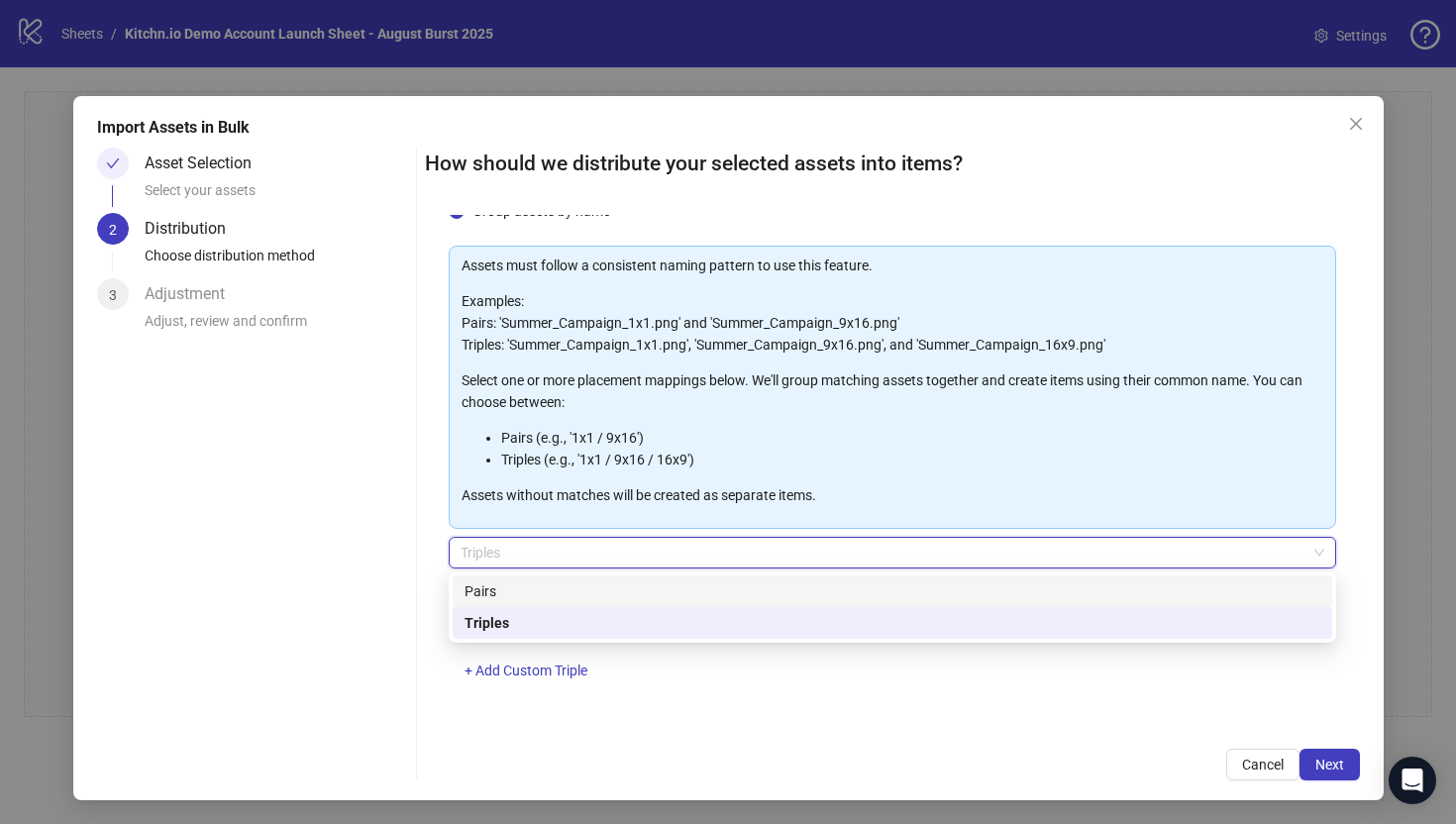 click on "Pairs" at bounding box center (892, 591) 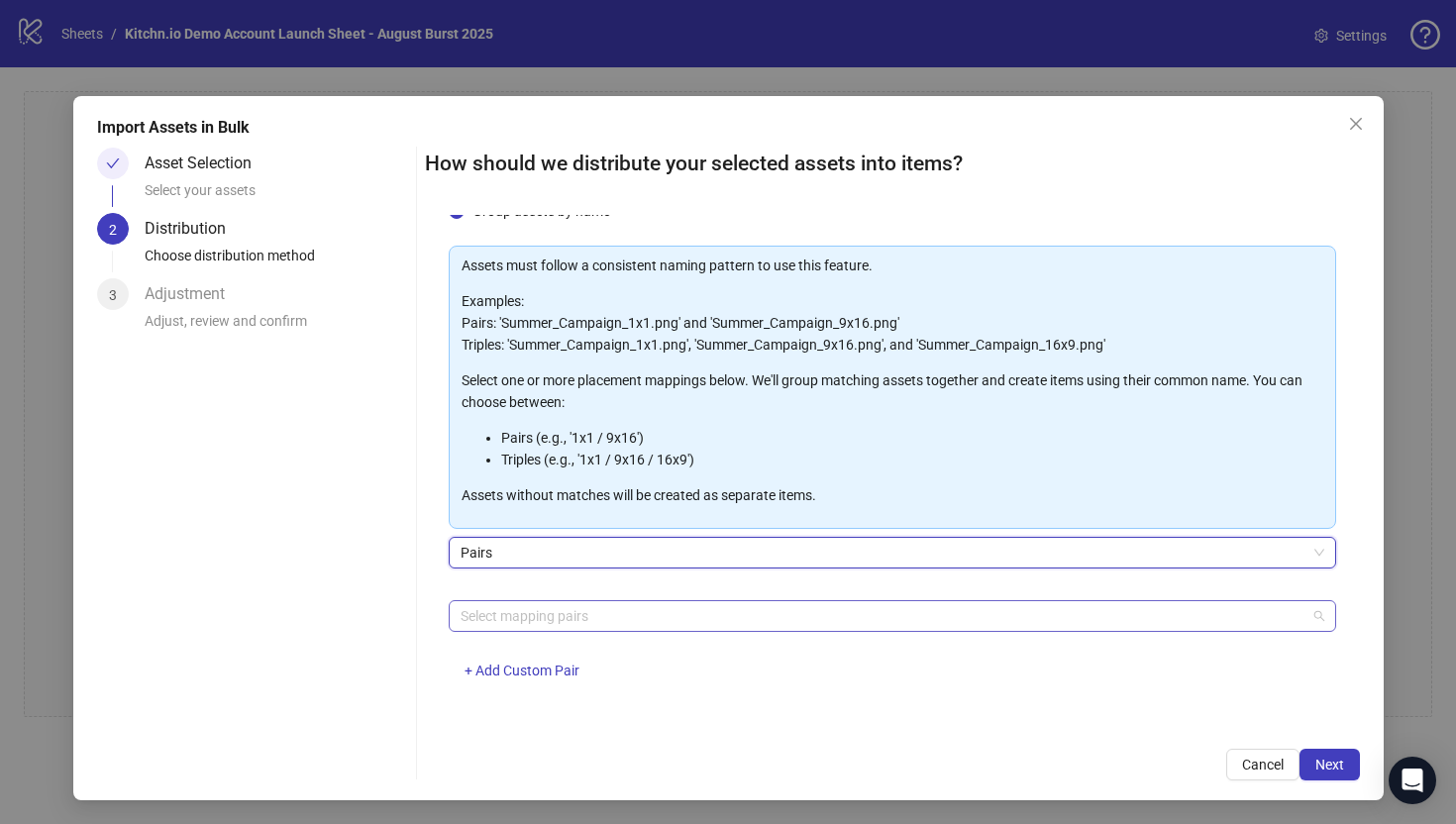 click at bounding box center (882, 616) 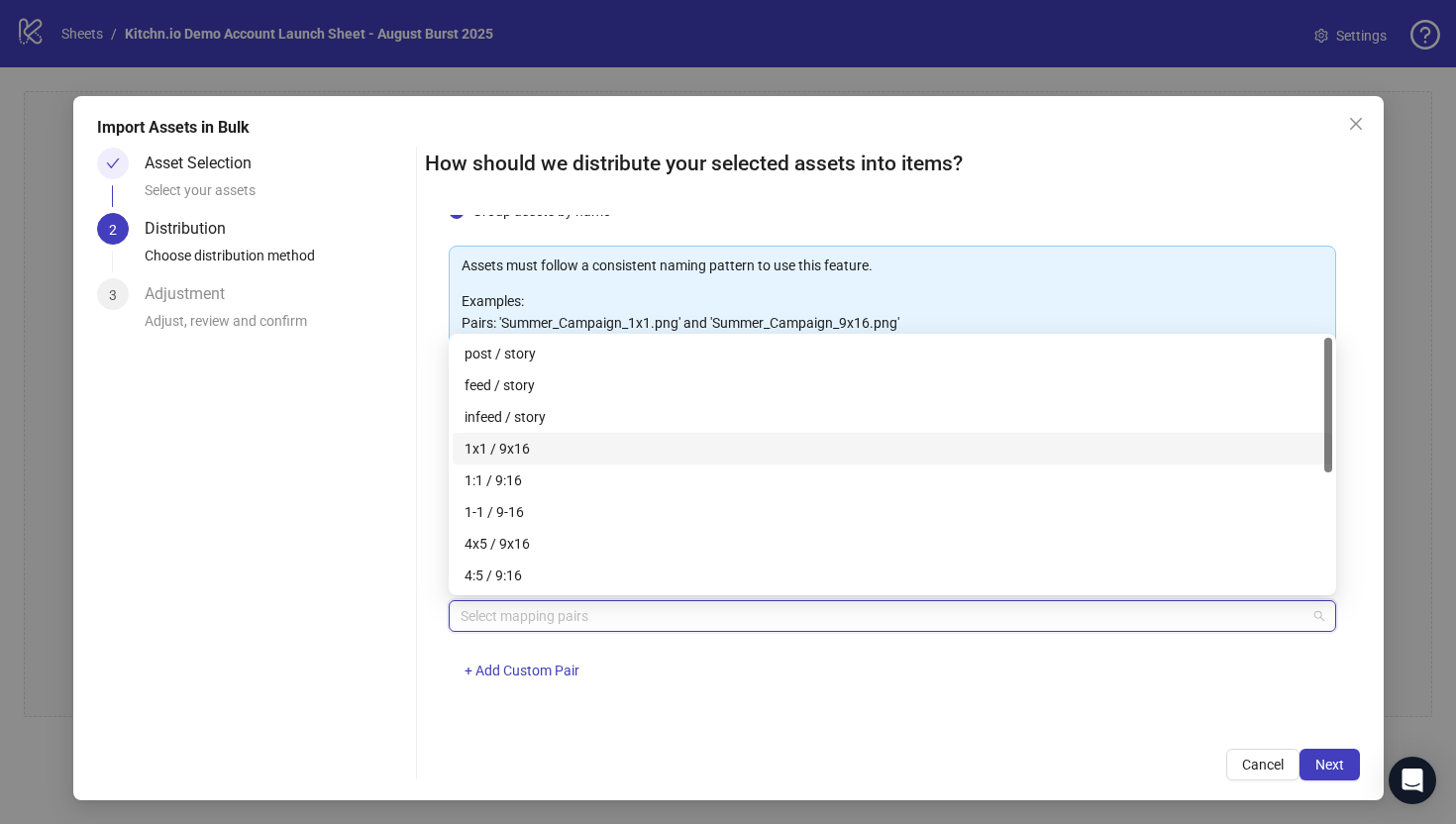 click on "1x1 / 9x16" at bounding box center [892, 449] 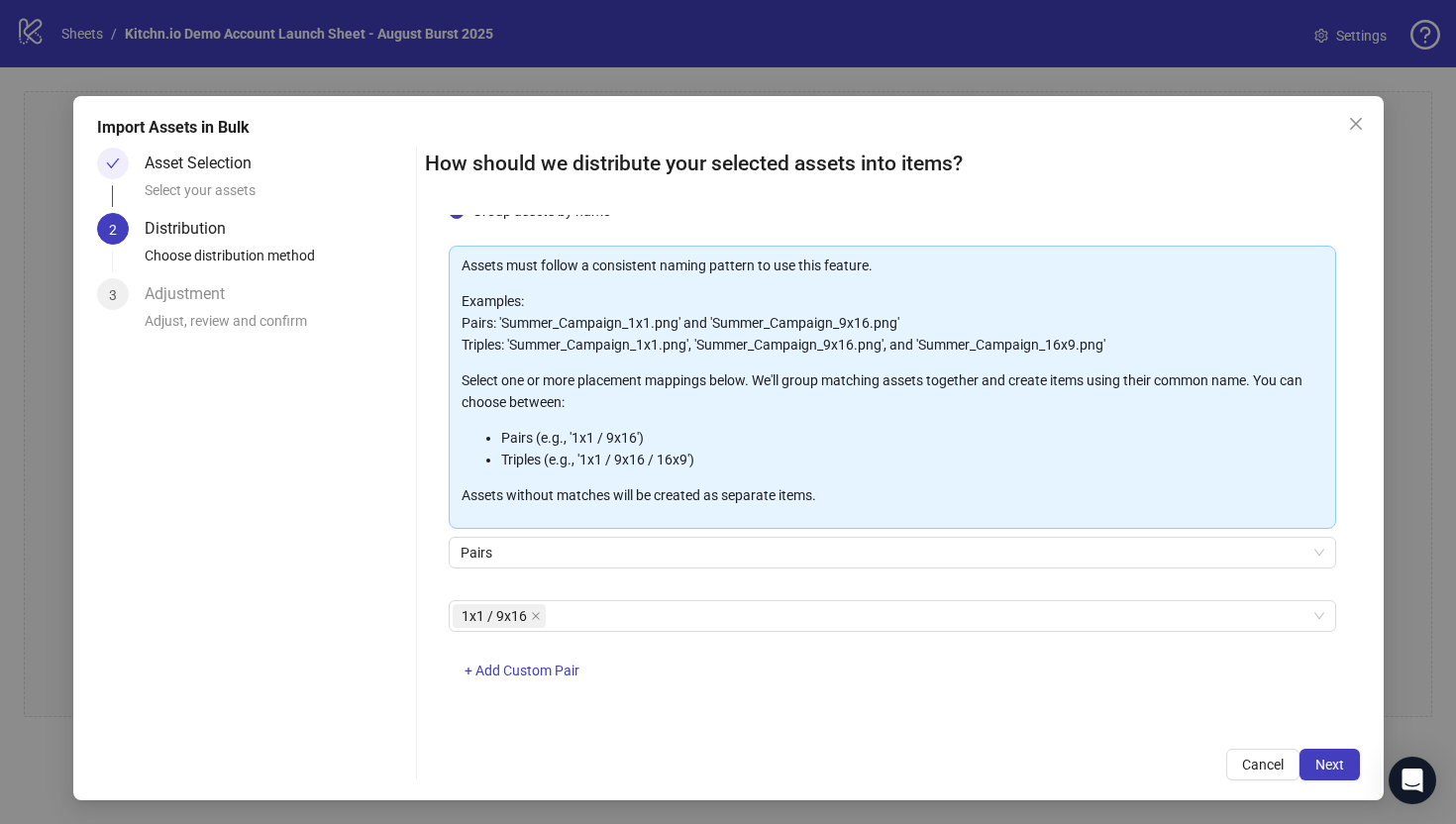 click on "One asset per item Group assets by name Assets must follow a consistent naming pattern to use this feature. Examples: Pairs: 'Summer_Campaign_1x1.png' and 'Summer_Campaign_9x16.png' Triples: 'Summer_Campaign_1x1.png', 'Summer_Campaign_9x16.png', and 'Summer_Campaign_16x9.png' Select one or more placement mappings below. We'll group matching assets together and create items using their common name. You can choose between: Pairs (e.g., '1x1 / 9x16') Triples (e.g., '1x1 / 9x16 / 16x9') Assets without matches will be created as separate items. Pairs 1x1 / 9x16   + Add Custom Pair" at bounding box center [892, 469] 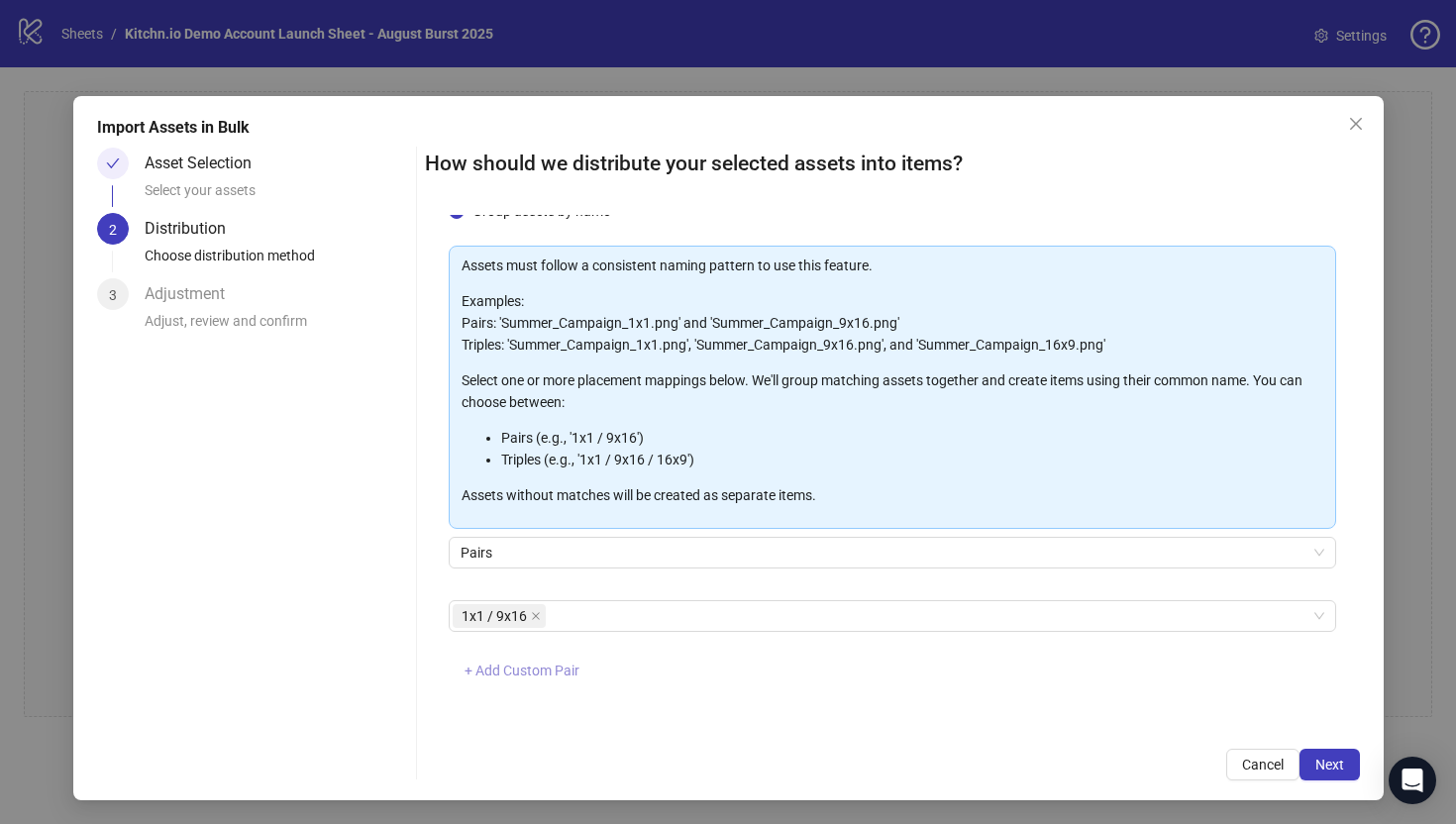 click on "+ Add Custom Pair" at bounding box center [522, 670] 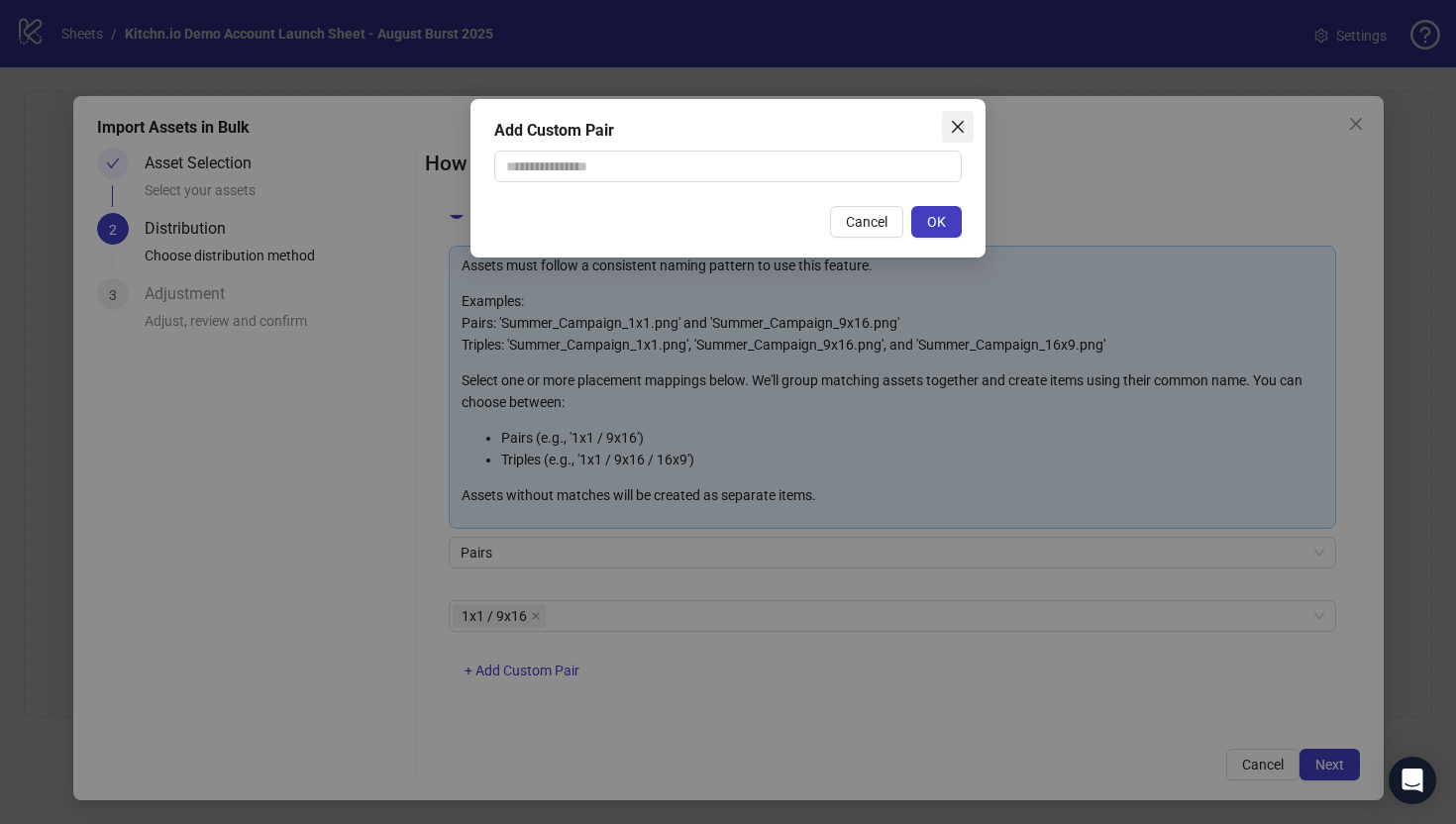 click 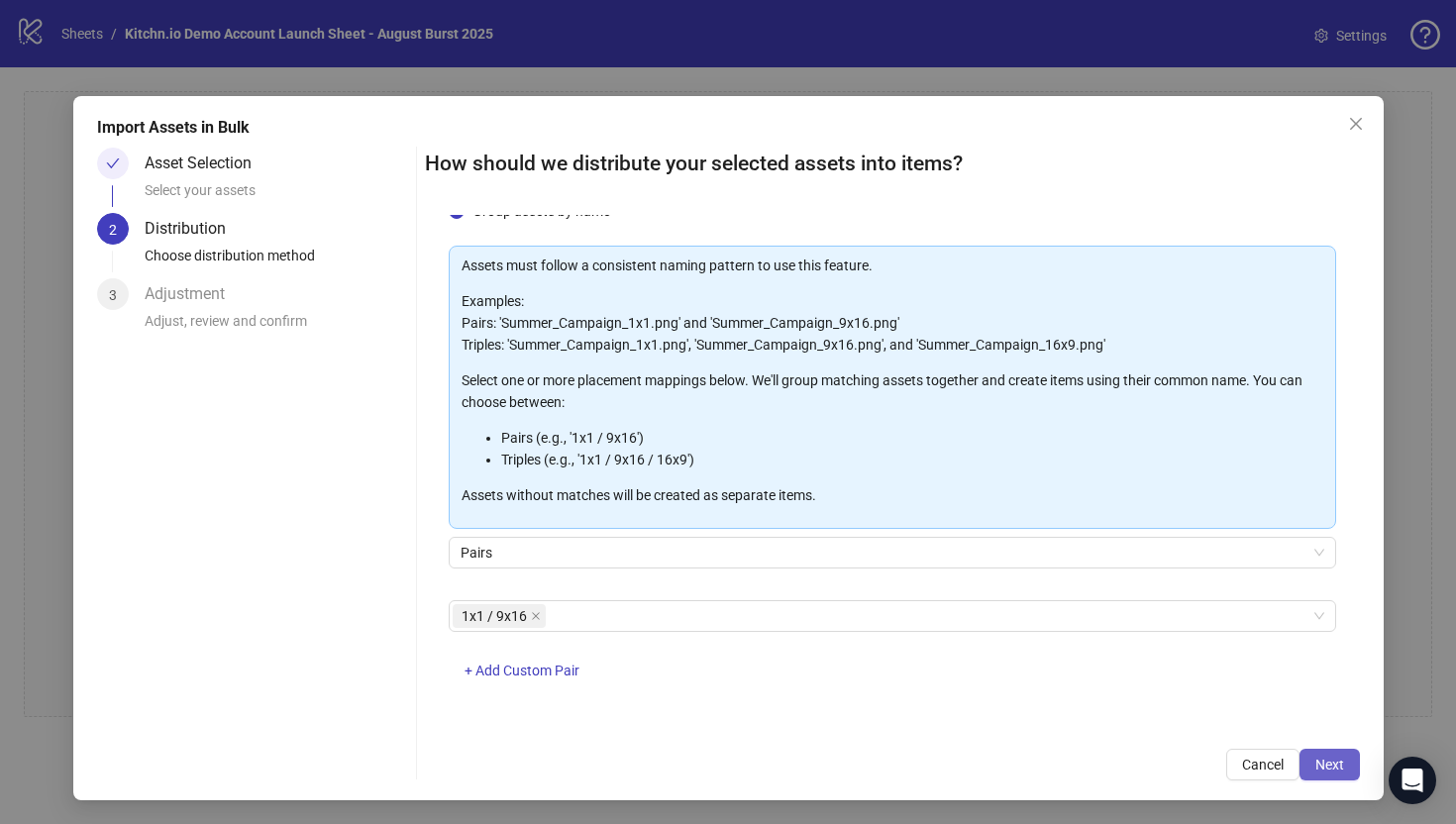 click on "Next" at bounding box center (1329, 765) 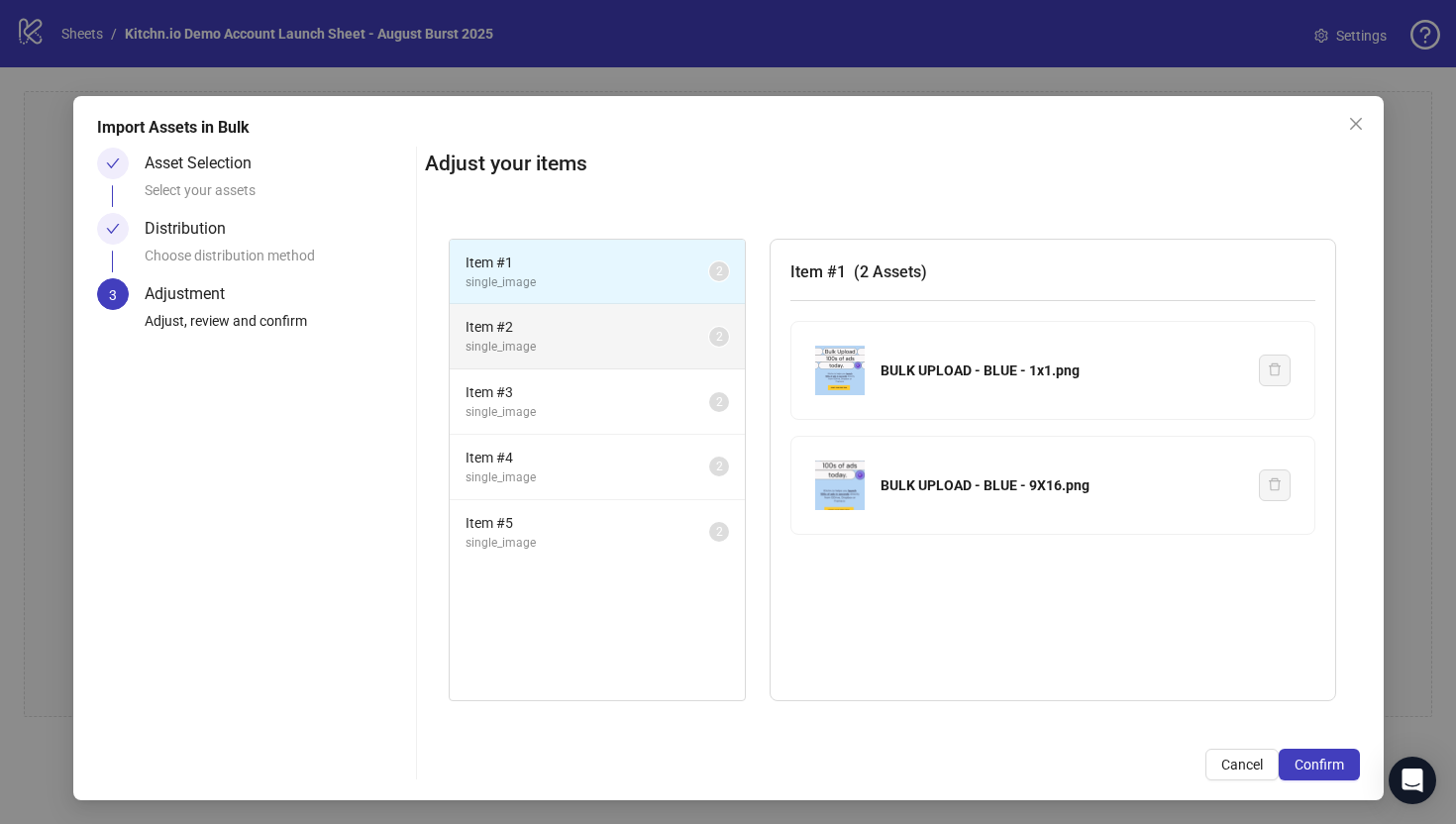 drag, startPoint x: 565, startPoint y: 332, endPoint x: 569, endPoint y: 345, distance: 13.601471 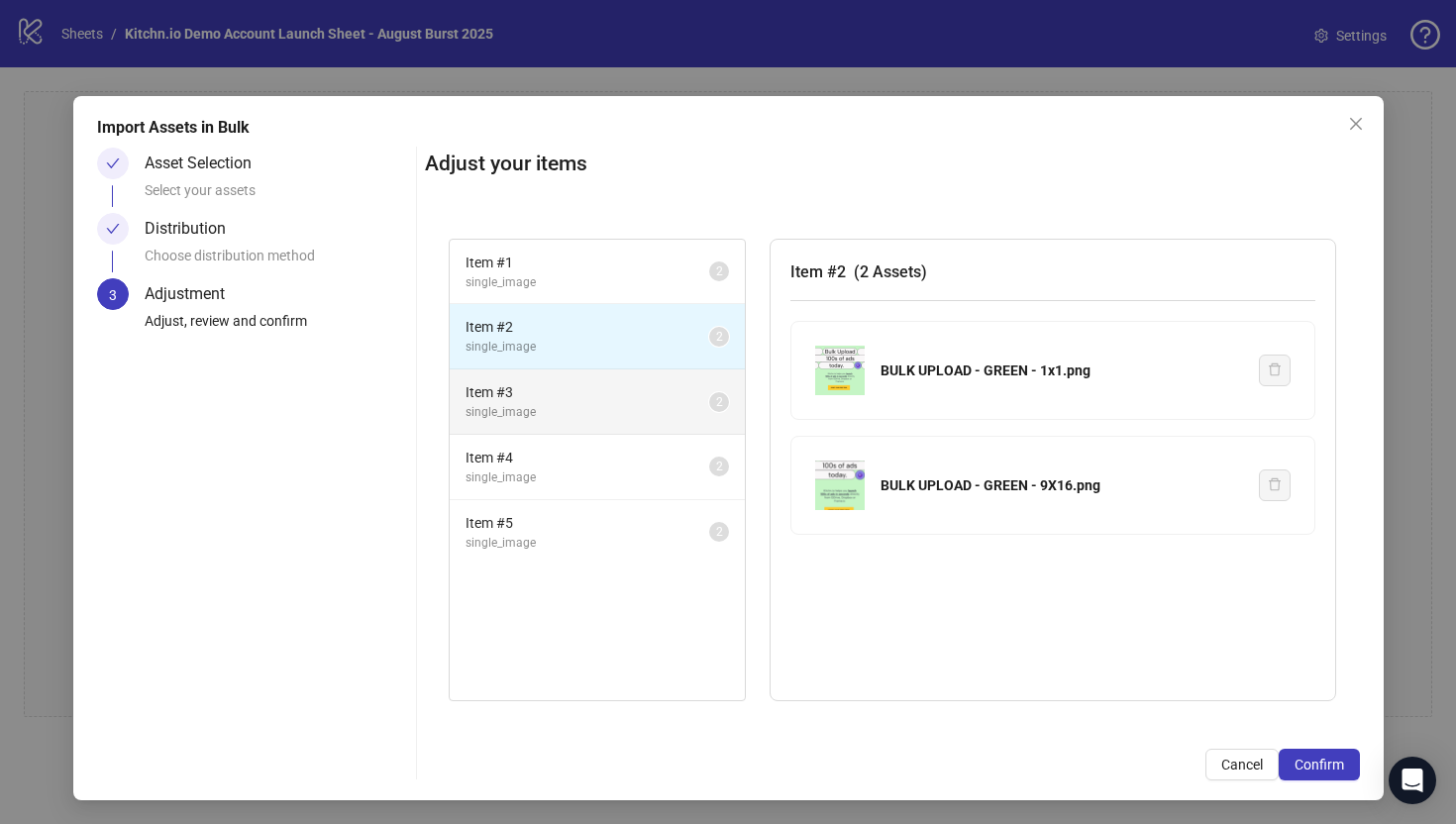 click on "single_image" at bounding box center (587, 412) 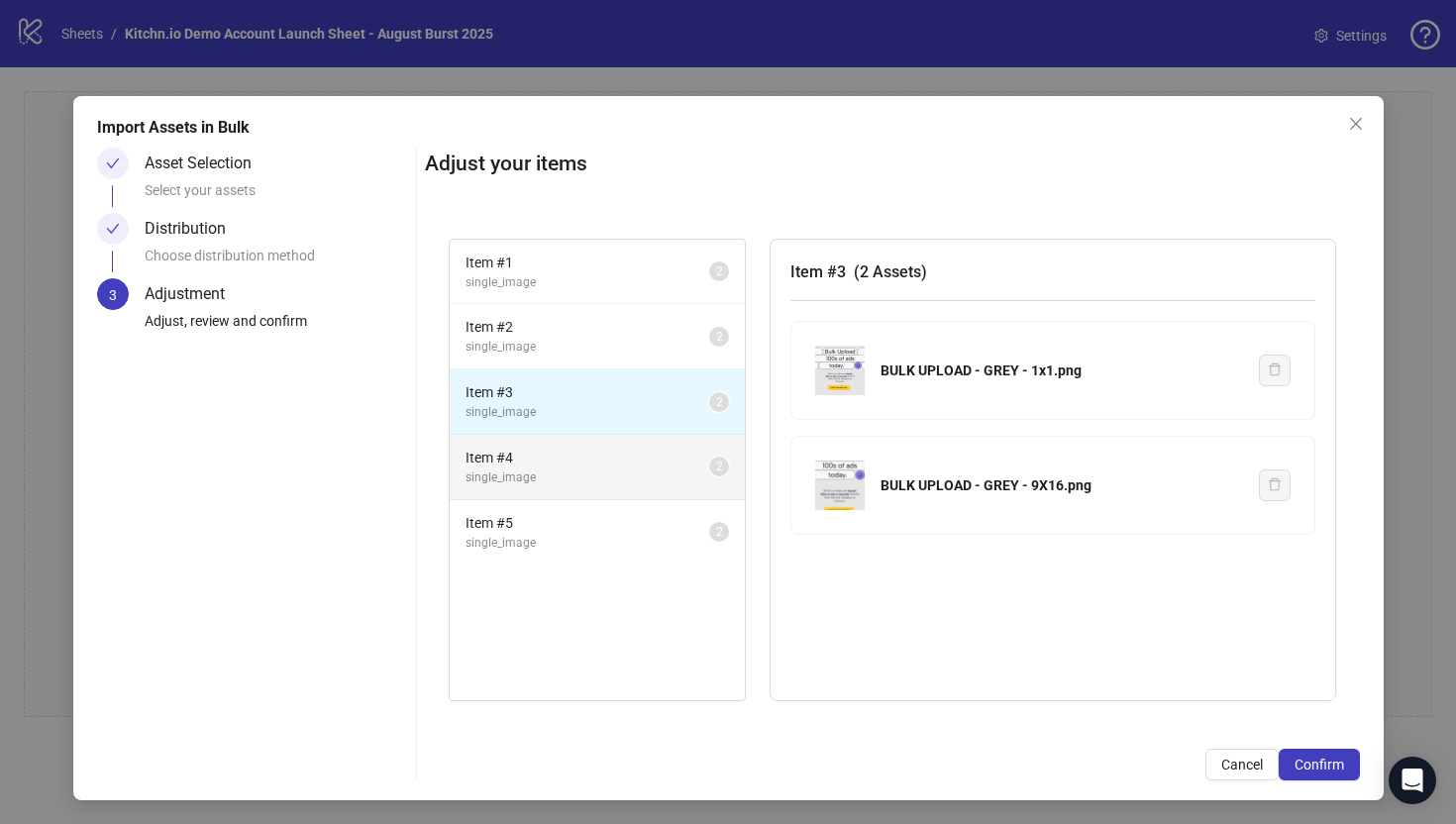 click on "Item # 4" at bounding box center [587, 458] 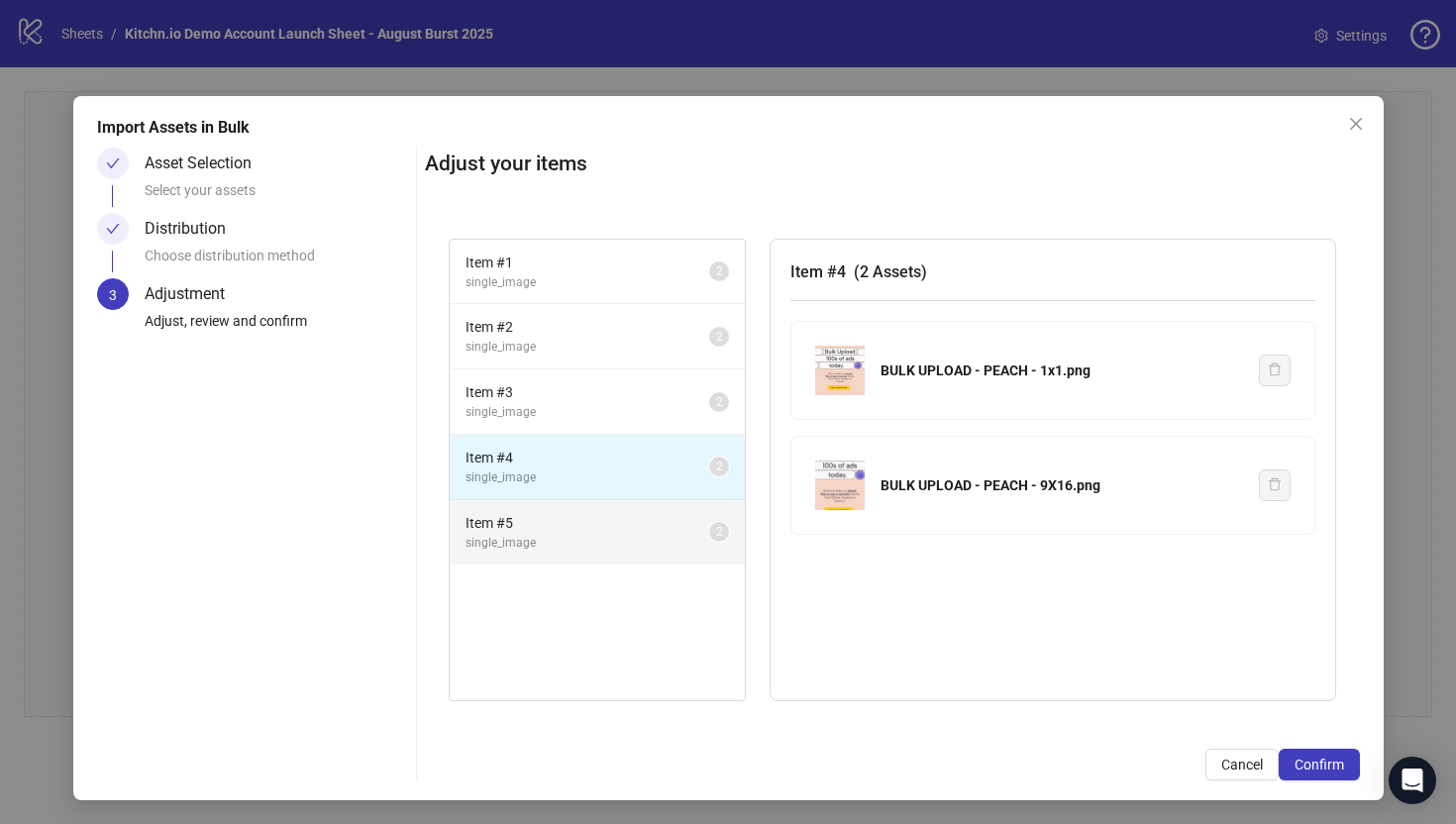 click on "Item # 5" at bounding box center (587, 523) 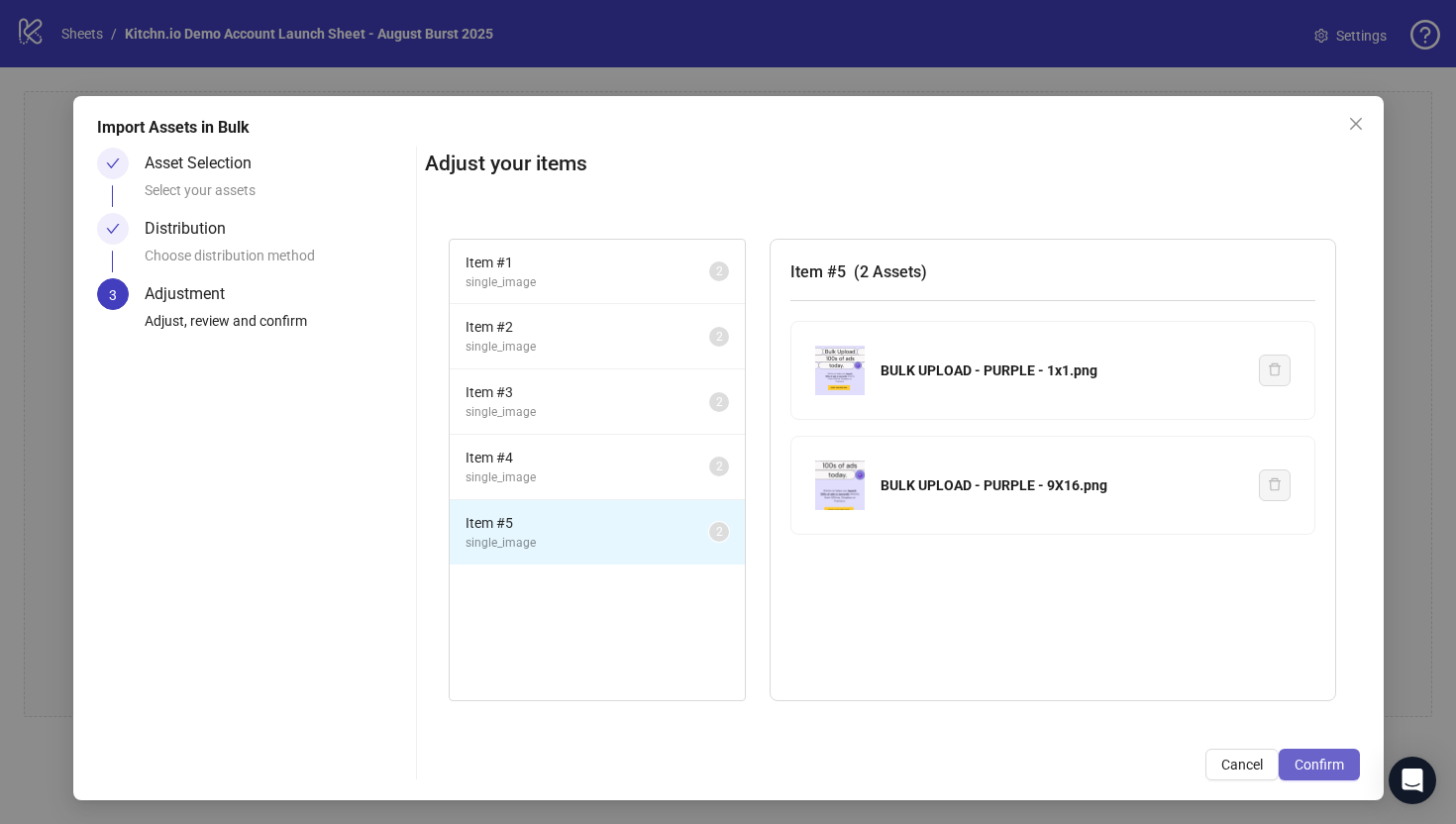 click on "Confirm" at bounding box center (1319, 765) 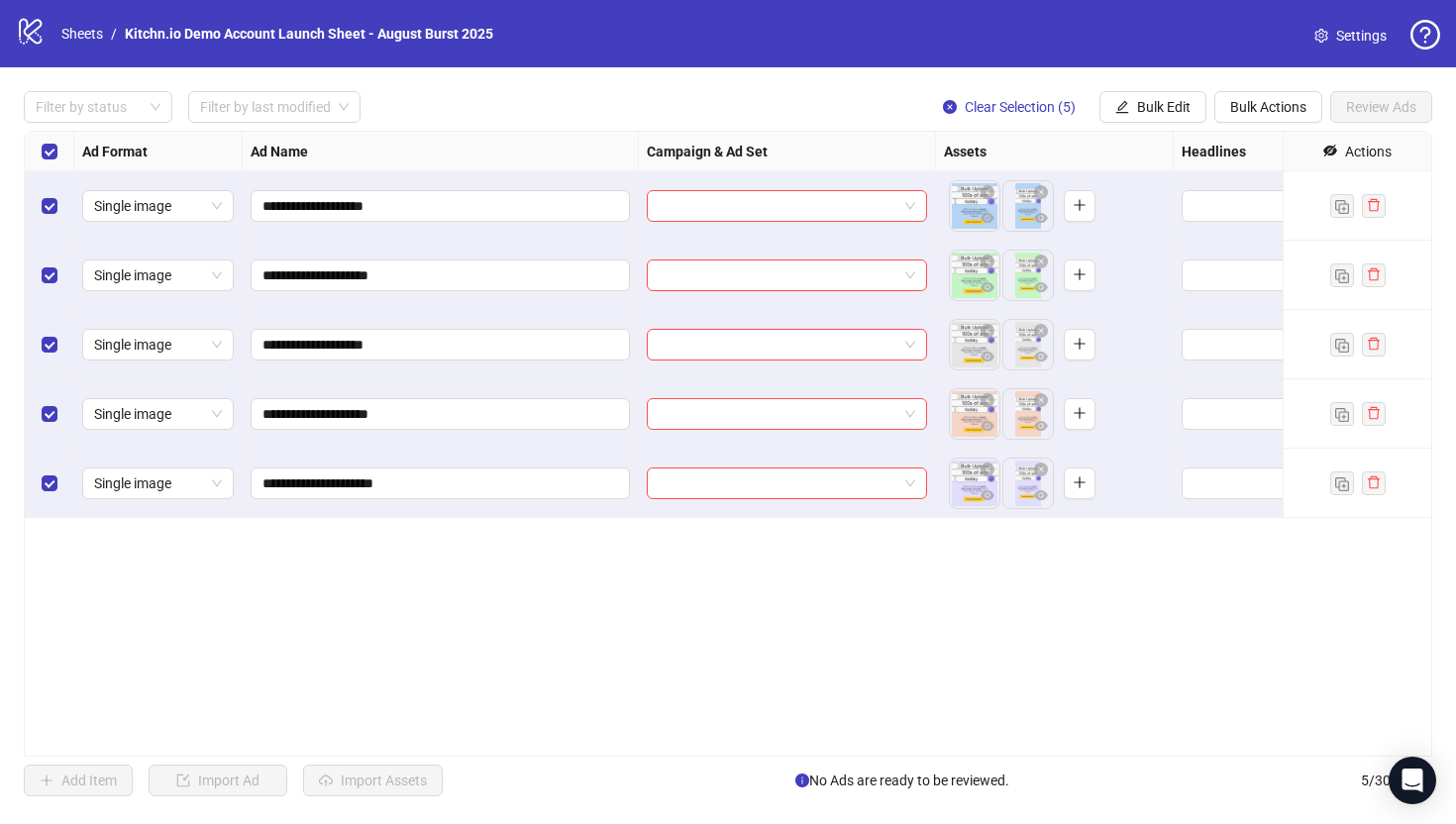 drag, startPoint x: 896, startPoint y: 682, endPoint x: 918, endPoint y: 756, distance: 77.201036 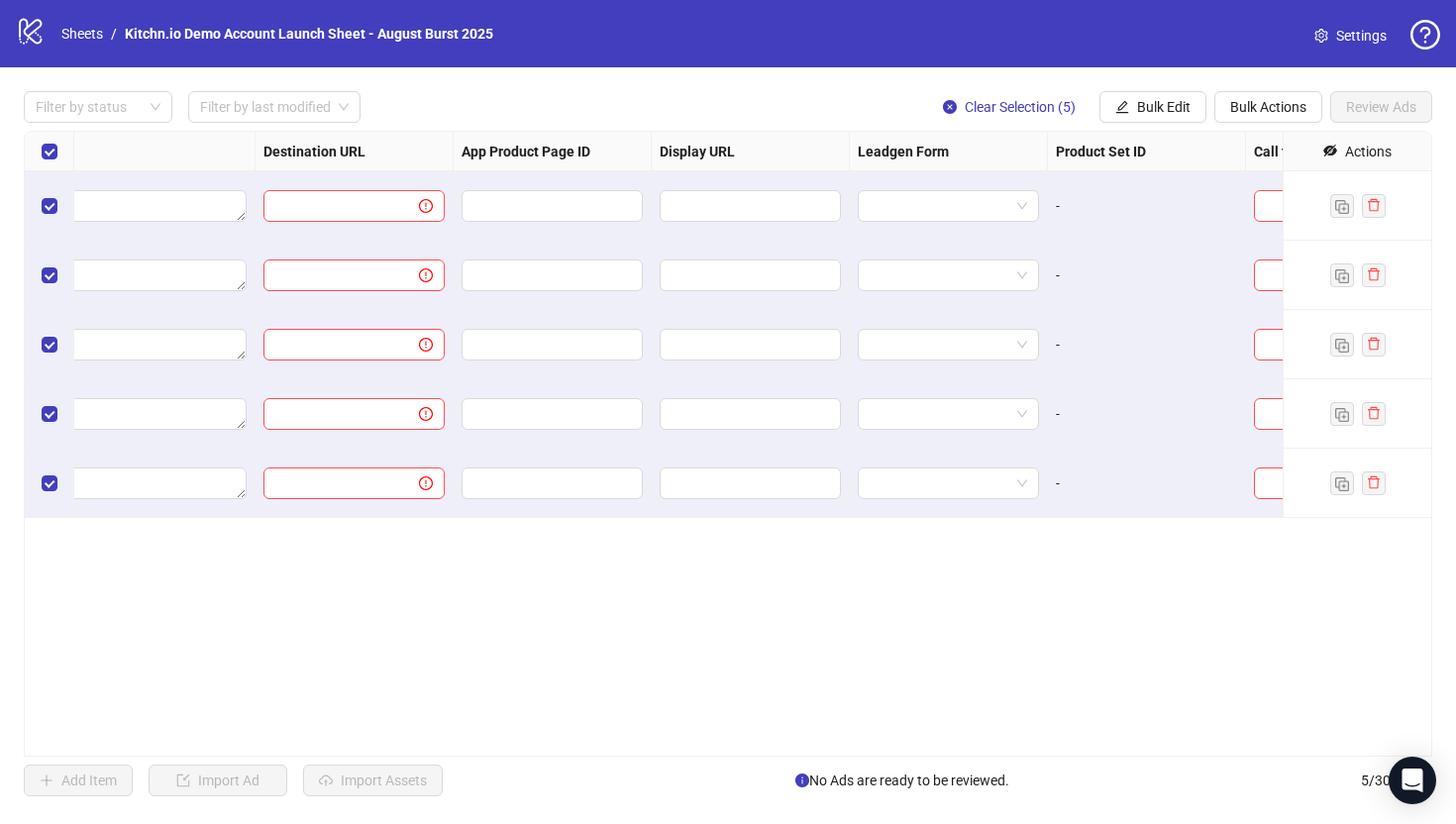 scroll, scrollTop: 0, scrollLeft: 1832, axis: horizontal 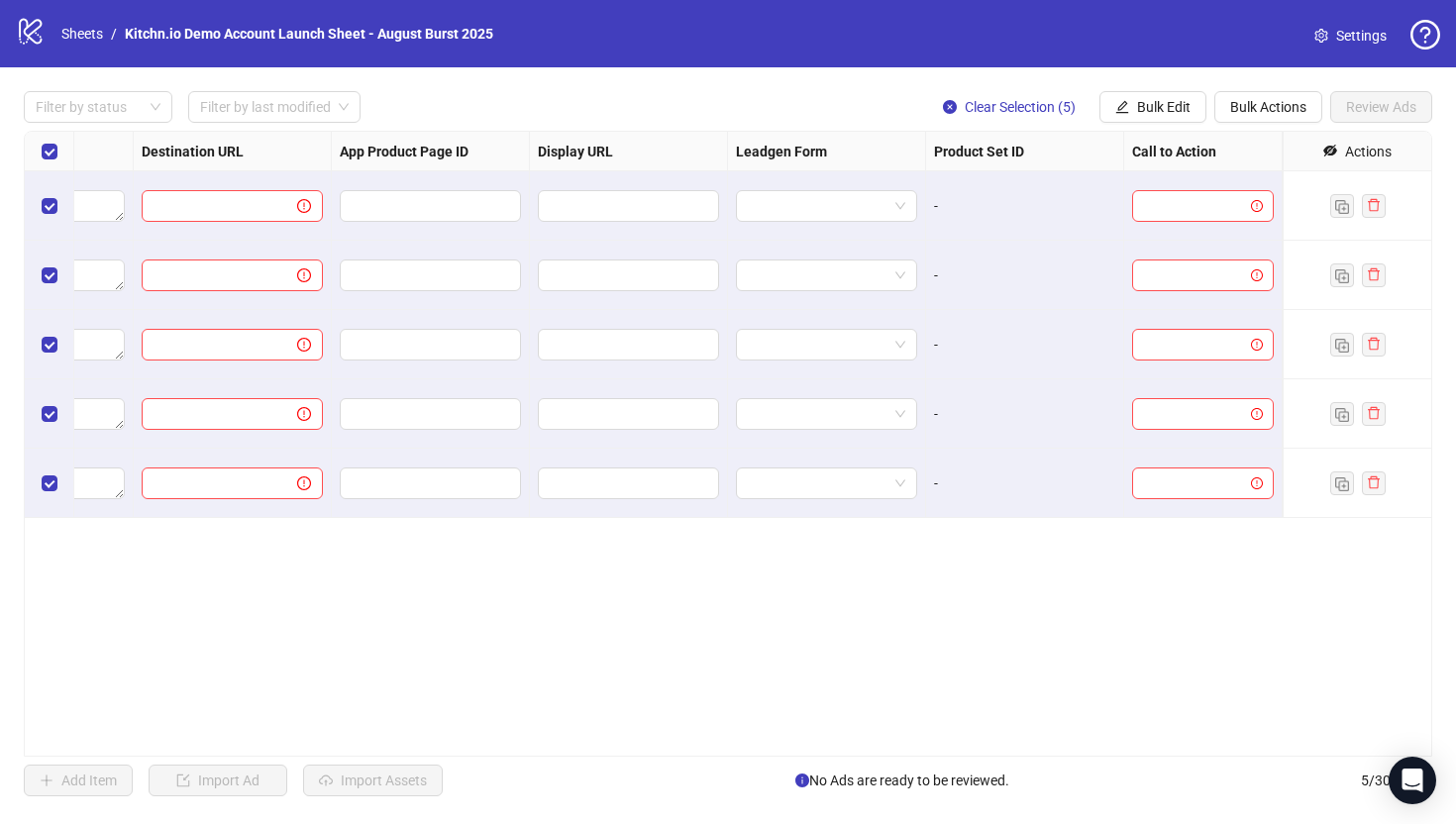 click 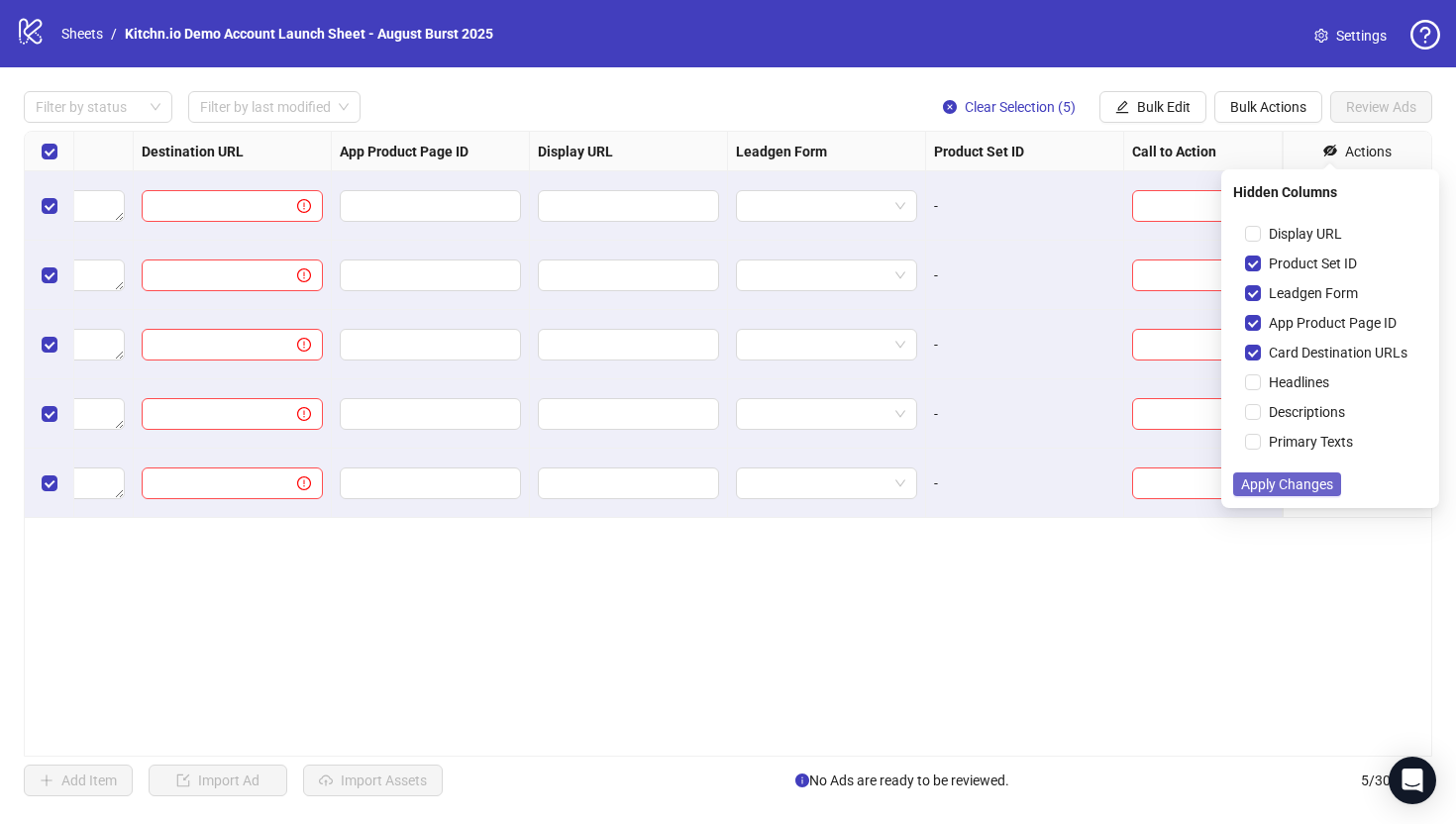 click on "Apply Changes" at bounding box center (1287, 484) 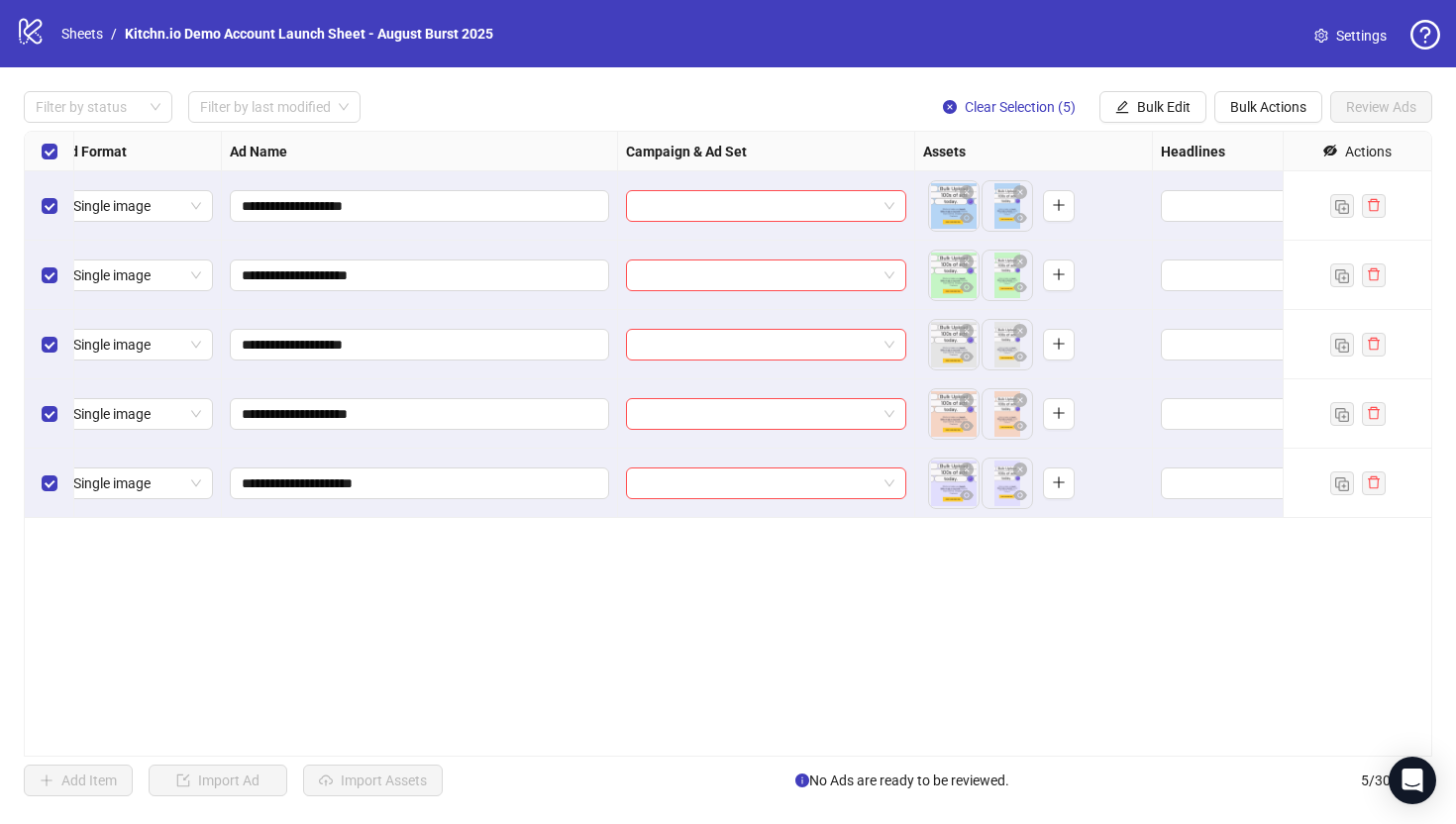 scroll, scrollTop: 0, scrollLeft: 0, axis: both 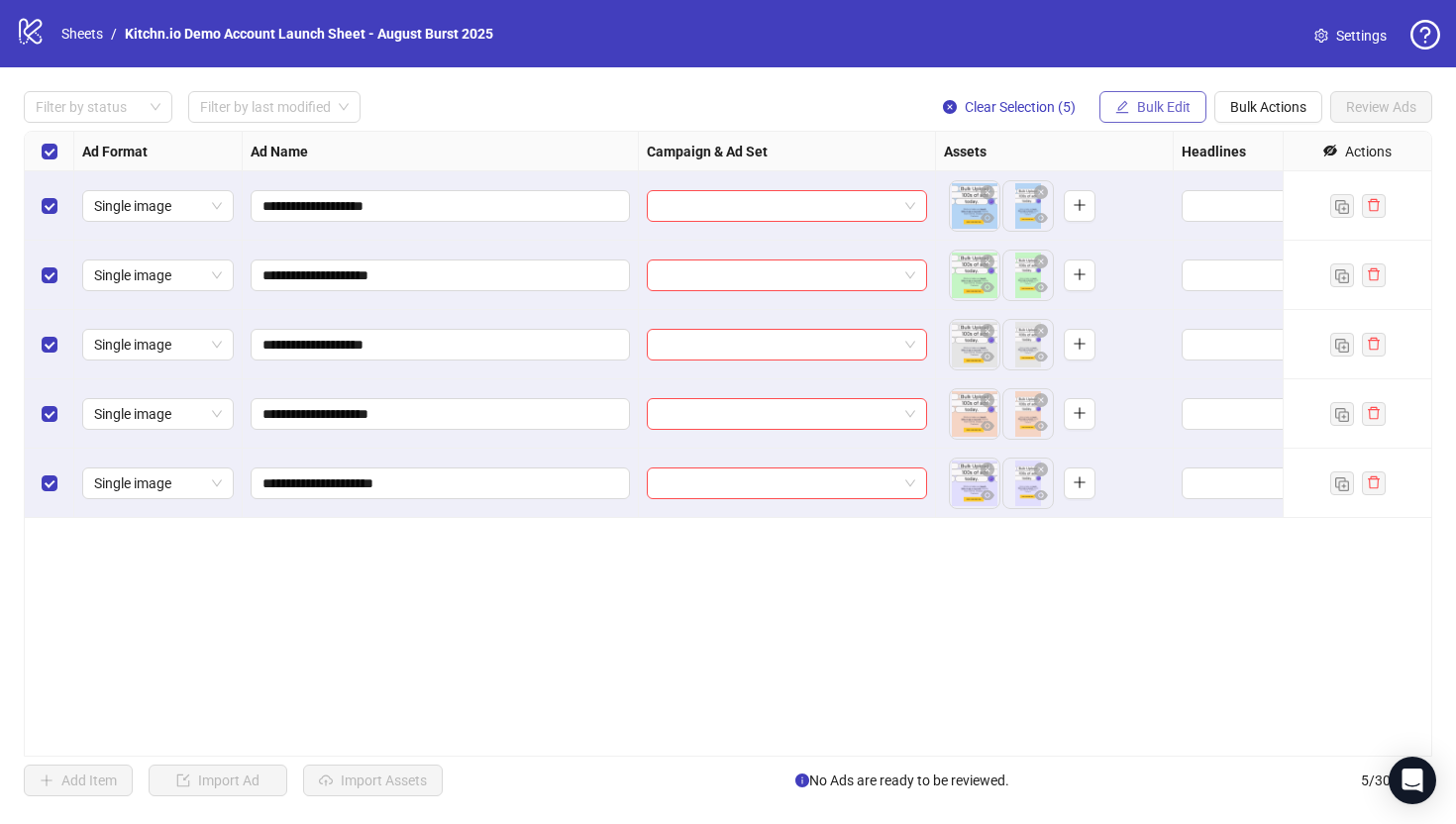 click on "Bulk Edit" at bounding box center (1164, 107) 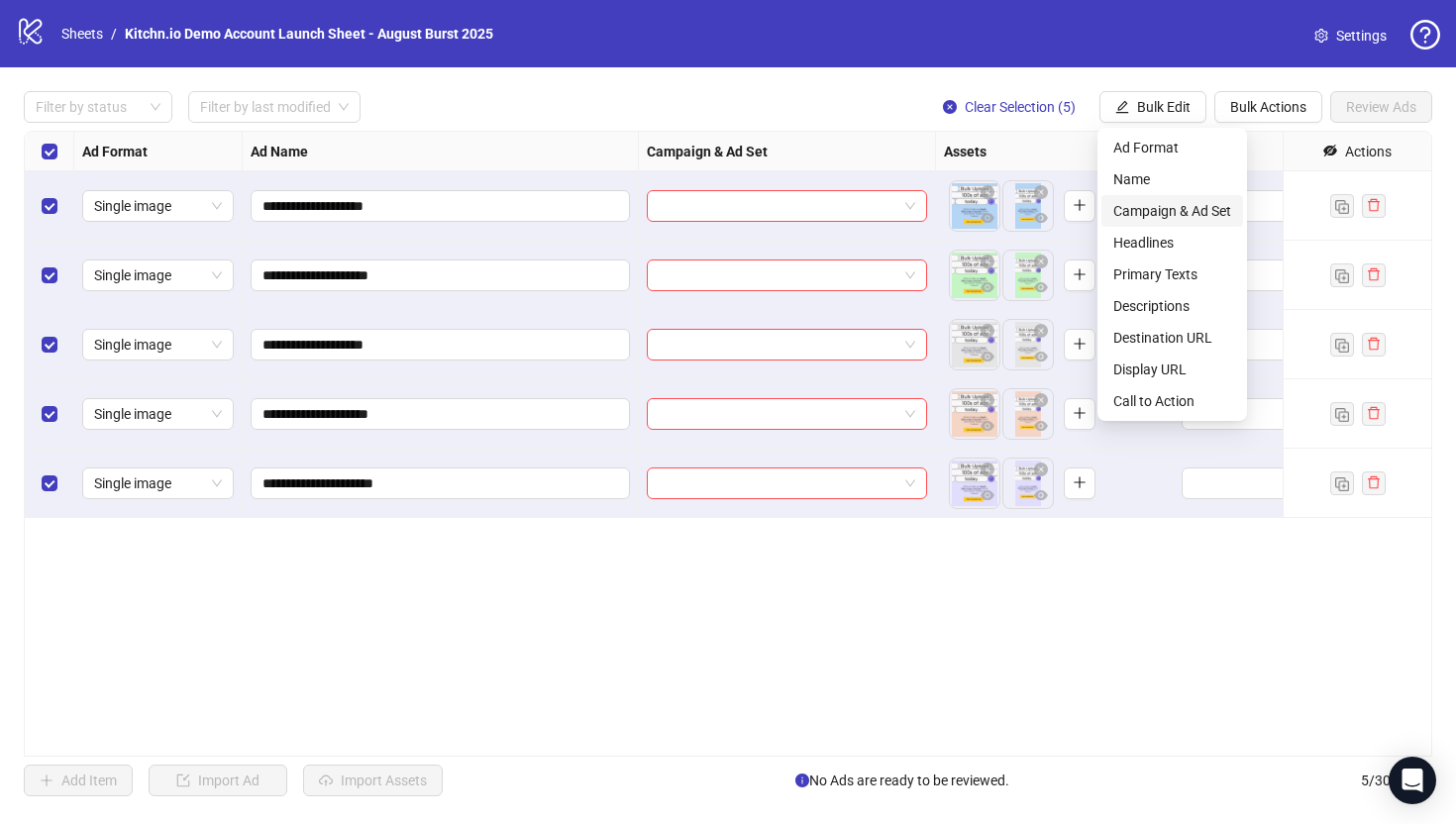 click on "Campaign & Ad Set" at bounding box center (1172, 211) 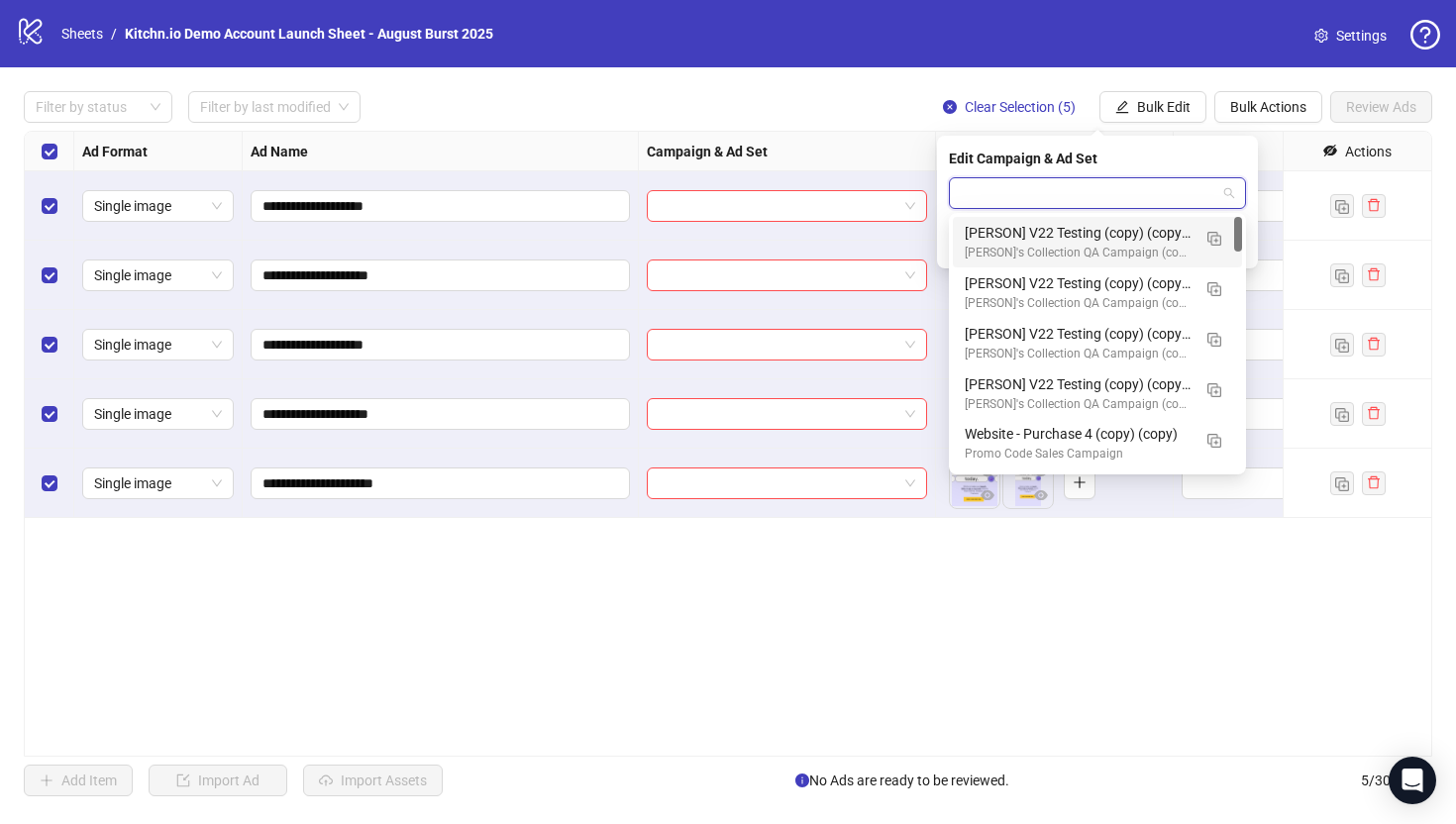 click at bounding box center [1089, 193] 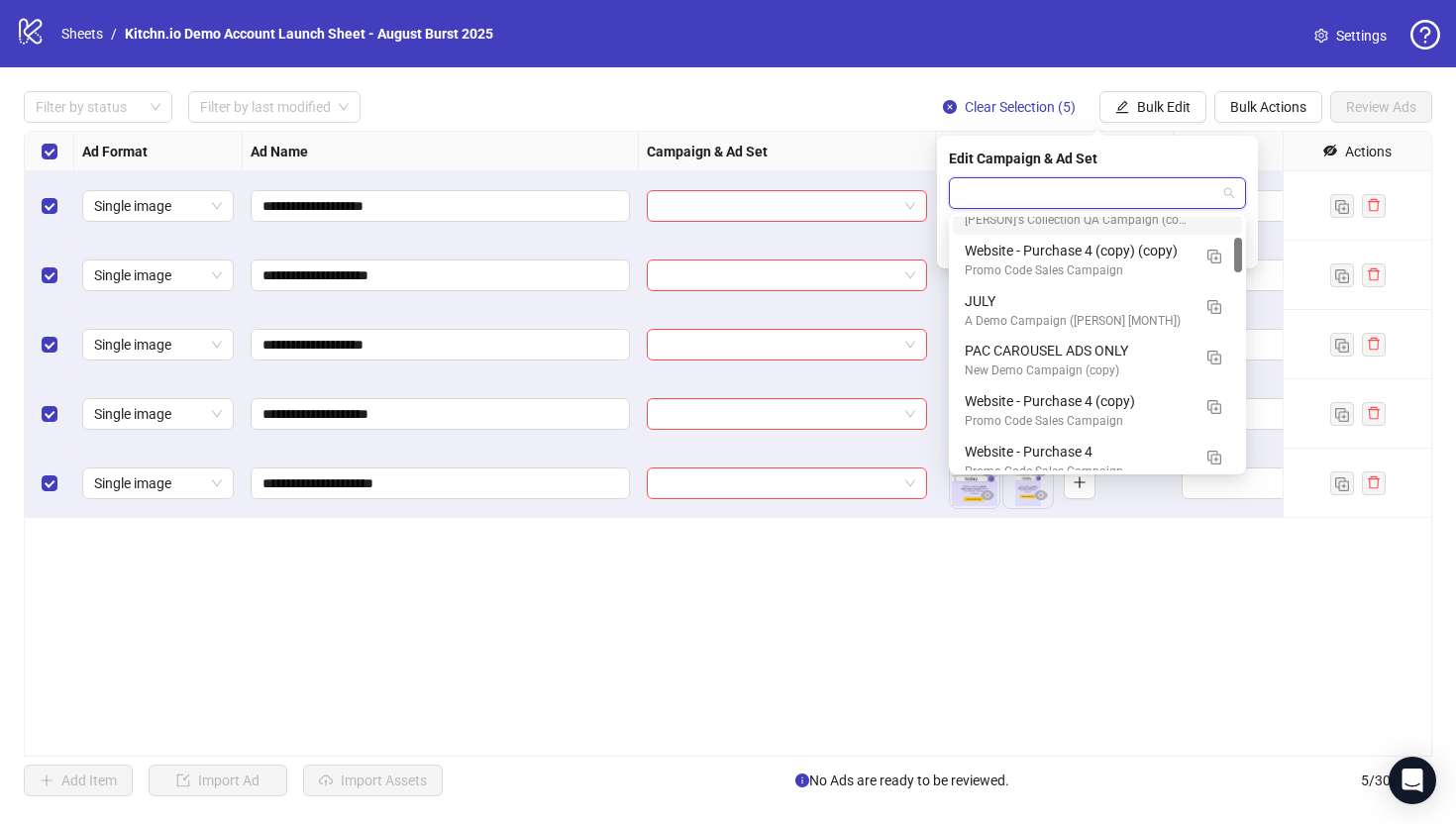 scroll, scrollTop: 187, scrollLeft: 0, axis: vertical 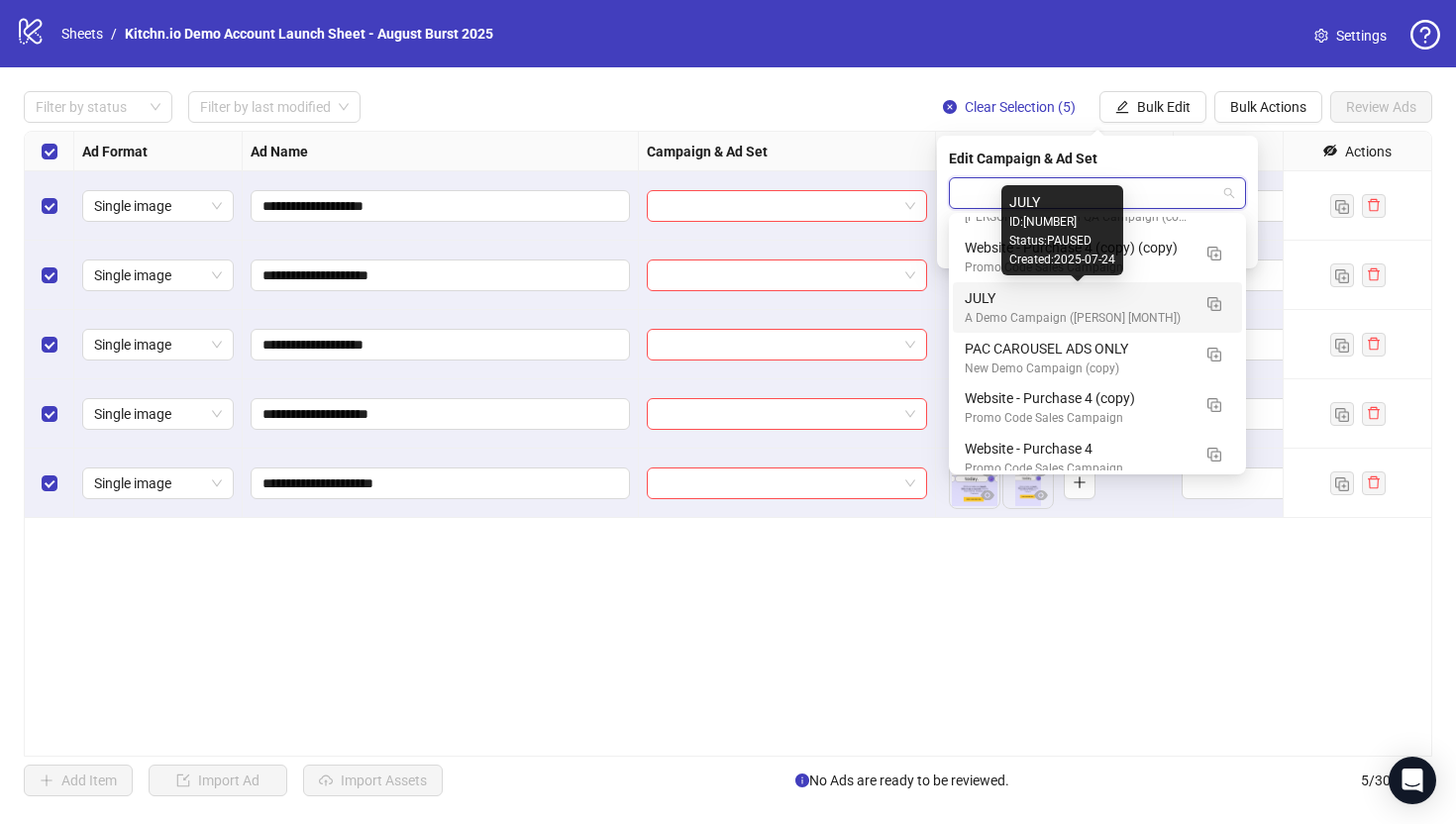 click on "JULY" at bounding box center (1078, 298) 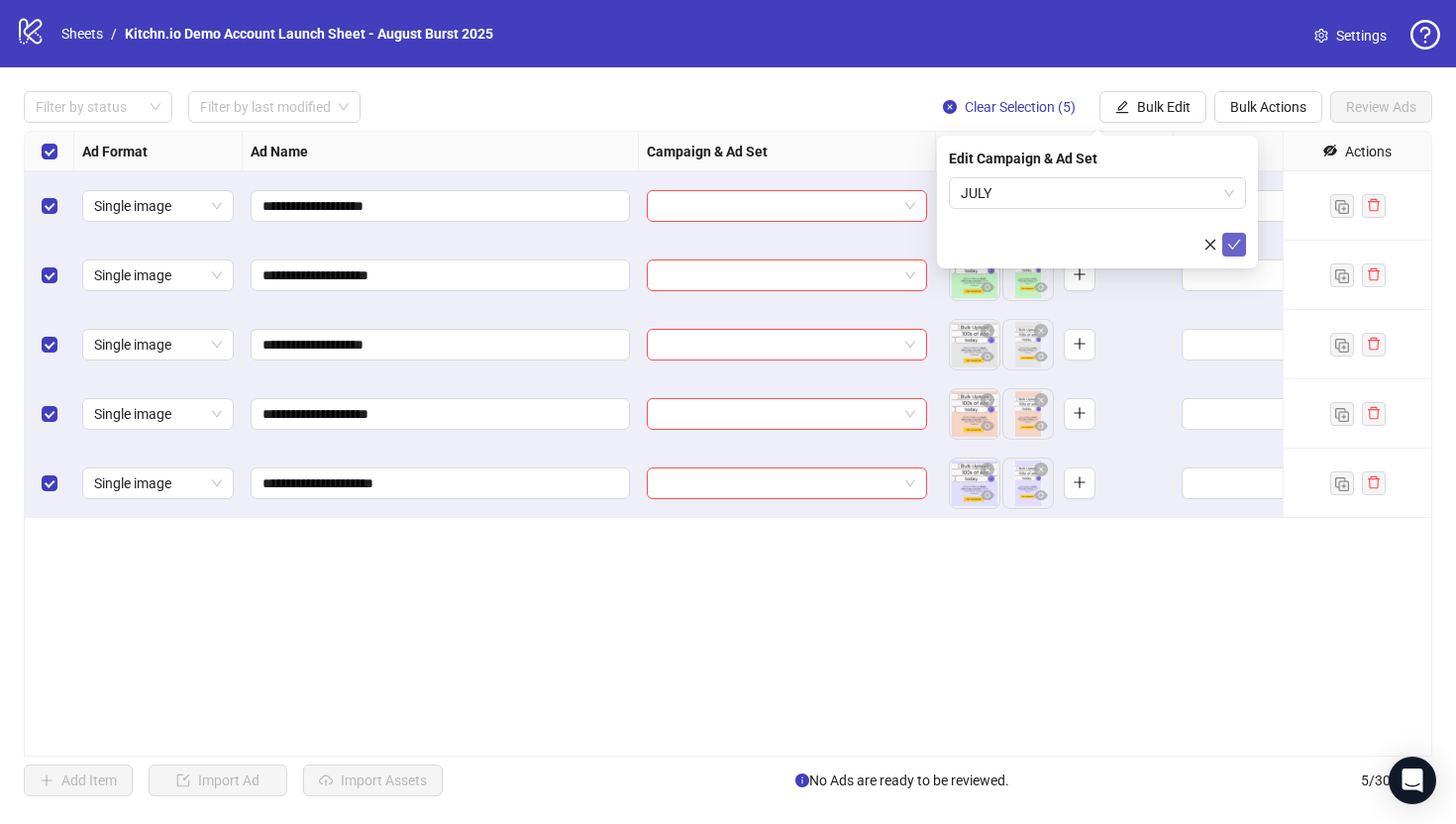 click 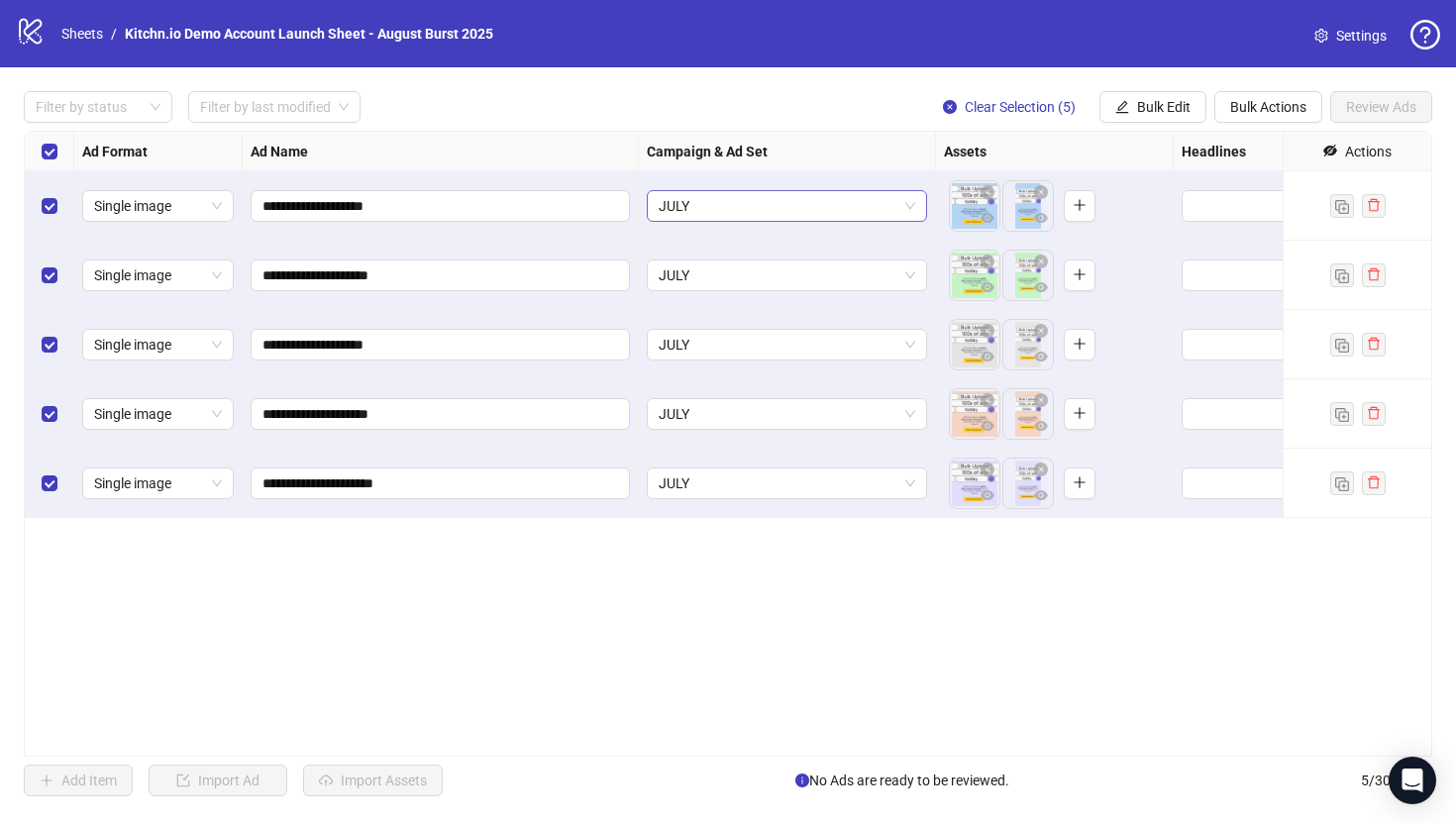 click on "JULY" at bounding box center [786, 206] 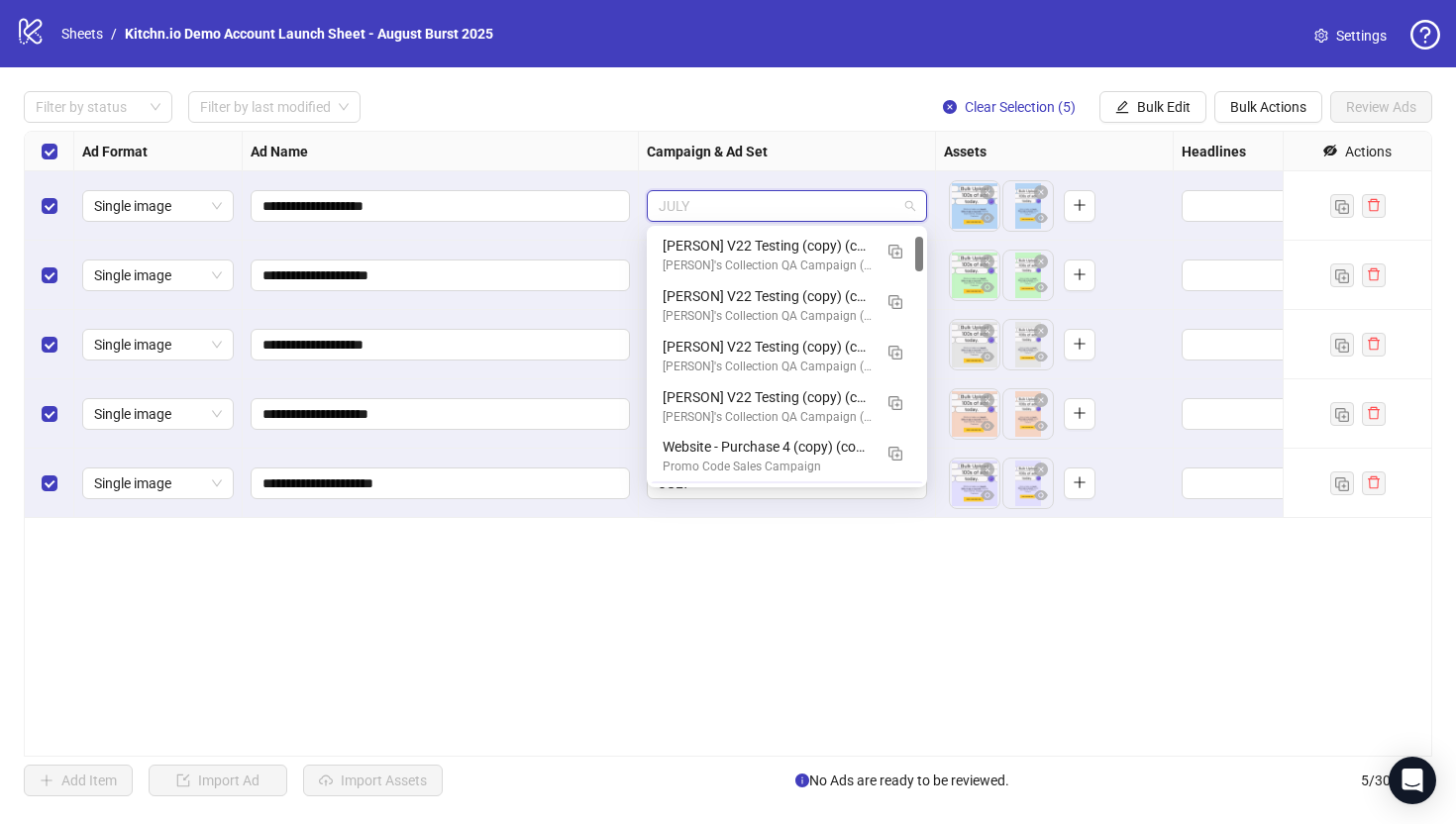 scroll, scrollTop: 50, scrollLeft: 0, axis: vertical 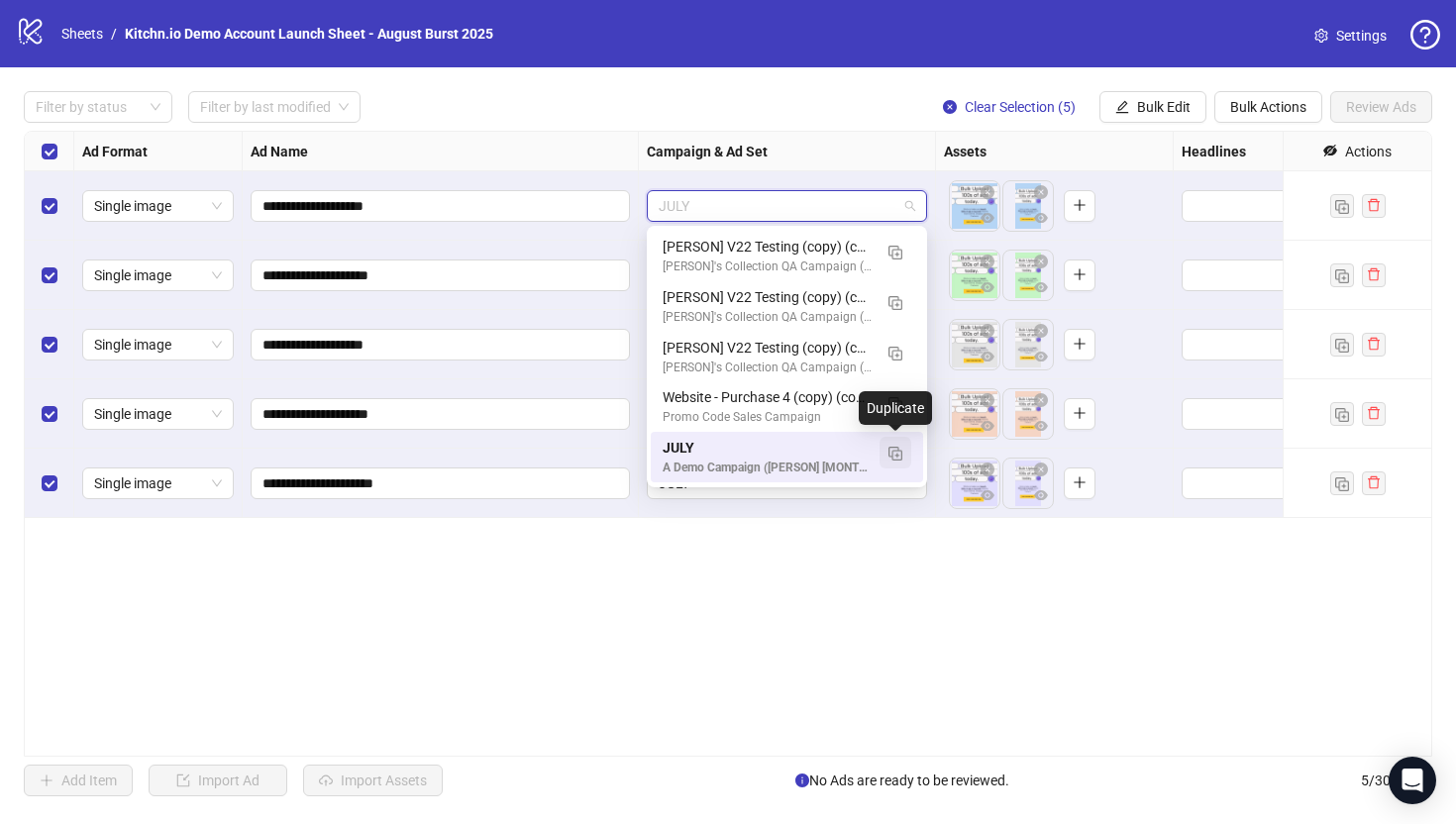 click at bounding box center [895, 454] 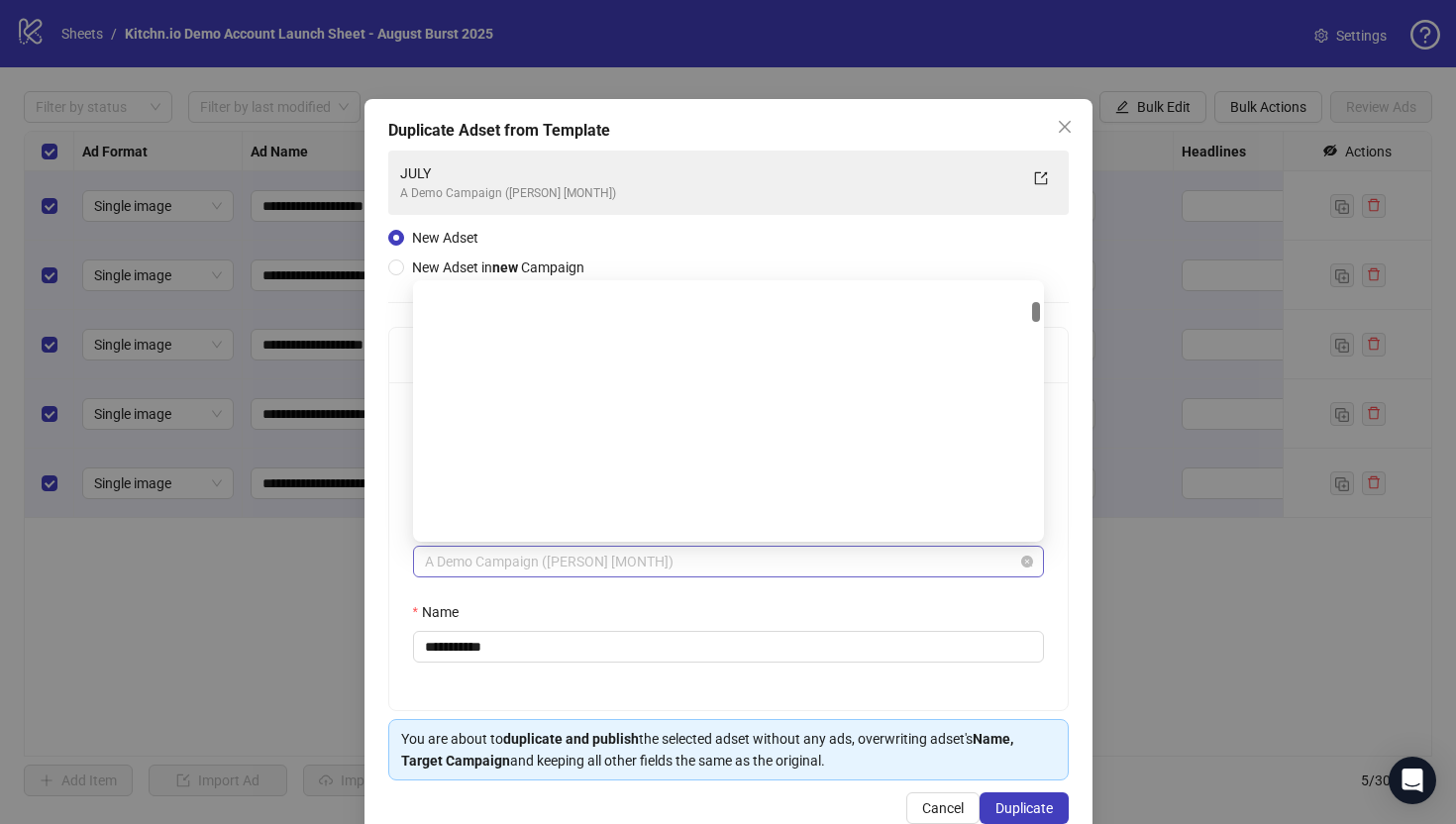 click on "A Demo Campaign ([PERSON] [MONTH])" at bounding box center (728, 562) 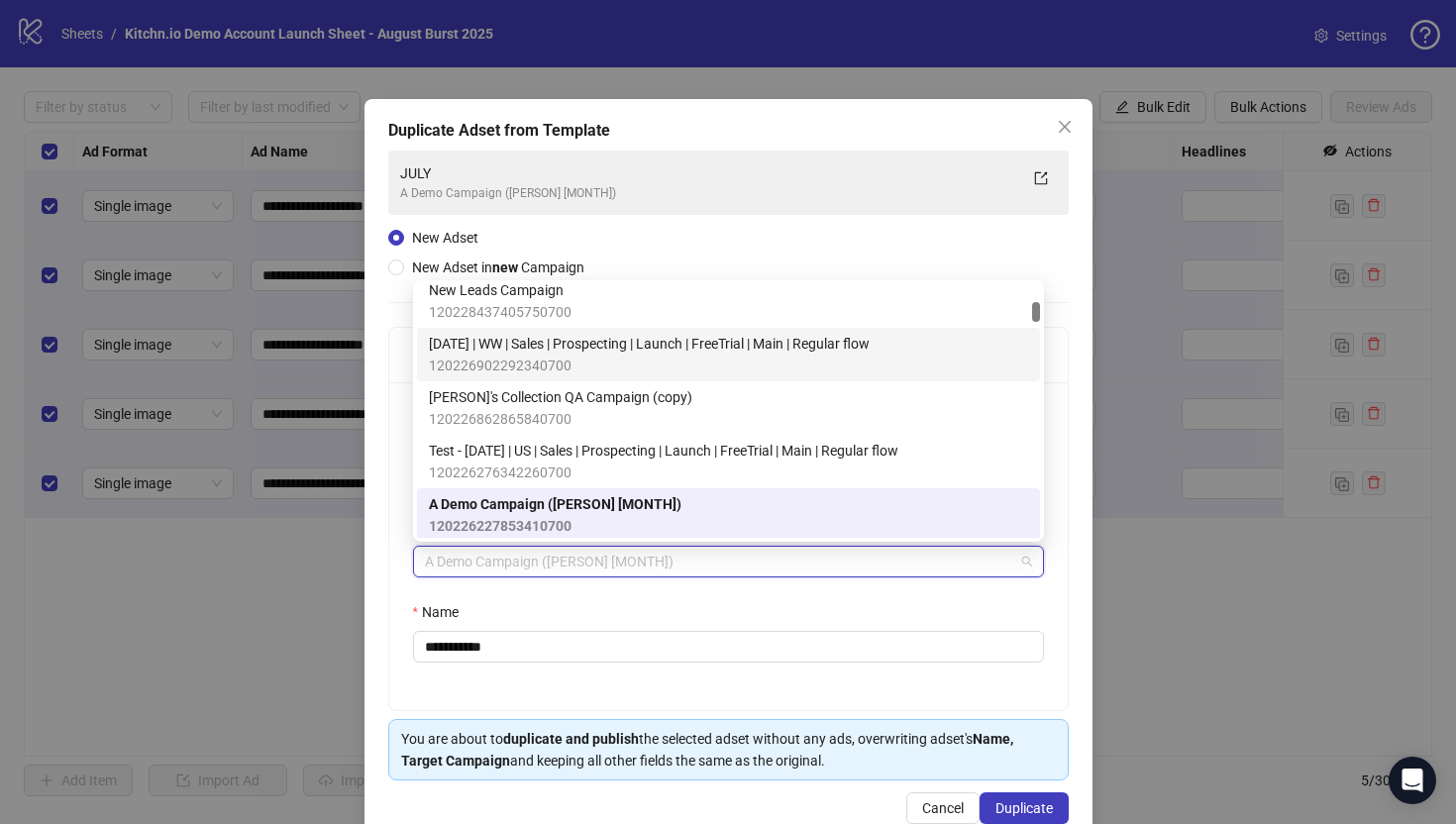 scroll, scrollTop: 333, scrollLeft: 0, axis: vertical 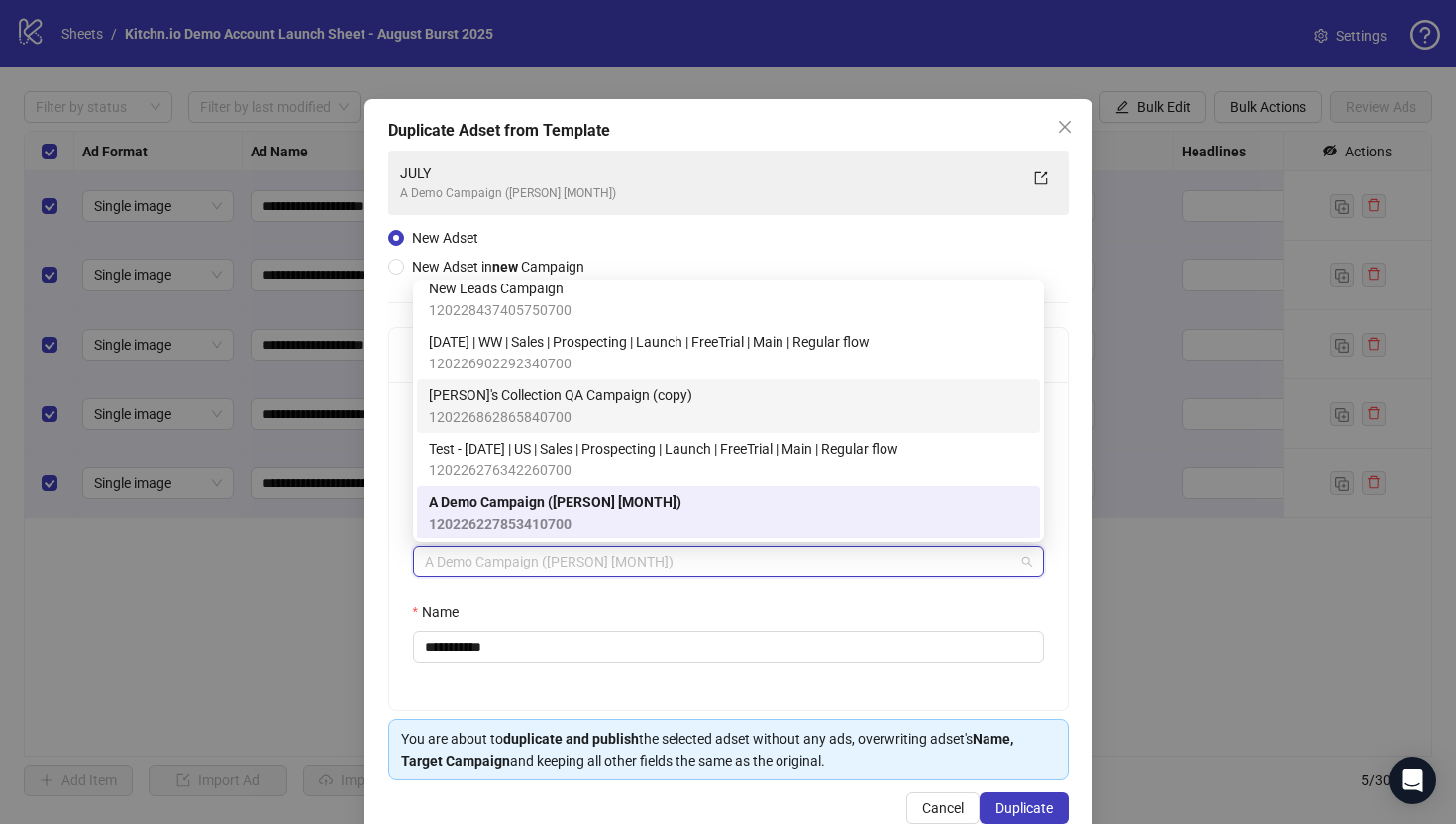 click on "**********" at bounding box center (728, 546) 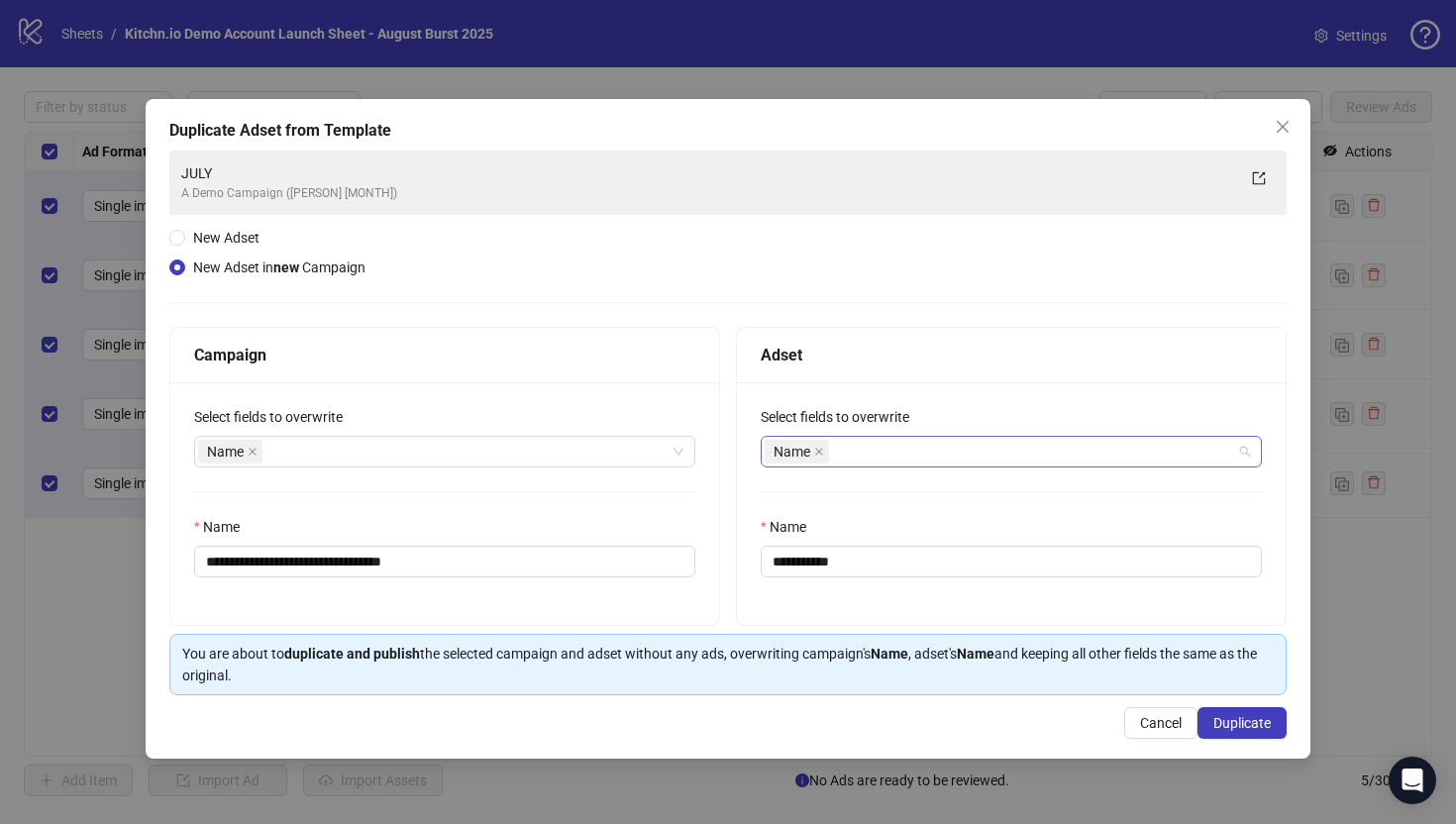 click on "Name" at bounding box center (1000, 452) 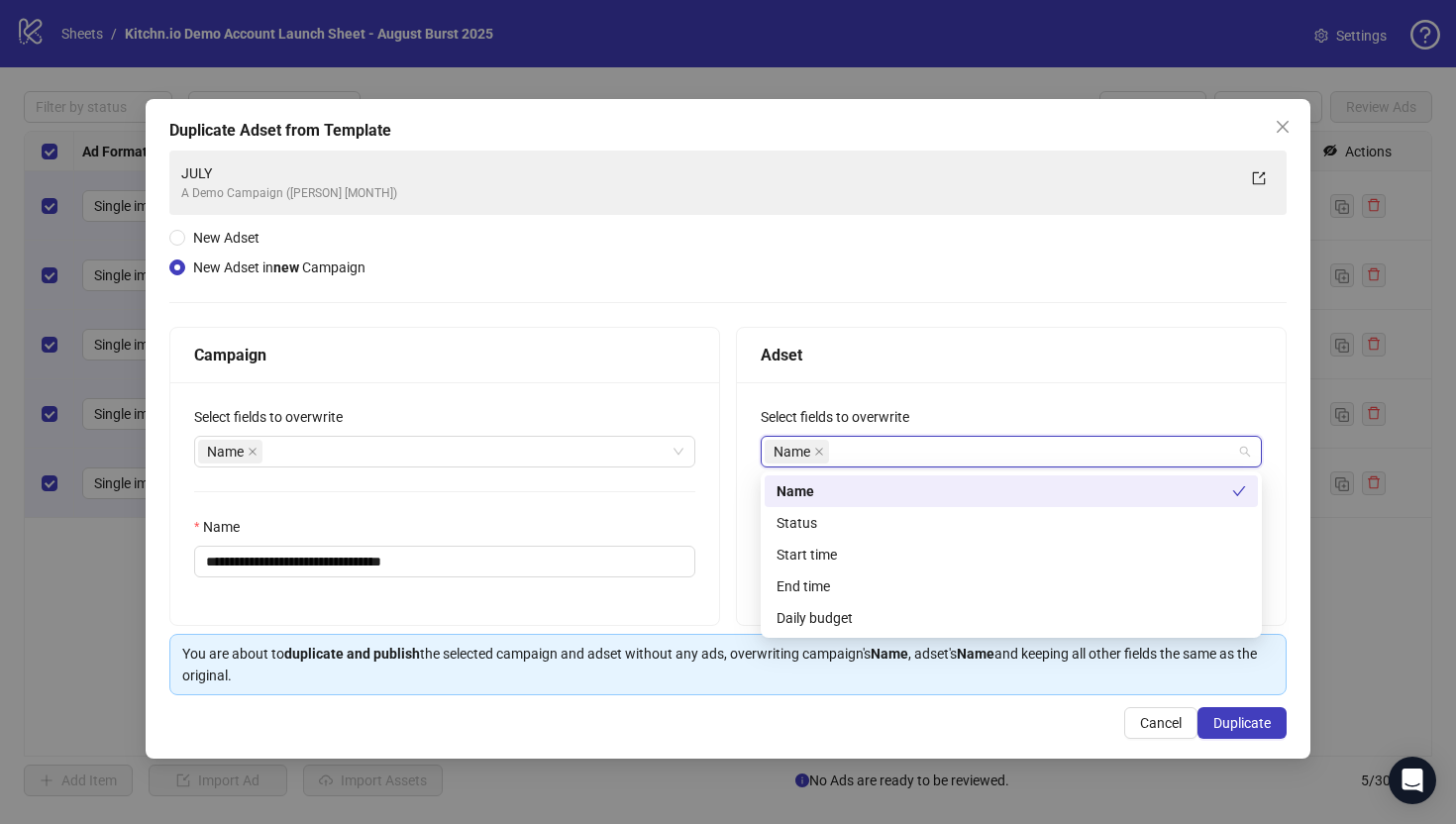 click on "Adset" at bounding box center [1011, 355] 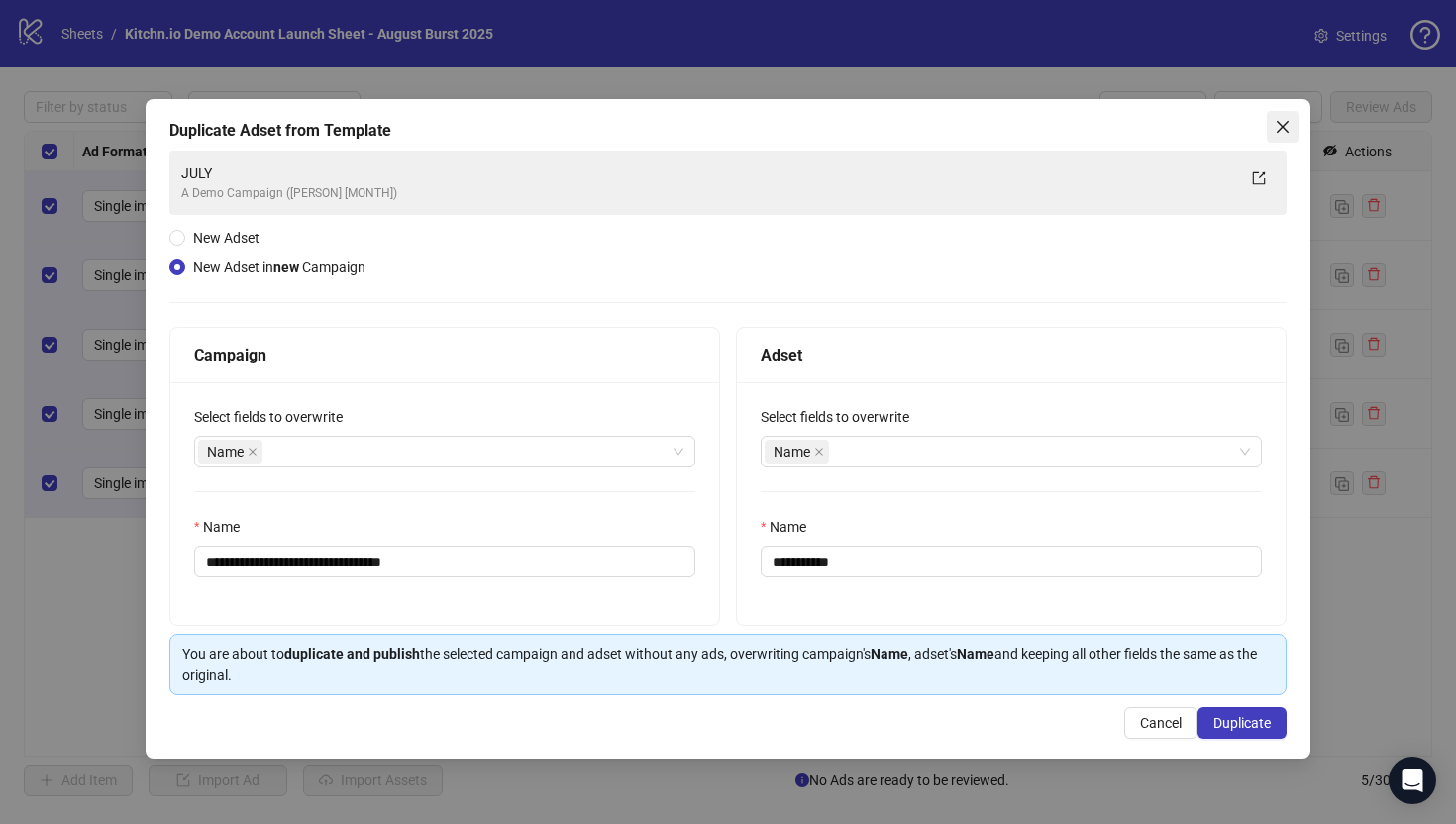 click 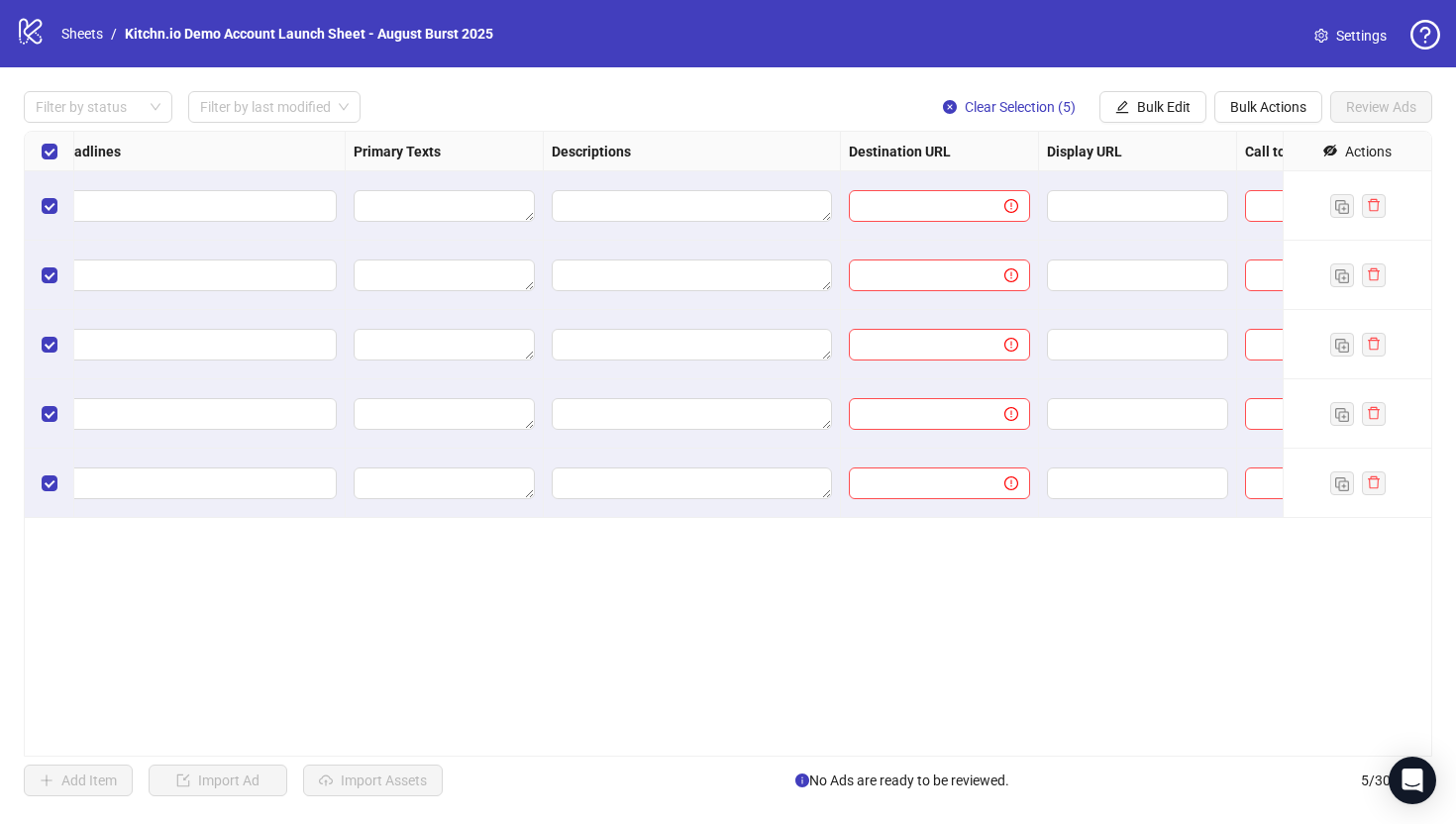 scroll, scrollTop: 0, scrollLeft: 1238, axis: horizontal 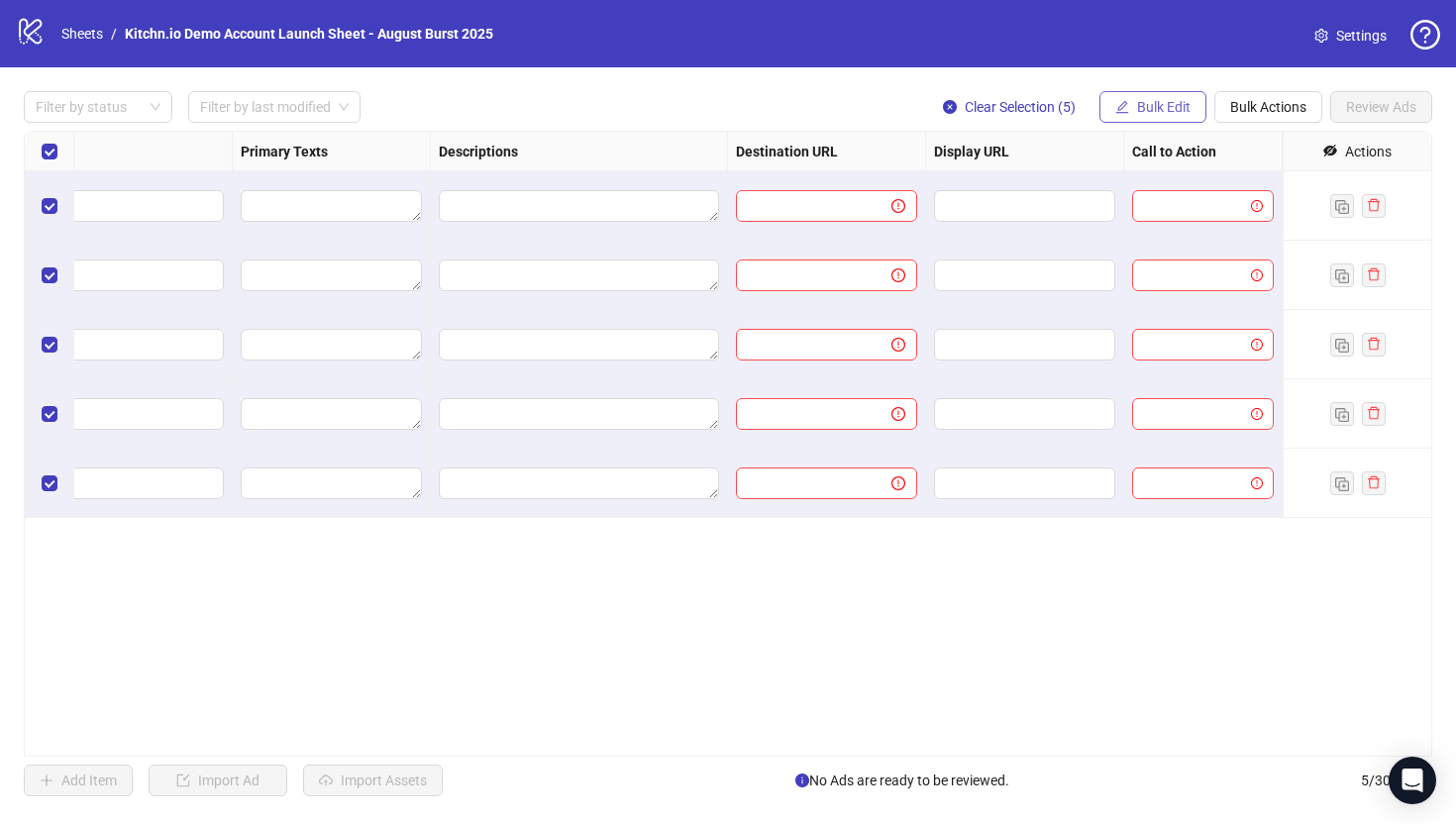 click on "Bulk Edit" at bounding box center (1164, 107) 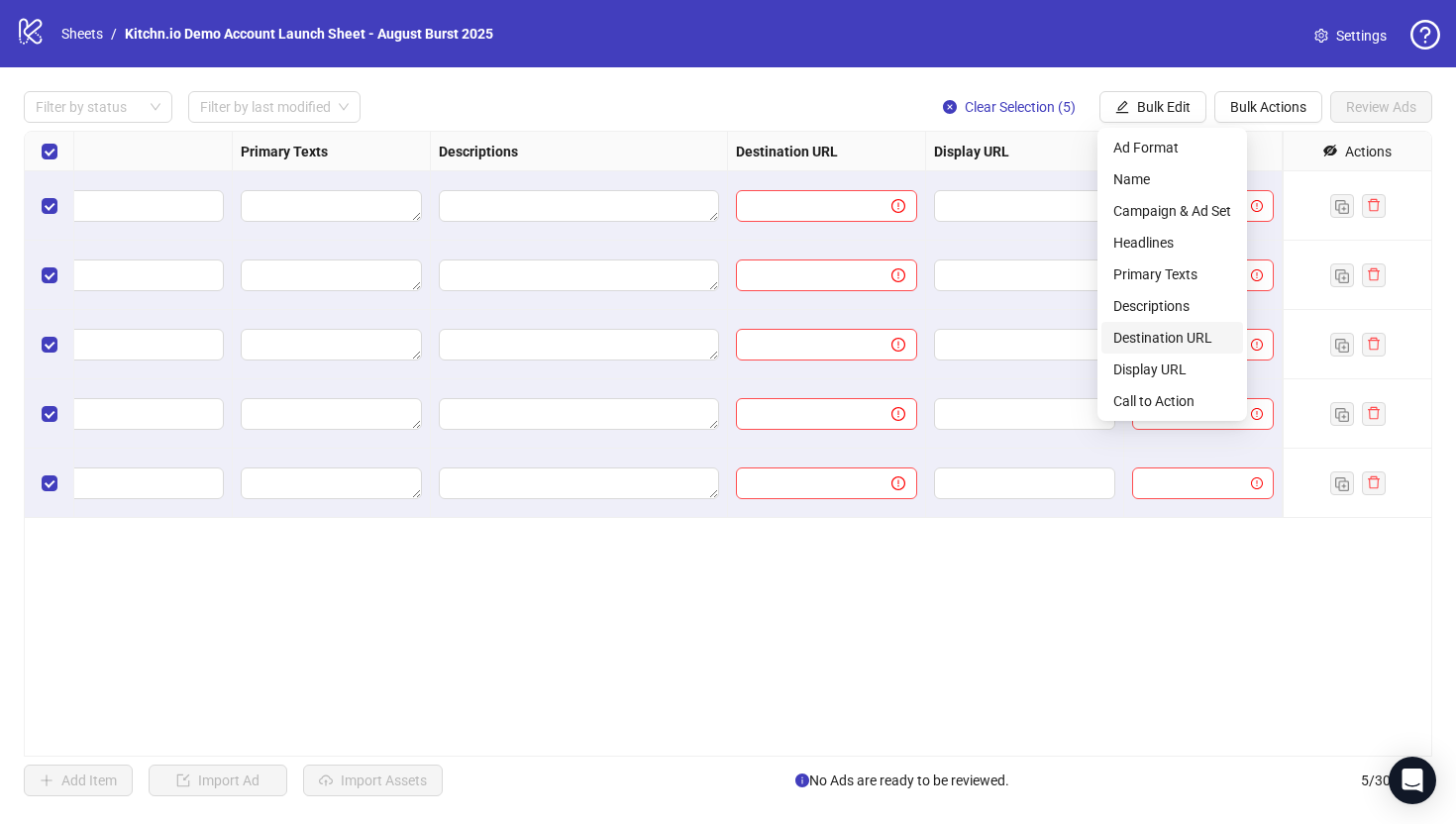 click on "Destination URL" at bounding box center (1172, 338) 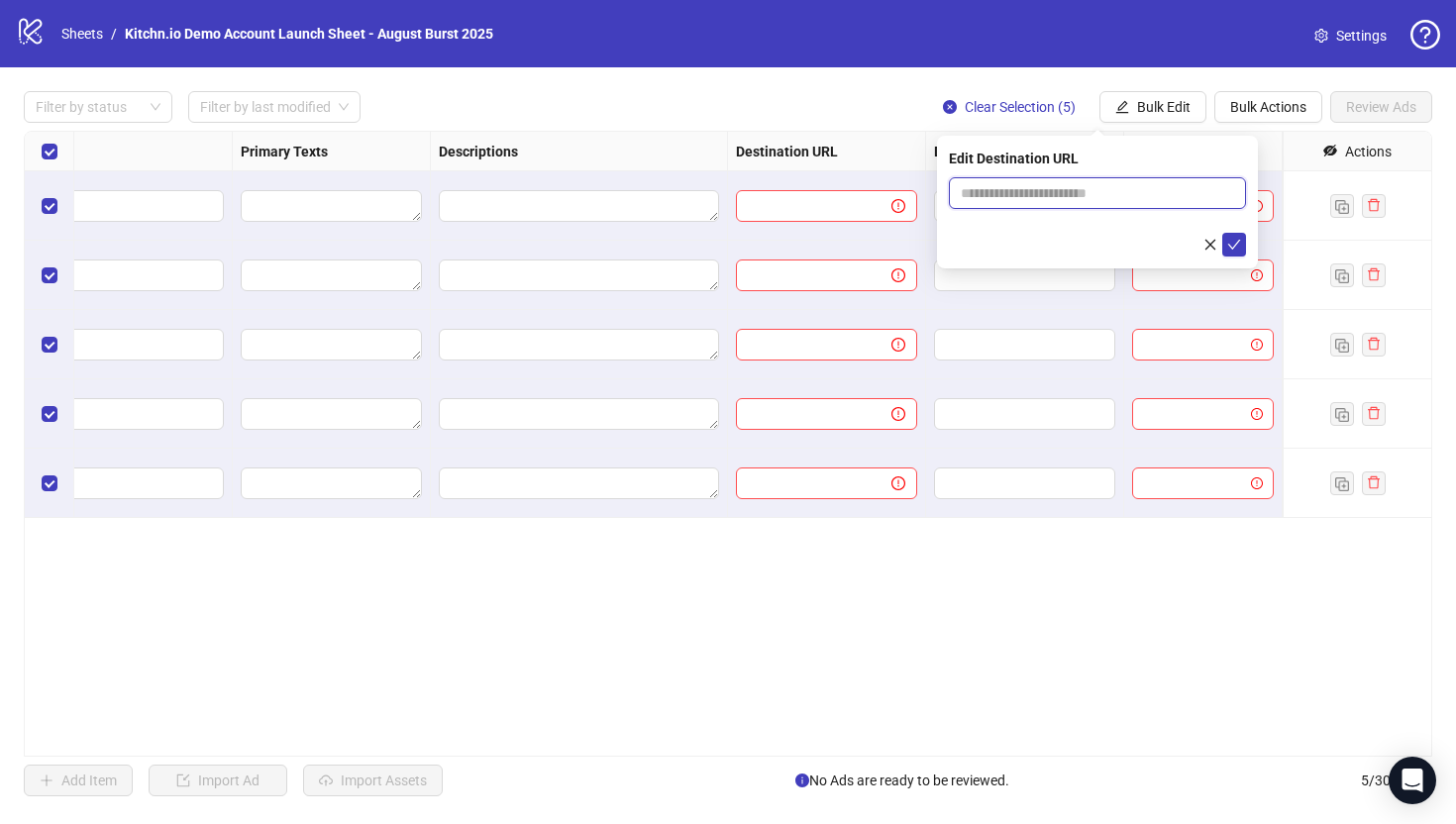 click at bounding box center [1090, 193] 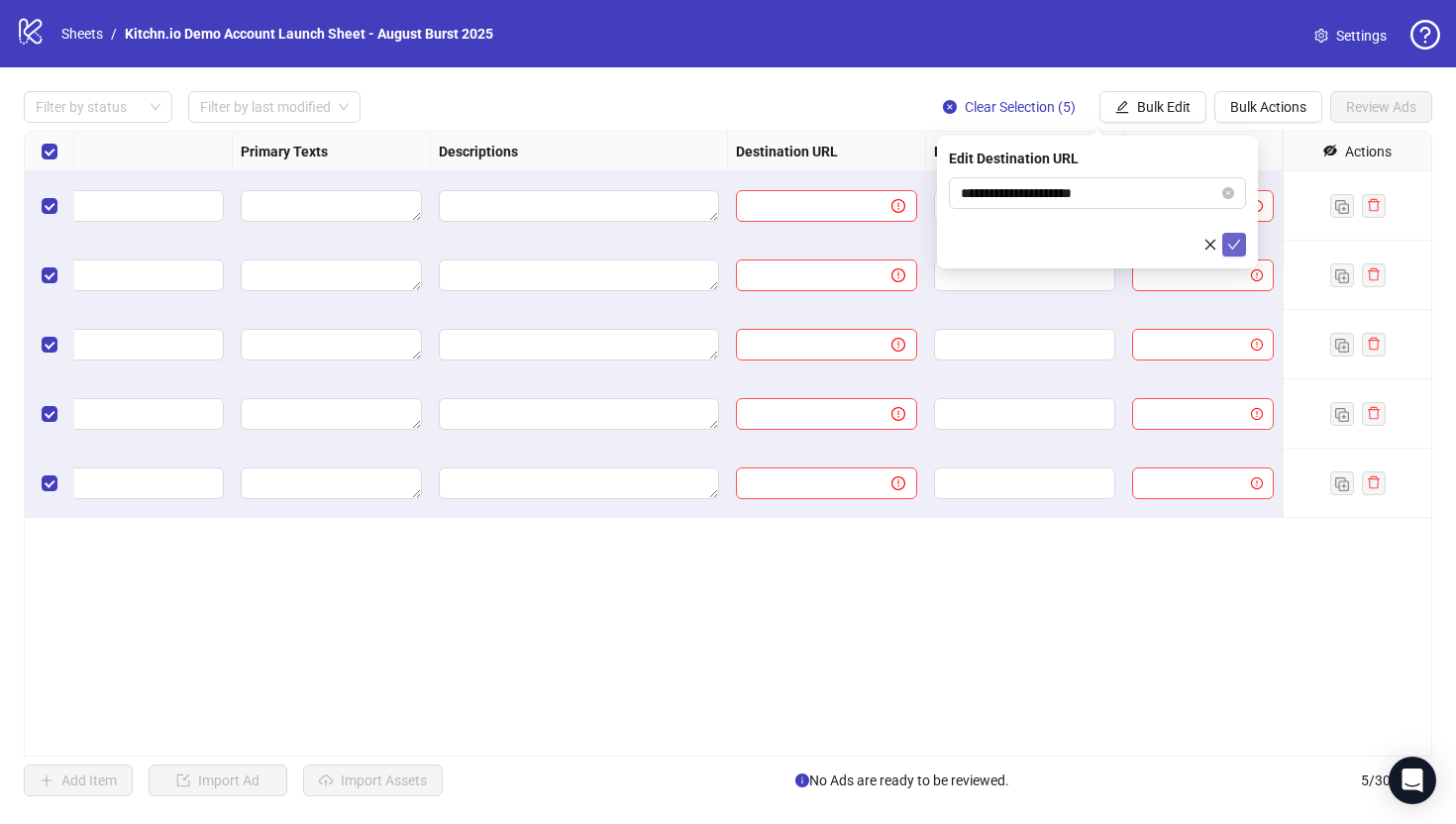 click 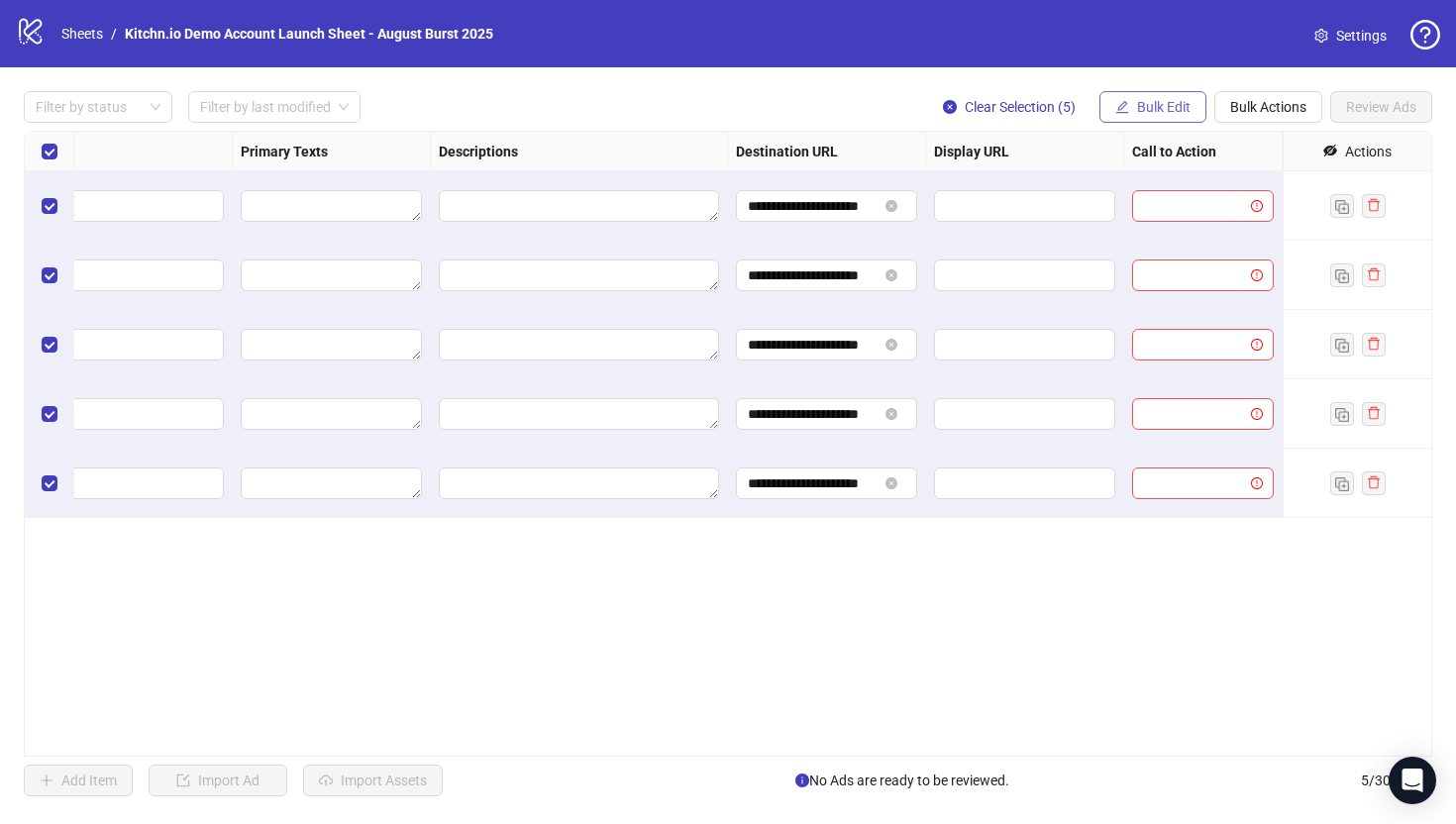 click on "Bulk Edit" at bounding box center (1164, 107) 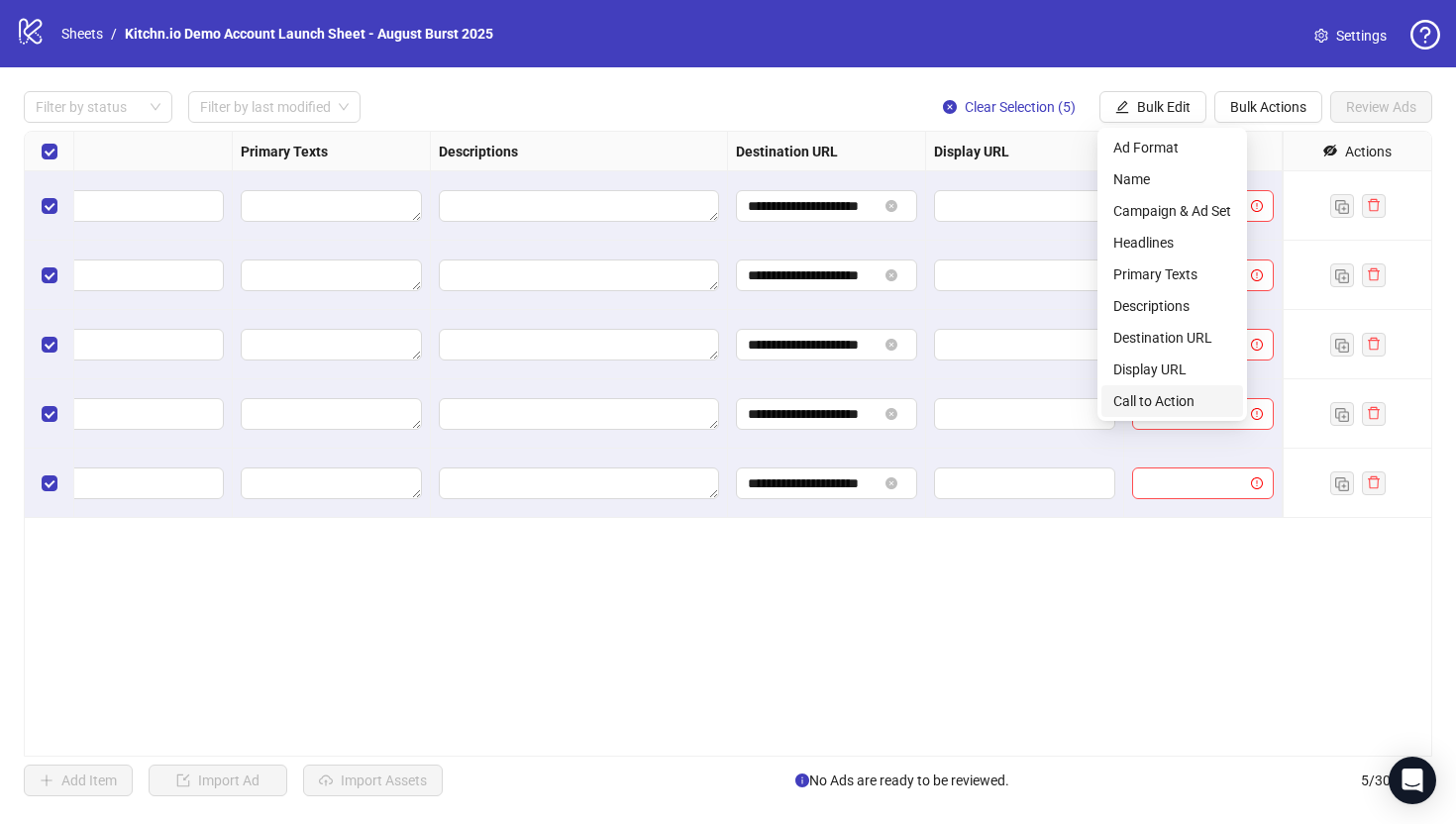 click on "Call to Action" at bounding box center (1172, 401) 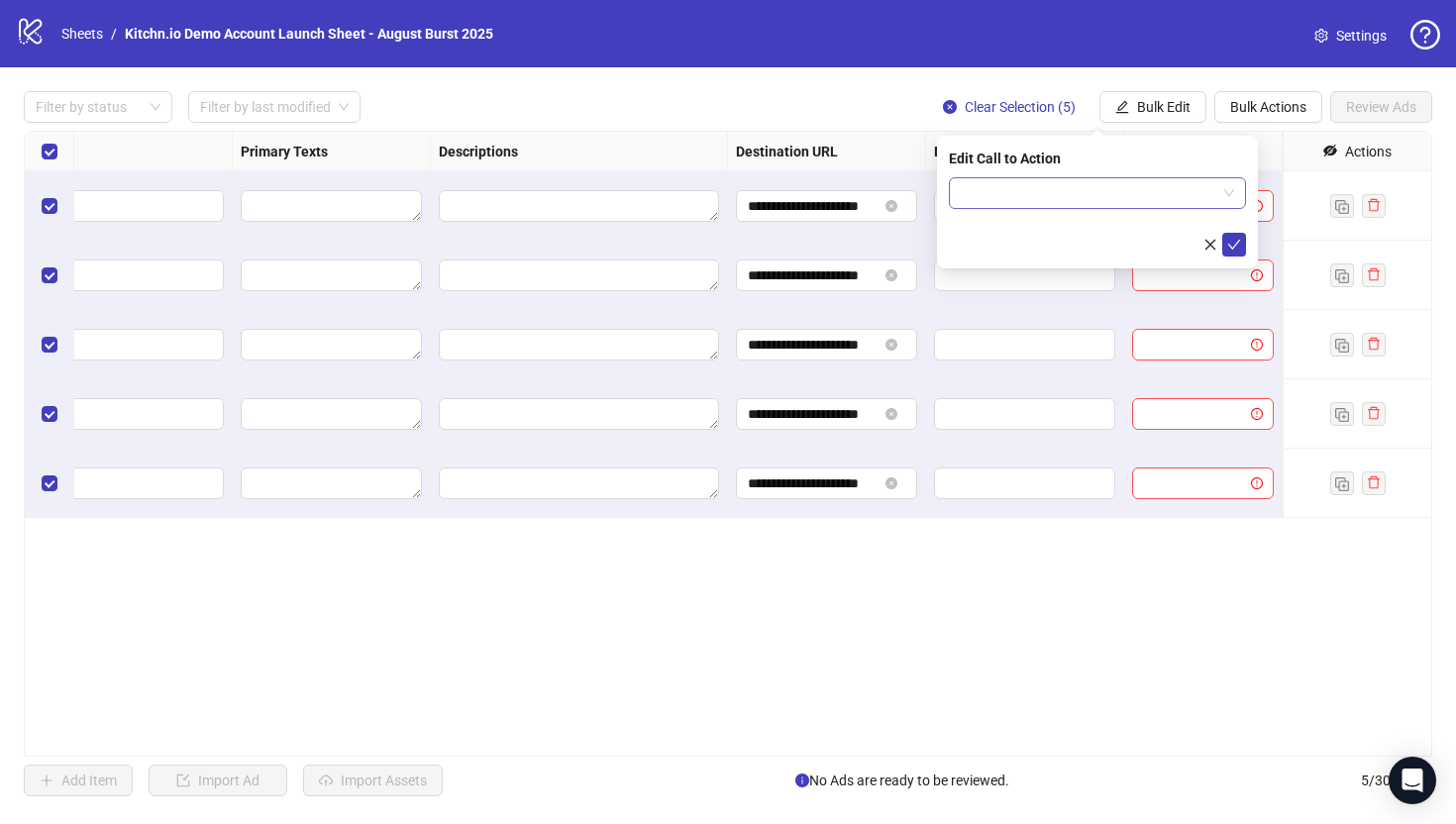 click at bounding box center [1089, 193] 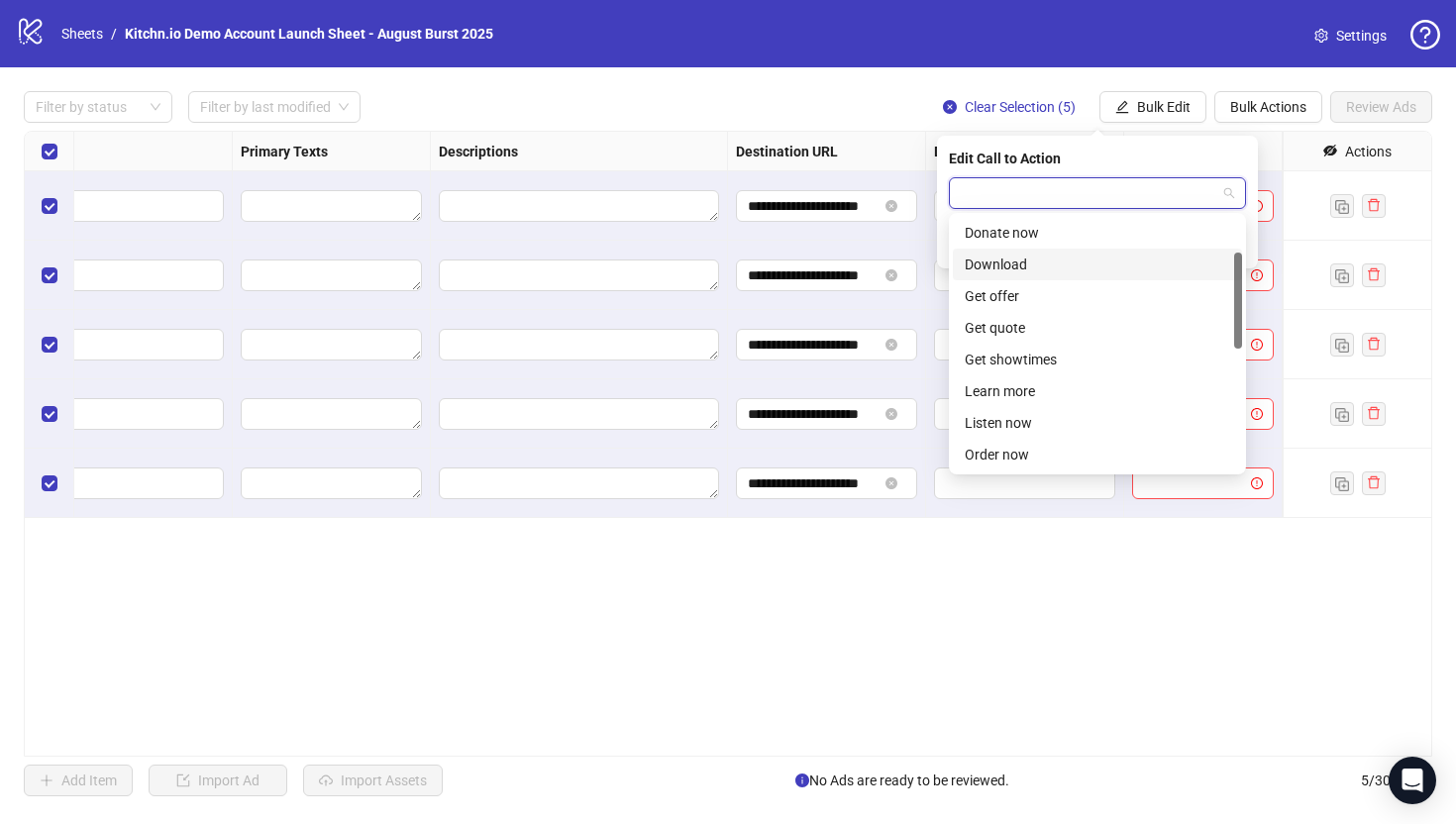scroll, scrollTop: 130, scrollLeft: 0, axis: vertical 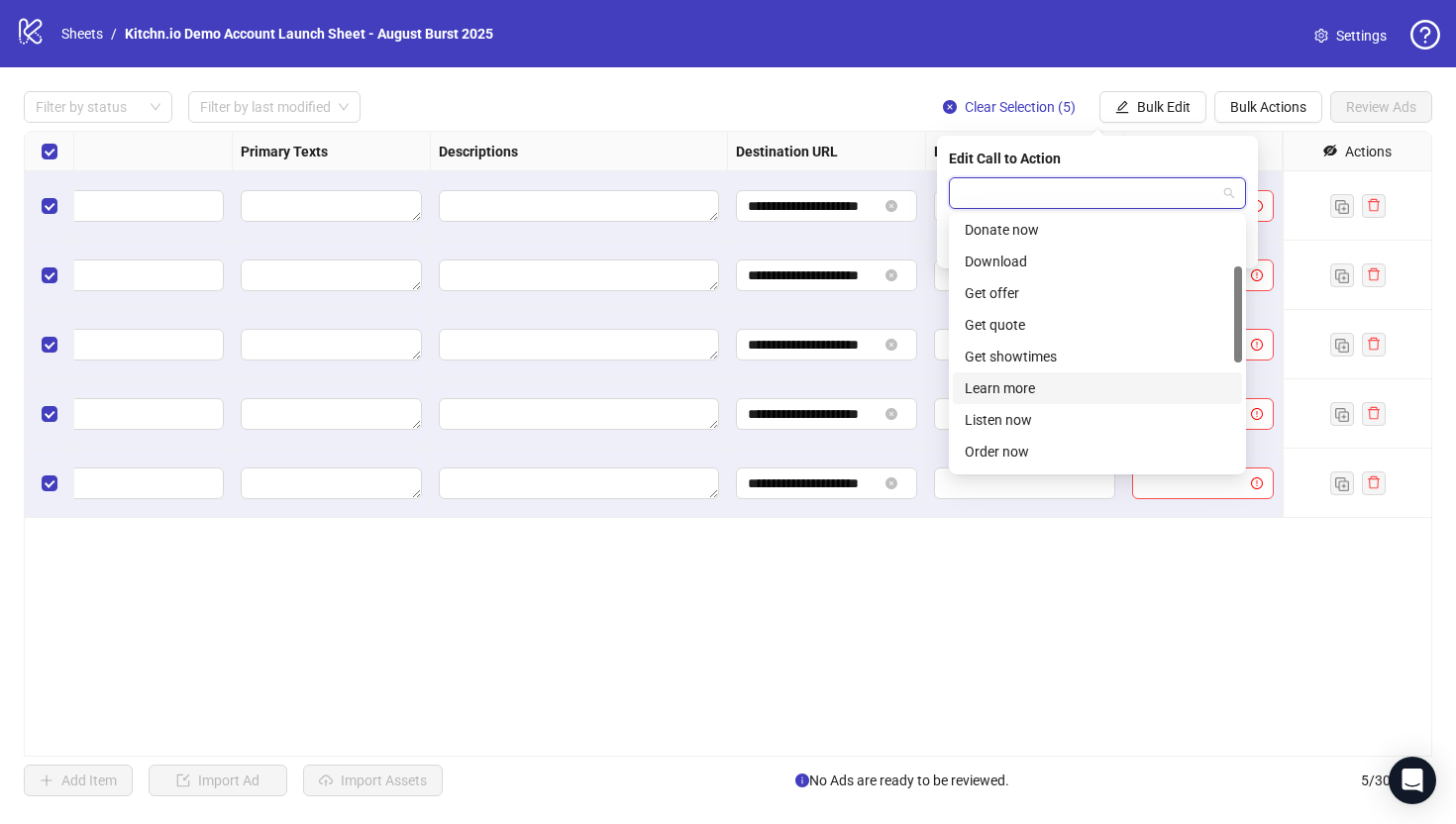 click on "Learn more" at bounding box center (1097, 388) 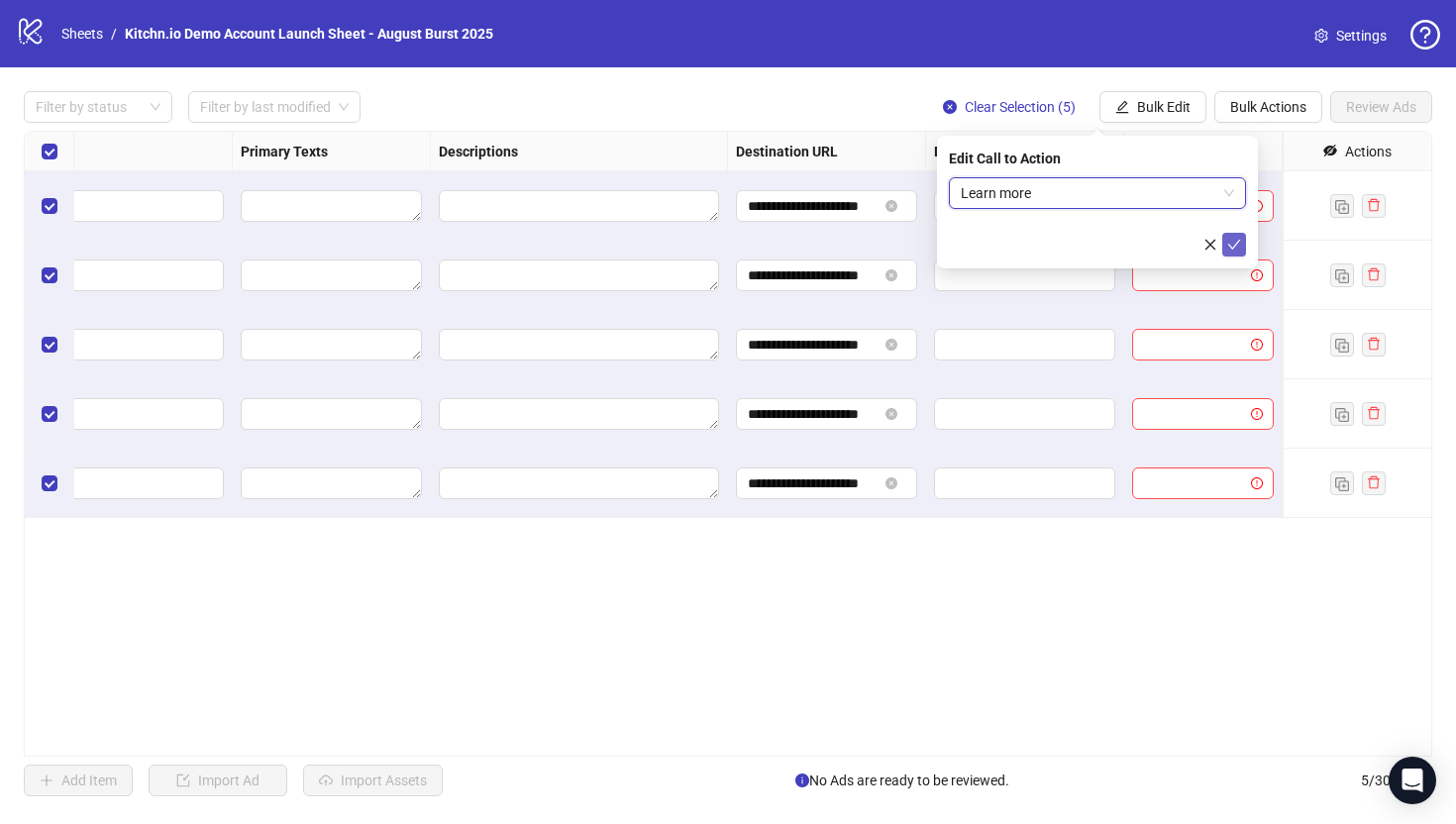 click 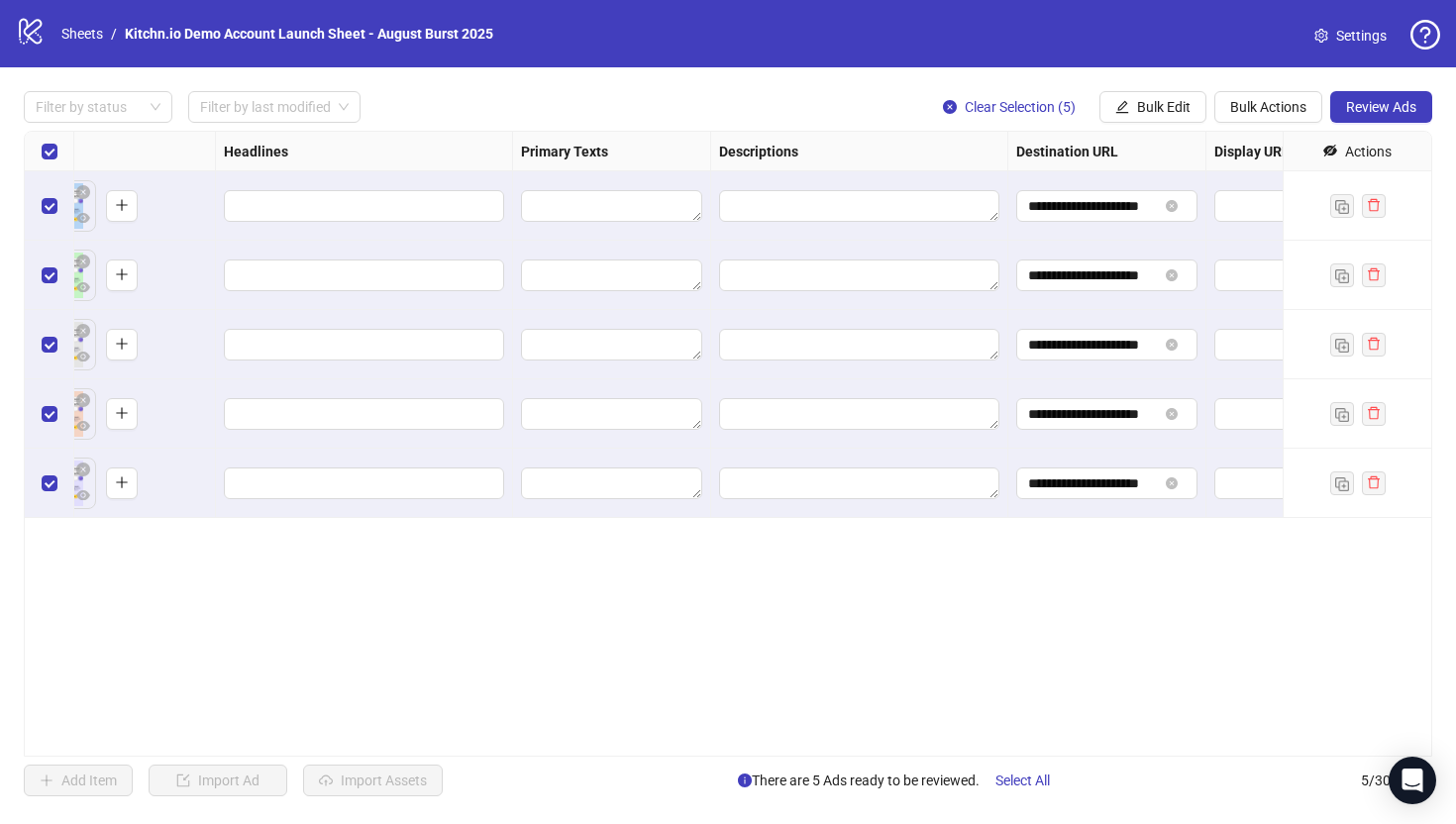 scroll, scrollTop: 0, scrollLeft: 949, axis: horizontal 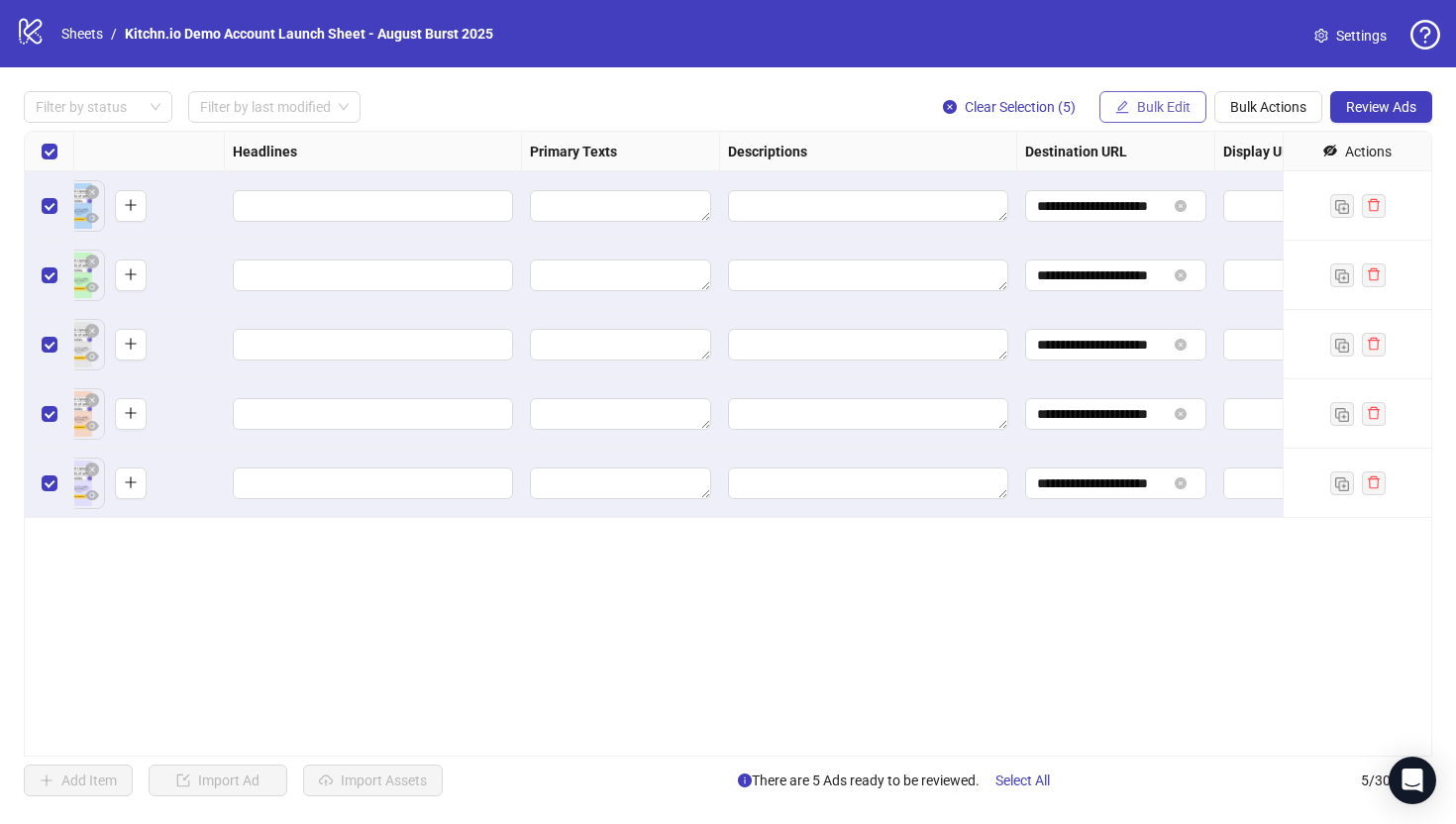 click on "Bulk Edit" at bounding box center [1164, 107] 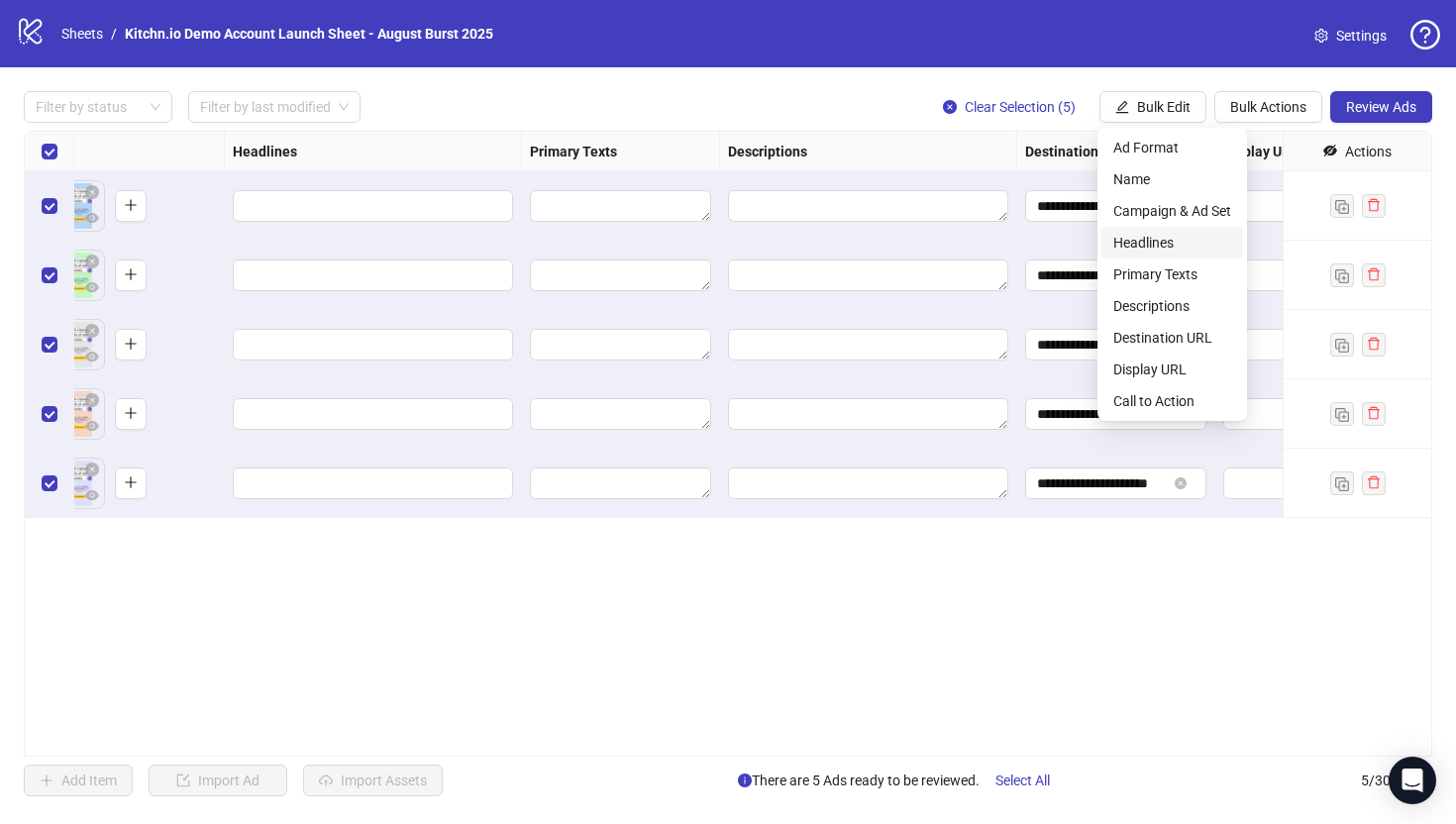 click on "Headlines" at bounding box center [1172, 243] 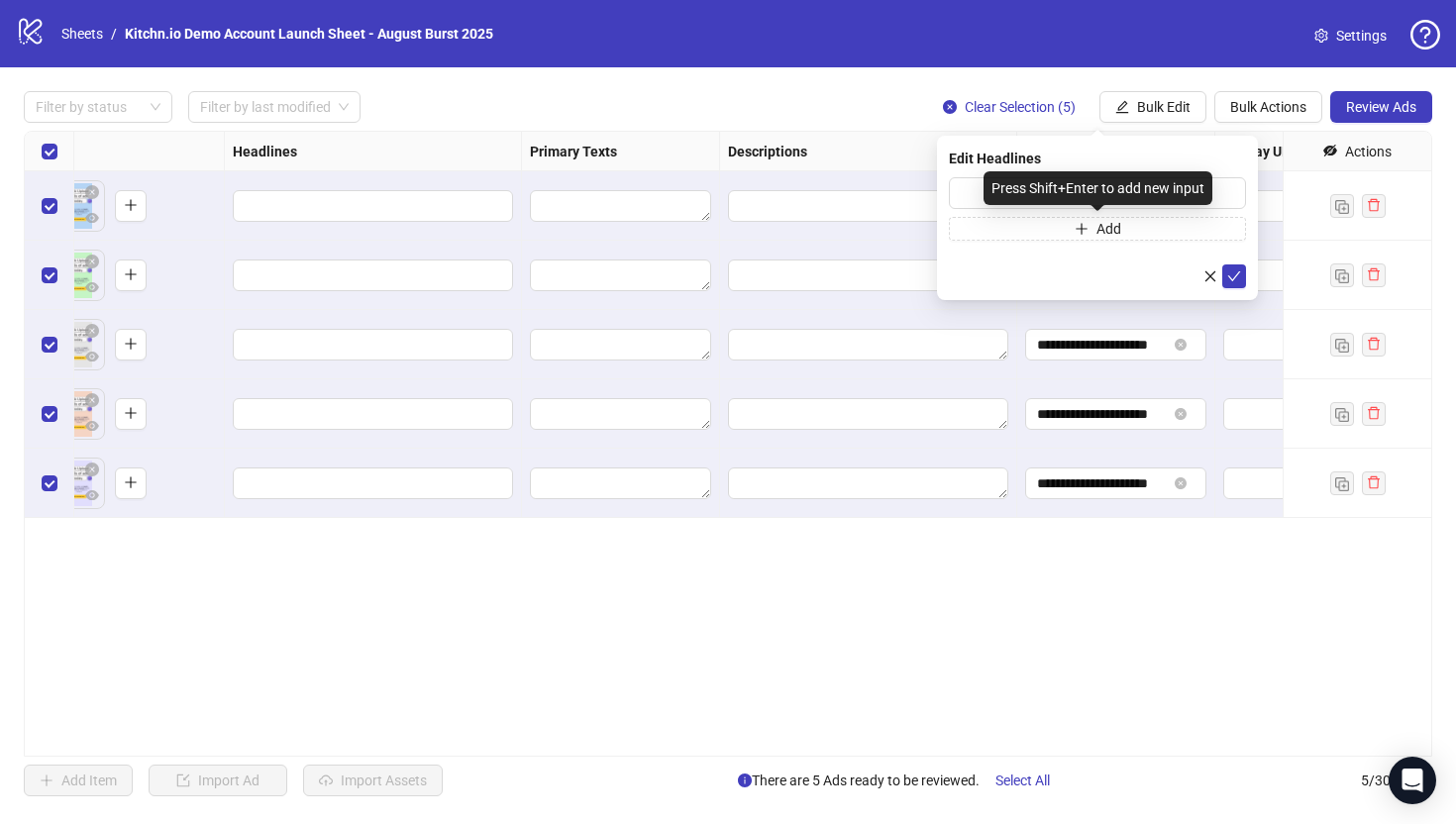 click on "Press Shift+Enter to add new input" at bounding box center [1097, 188] 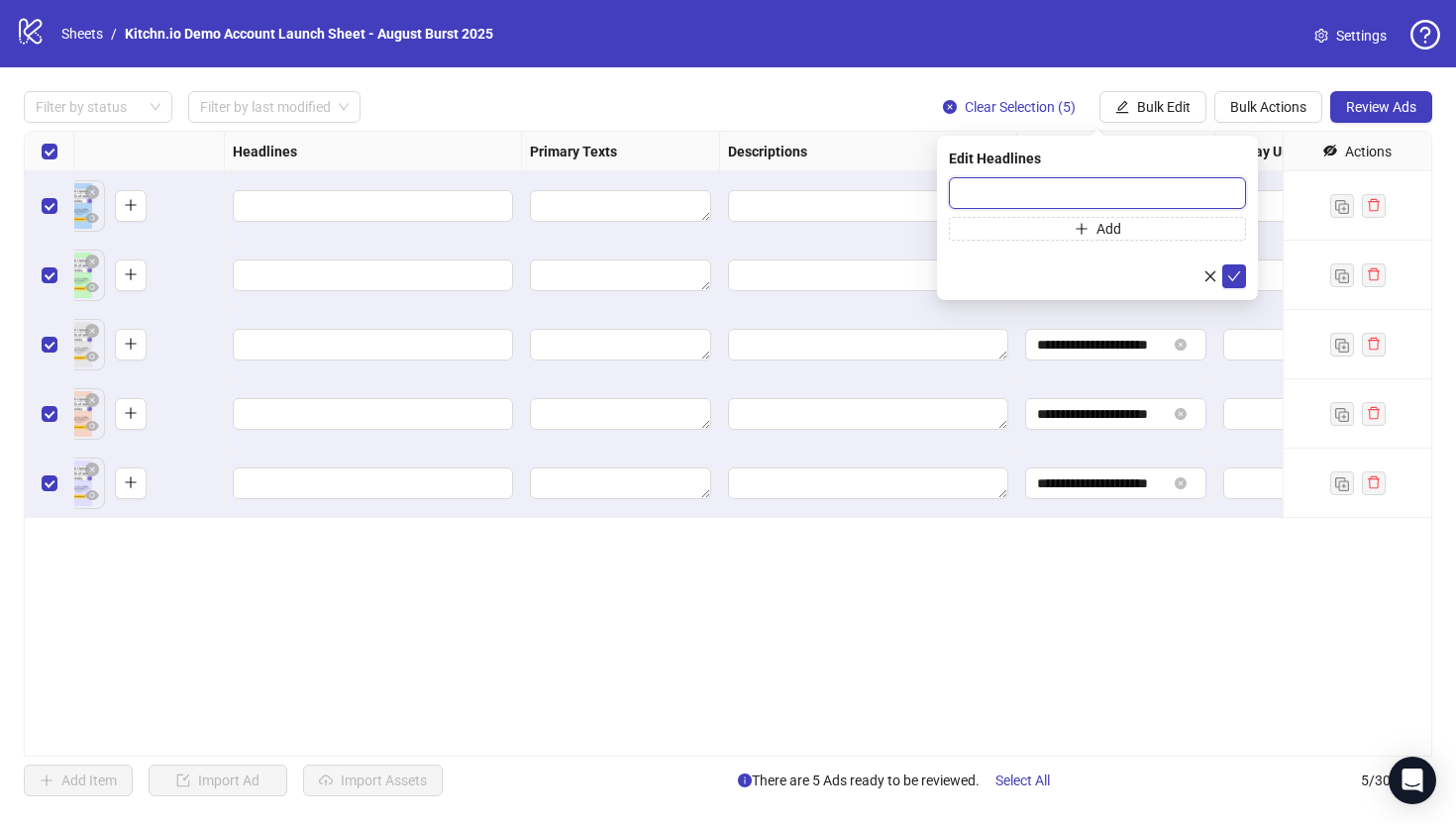 click at bounding box center [1097, 193] 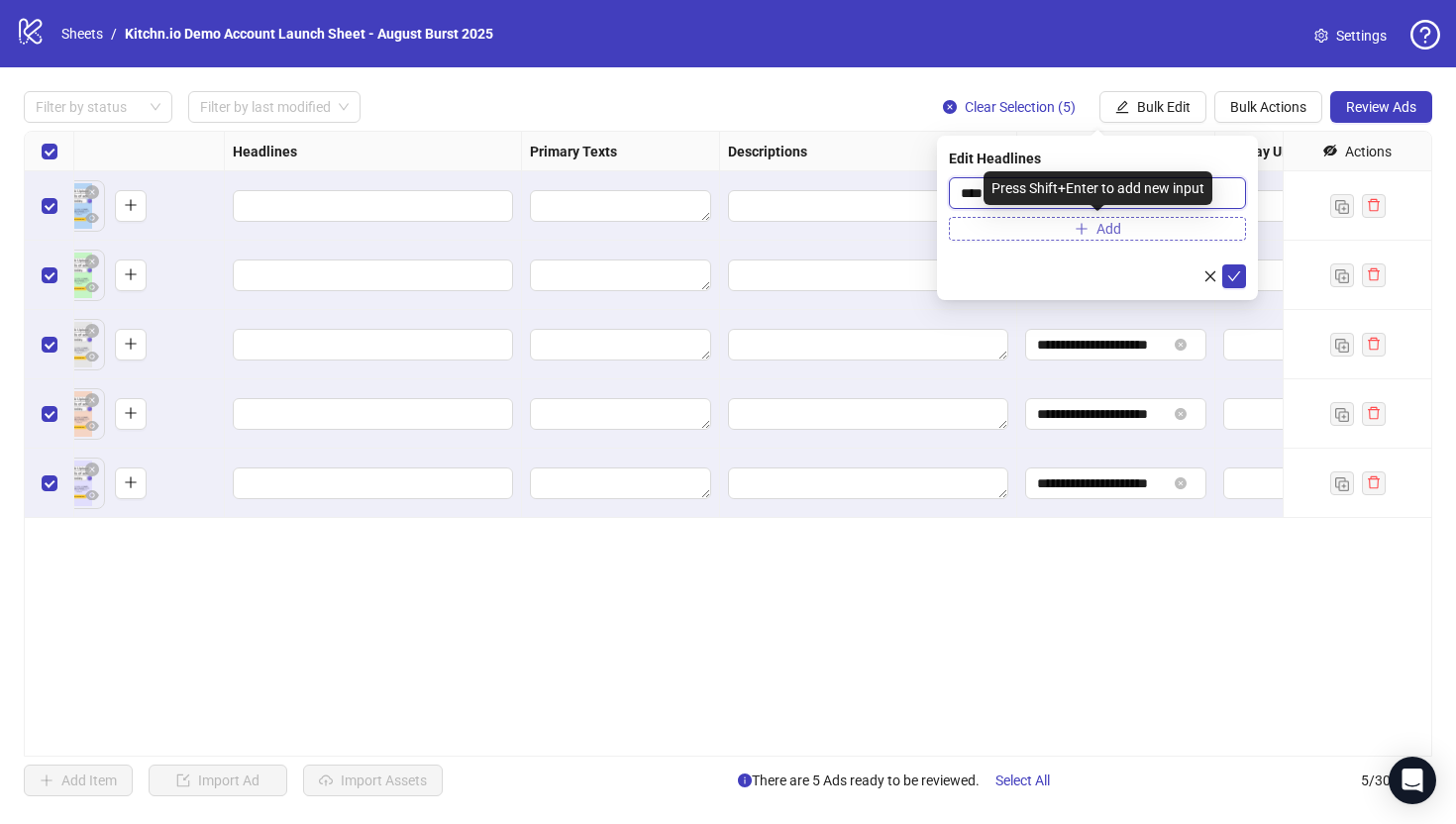 type on "****" 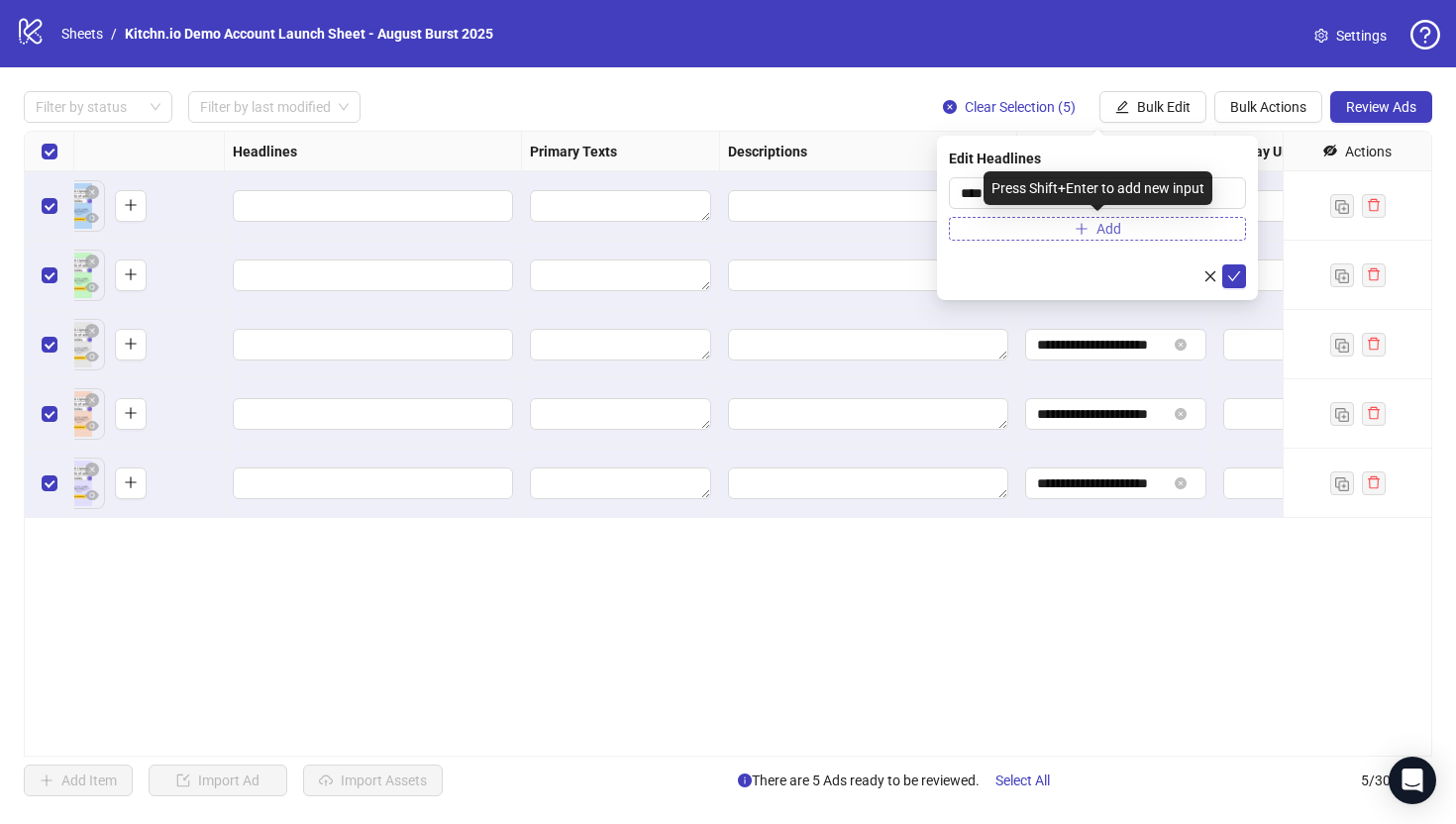 click on "Add" at bounding box center (1097, 229) 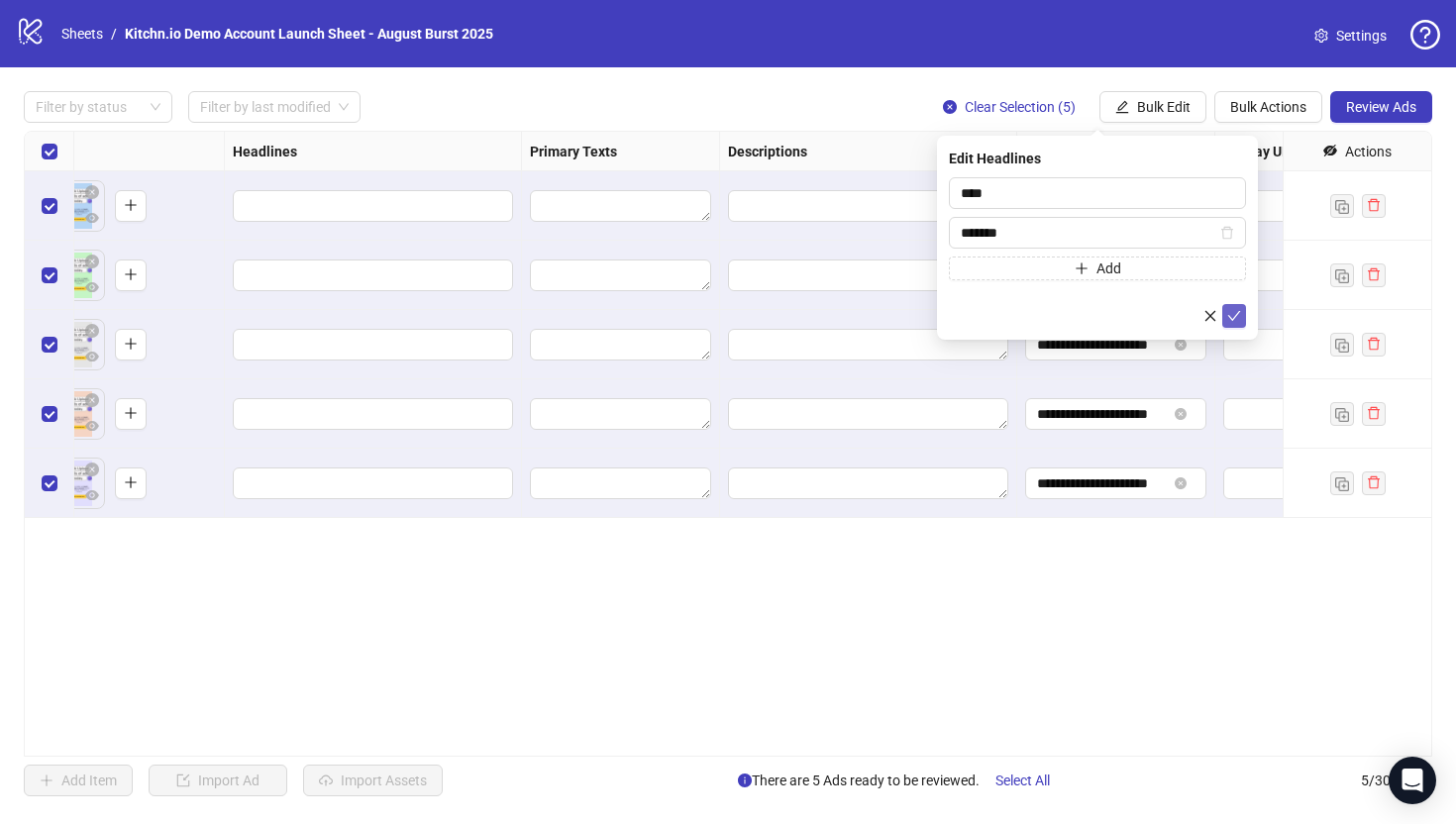 type on "******" 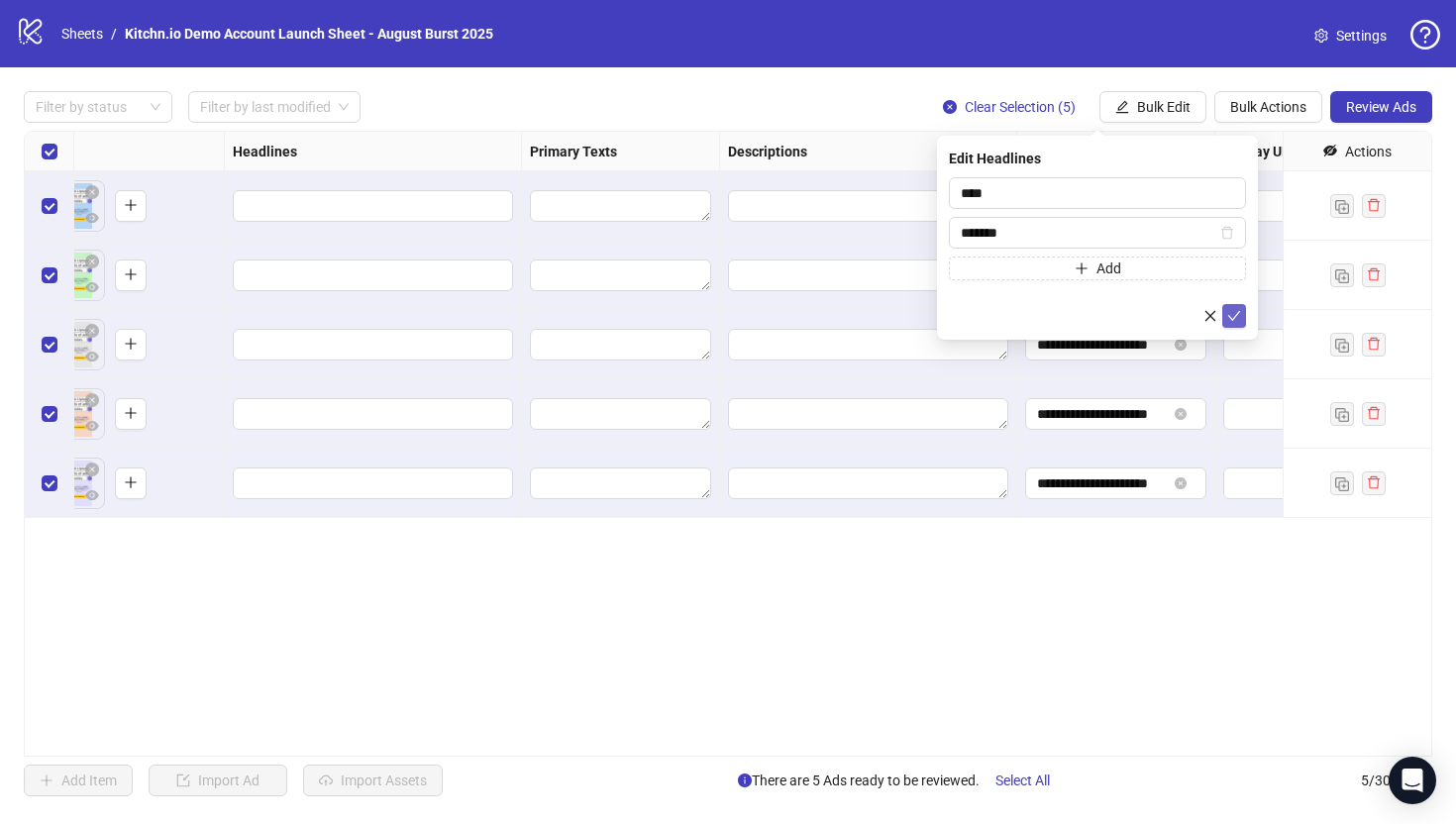 click 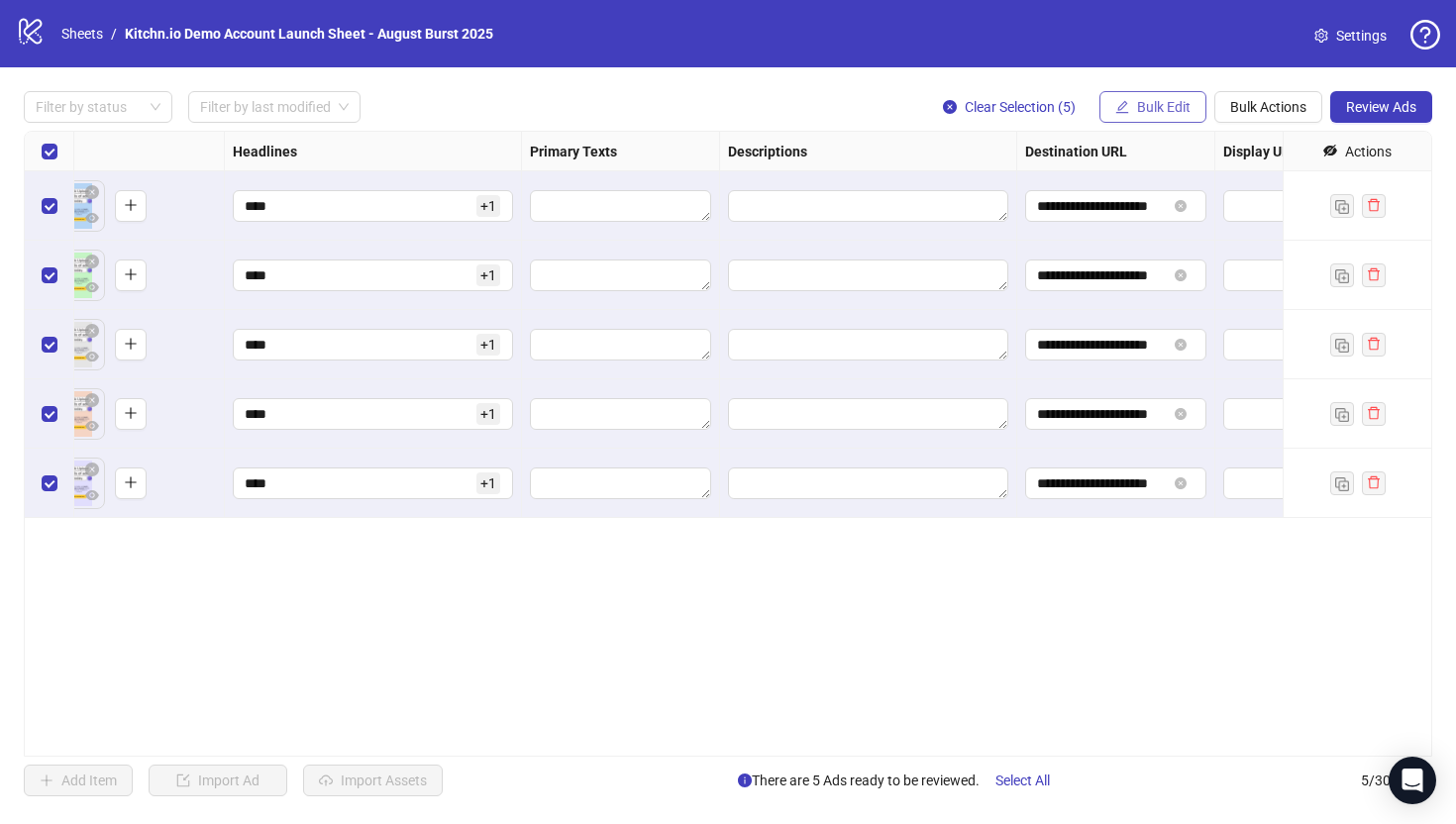 click on "Bulk Edit" at bounding box center (1164, 107) 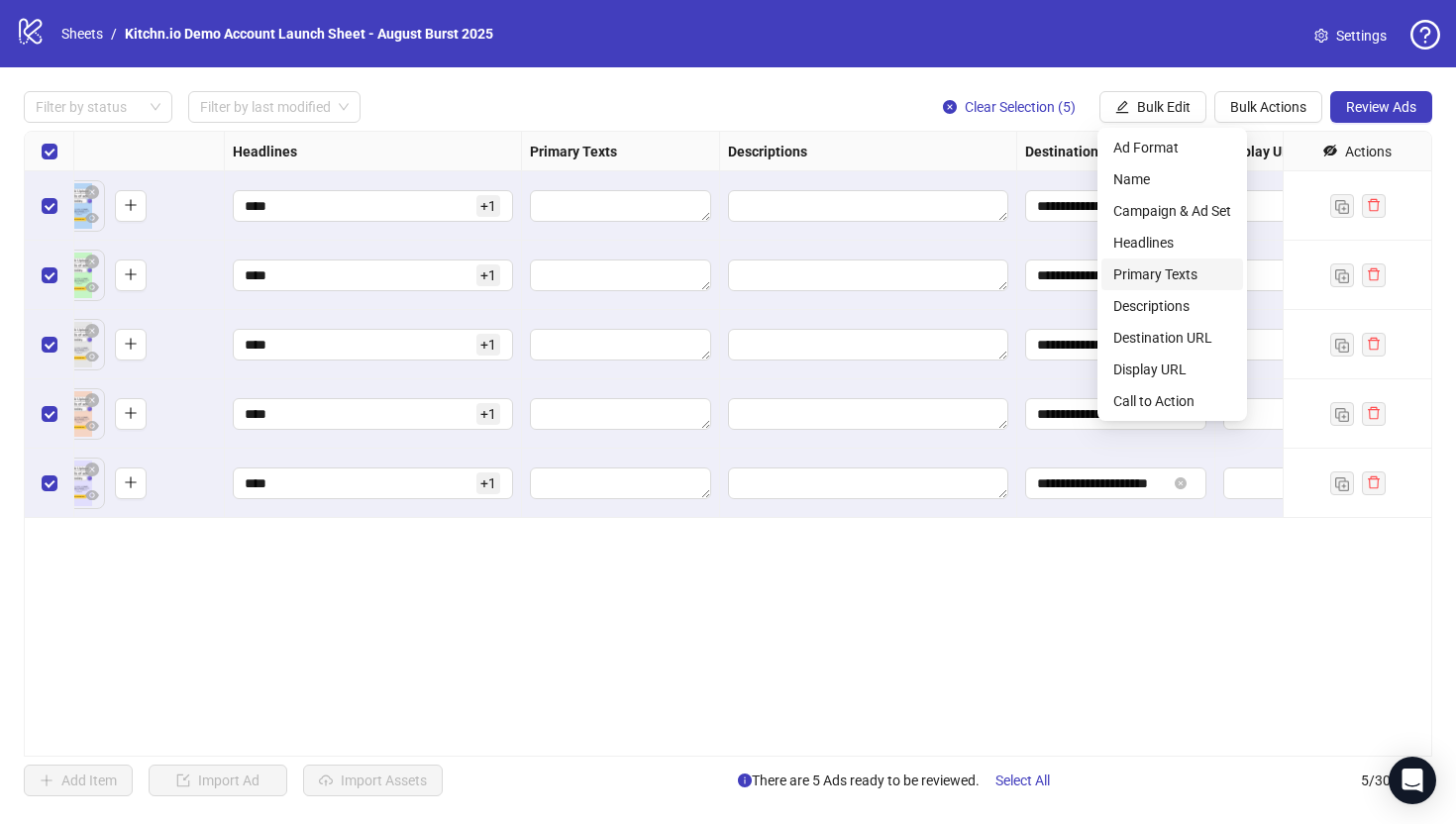 click on "Primary Texts" at bounding box center (1172, 274) 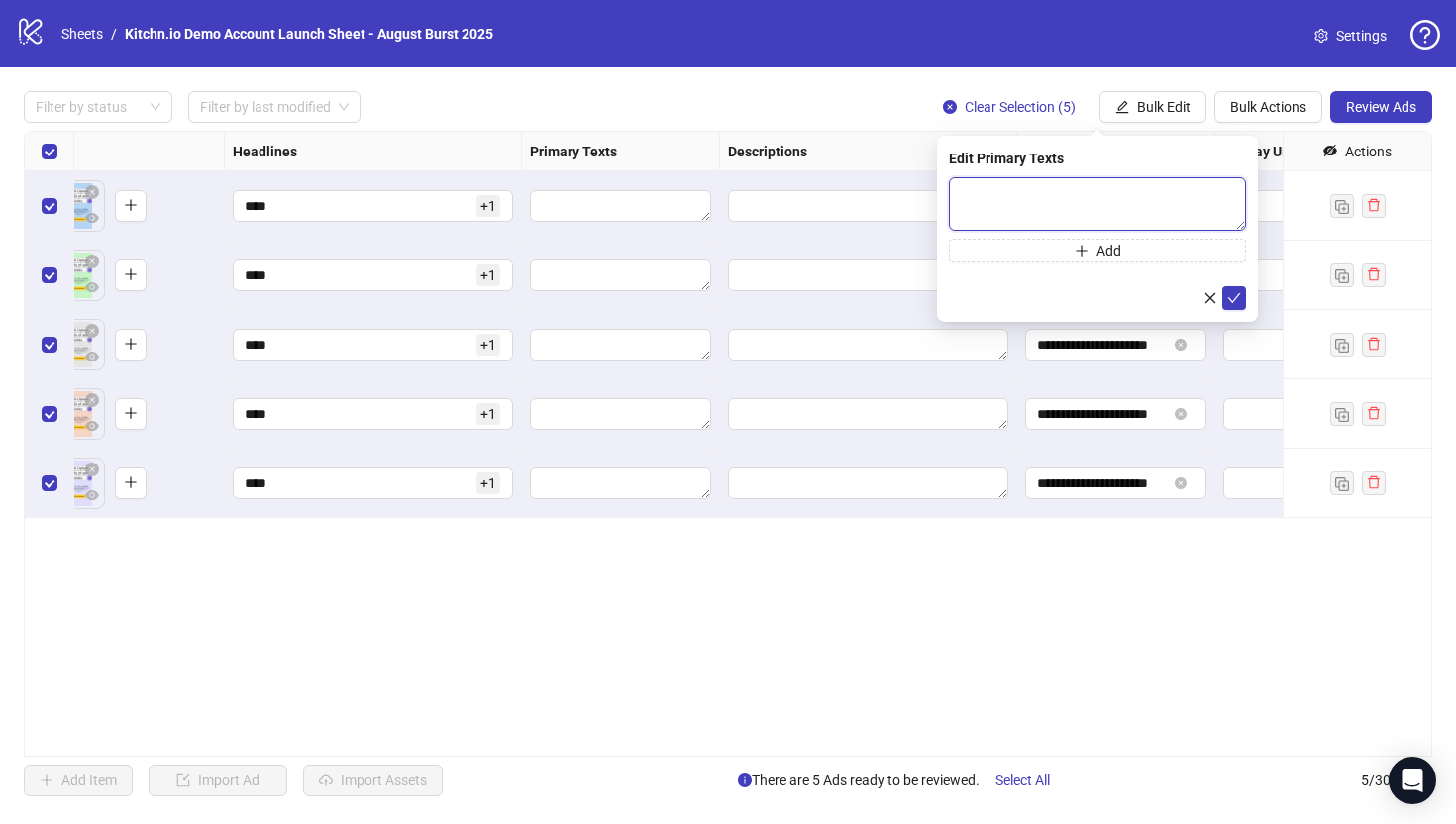 click at bounding box center [1097, 204] 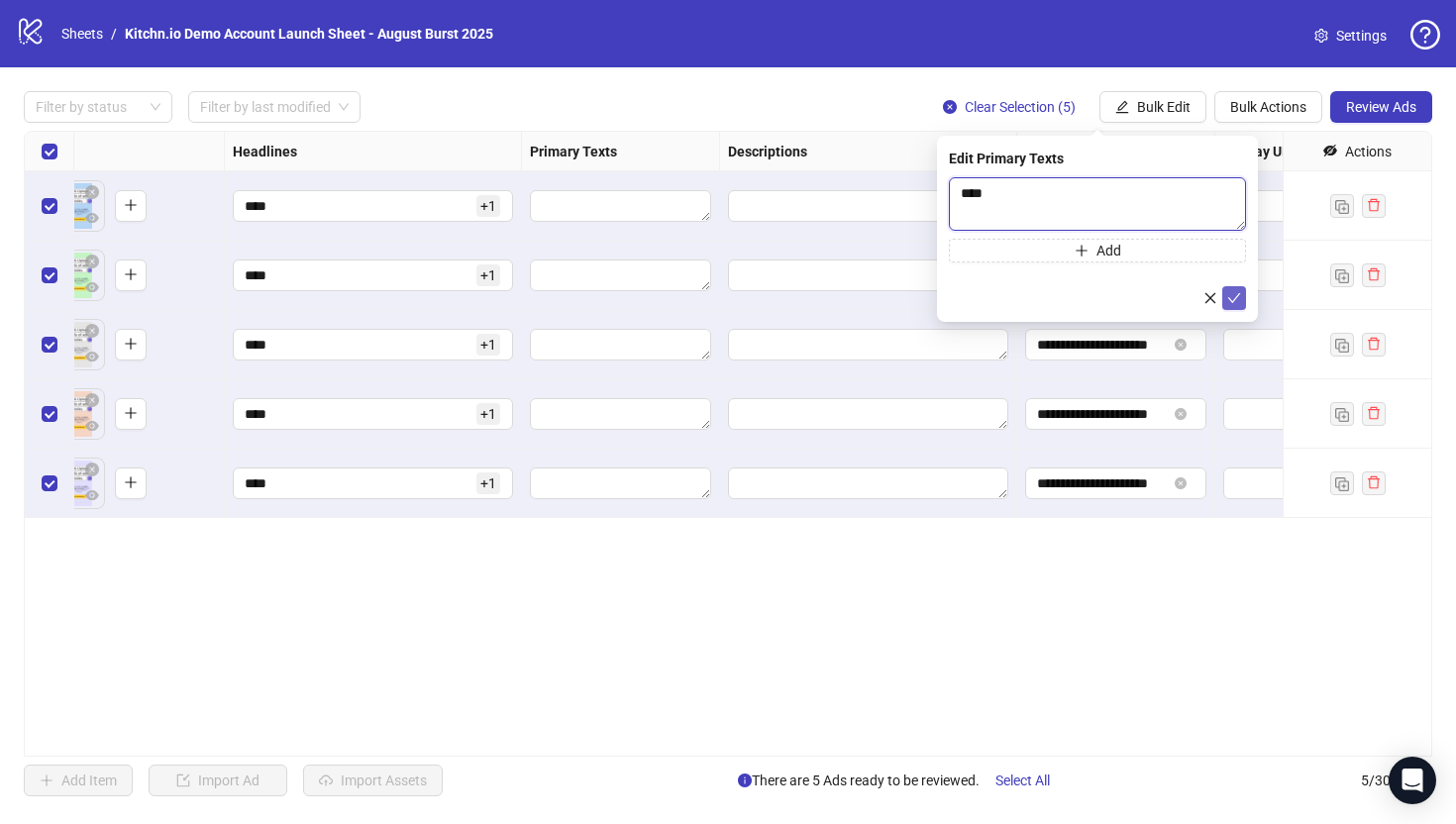 type on "****" 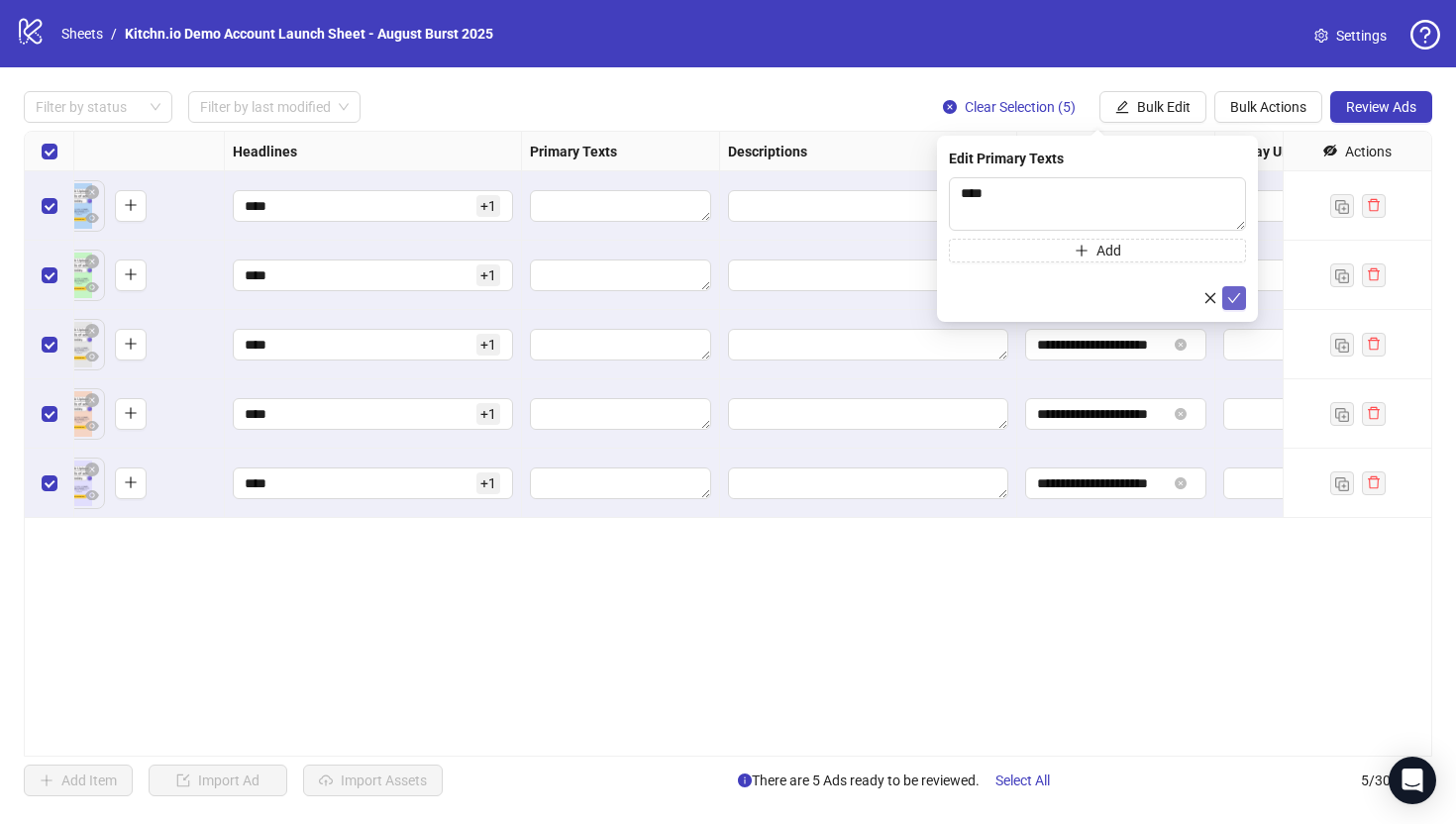 click 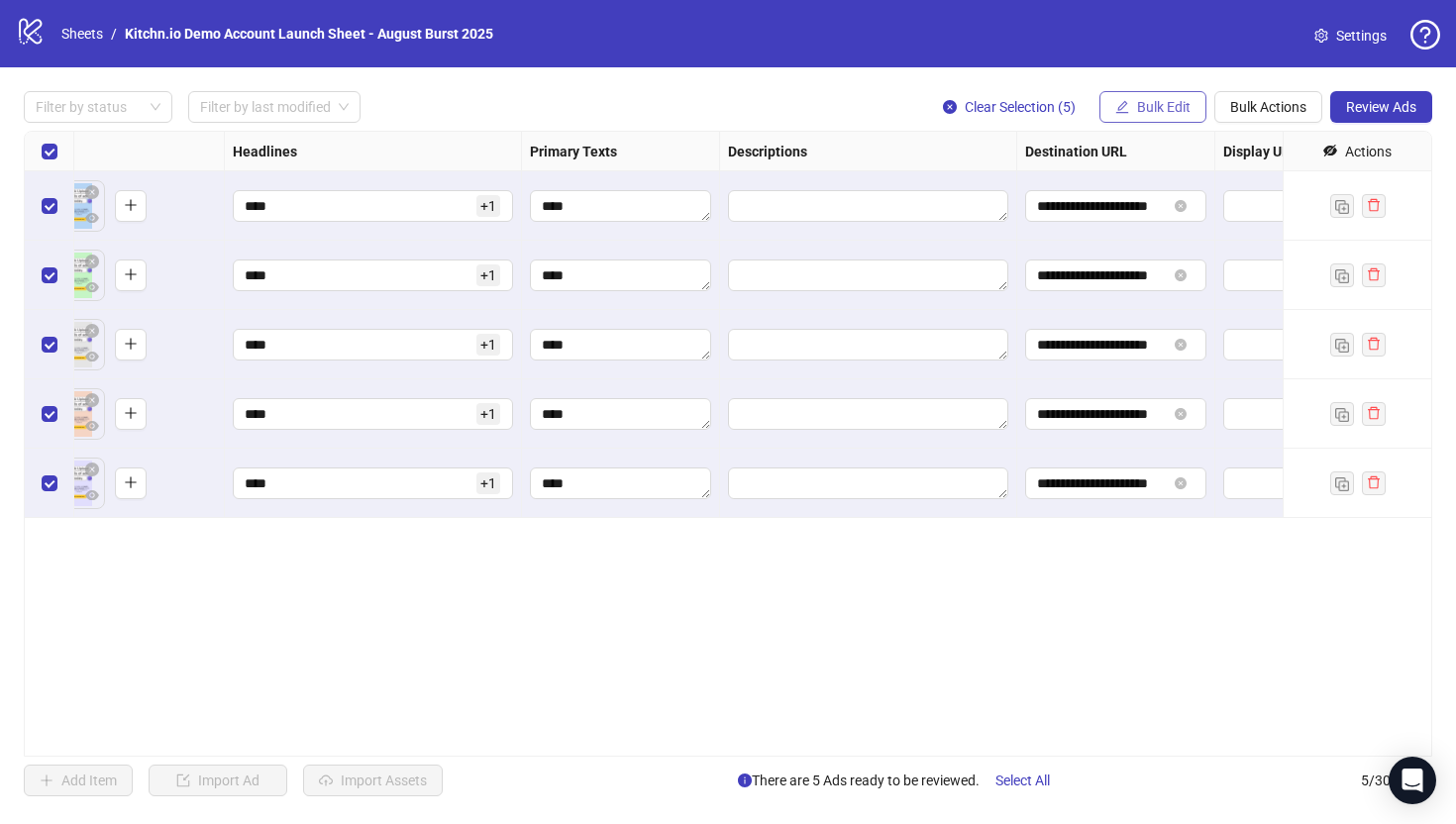 click on "Bulk Edit" at bounding box center [1164, 107] 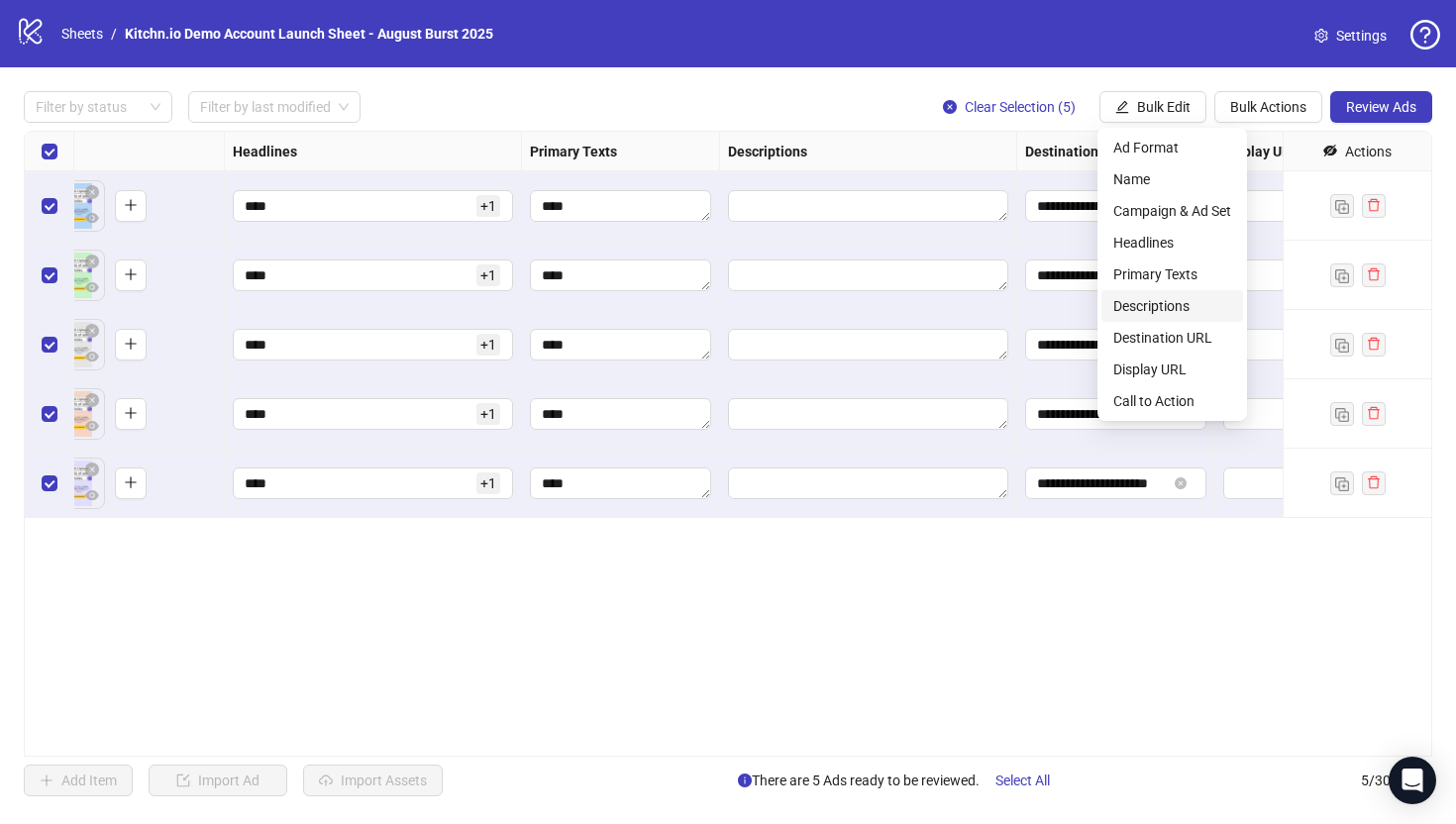 click on "Descriptions" at bounding box center [1172, 306] 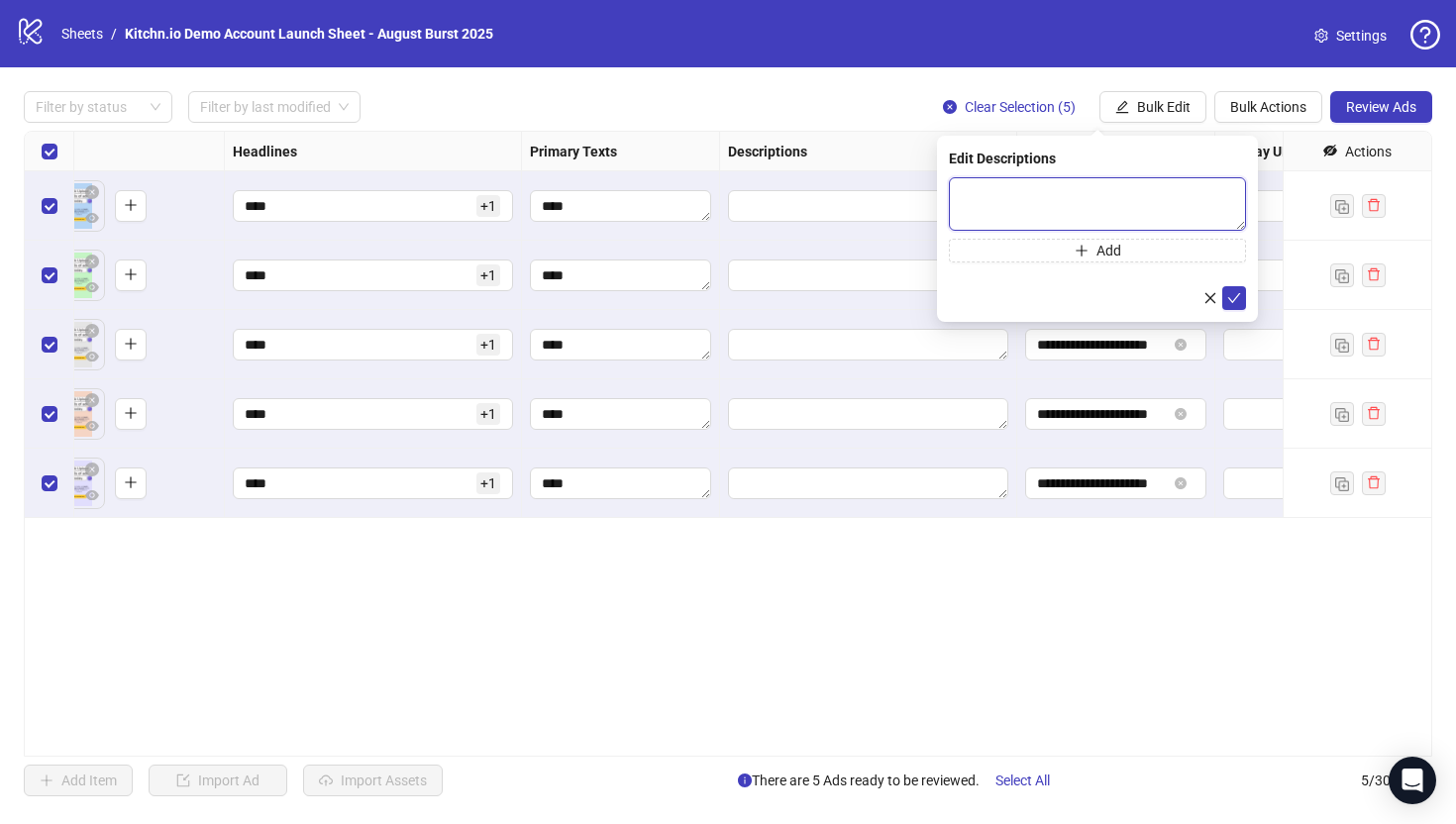 click at bounding box center [1097, 204] 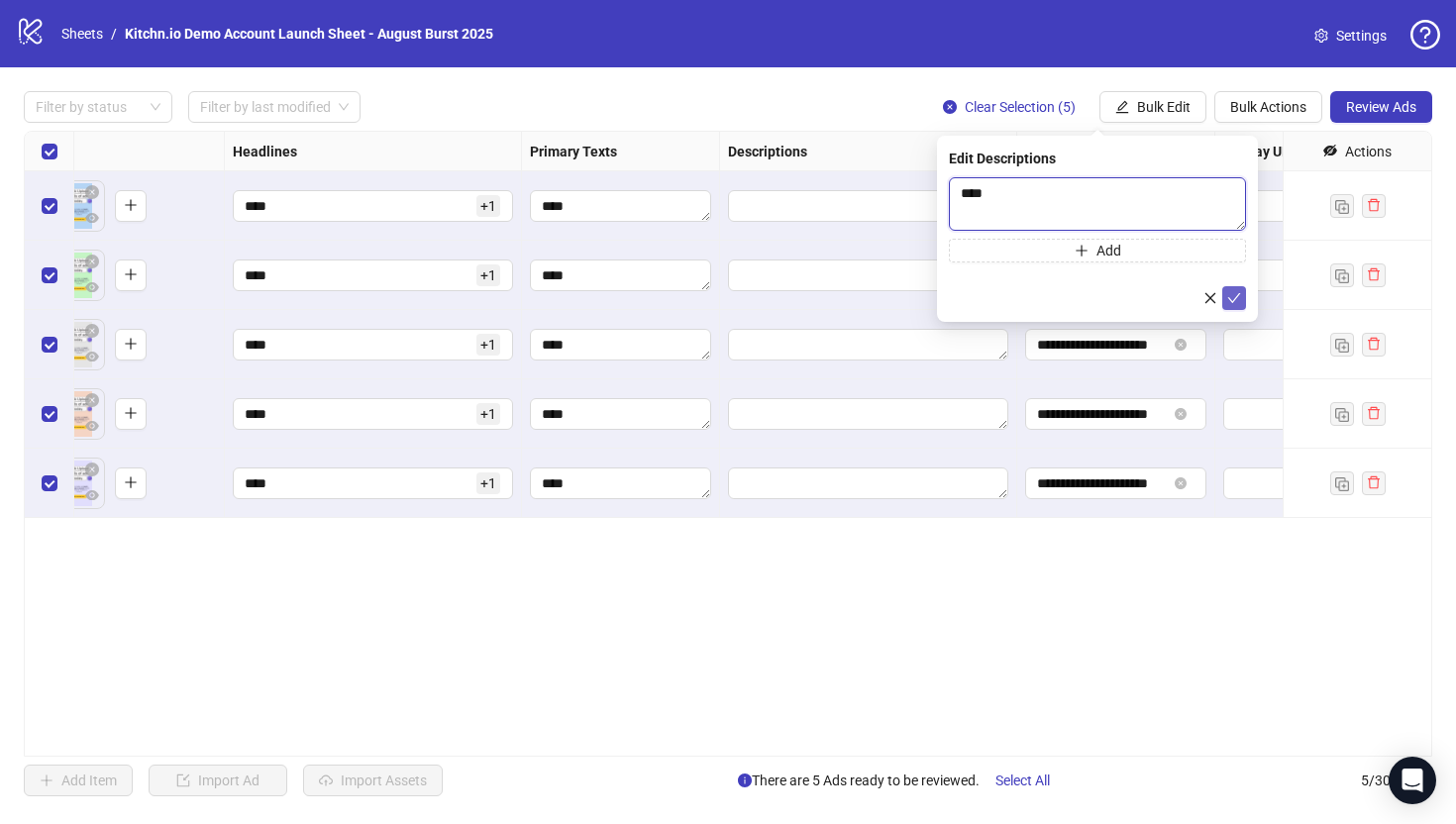 type on "****" 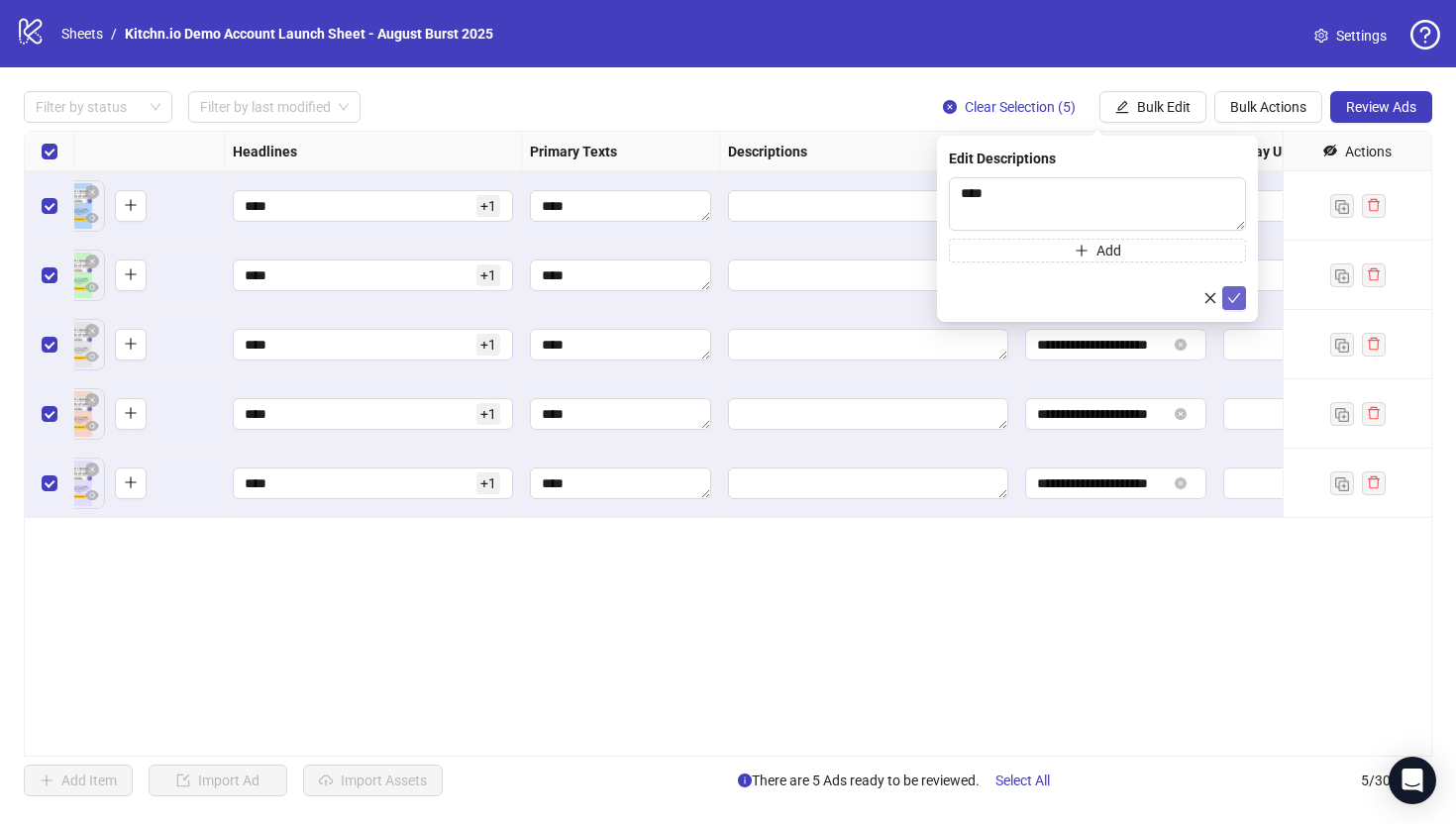click at bounding box center (1234, 298) 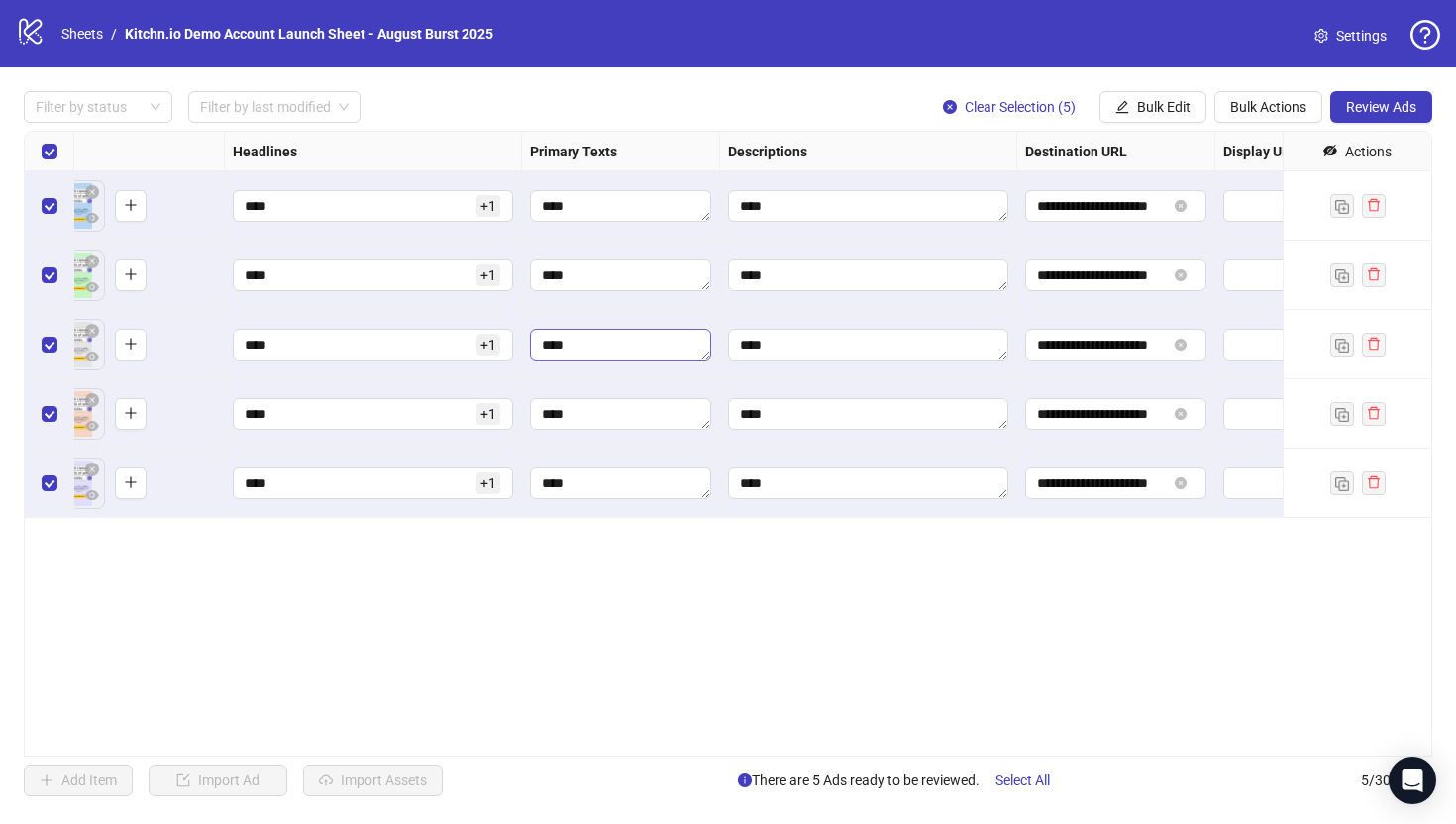 scroll, scrollTop: 0, scrollLeft: 1238, axis: horizontal 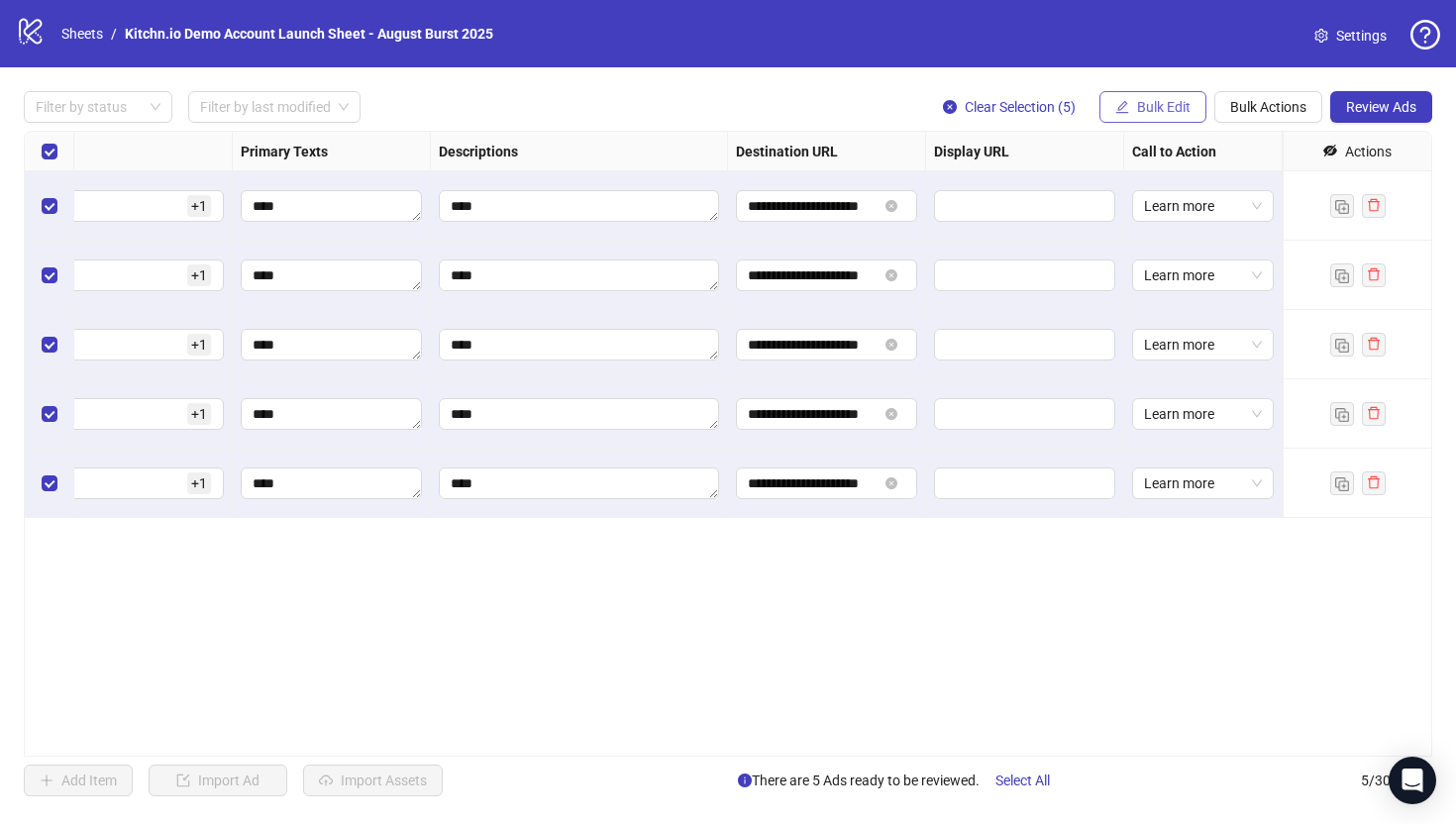 click on "Bulk Edit" at bounding box center [1164, 107] 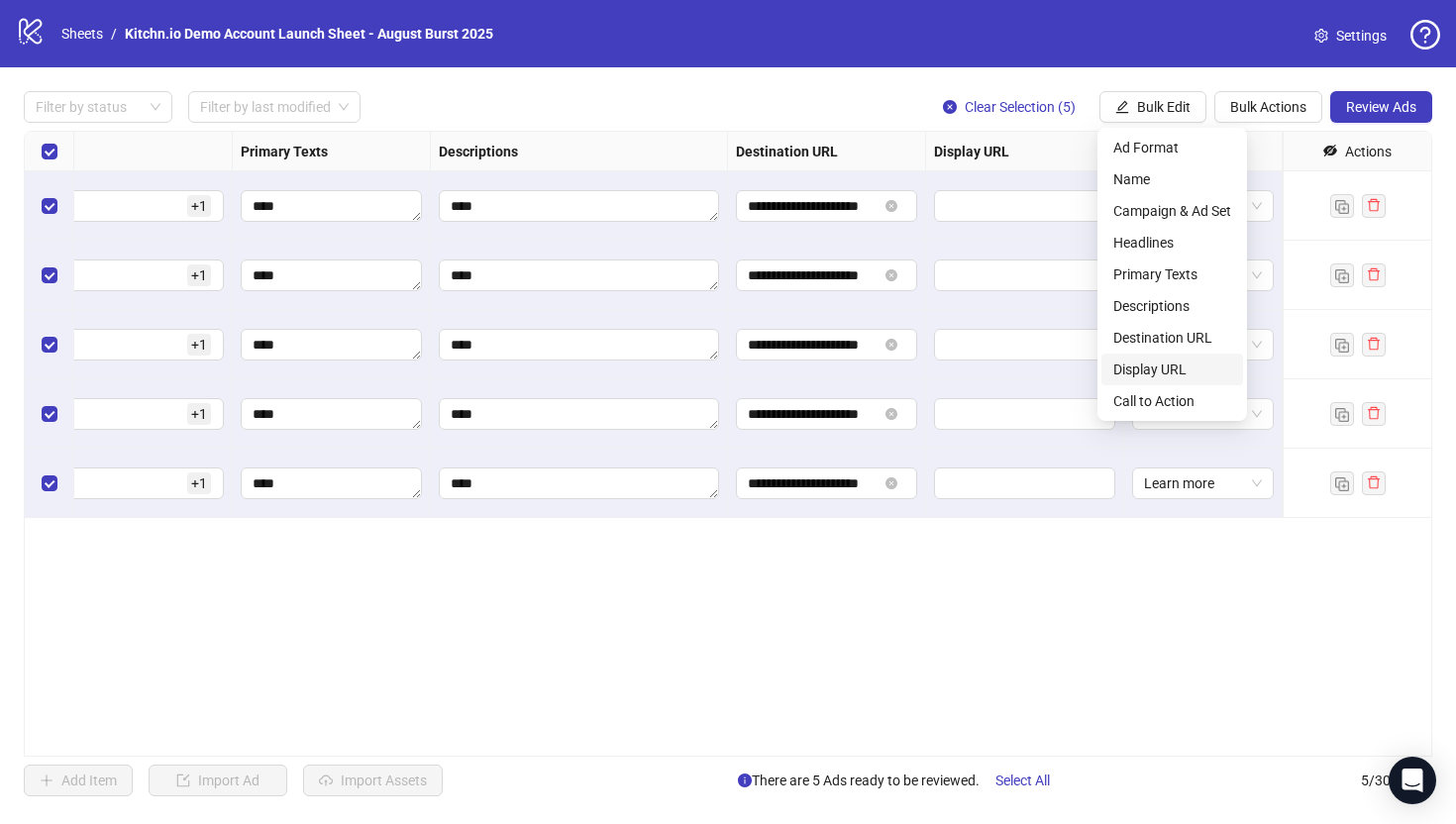 click on "Display URL" at bounding box center (1172, 369) 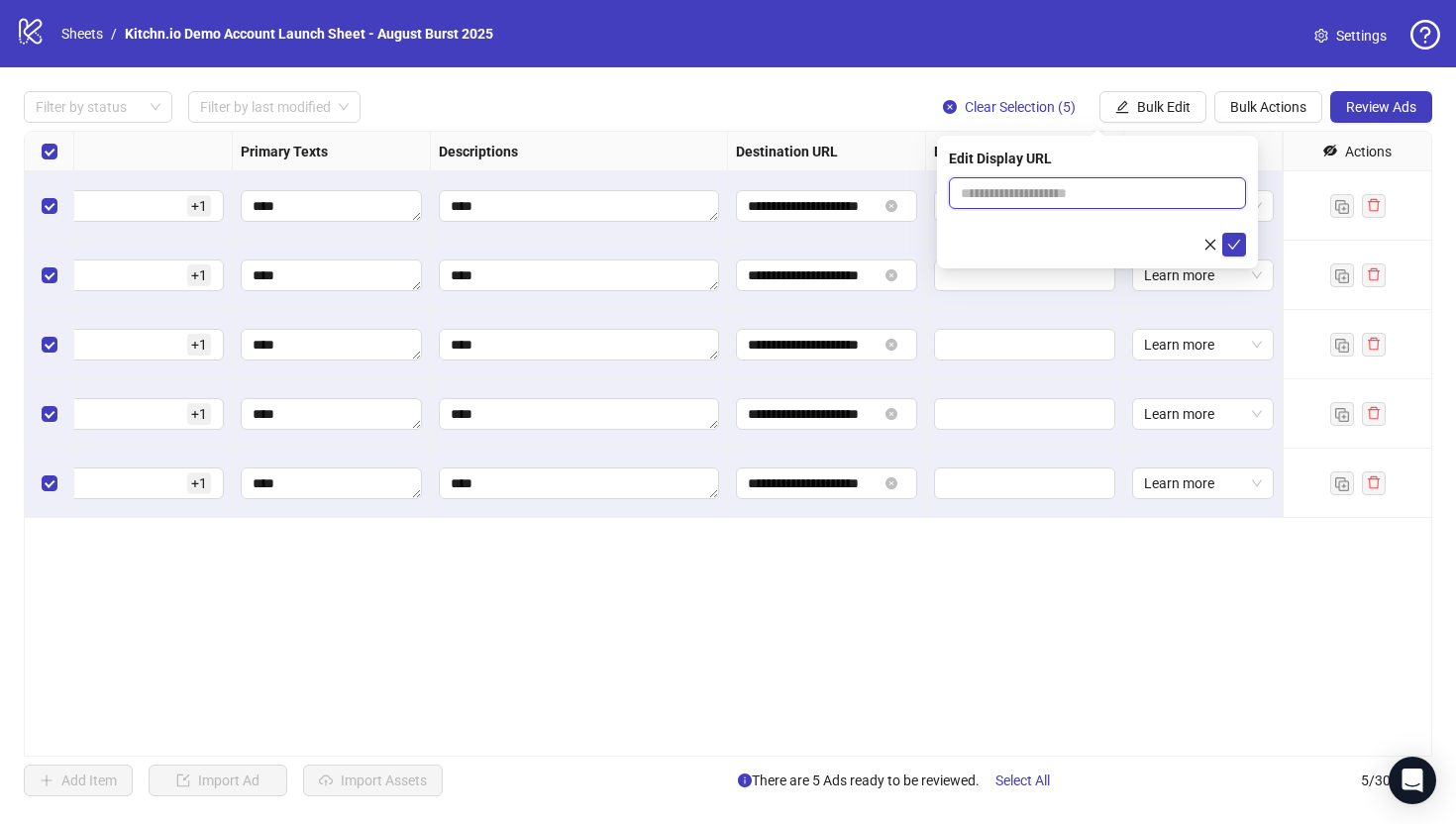 click at bounding box center [1097, 193] 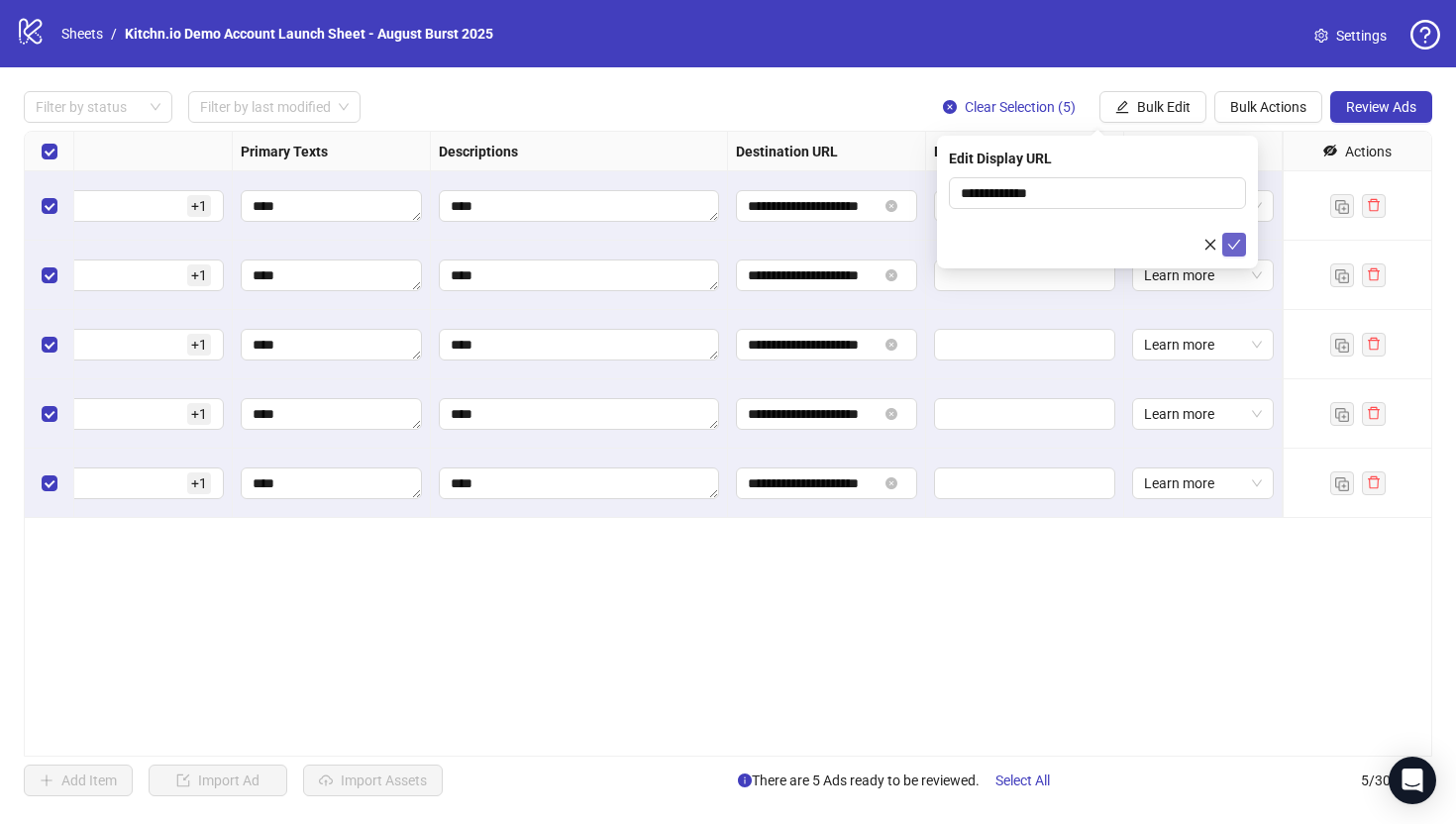 click at bounding box center [1234, 245] 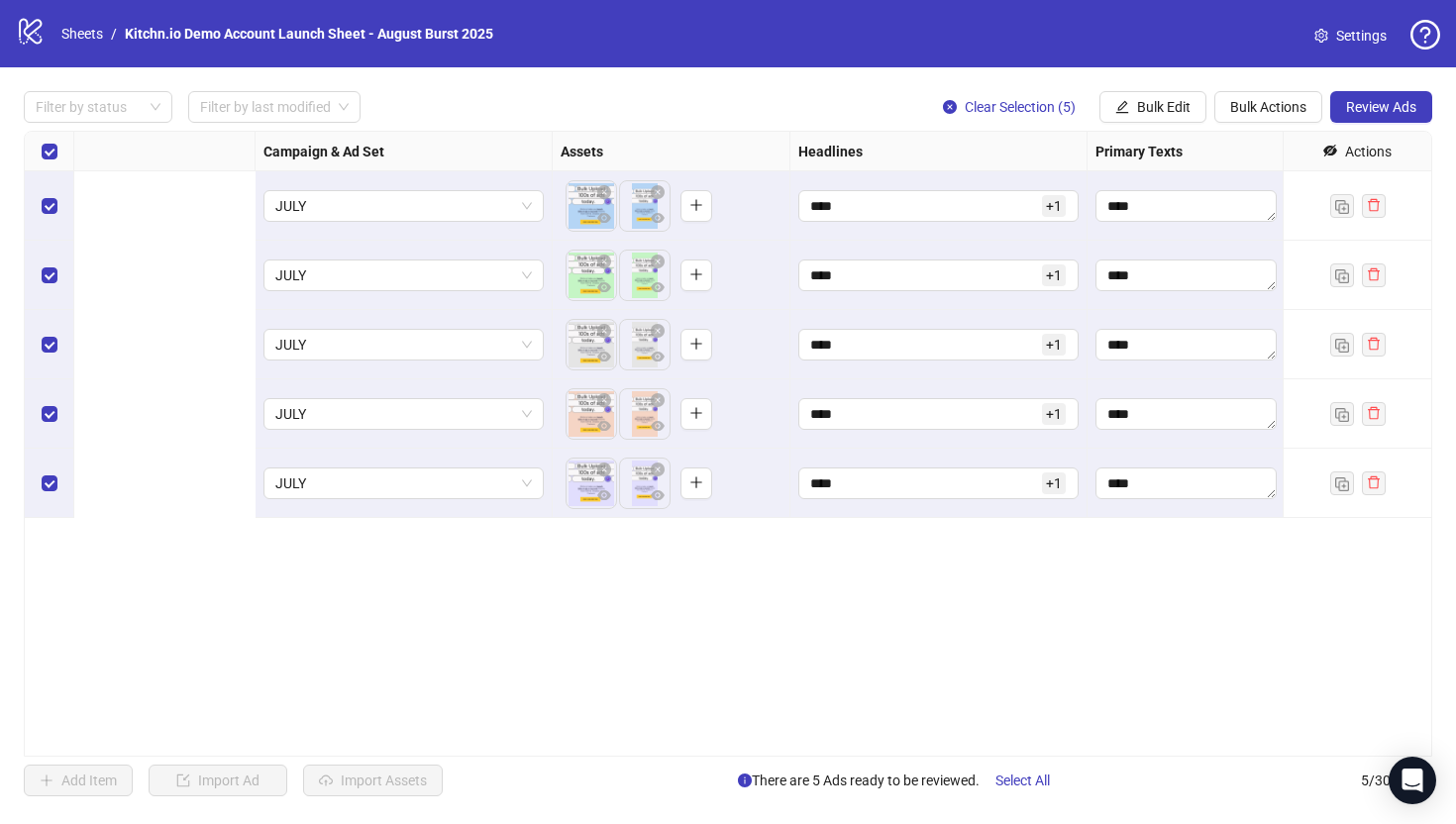 scroll, scrollTop: 0, scrollLeft: 0, axis: both 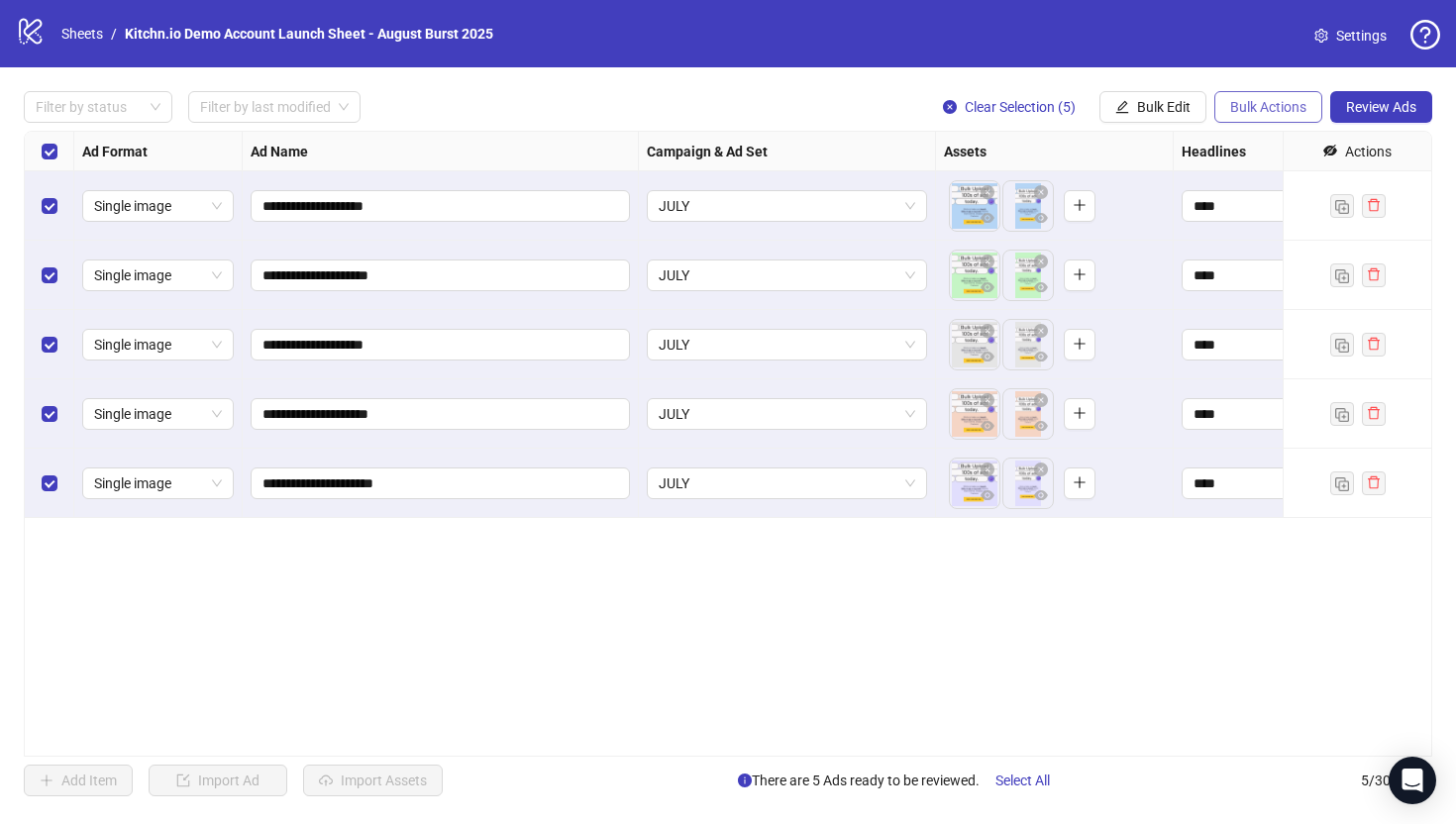 click on "Bulk Actions" at bounding box center (1268, 107) 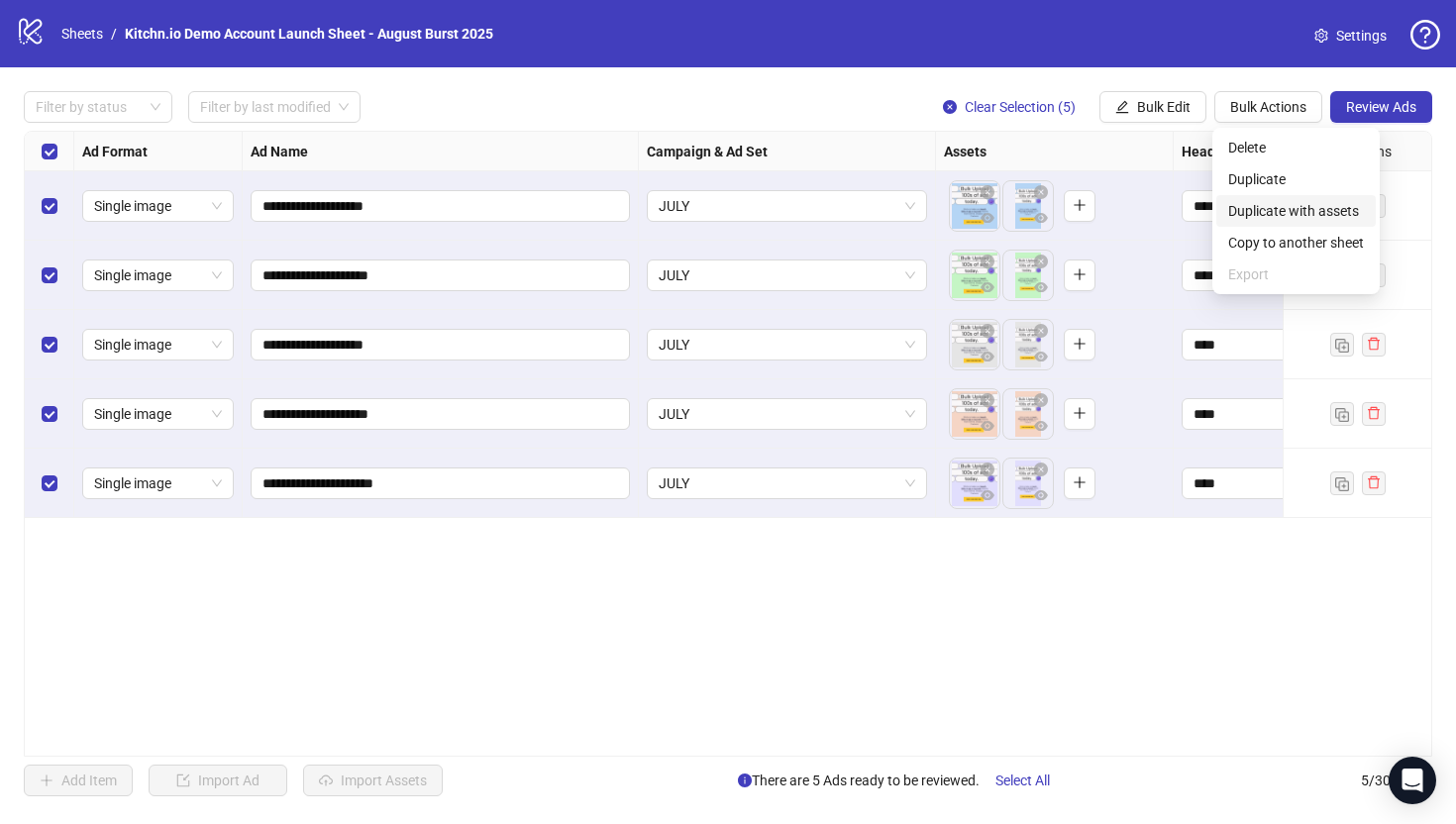 click on "Duplicate with assets" at bounding box center [1296, 211] 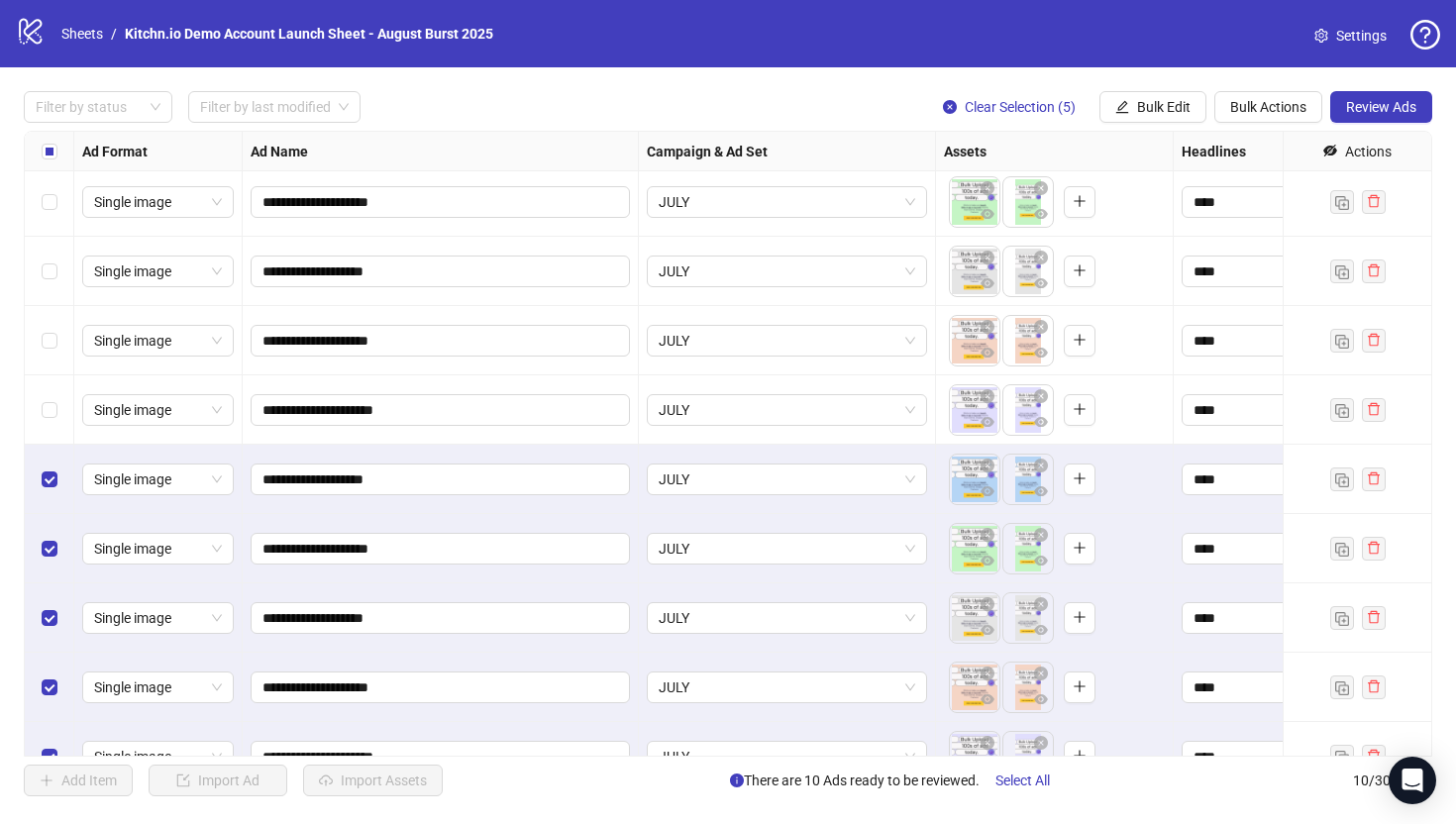 scroll, scrollTop: 109, scrollLeft: 0, axis: vertical 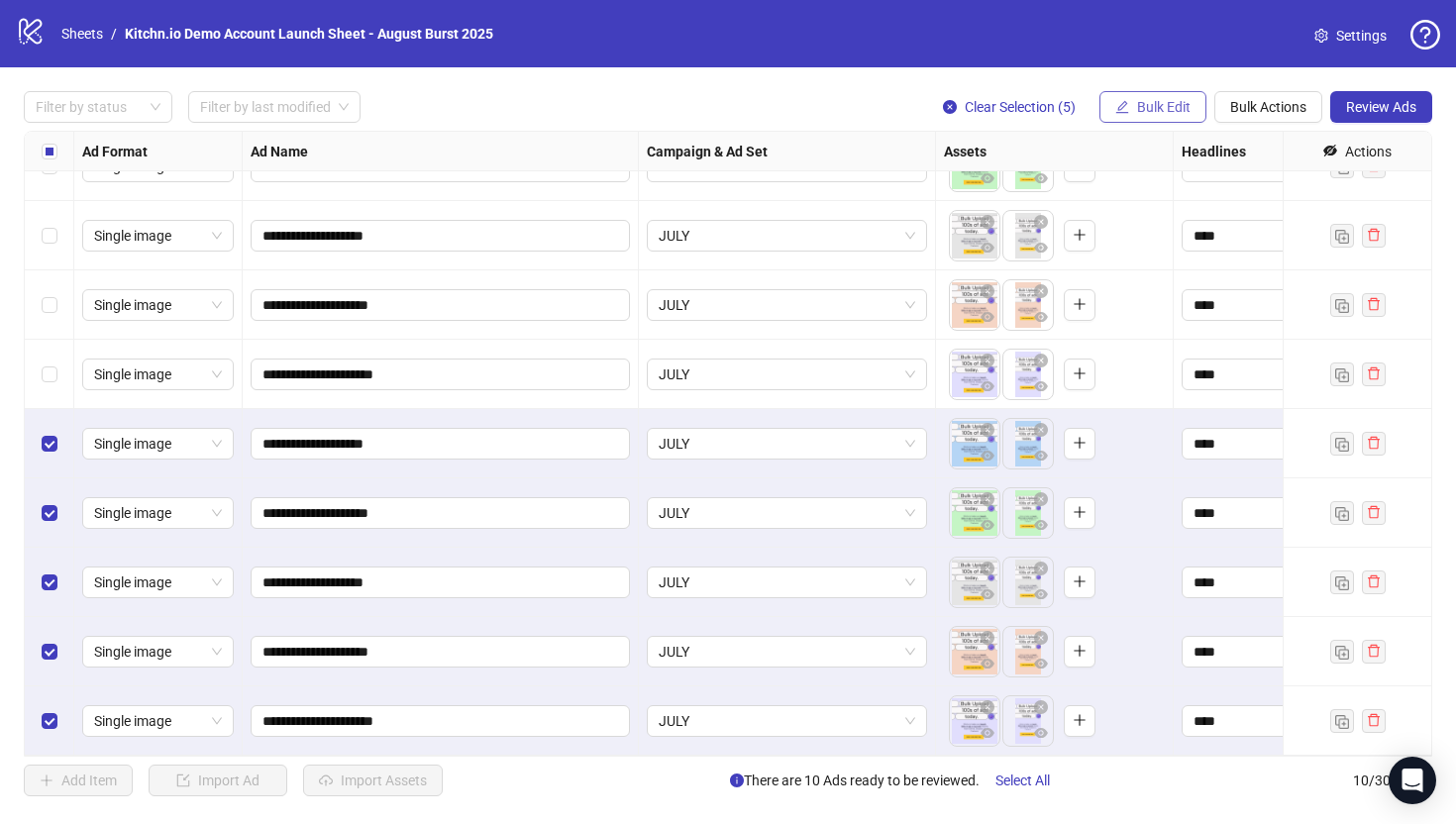 click on "Bulk Edit" at bounding box center (1164, 107) 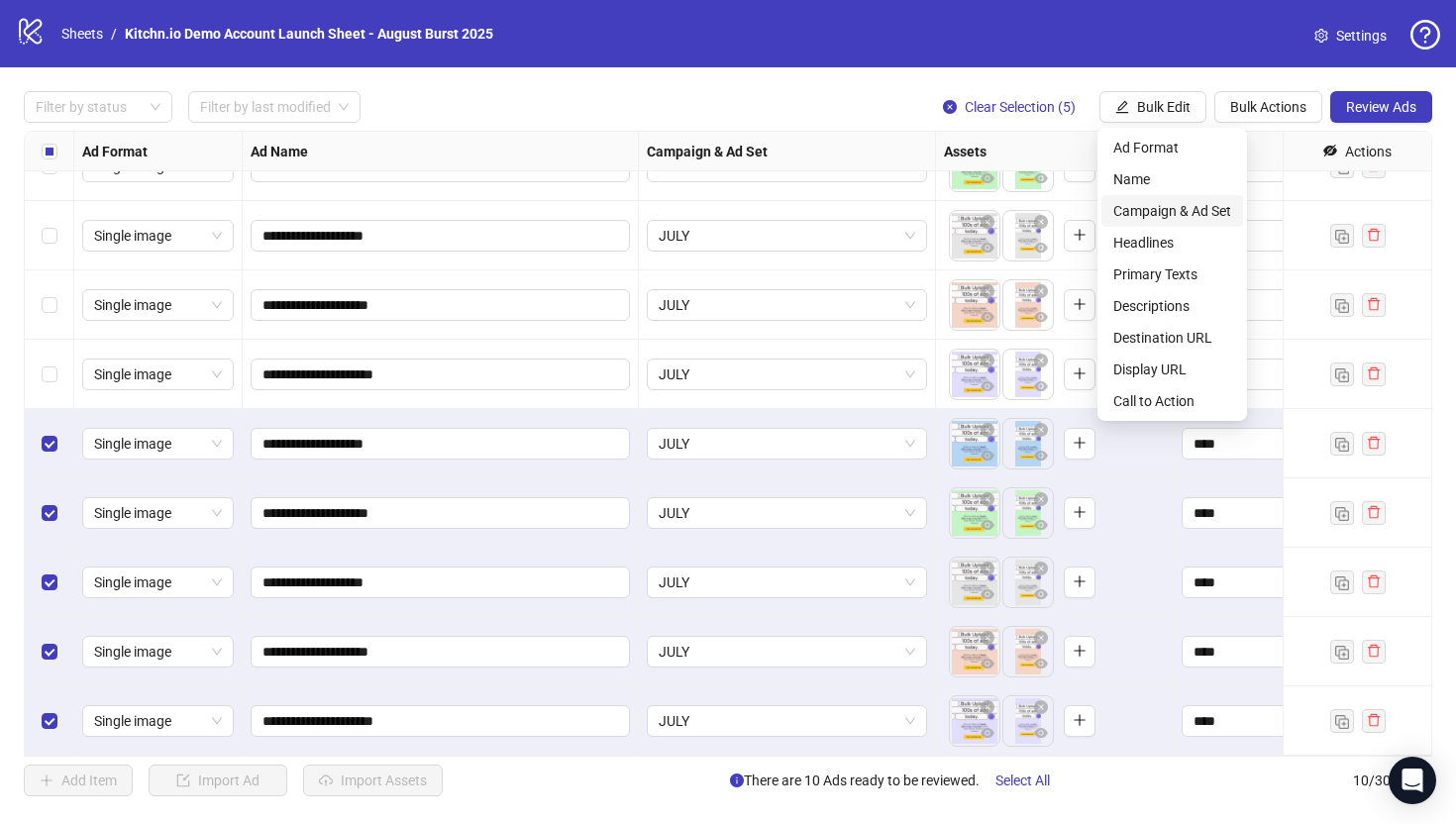 click on "Campaign & Ad Set" at bounding box center [1172, 211] 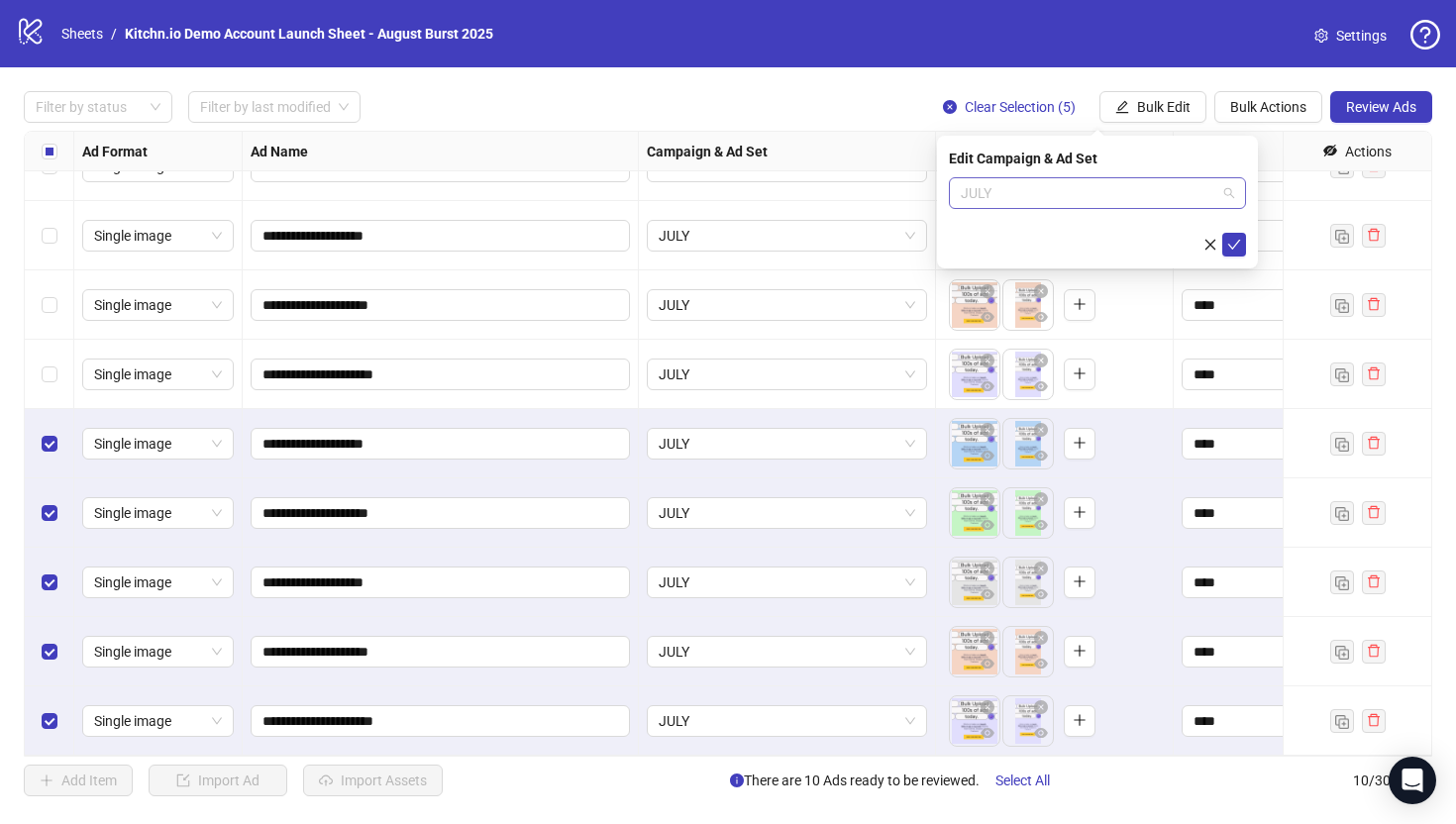 click on "JULY" at bounding box center [1097, 193] 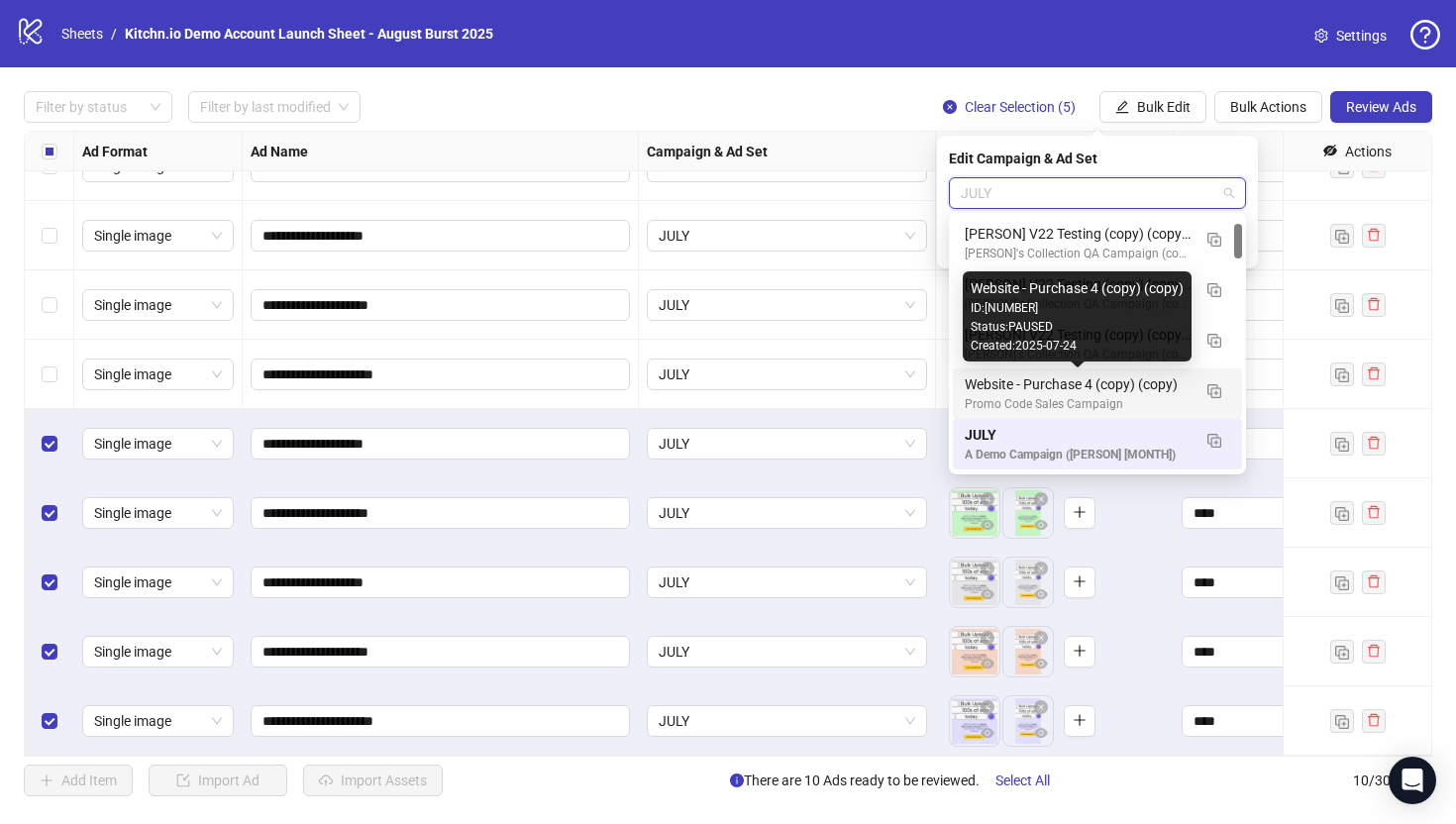drag, startPoint x: 997, startPoint y: 388, endPoint x: 1010, endPoint y: 385, distance: 13.341664 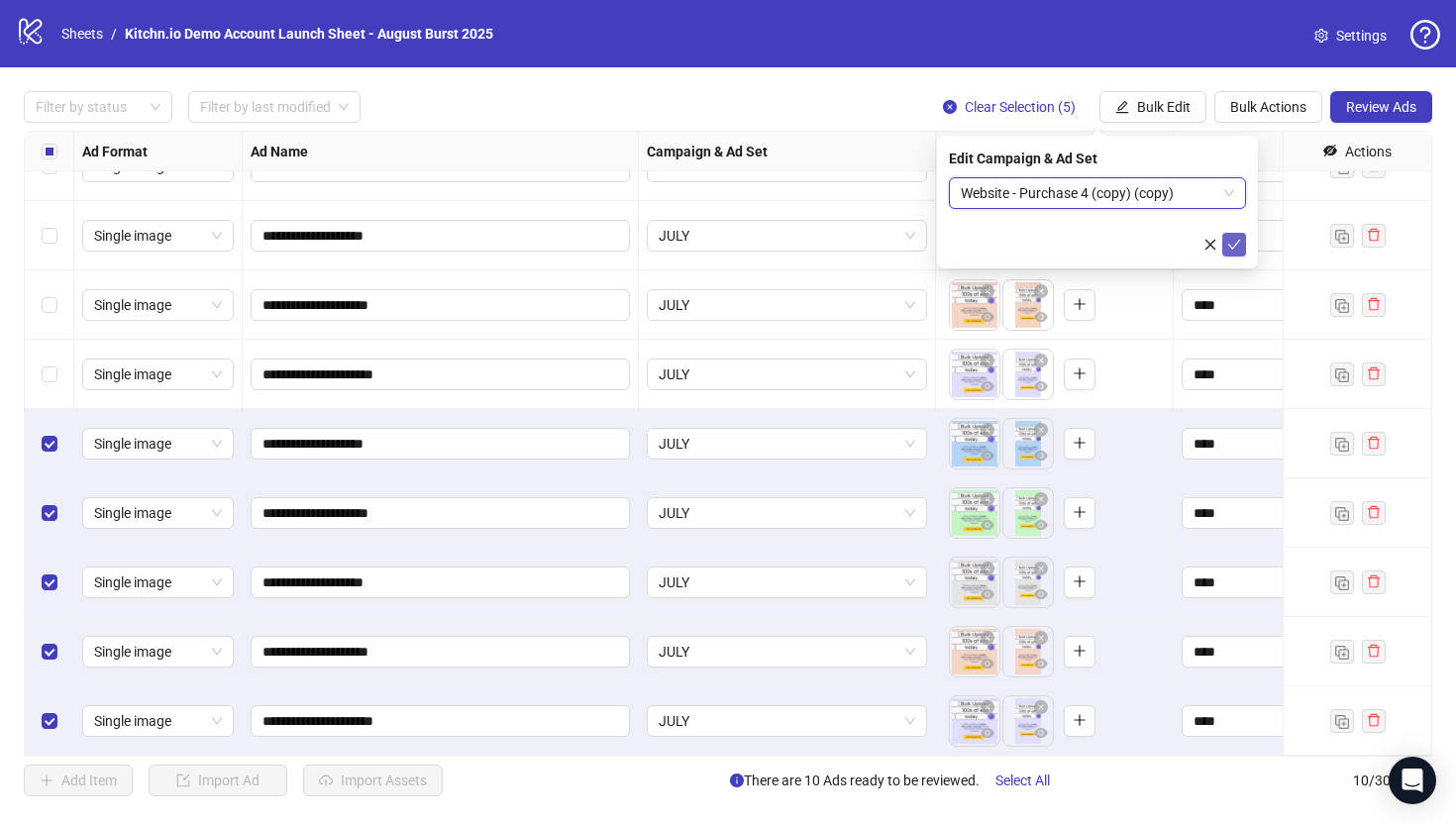 click 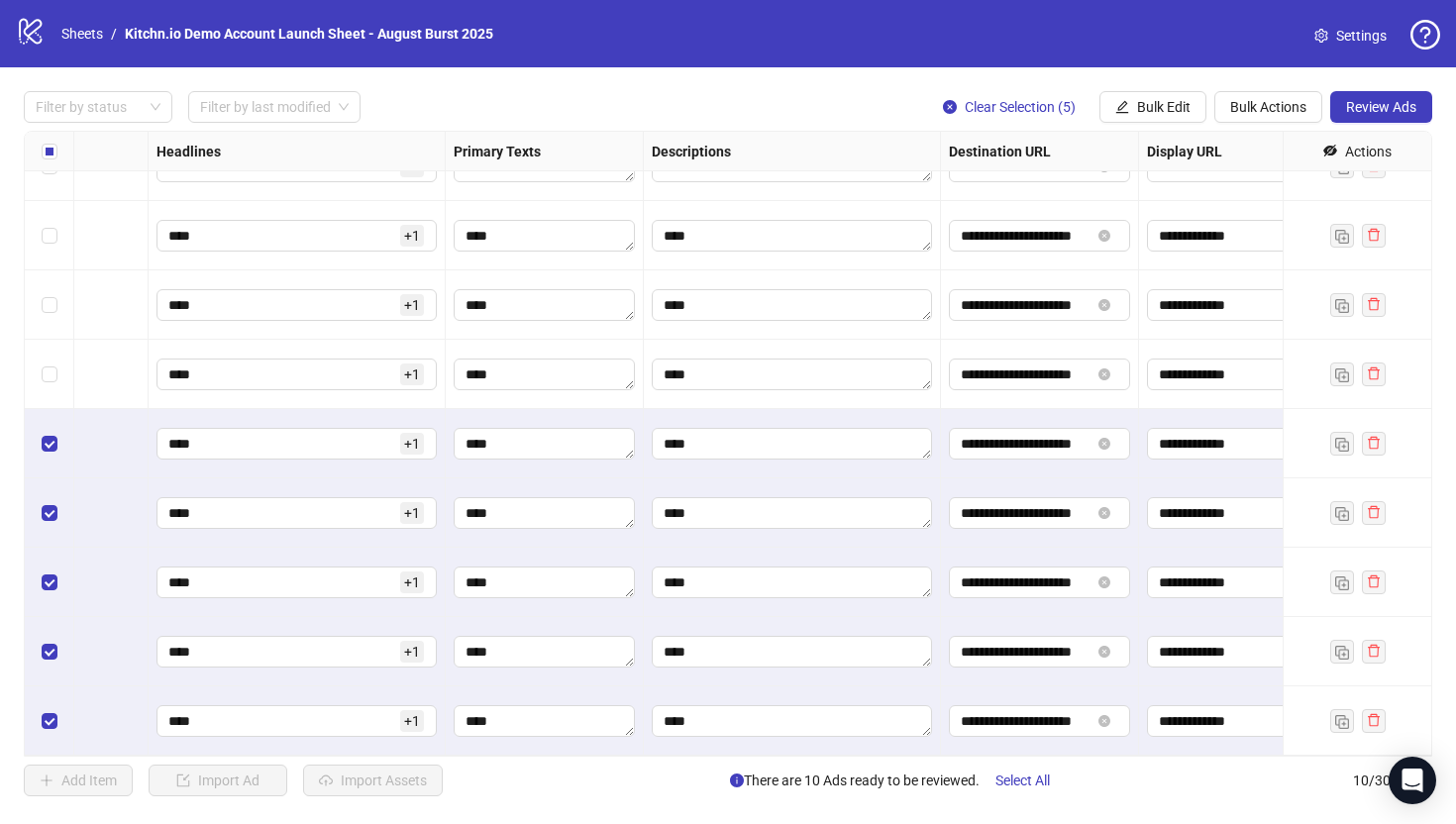 scroll, scrollTop: 109, scrollLeft: 1238, axis: both 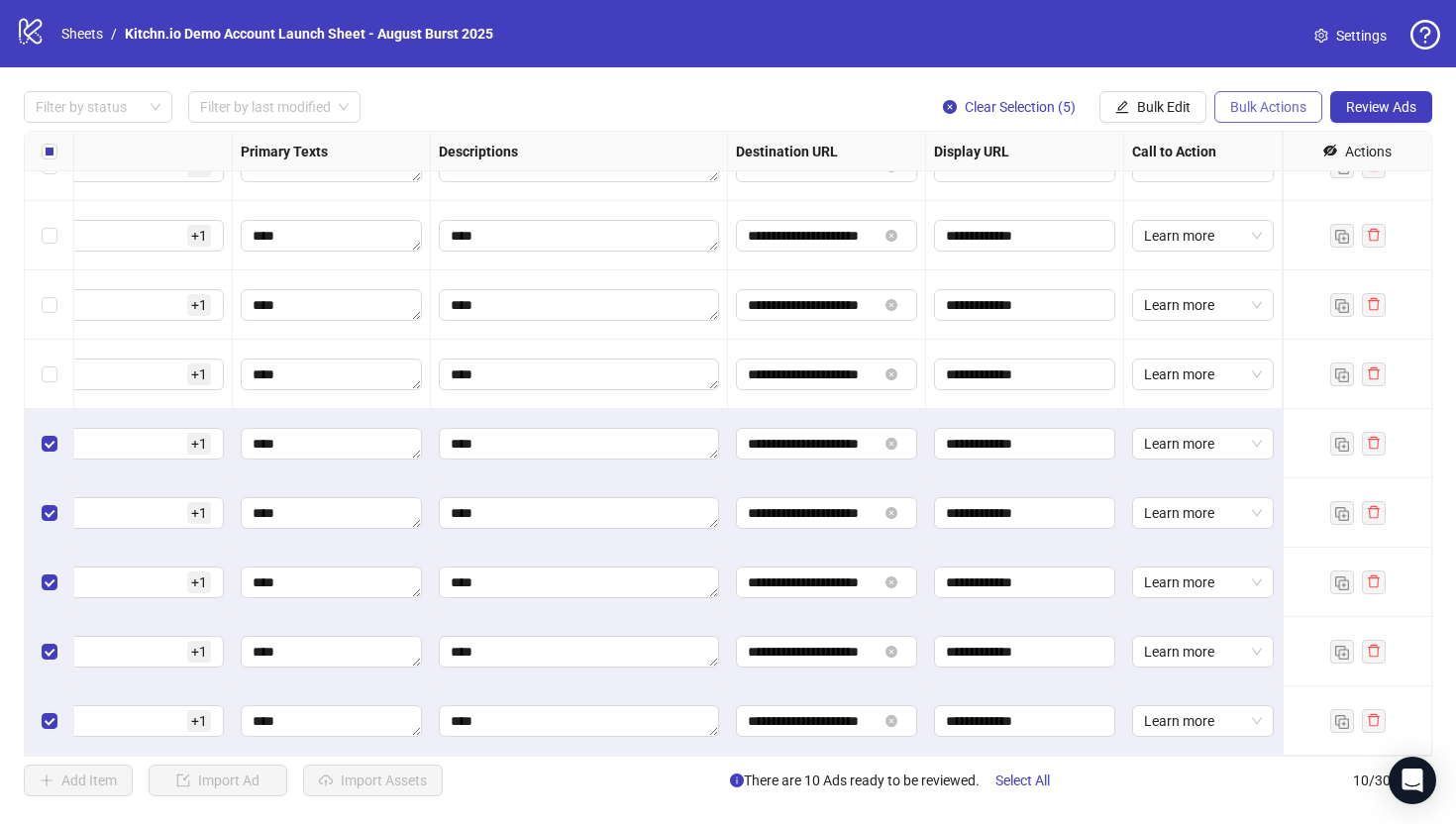 click on "Bulk Actions" at bounding box center [1268, 107] 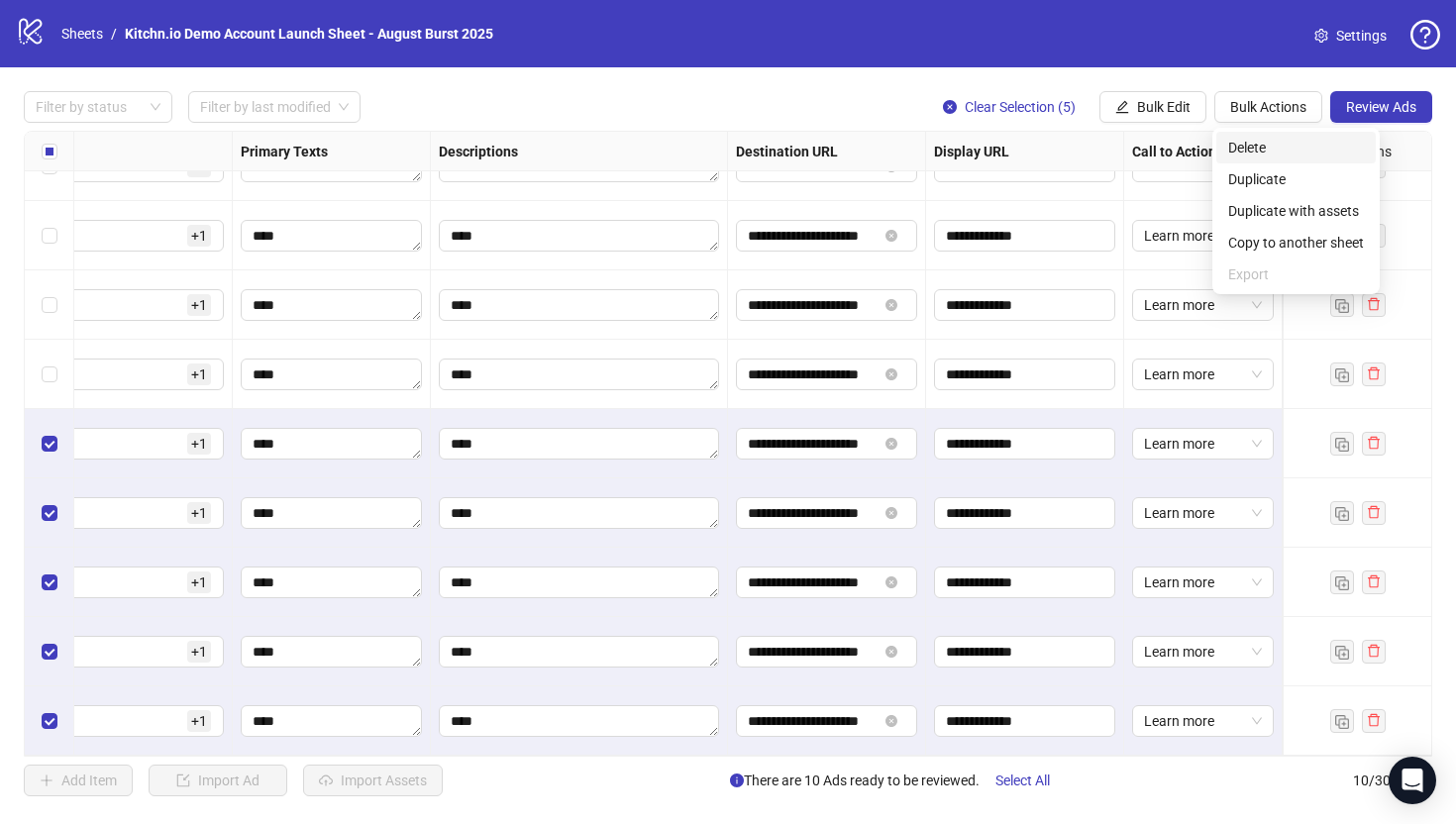 click on "Delete" at bounding box center (1296, 148) 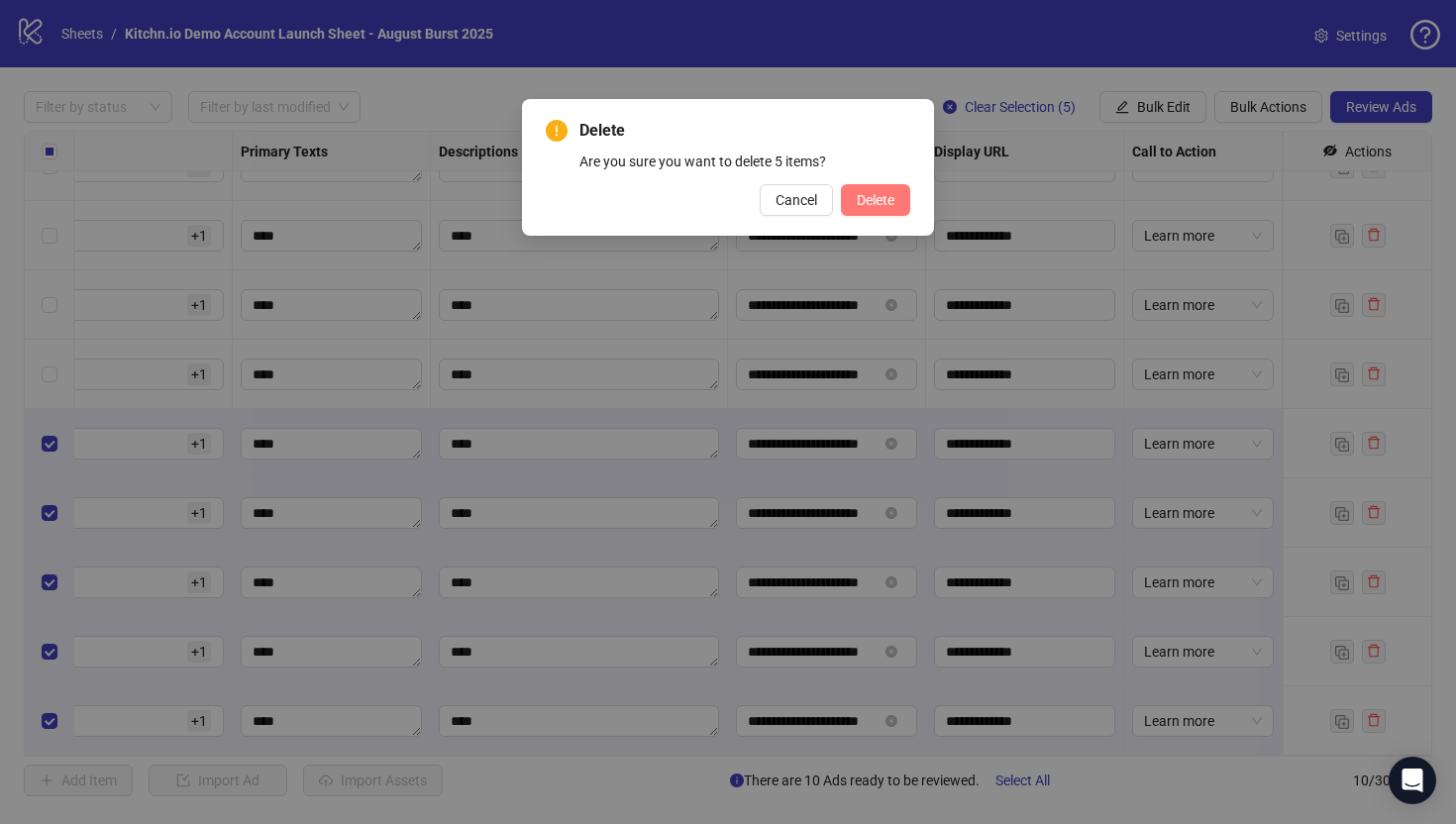 click on "Delete" at bounding box center [876, 200] 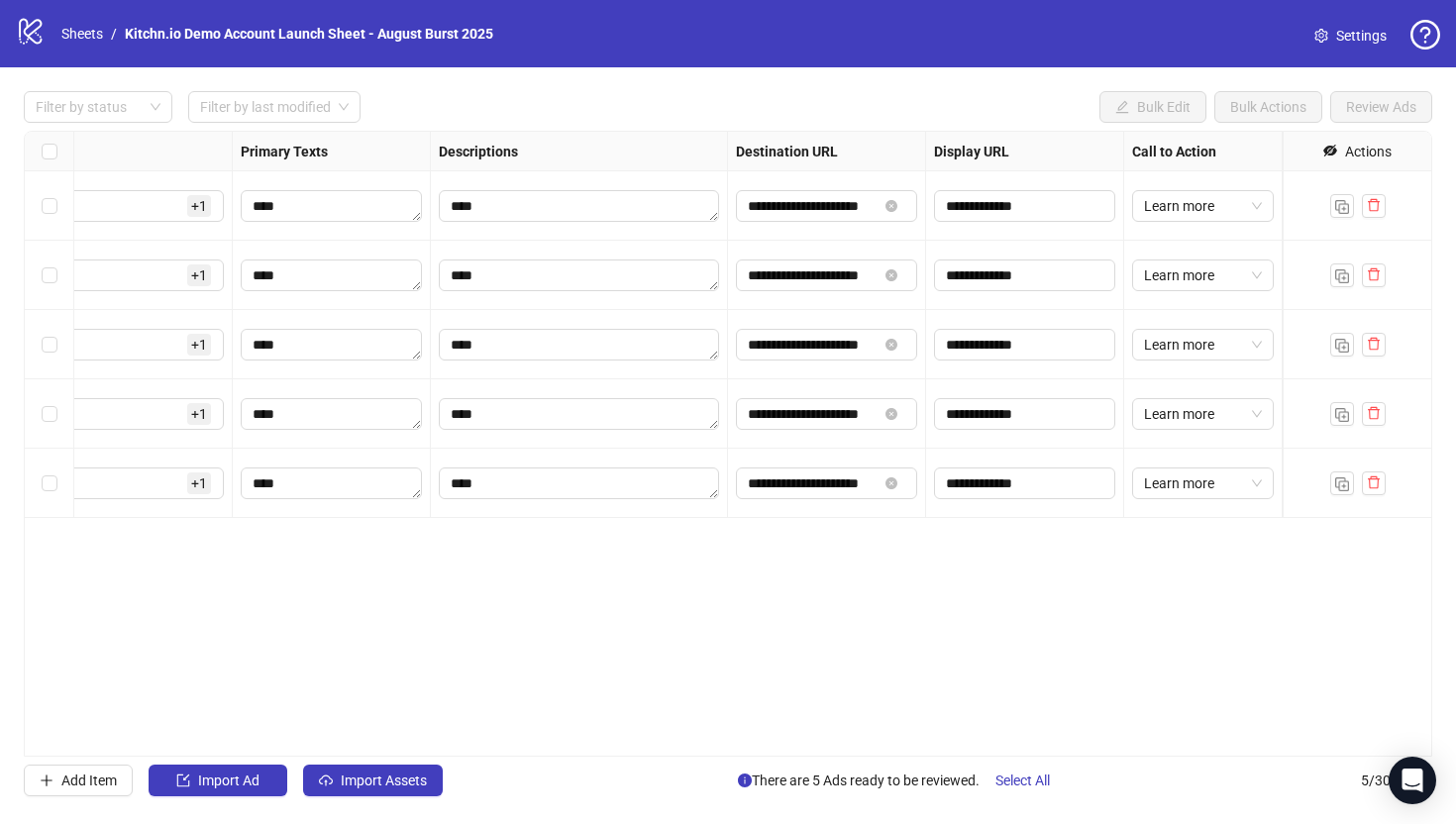 scroll, scrollTop: 0, scrollLeft: 1238, axis: horizontal 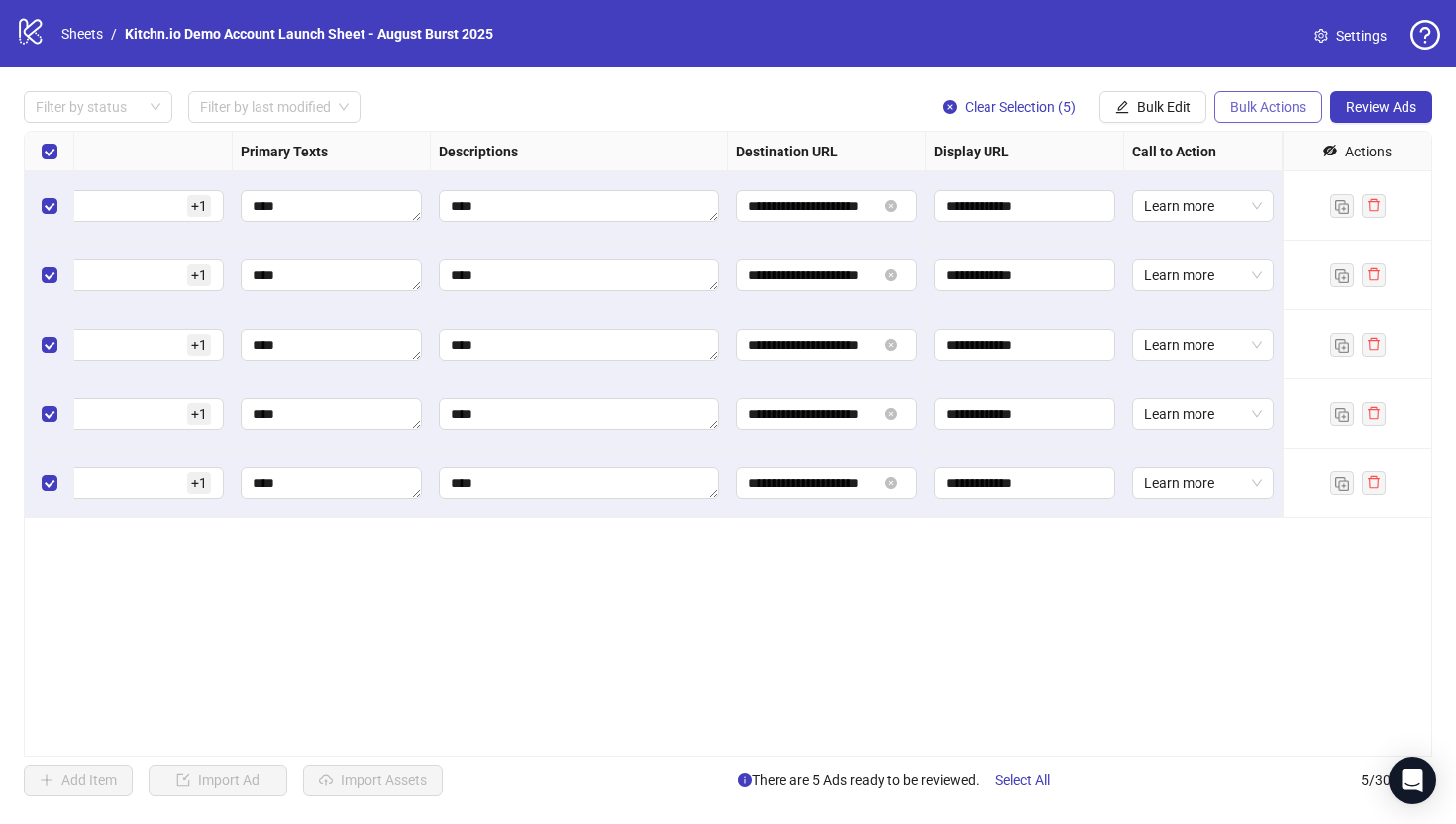 click on "Bulk Actions" at bounding box center (1268, 107) 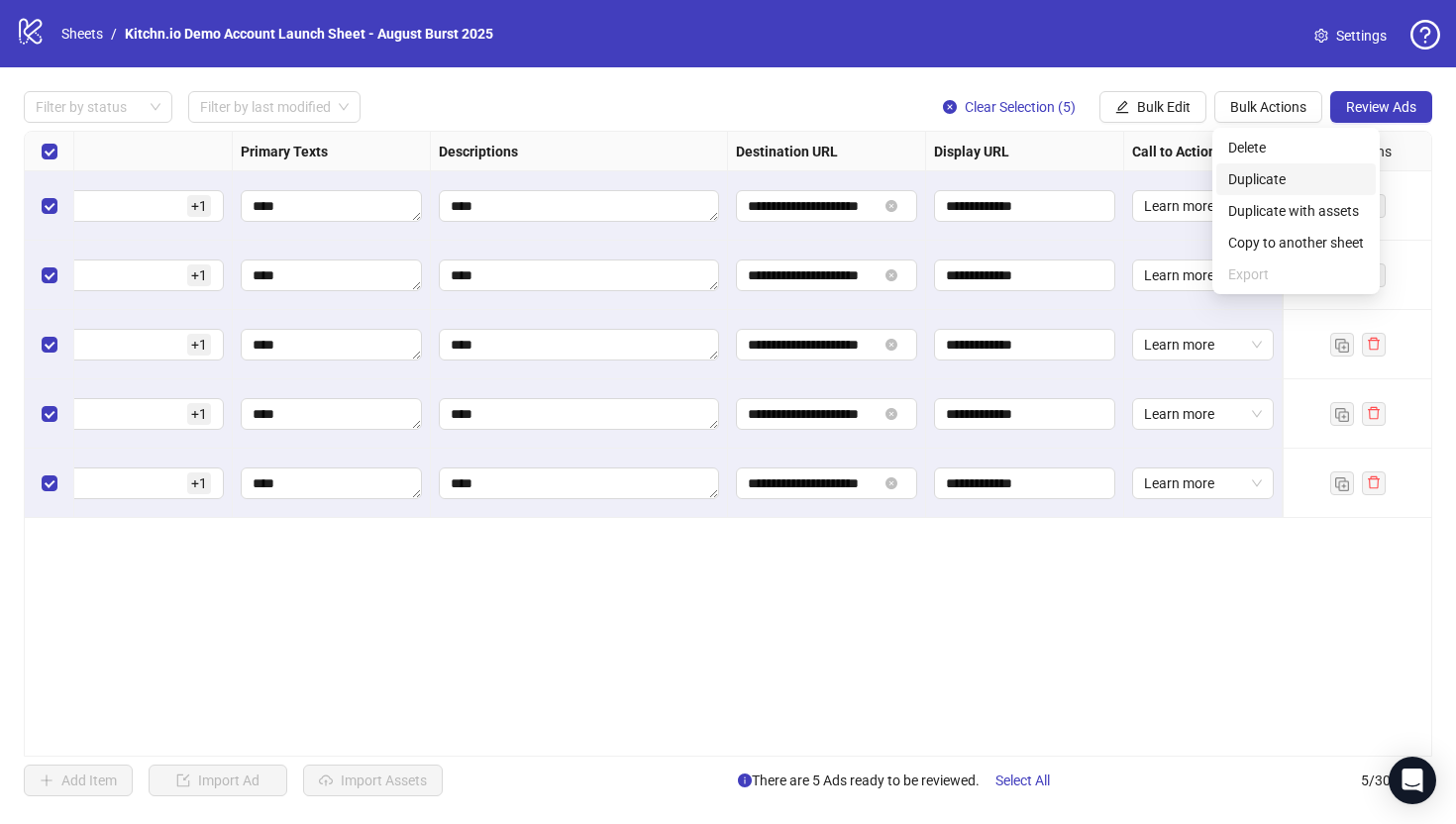 click on "Duplicate" at bounding box center (1296, 179) 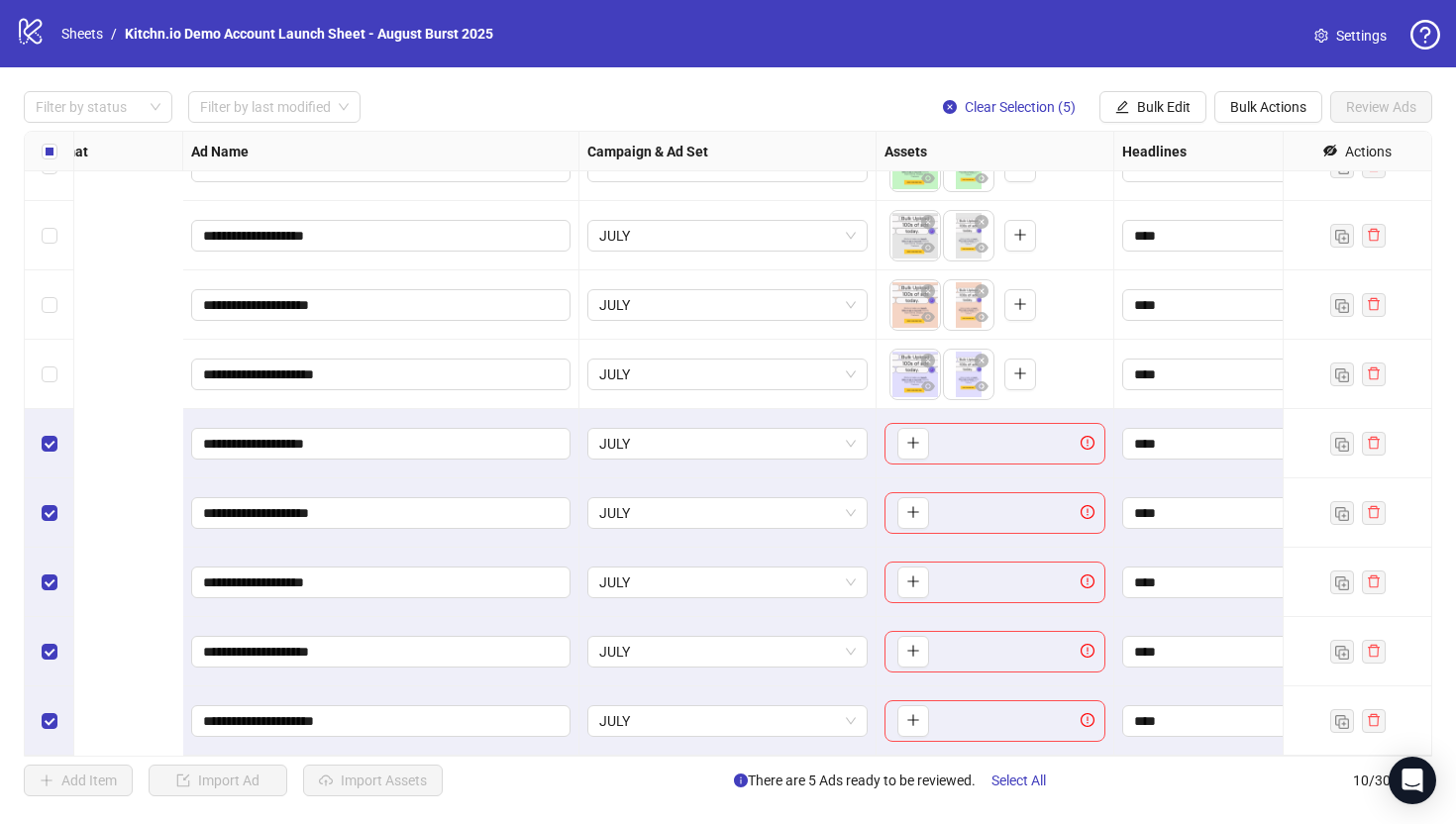 scroll, scrollTop: 109, scrollLeft: 0, axis: vertical 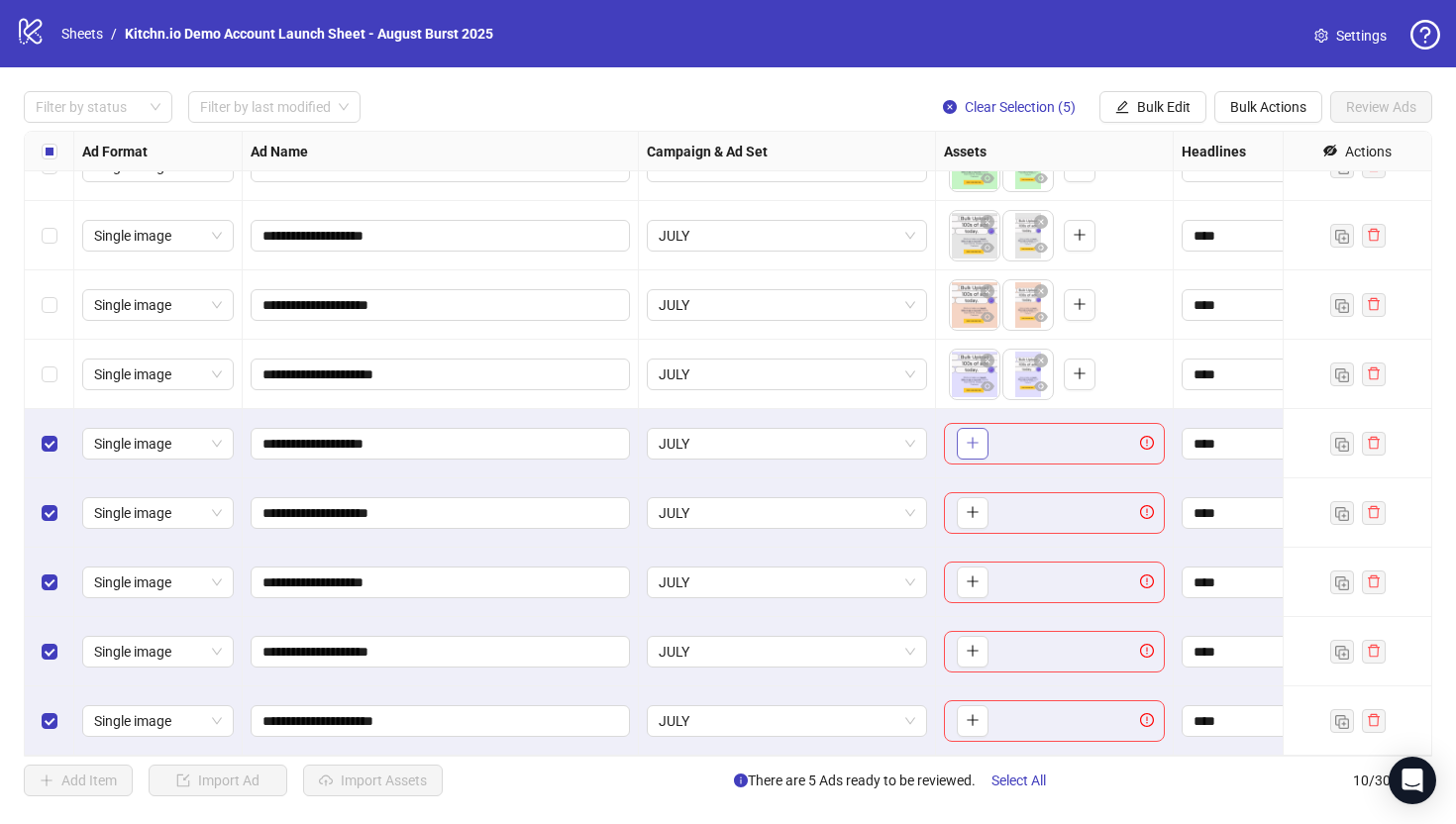 click 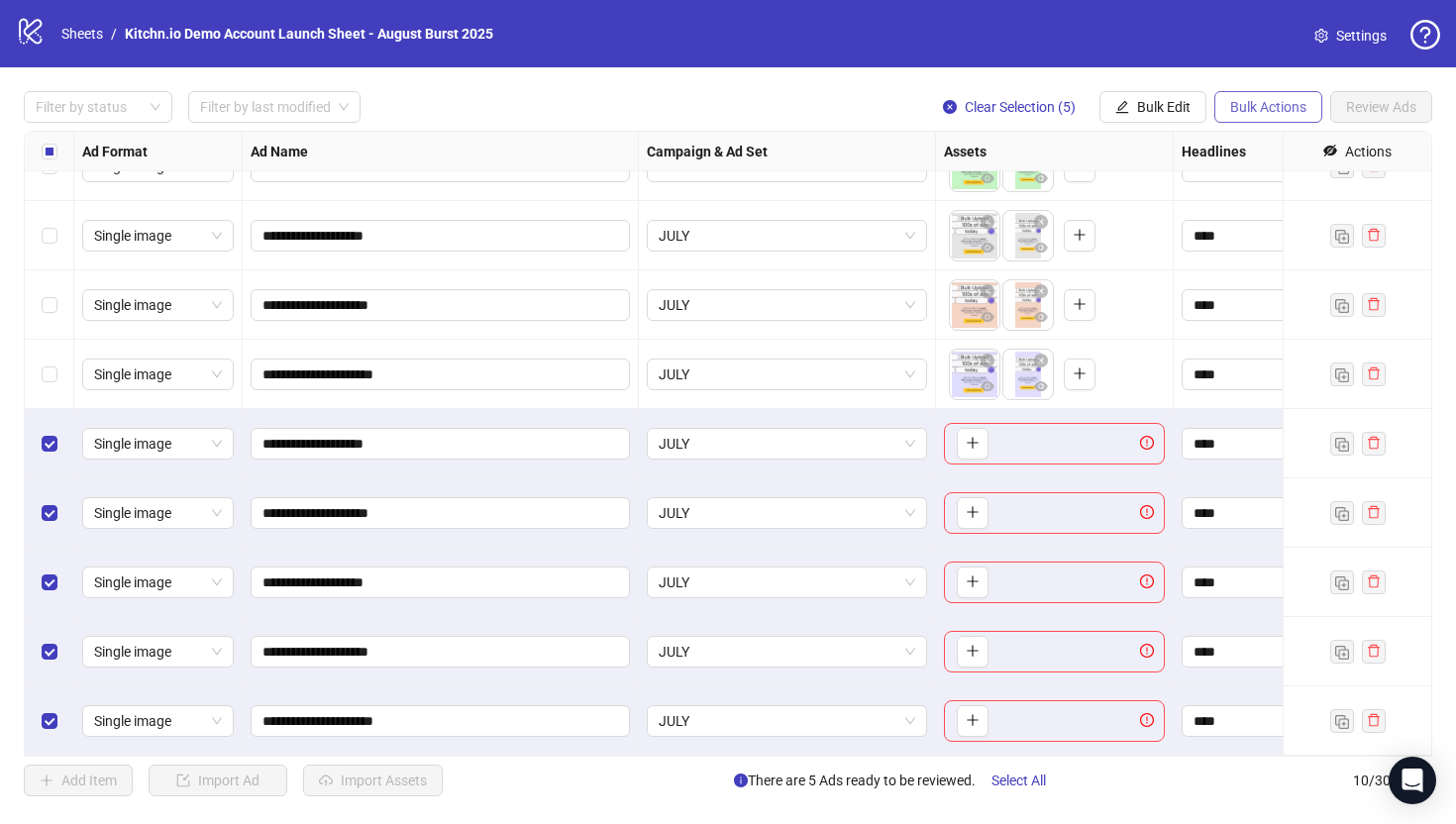 click on "Bulk Actions" at bounding box center [1268, 107] 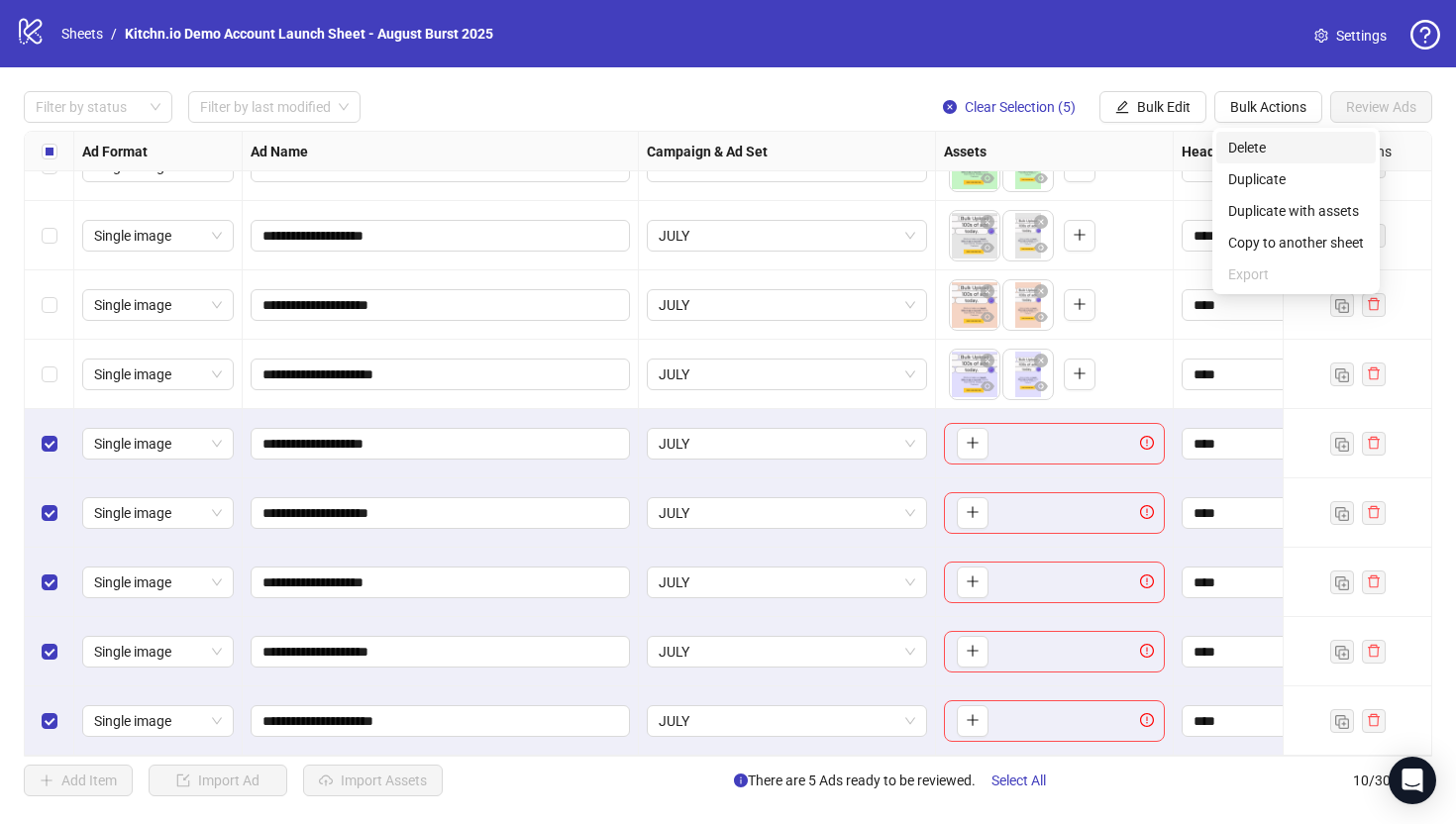 click on "Delete" at bounding box center (1296, 148) 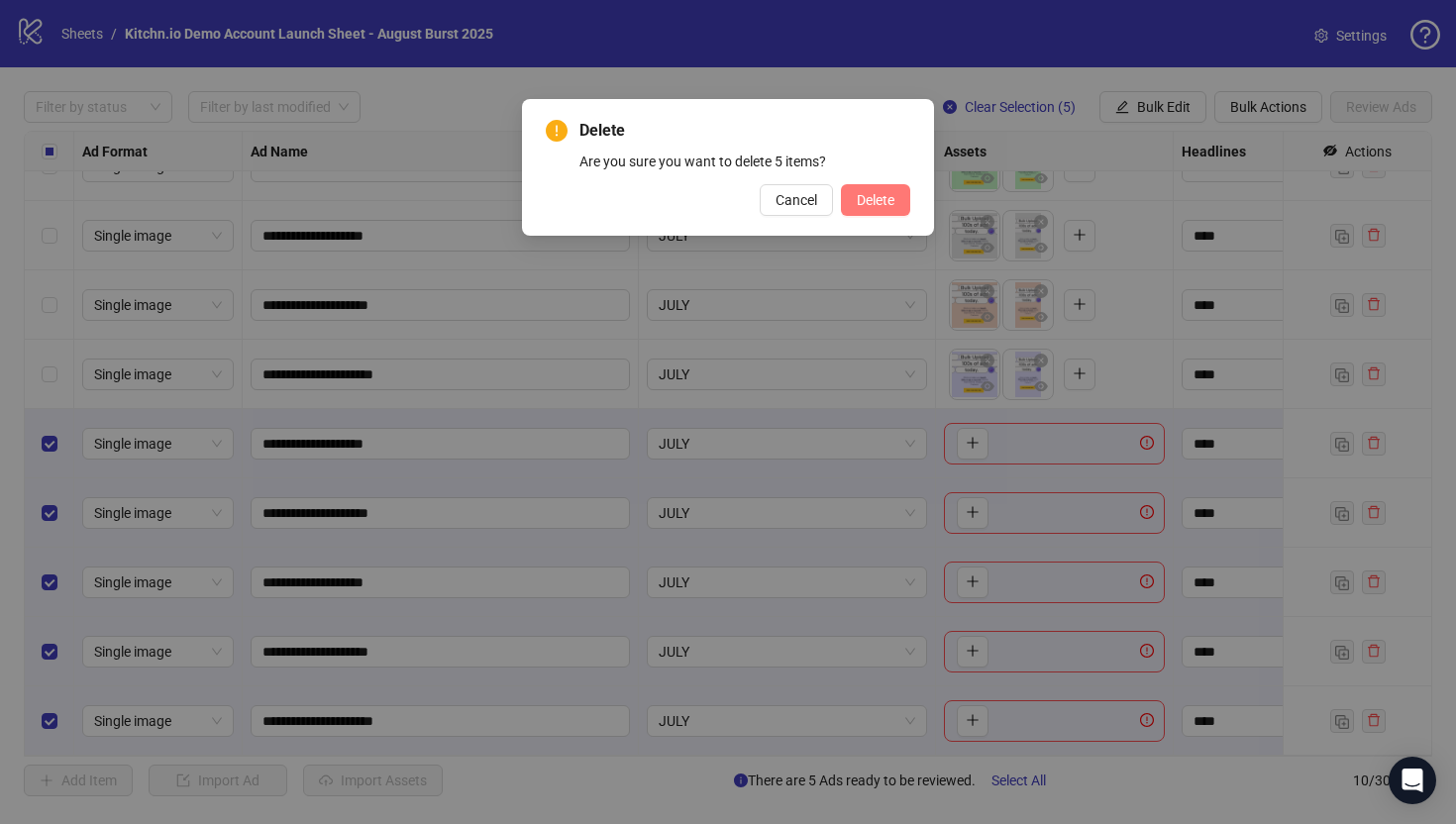 click on "Delete" at bounding box center [876, 200] 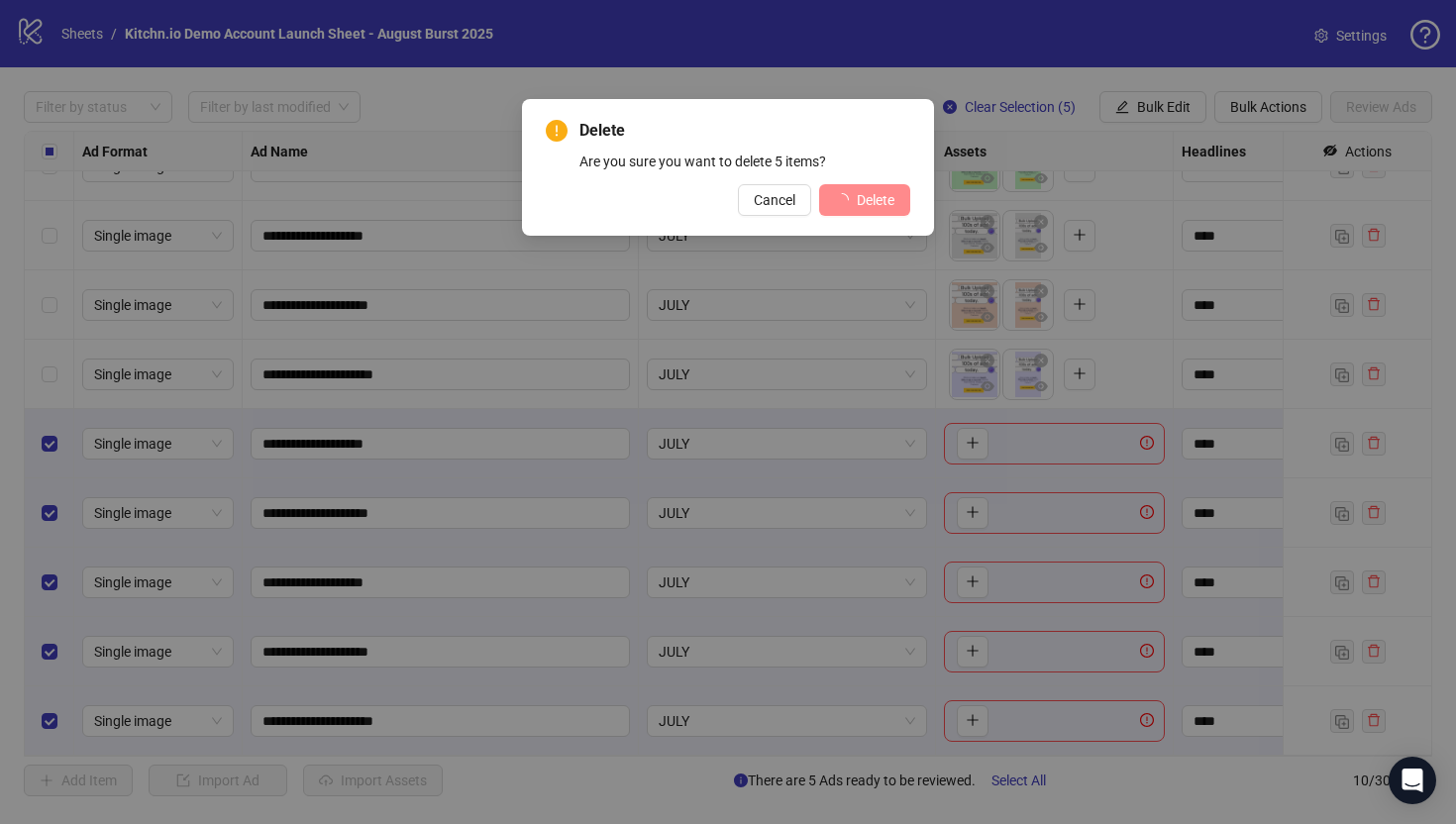 scroll, scrollTop: 0, scrollLeft: 0, axis: both 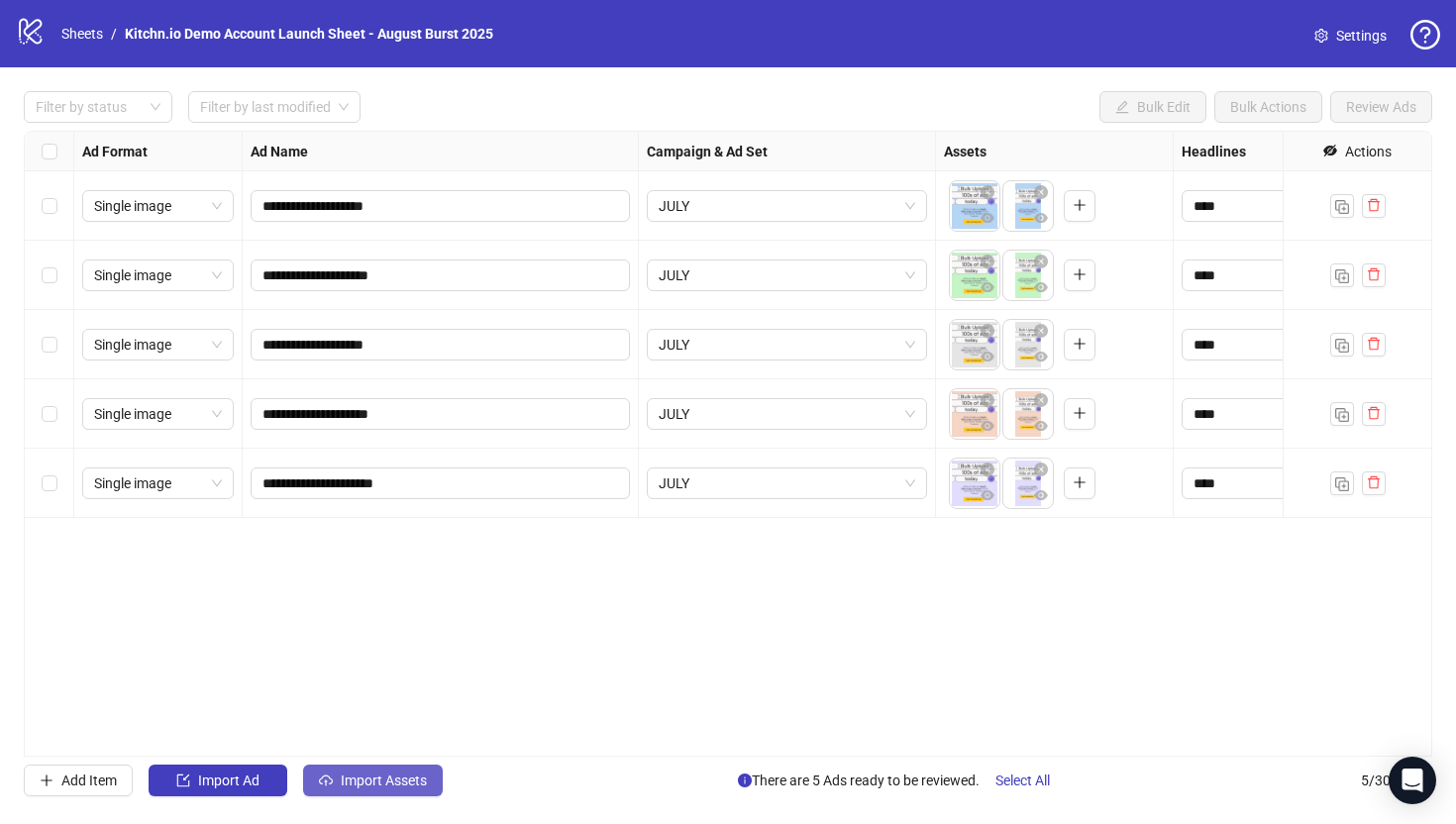 click on "Import Assets" at bounding box center [383, 780] 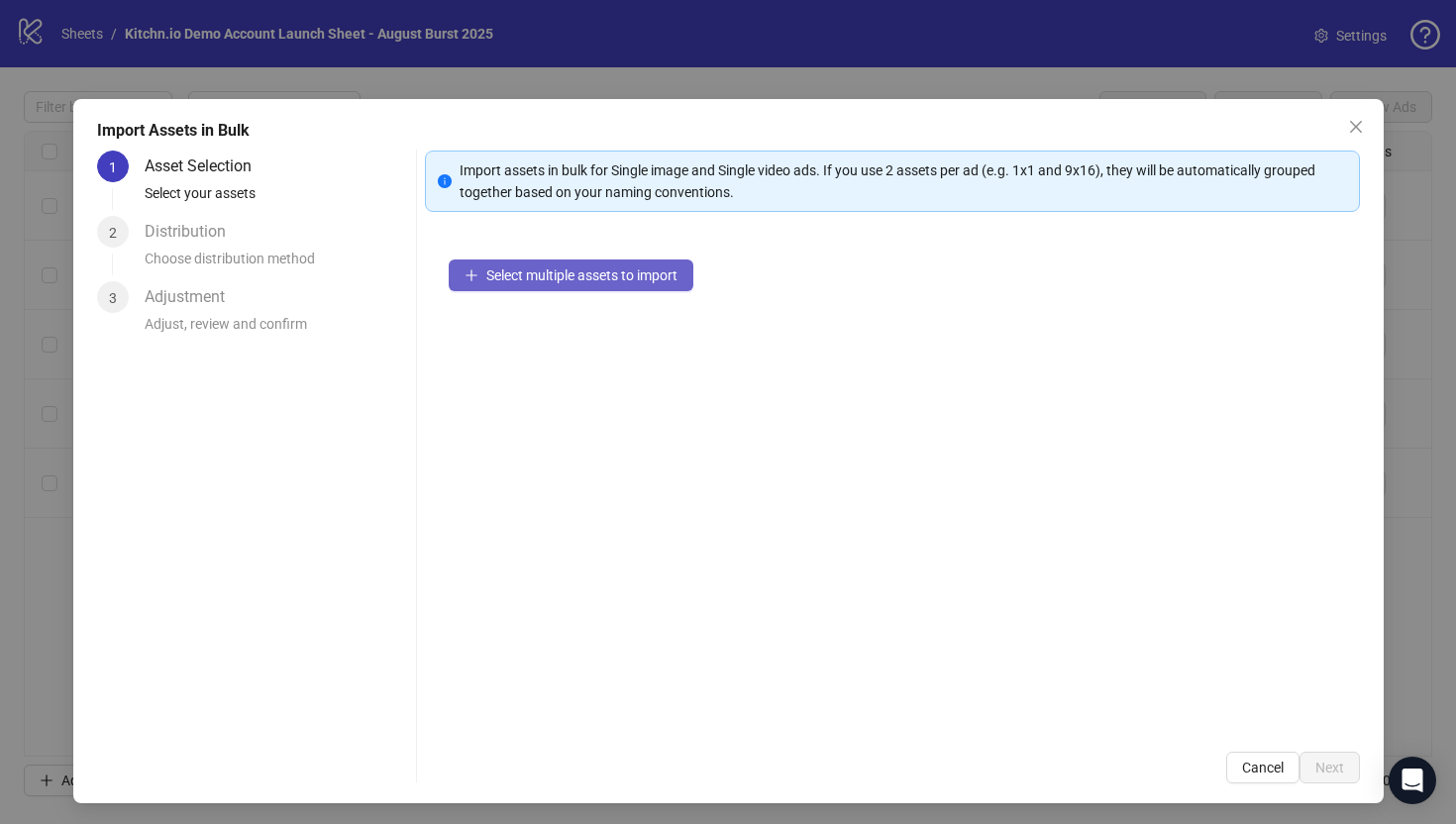 click on "Select multiple assets to import" at bounding box center [581, 275] 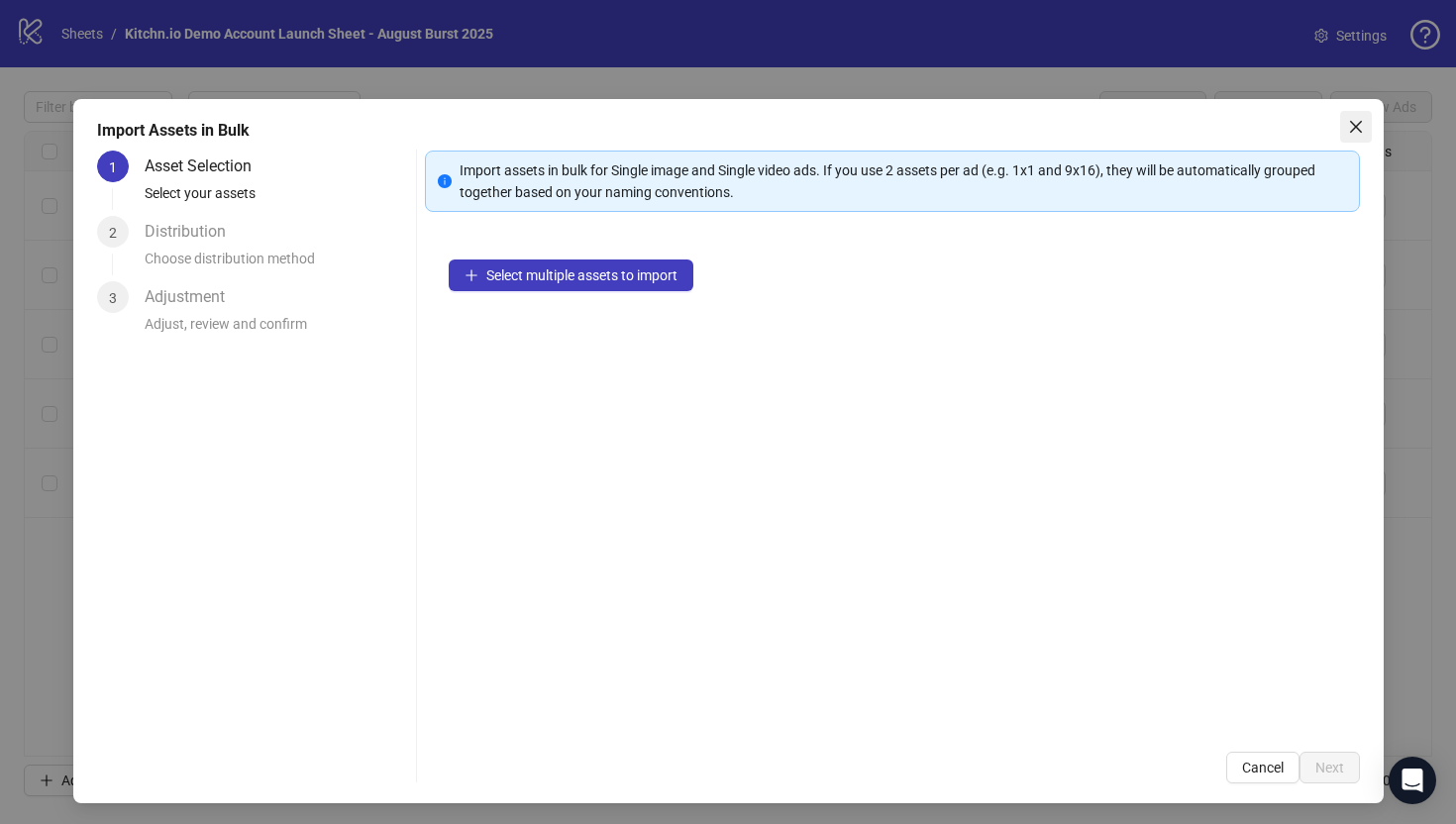 click 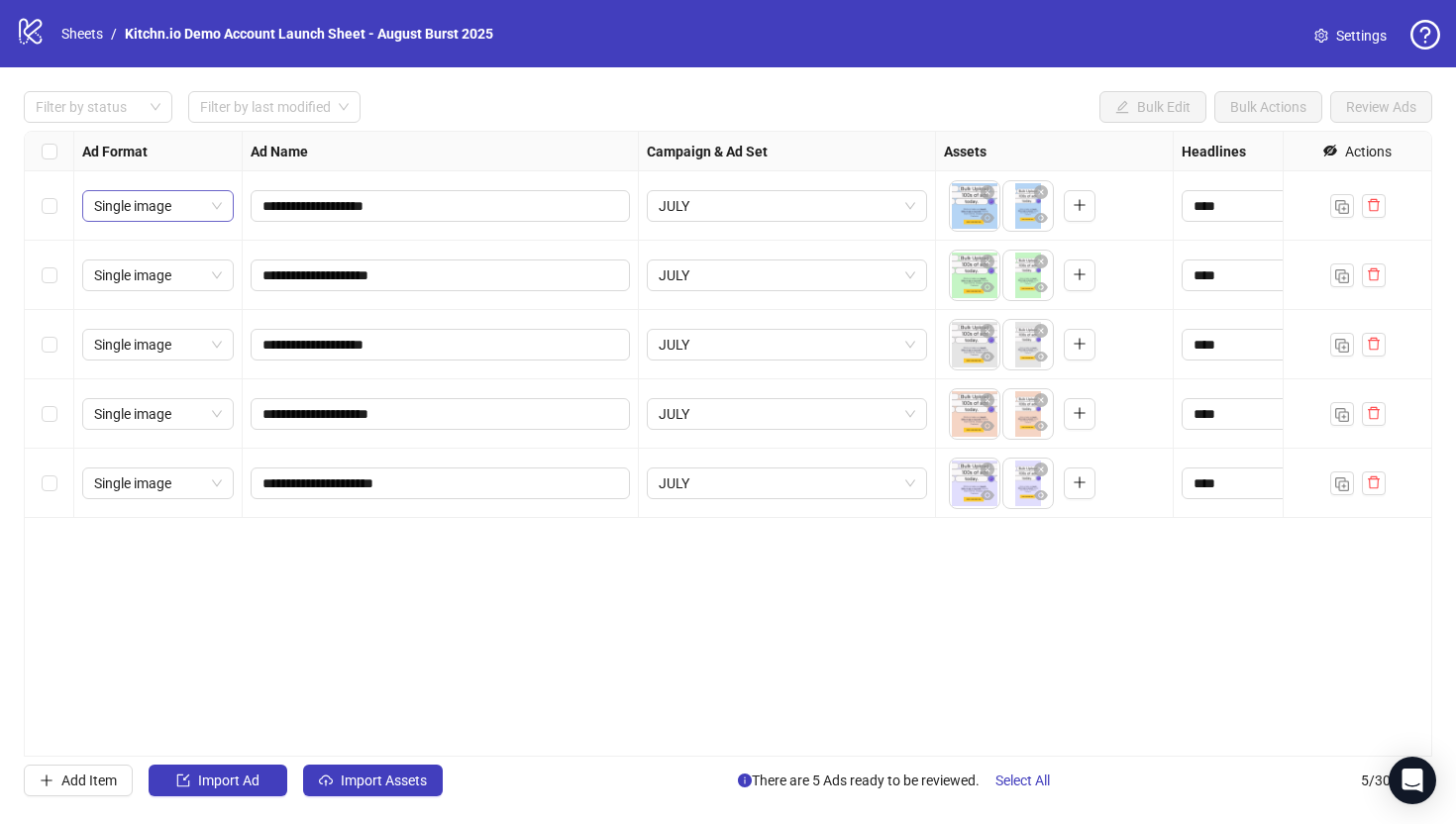 click on "Single image" at bounding box center (157, 206) 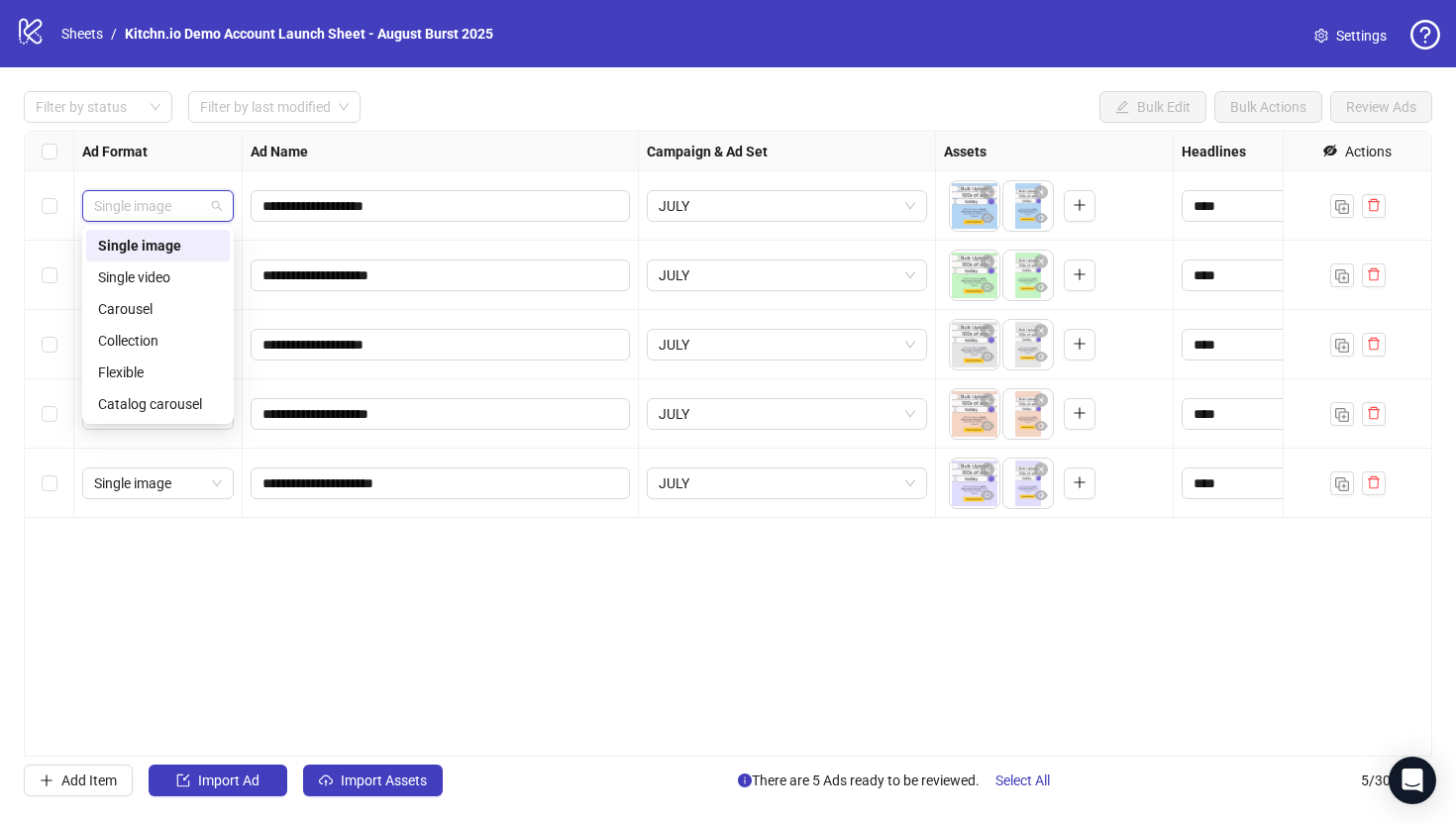 click on "Single image" at bounding box center [157, 206] 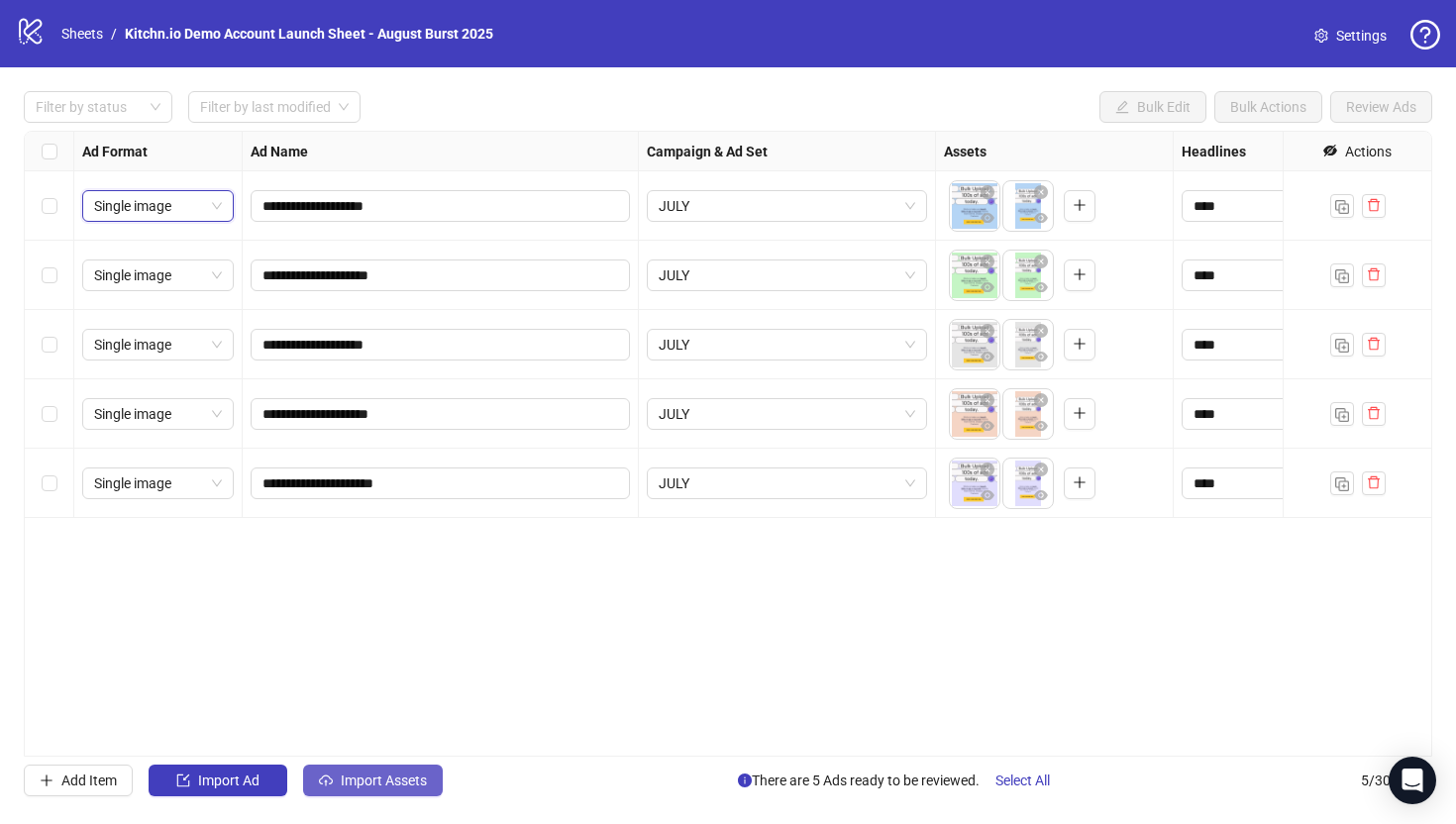 click on "Import Assets" at bounding box center [372, 780] 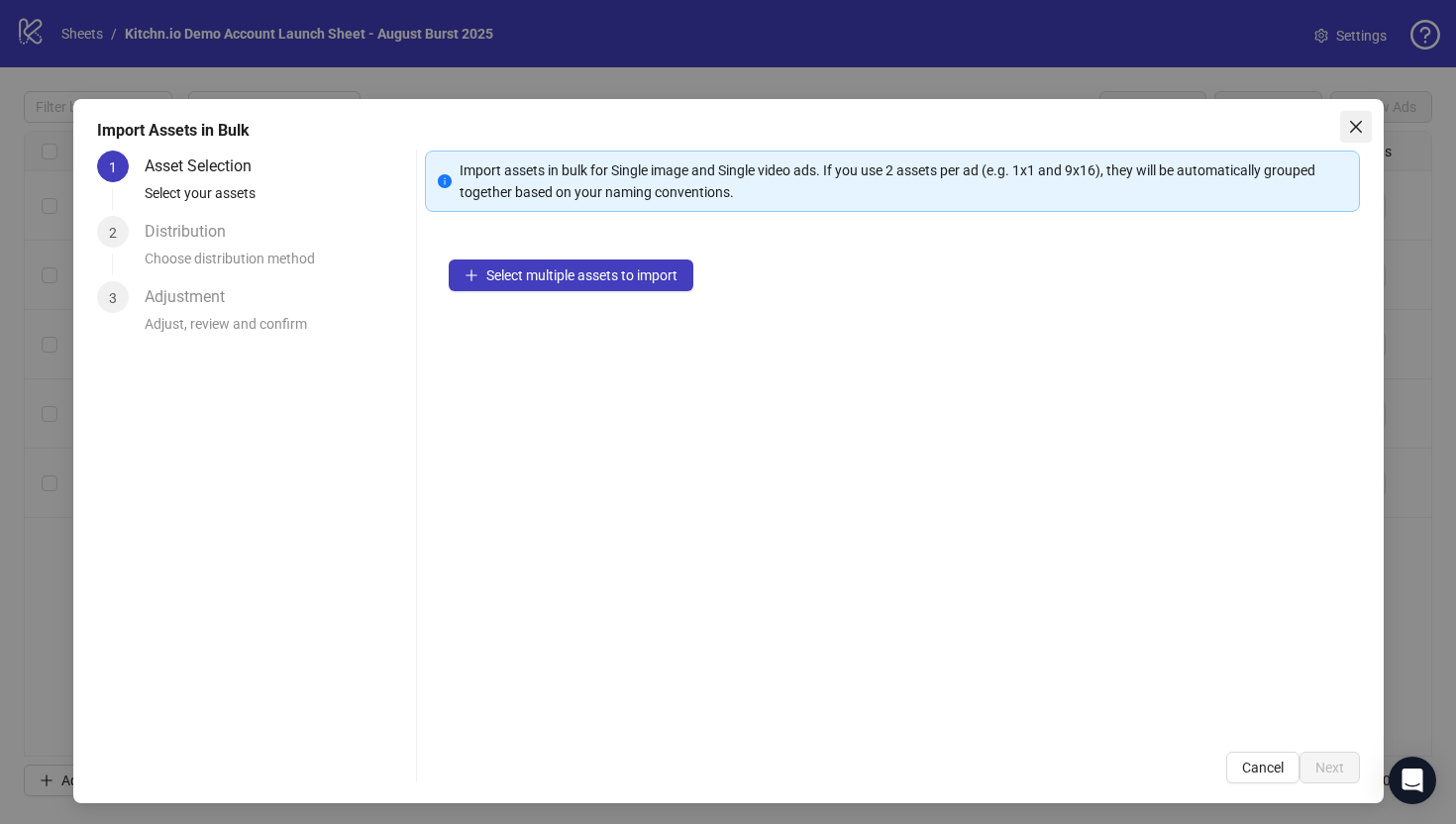 click 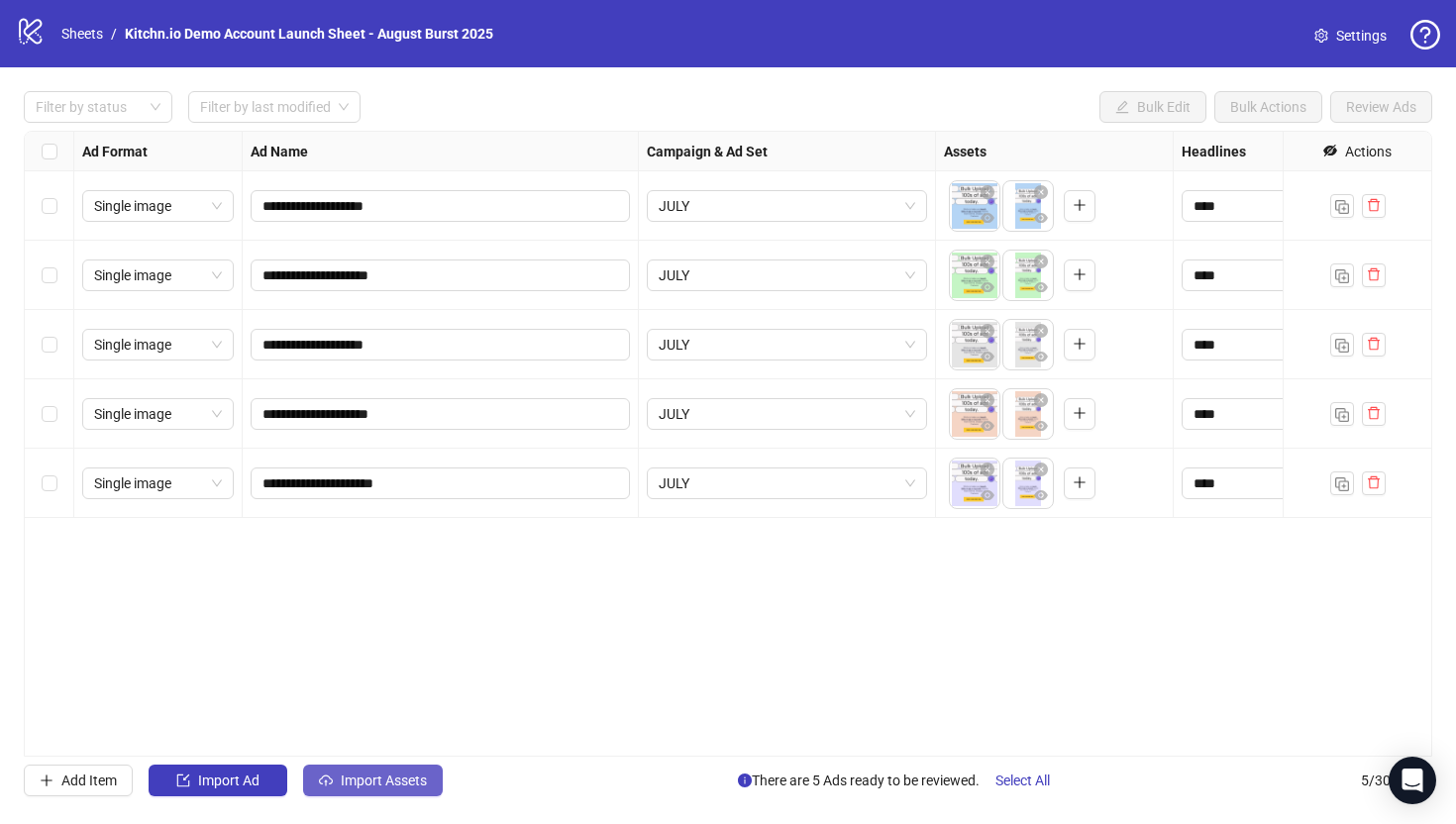 click on "Import Assets" at bounding box center (383, 780) 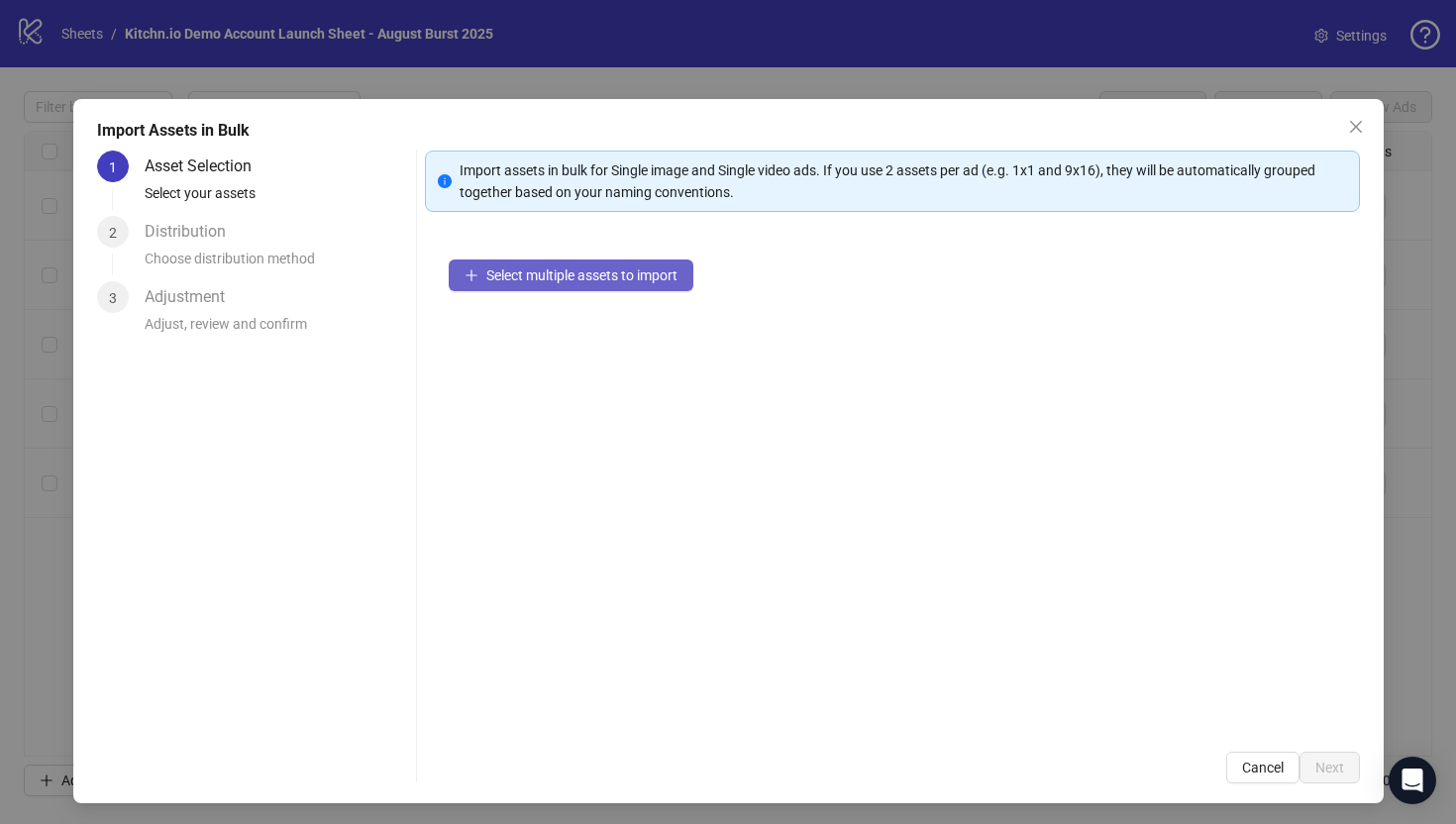 click on "Select multiple assets to import" at bounding box center (581, 275) 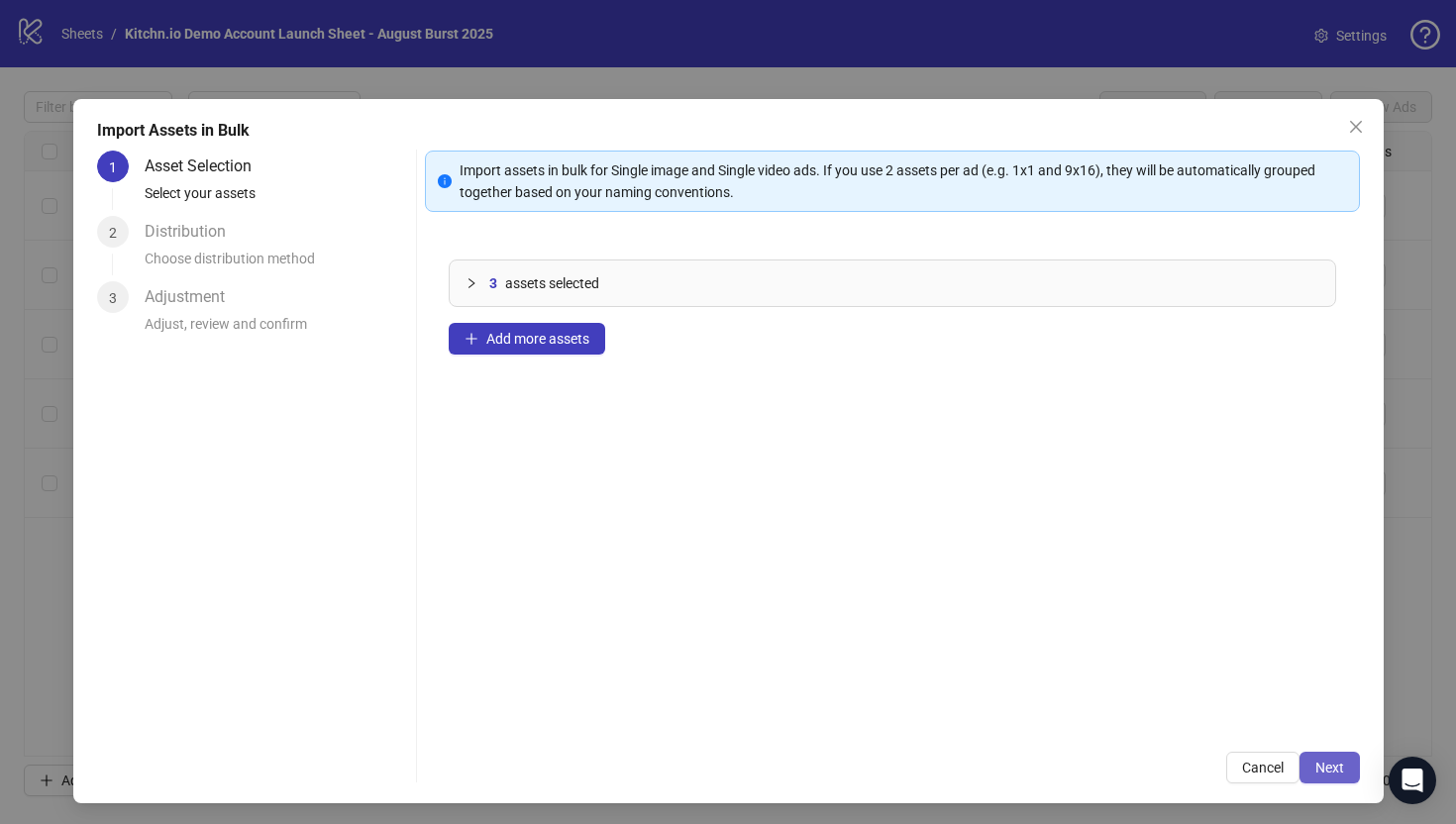 click on "Next" at bounding box center (1329, 768) 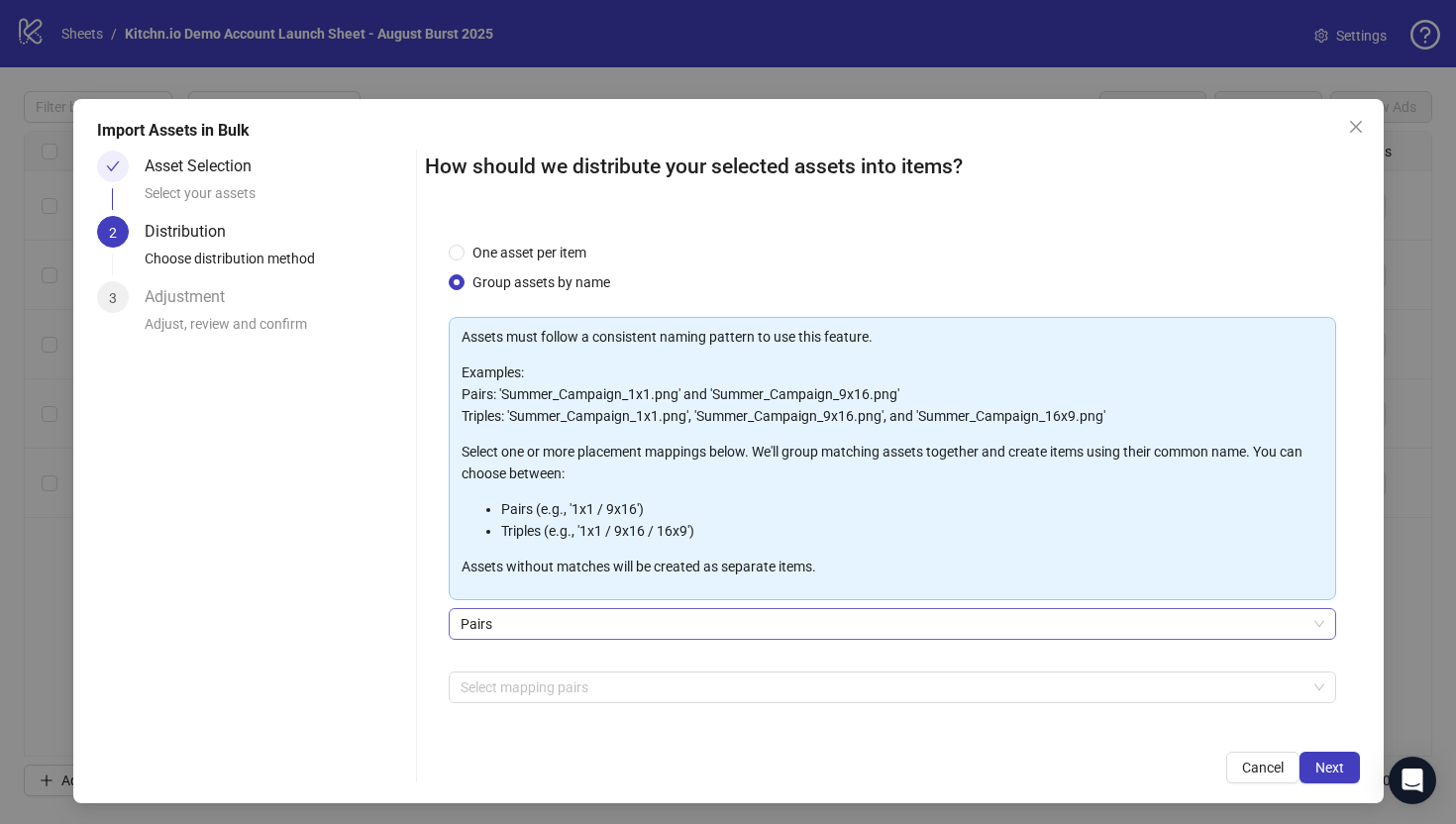 click on "Pairs" at bounding box center [892, 624] 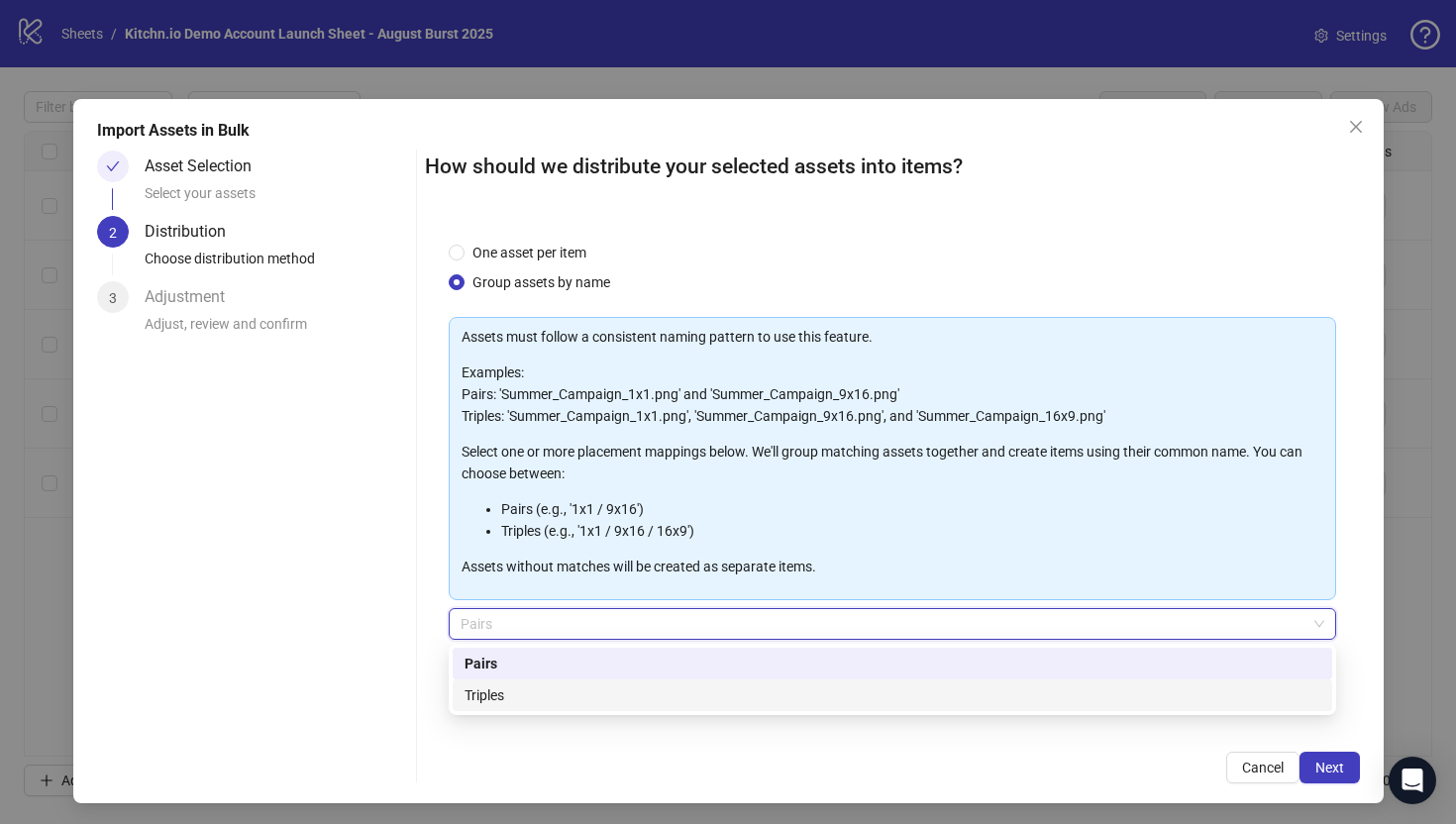 click on "Triples" at bounding box center (892, 695) 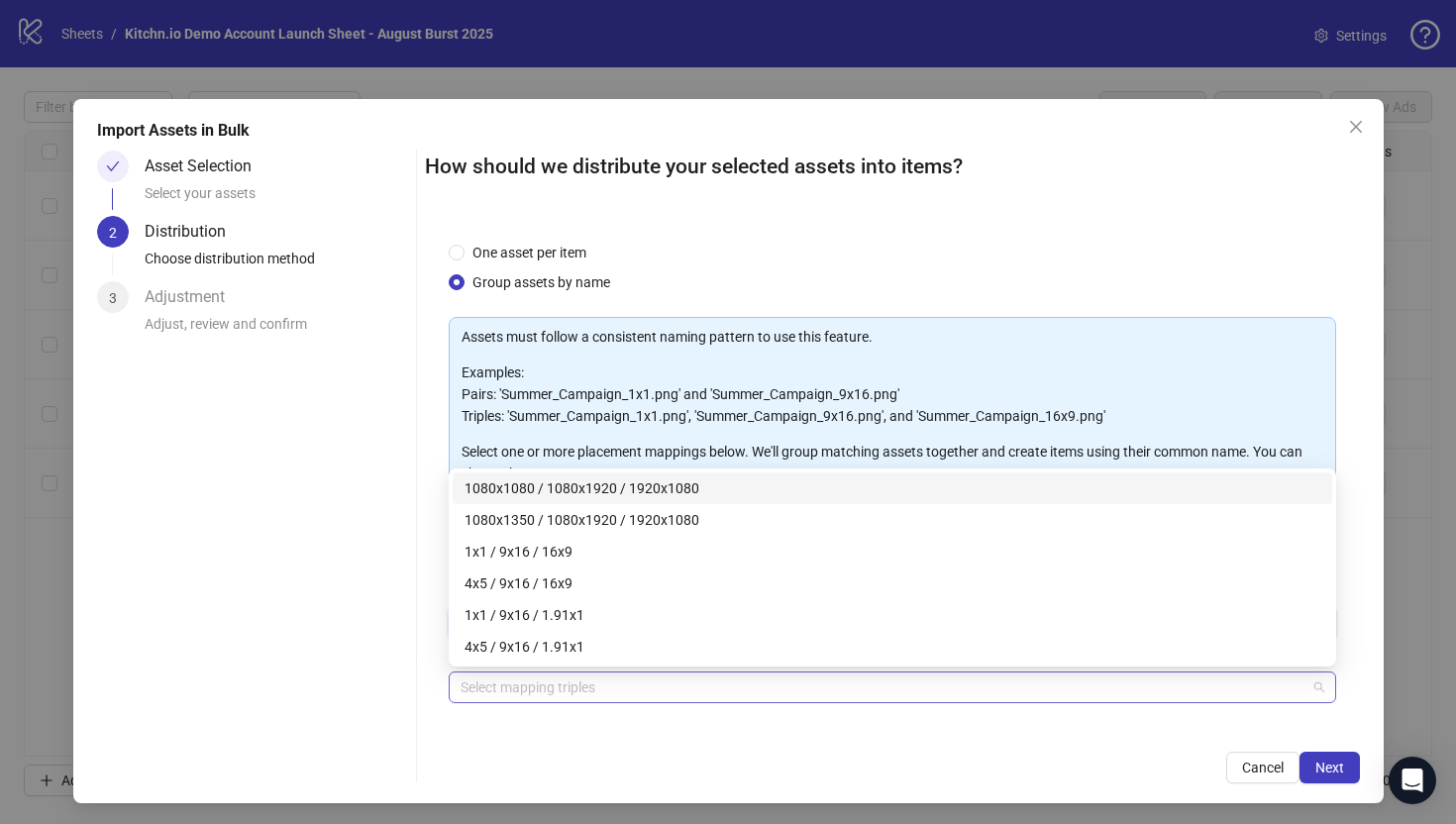 click at bounding box center [882, 687] 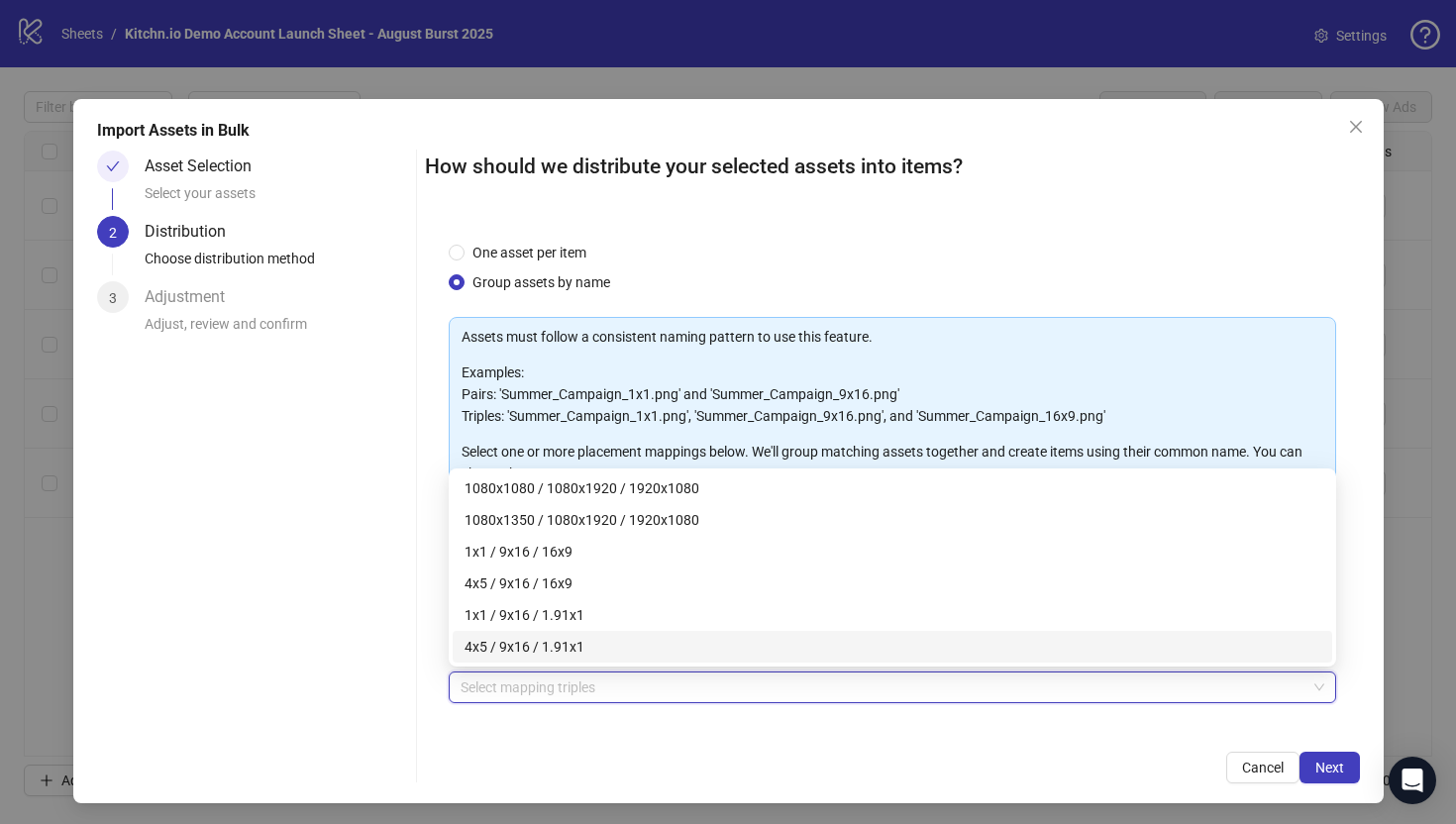 click on "One asset per item Group assets by name Assets must follow a consistent naming pattern to use this feature. Examples: Pairs: 'Summer_Campaign_1x1.png' and 'Summer_Campaign_9x16.png' Triples: 'Summer_Campaign_1x1.png', 'Summer_Campaign_9x16.png', and 'Summer_Campaign_16x9.png' Select one or more placement mappings below. We'll group matching assets together and create items using their common name. You can choose between: Pairs (e.g., '1x1 / 9x16') Triples (e.g., '1x1 / 9x16 / 16x9') Assets without matches will be created as separate items. Triples   Select mapping triples + Add Custom Triple" at bounding box center (892, 472) 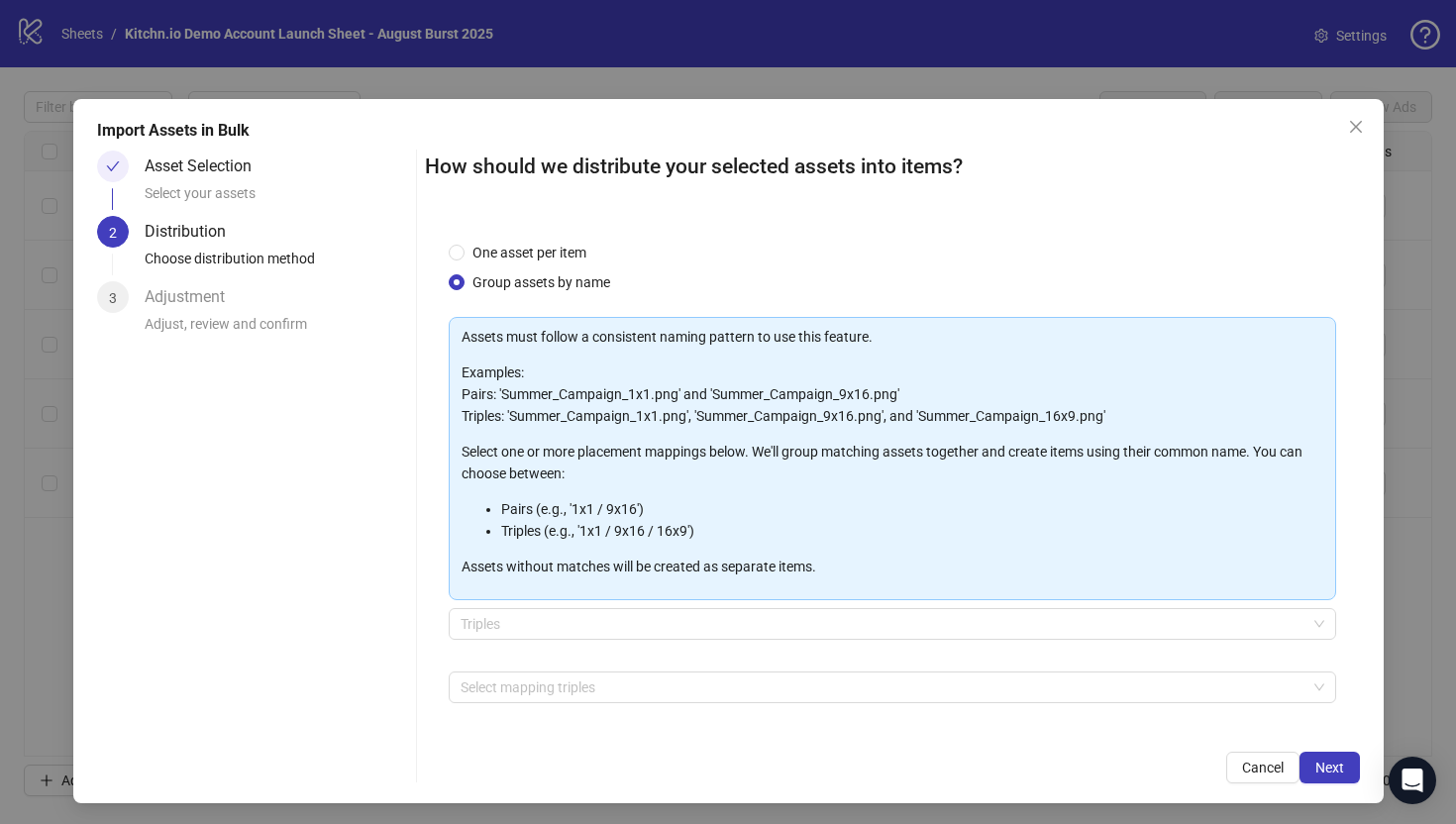drag, startPoint x: 508, startPoint y: 624, endPoint x: 508, endPoint y: 641, distance: 17 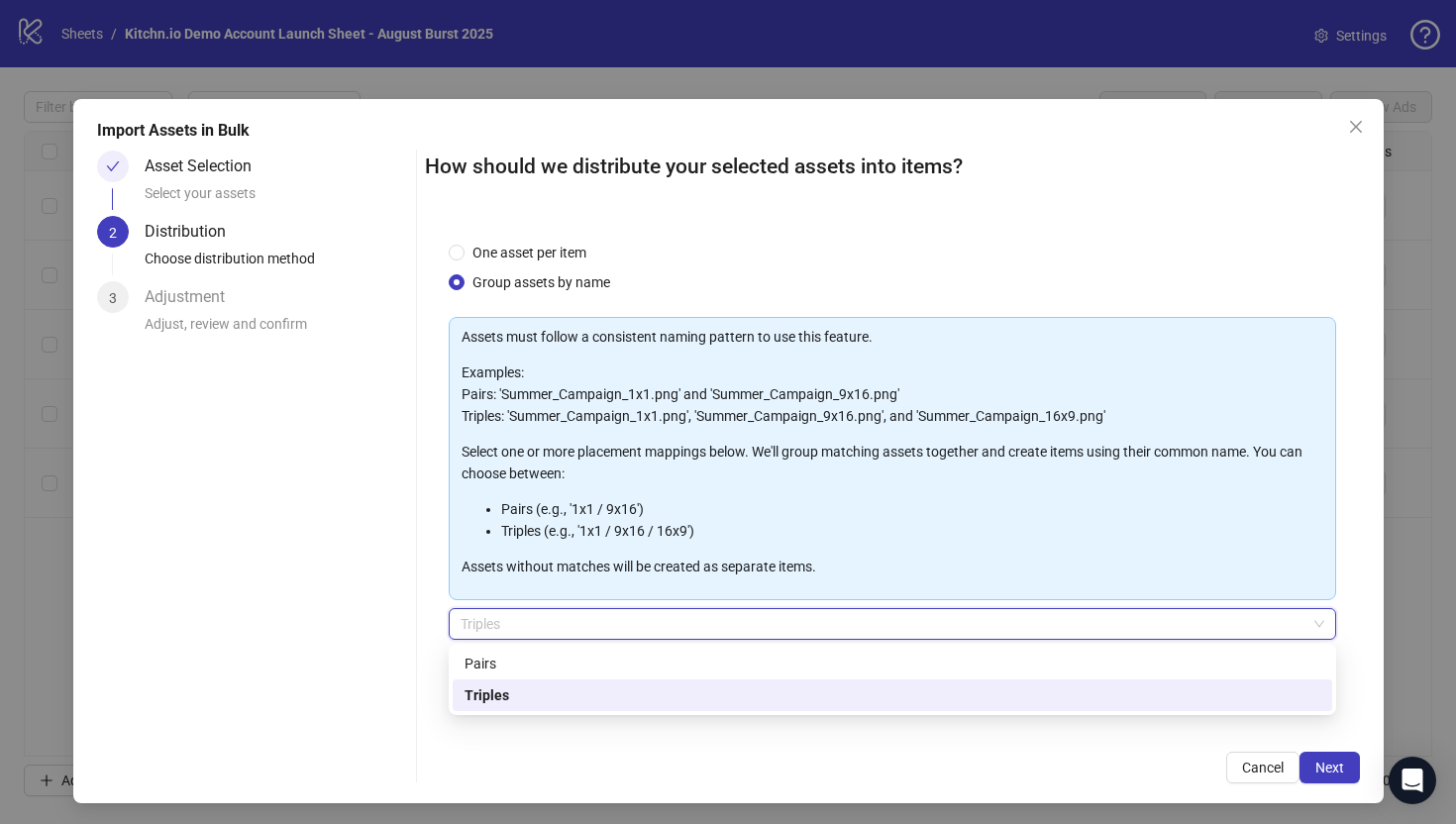 click on "Triples" at bounding box center (892, 695) 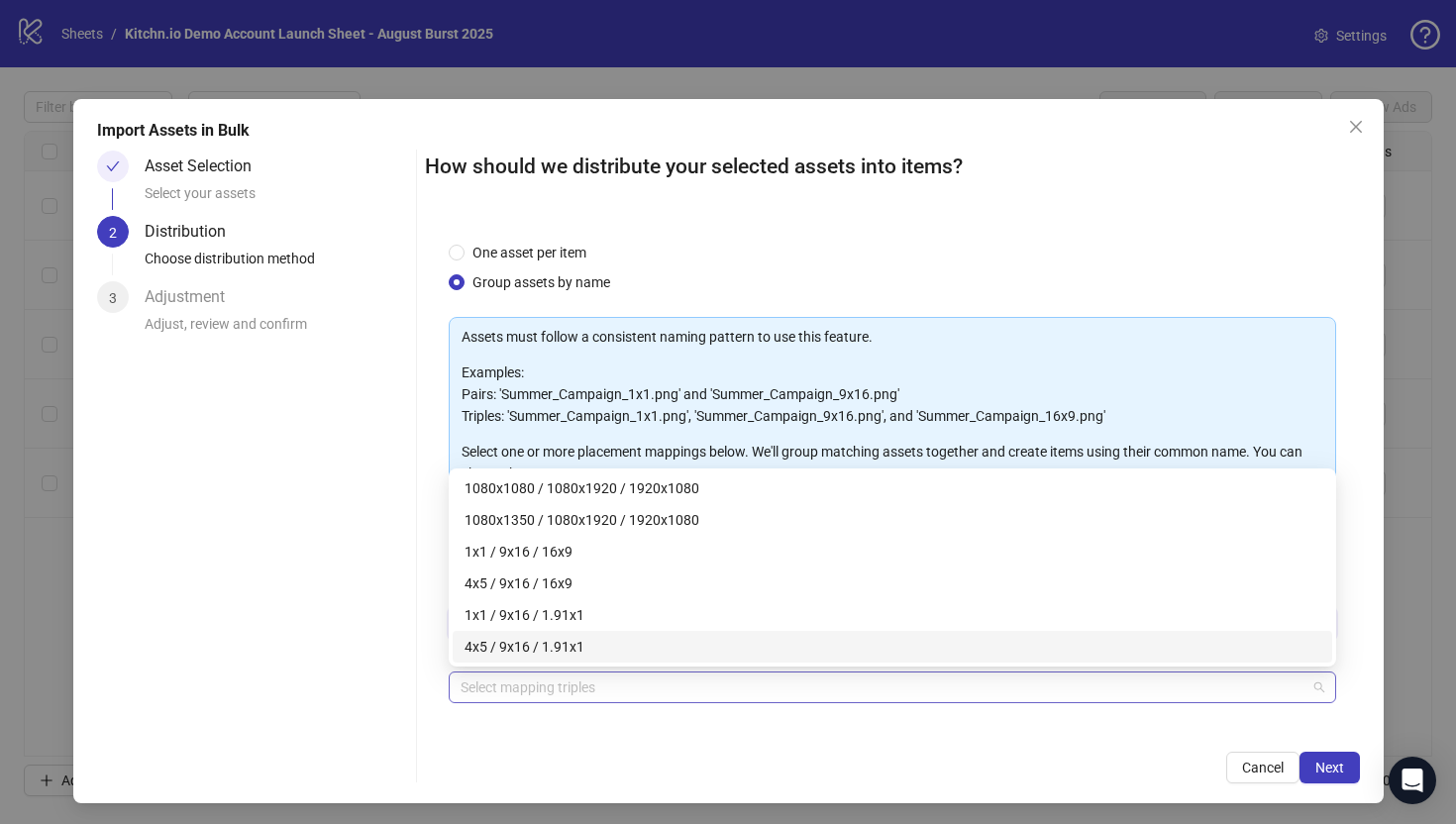 click at bounding box center [882, 687] 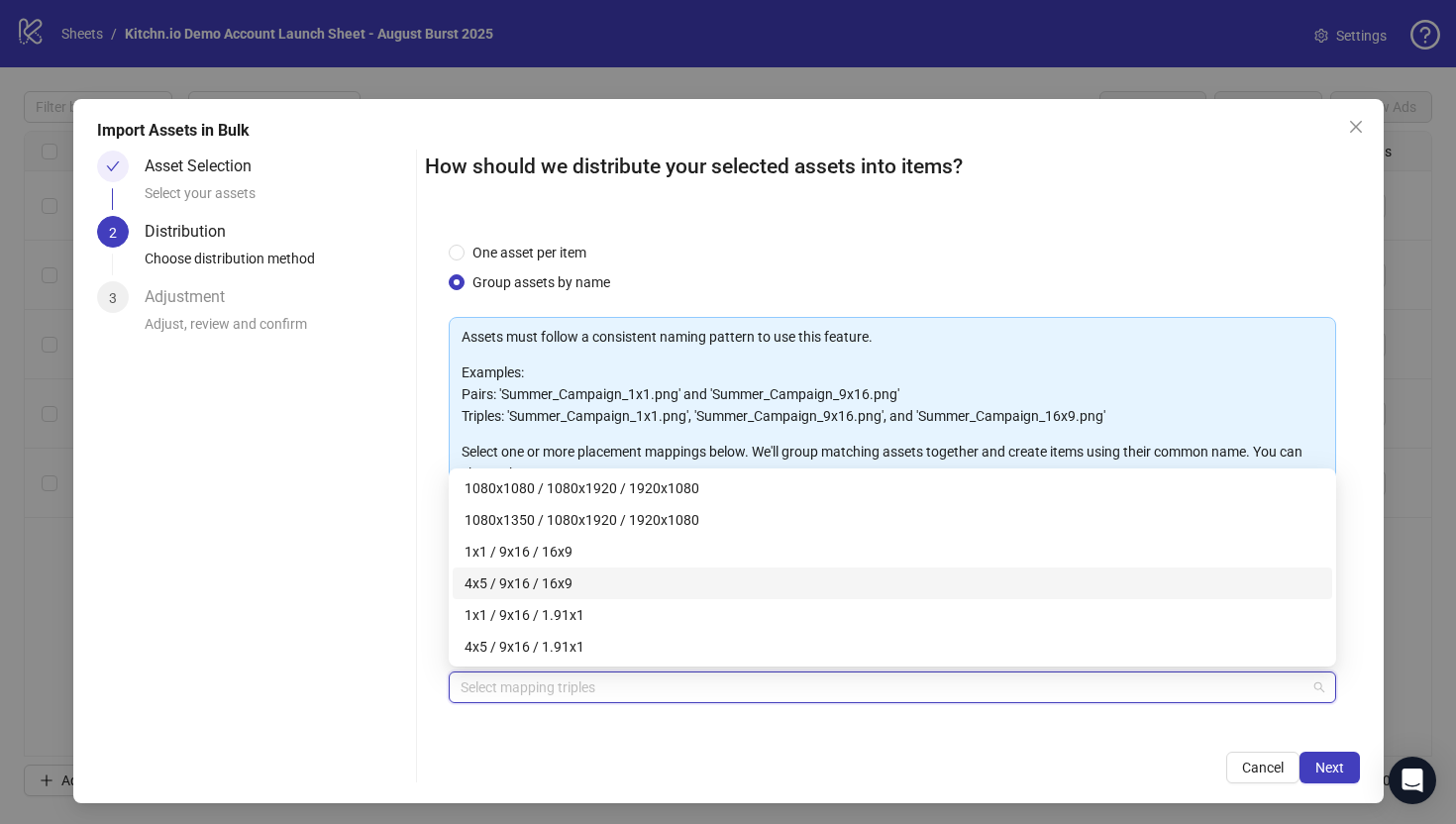 click on "4x5 / 9x16 / 16x9" at bounding box center [892, 583] 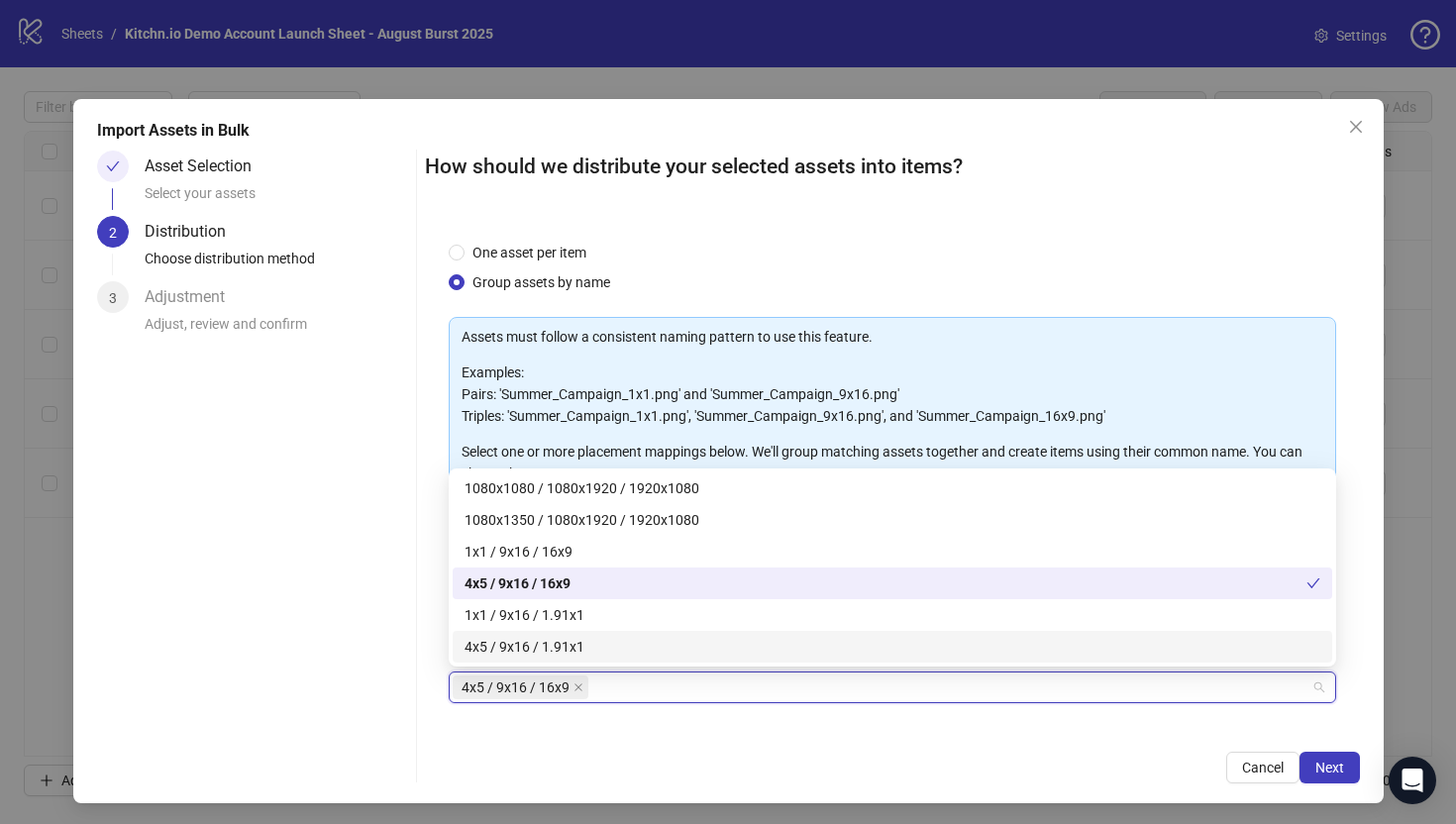 click on "4x5 / 9x16 / 16x9" at bounding box center (882, 687) 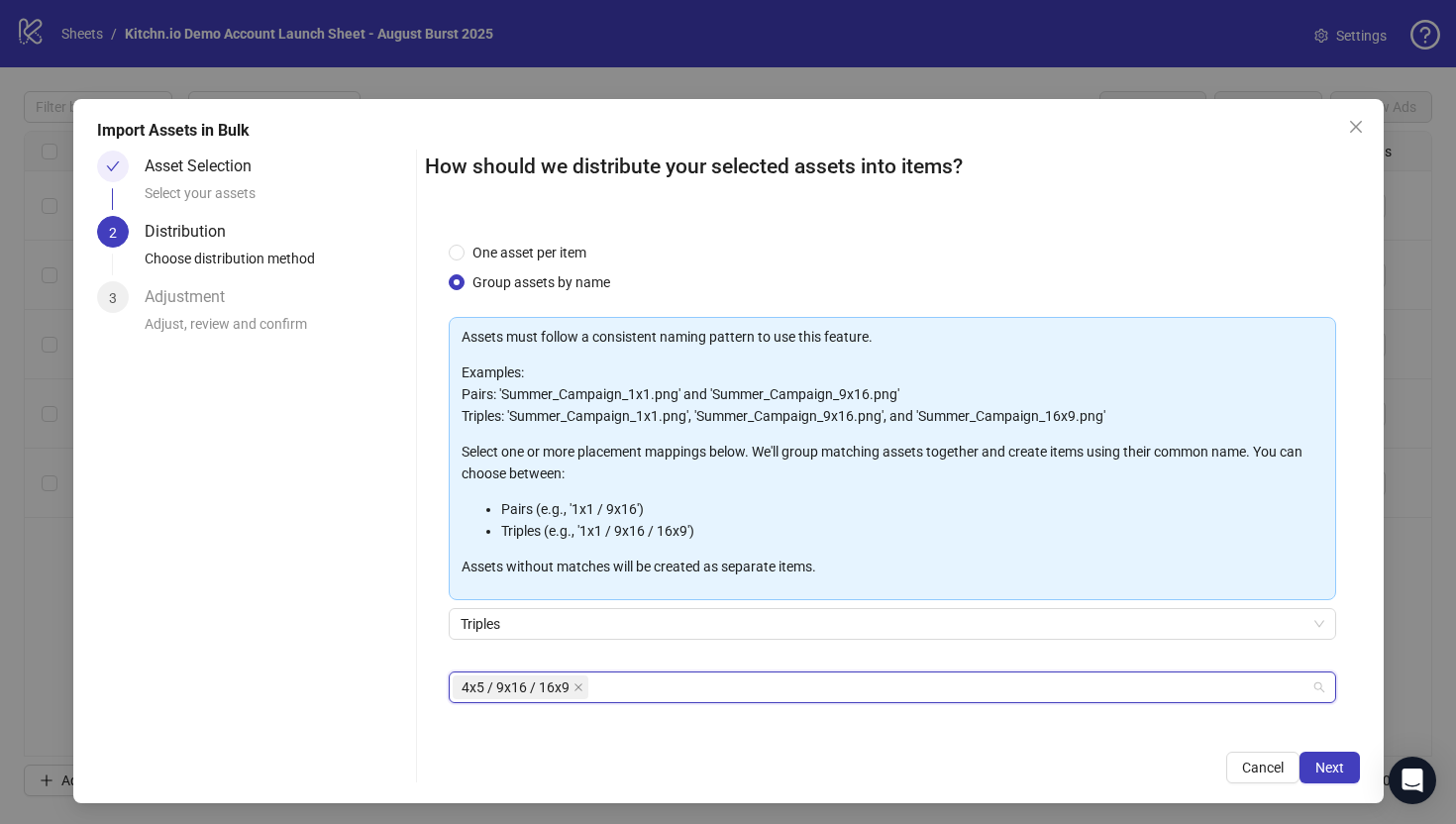 click on "4x5 / 9x16 / 16x9" at bounding box center (515, 687) 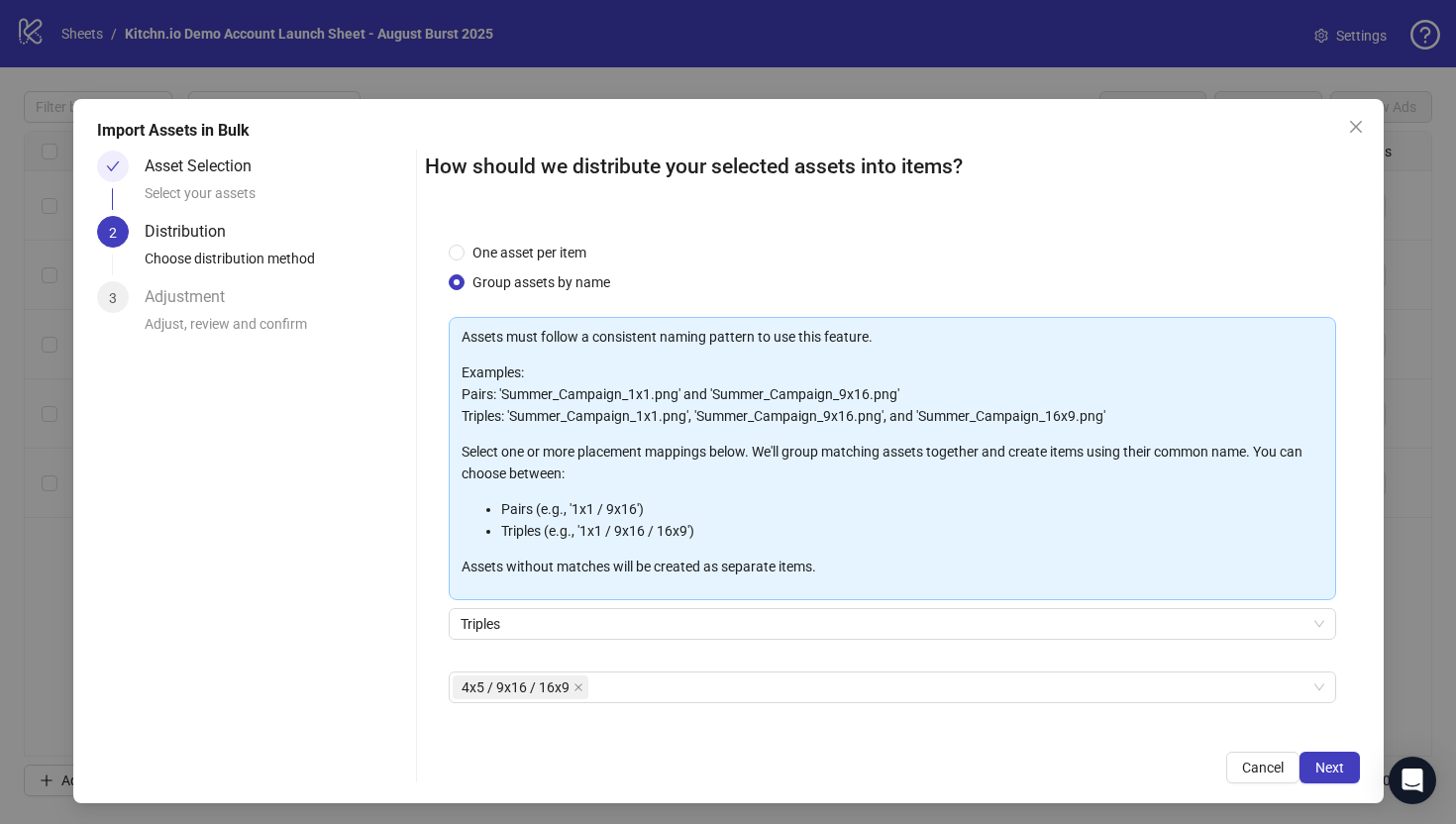 drag, startPoint x: 703, startPoint y: 769, endPoint x: 1092, endPoint y: 742, distance: 389.9359 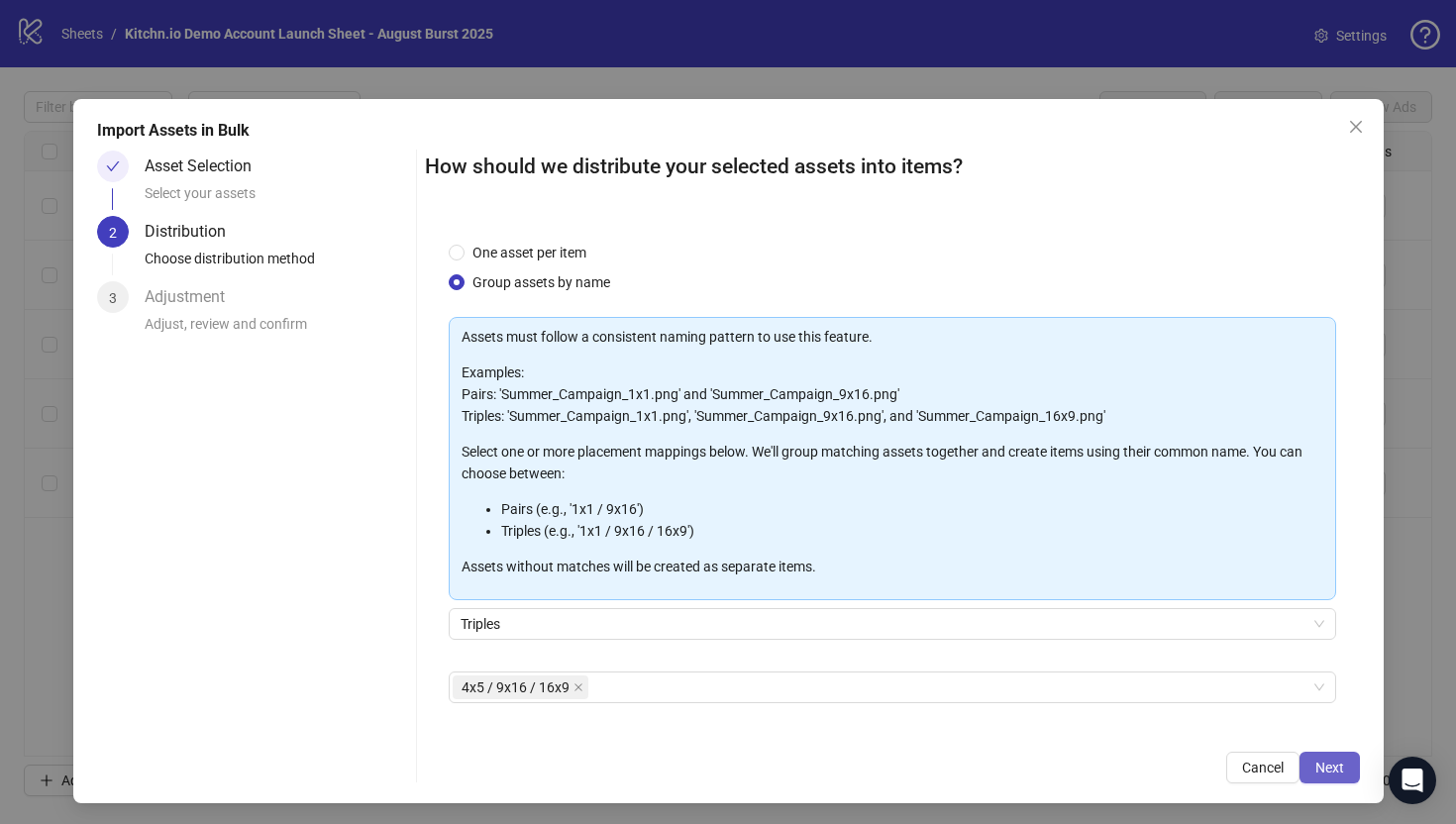 click on "Next" at bounding box center [1329, 768] 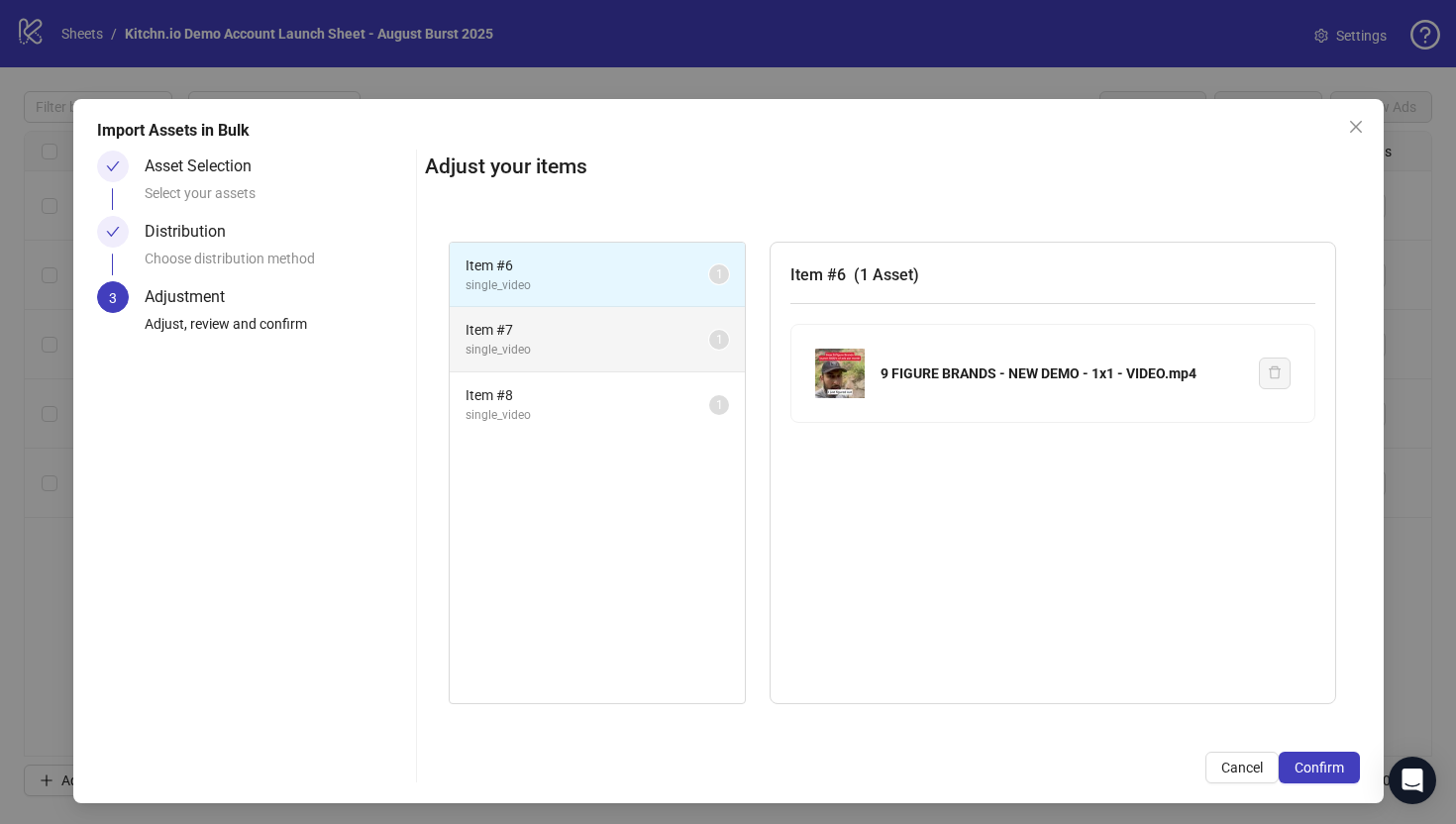click on "Item # 7" at bounding box center (587, 330) 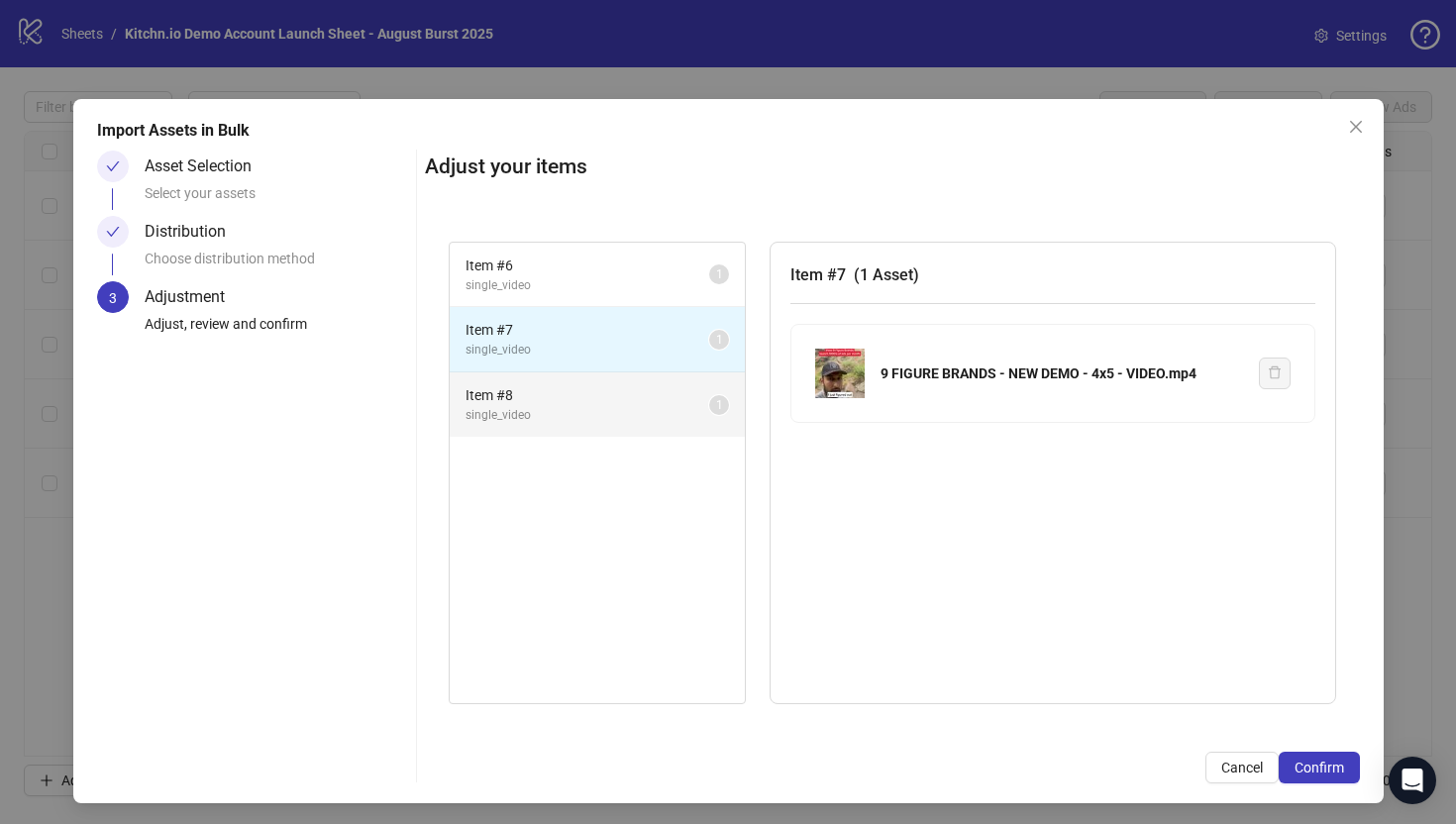 click on "Item # 8" at bounding box center (587, 395) 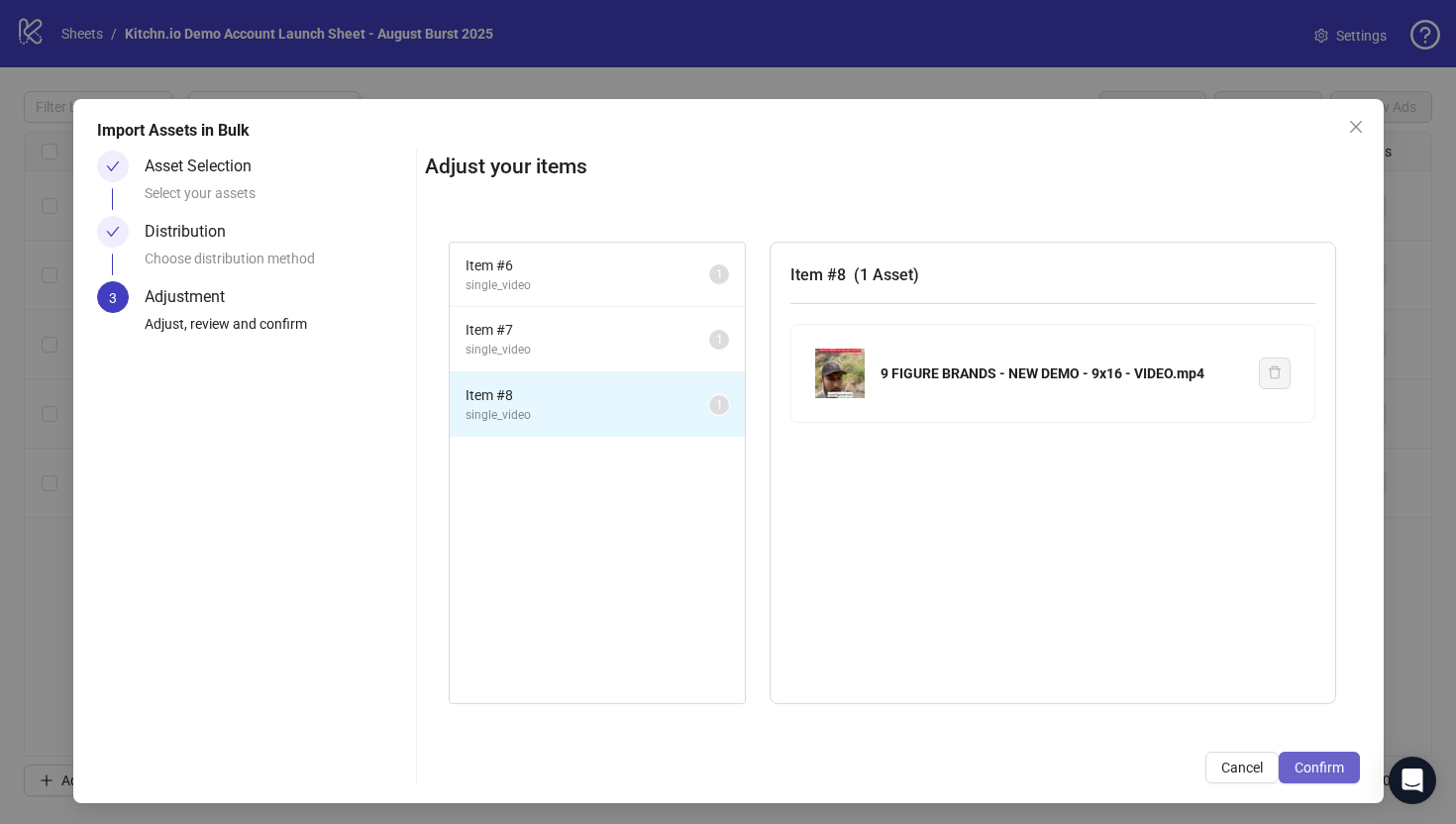 click on "Confirm" at bounding box center [1319, 768] 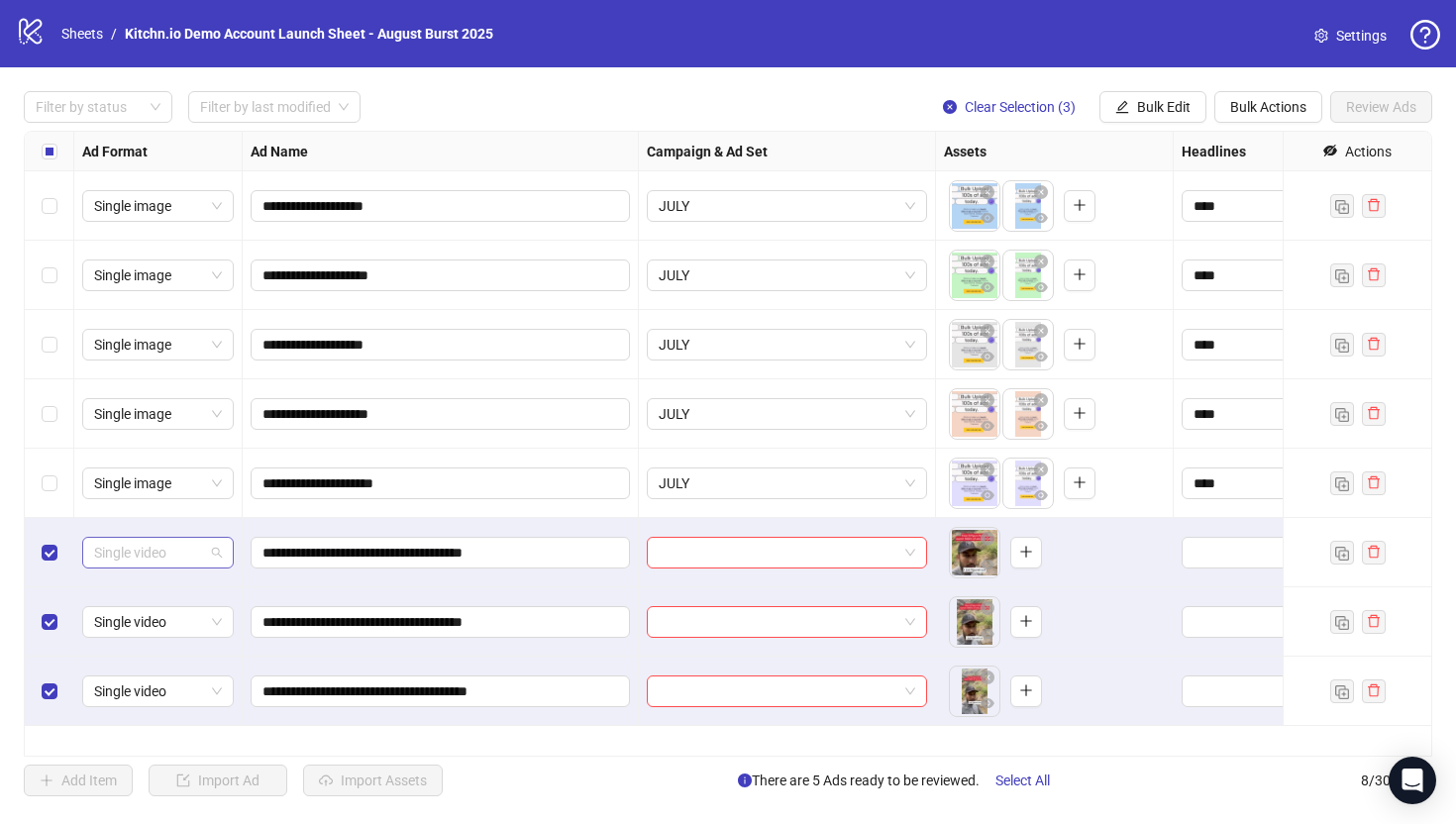 click on "Single video" at bounding box center (157, 553) 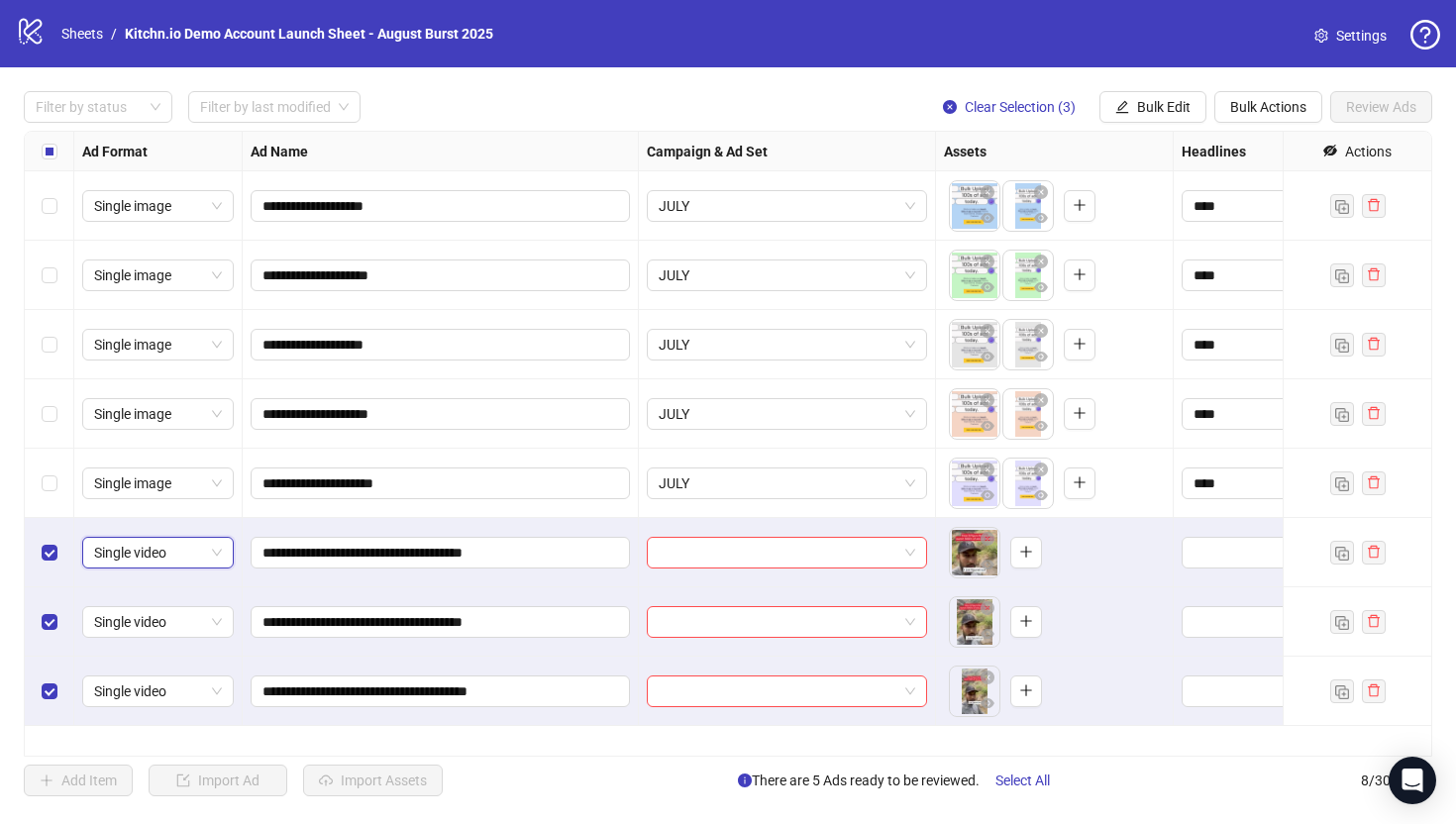 drag, startPoint x: 143, startPoint y: 542, endPoint x: 187, endPoint y: 531, distance: 45.35416 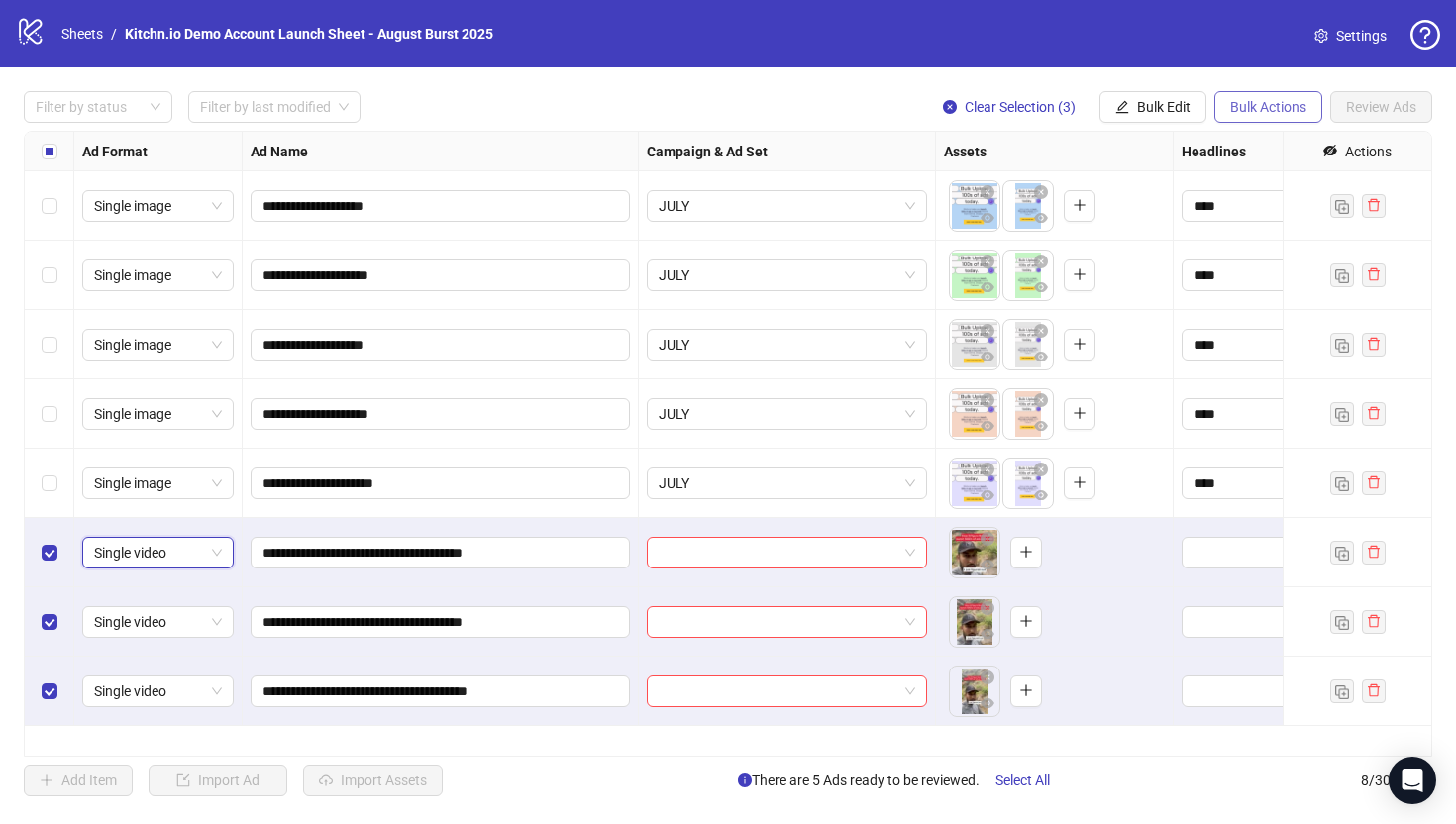 click on "Bulk Actions" at bounding box center [1268, 107] 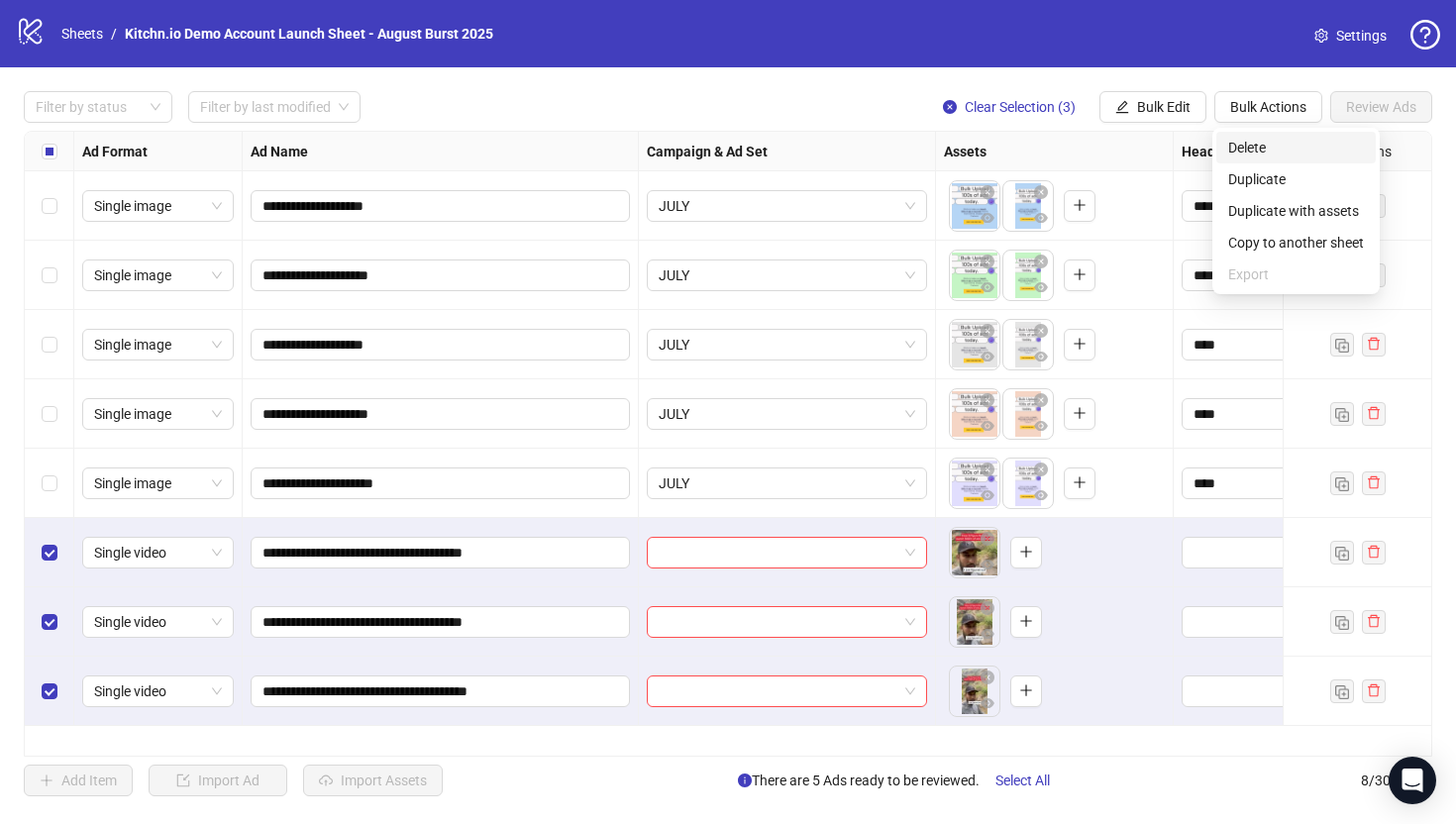 click on "Delete" at bounding box center (1296, 148) 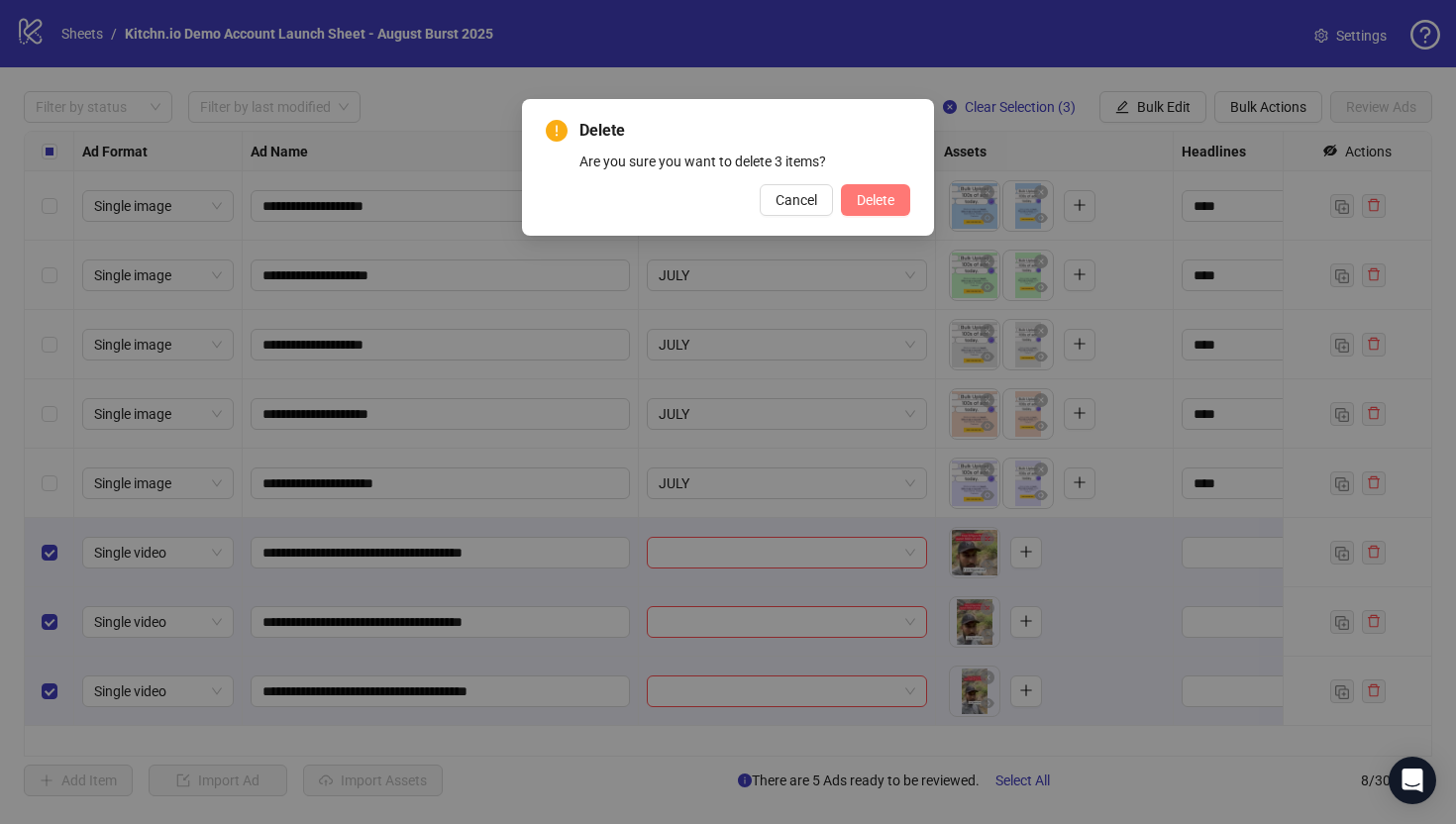 click on "Delete" at bounding box center (876, 200) 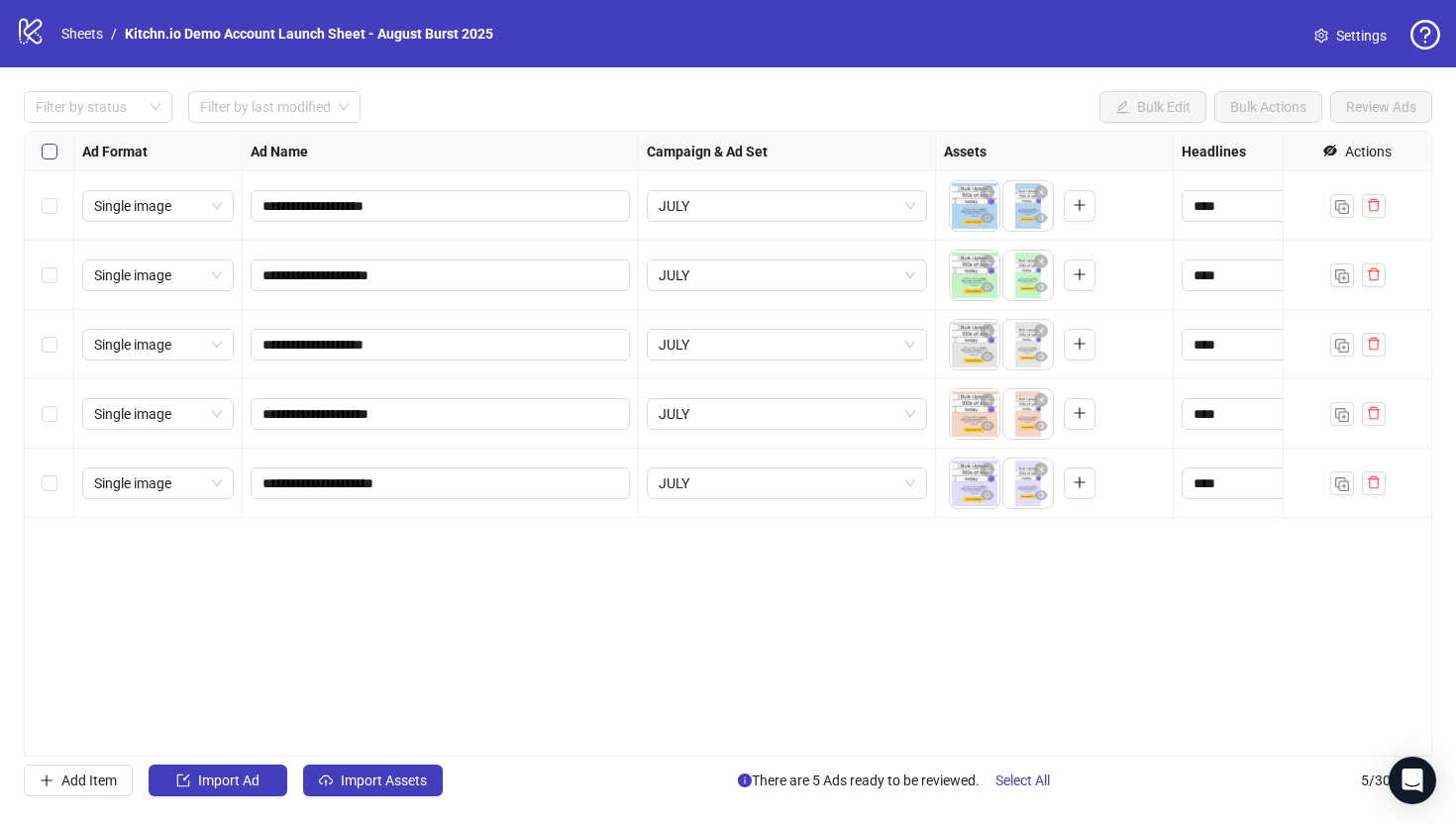 click at bounding box center [50, 152] 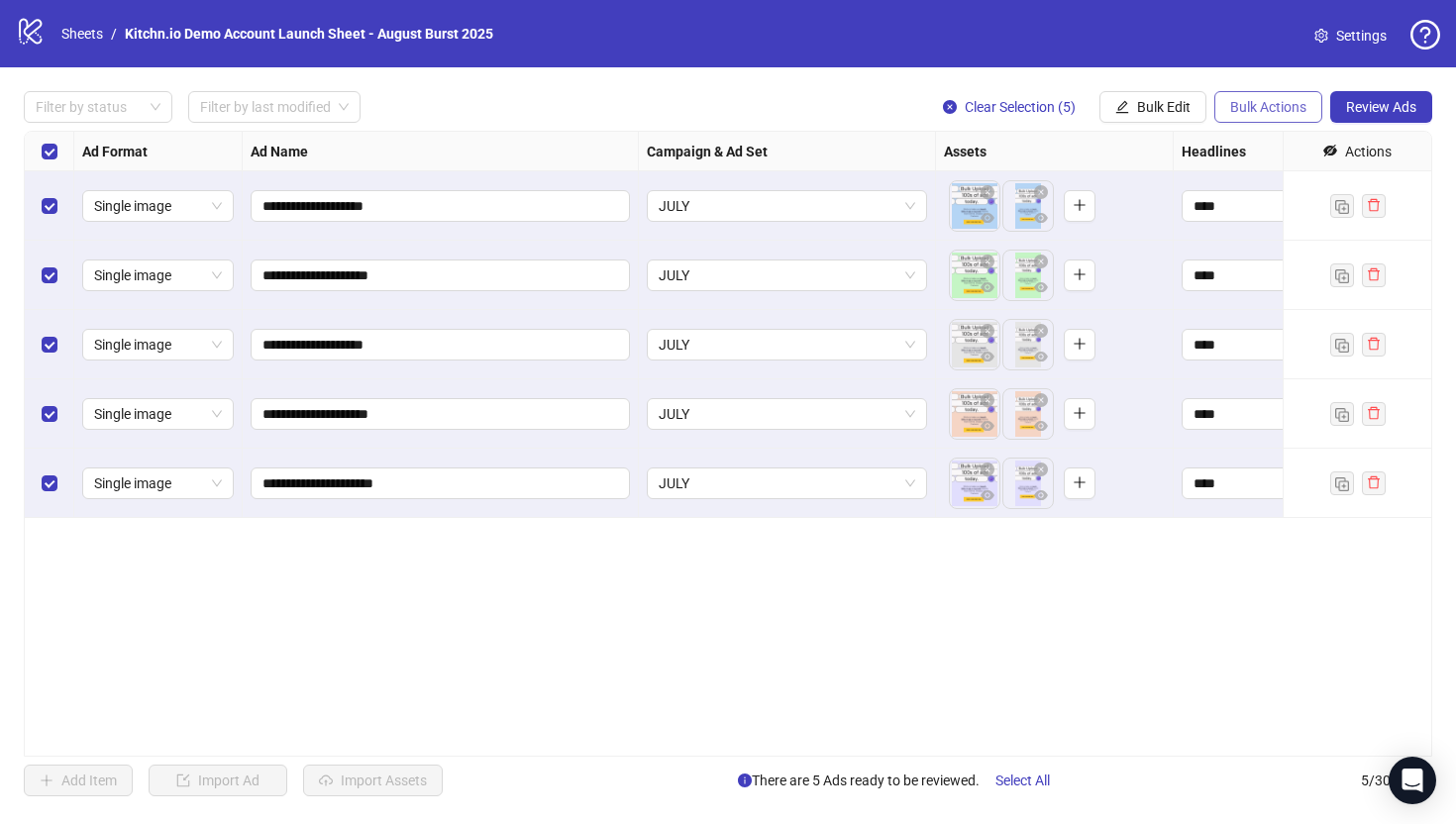 click on "Bulk Actions" at bounding box center (1268, 107) 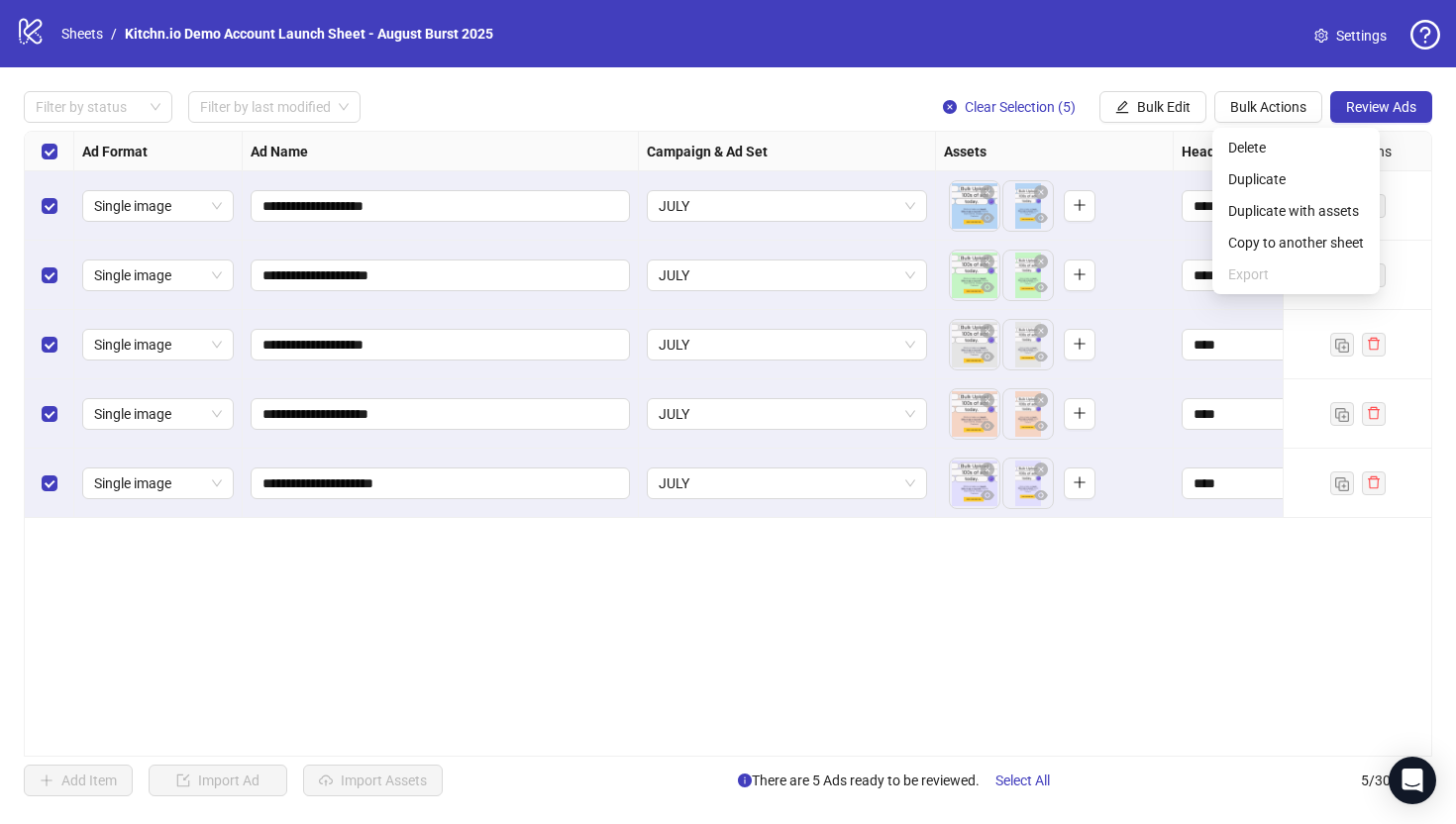 click on "**********" at bounding box center [728, 444] 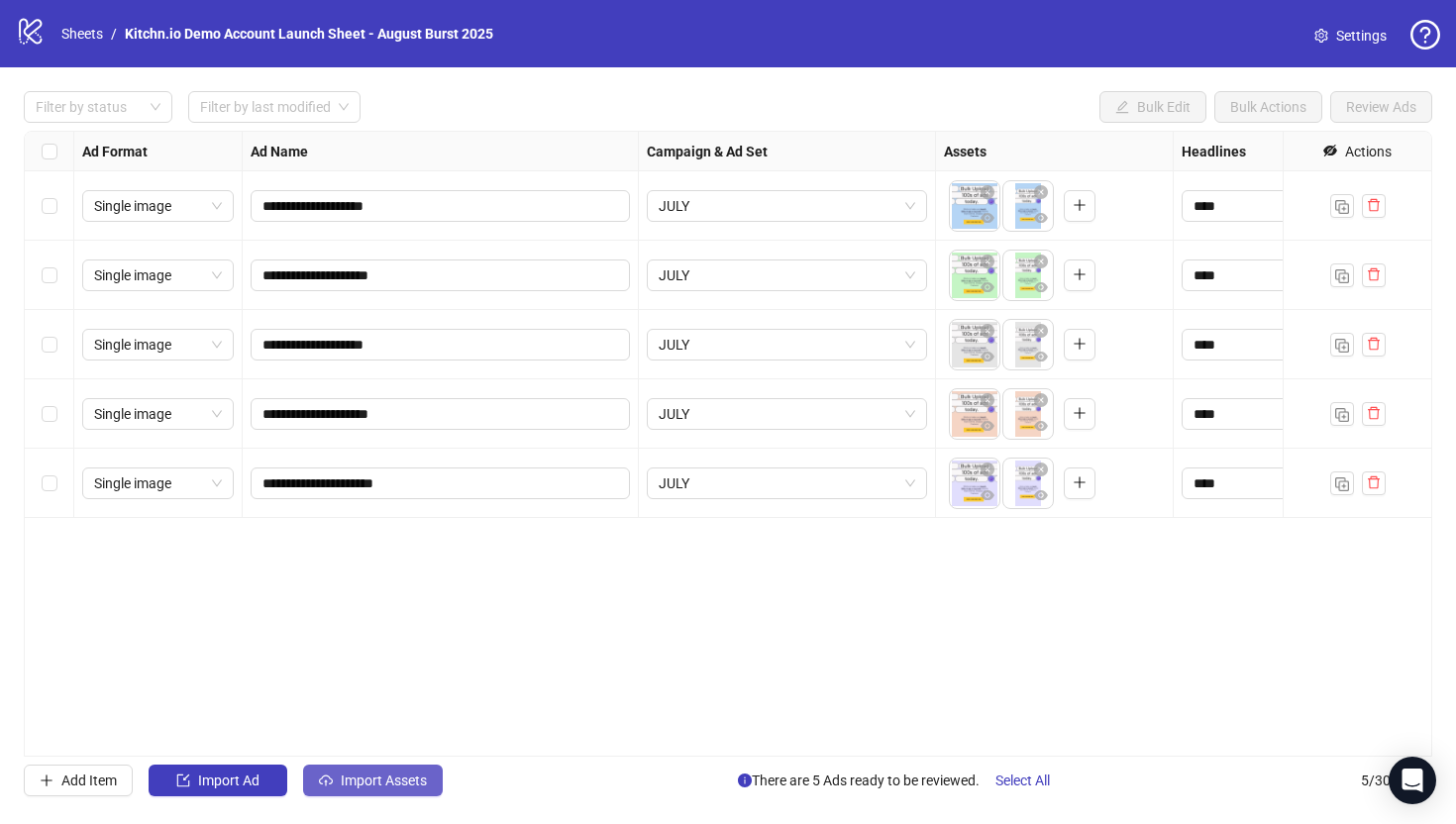 click on "Import Assets" at bounding box center (383, 780) 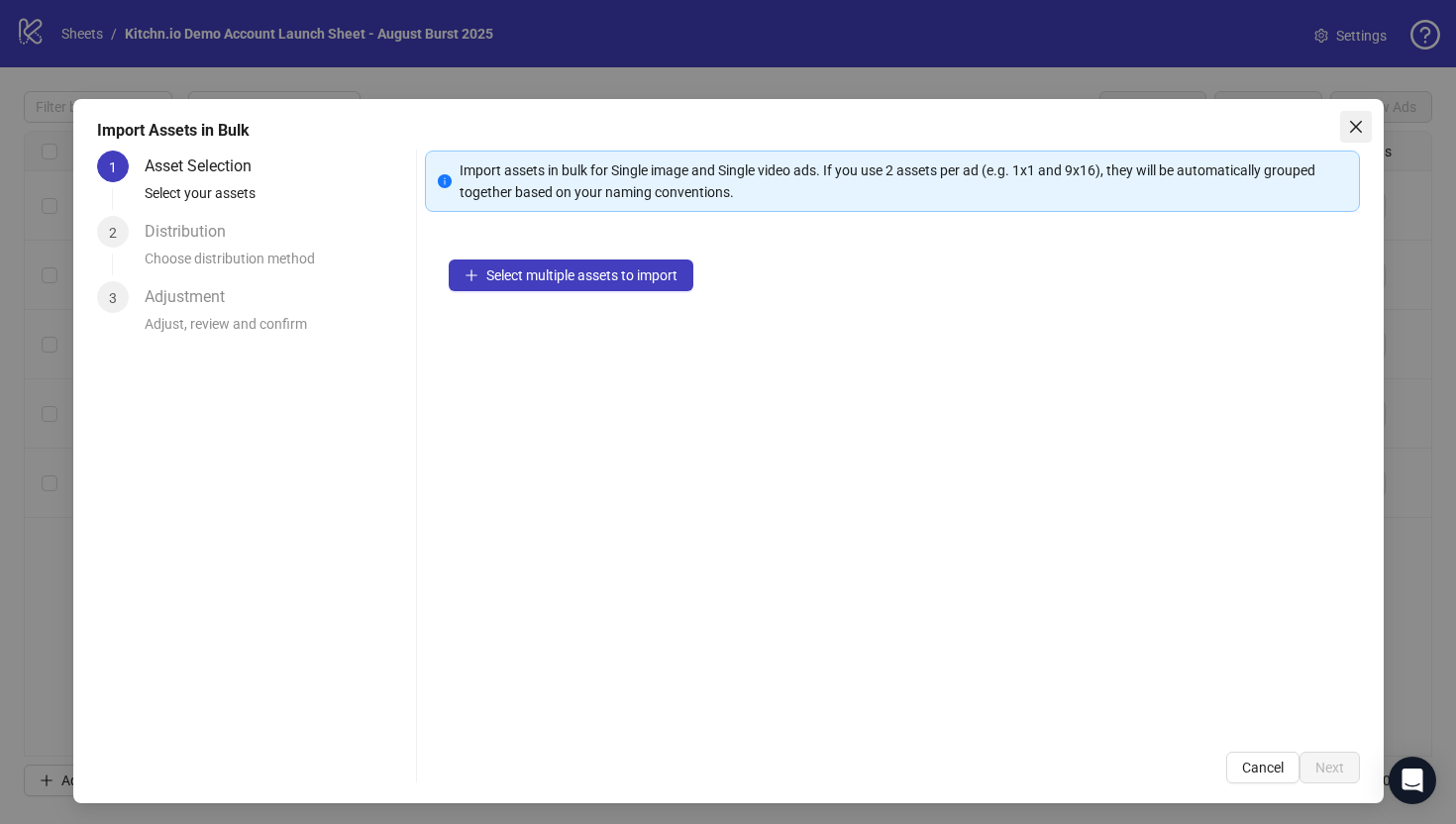 click 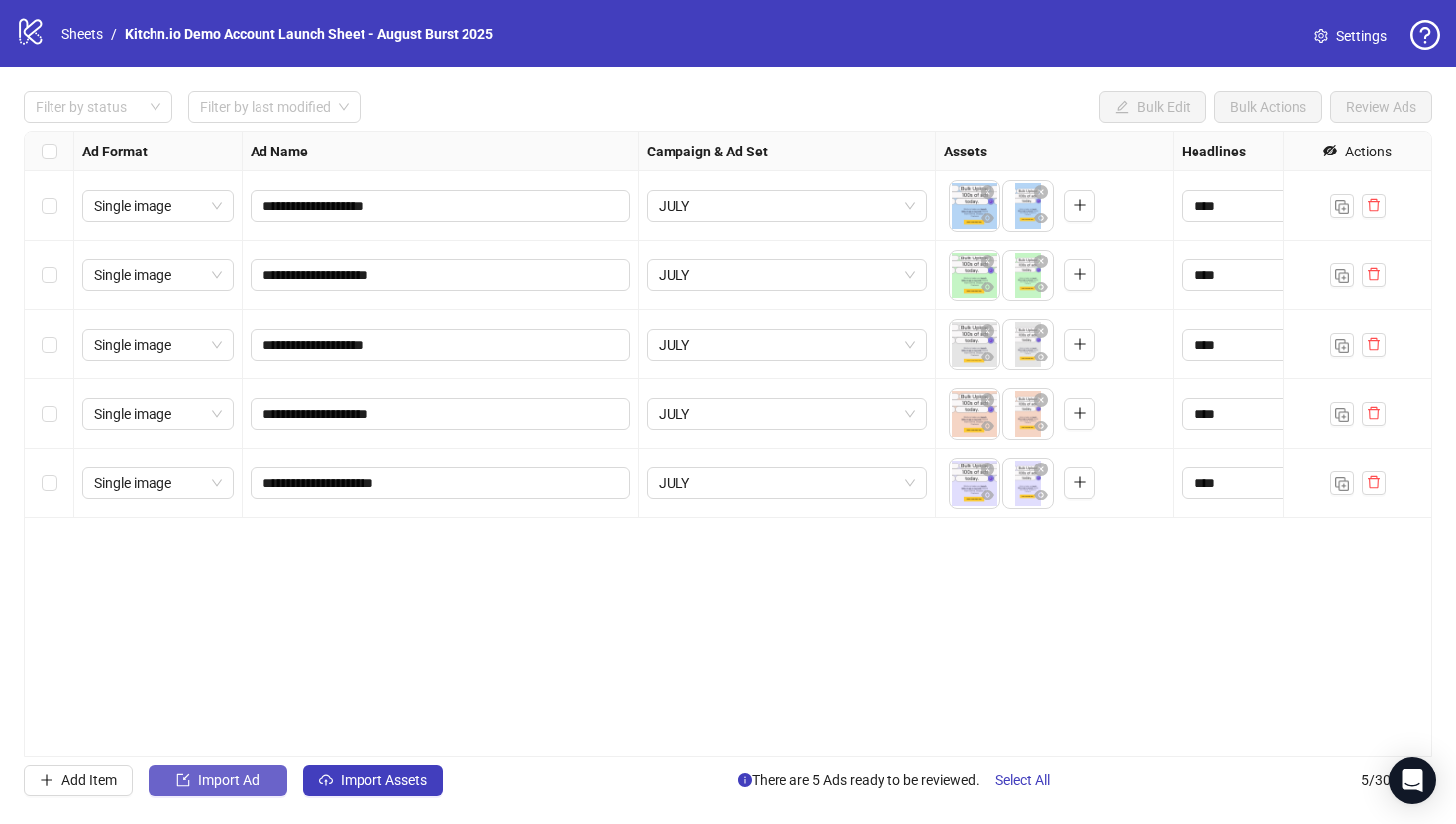 click on "Import Ad" at bounding box center [229, 780] 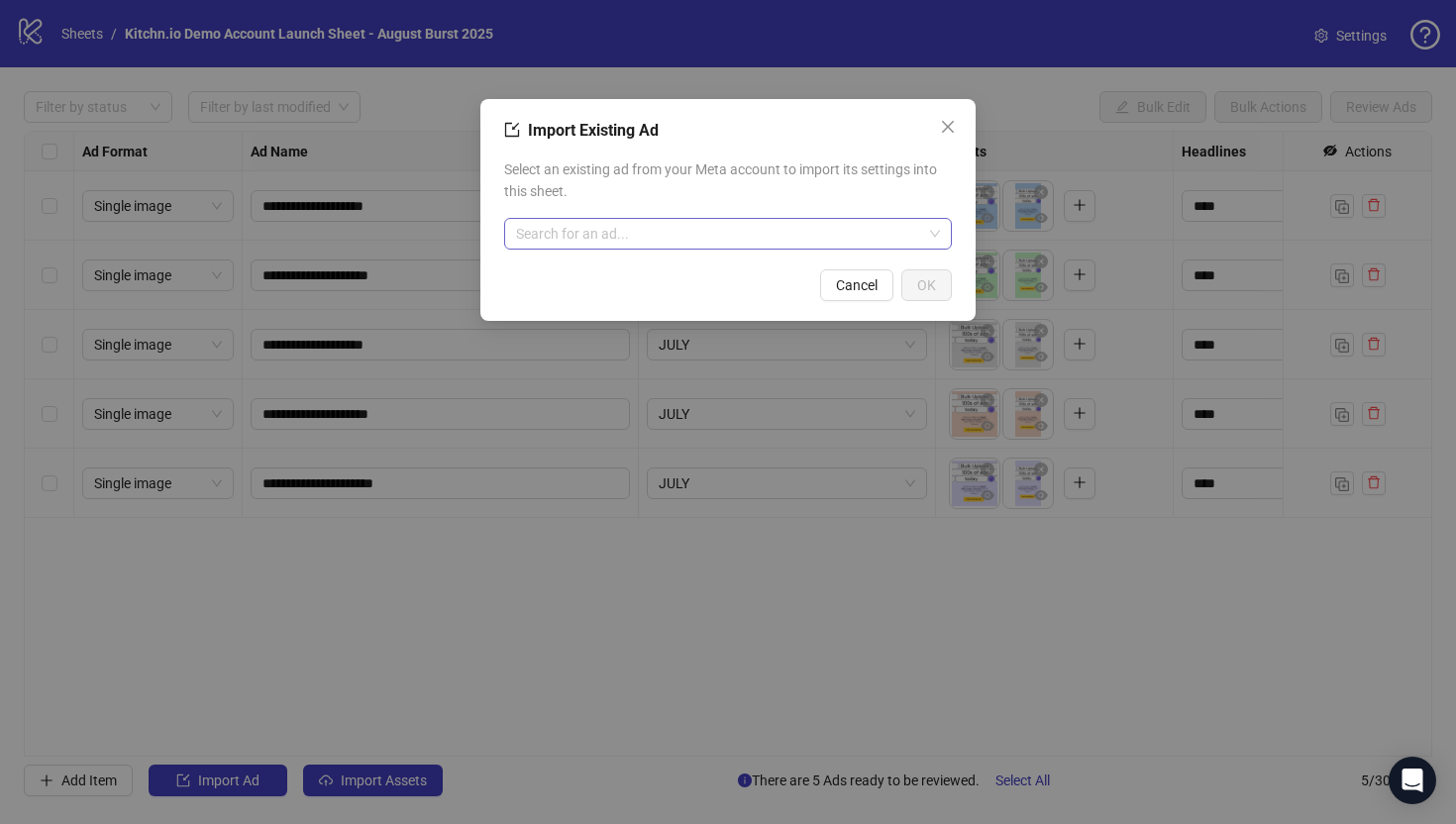click at bounding box center [719, 234] 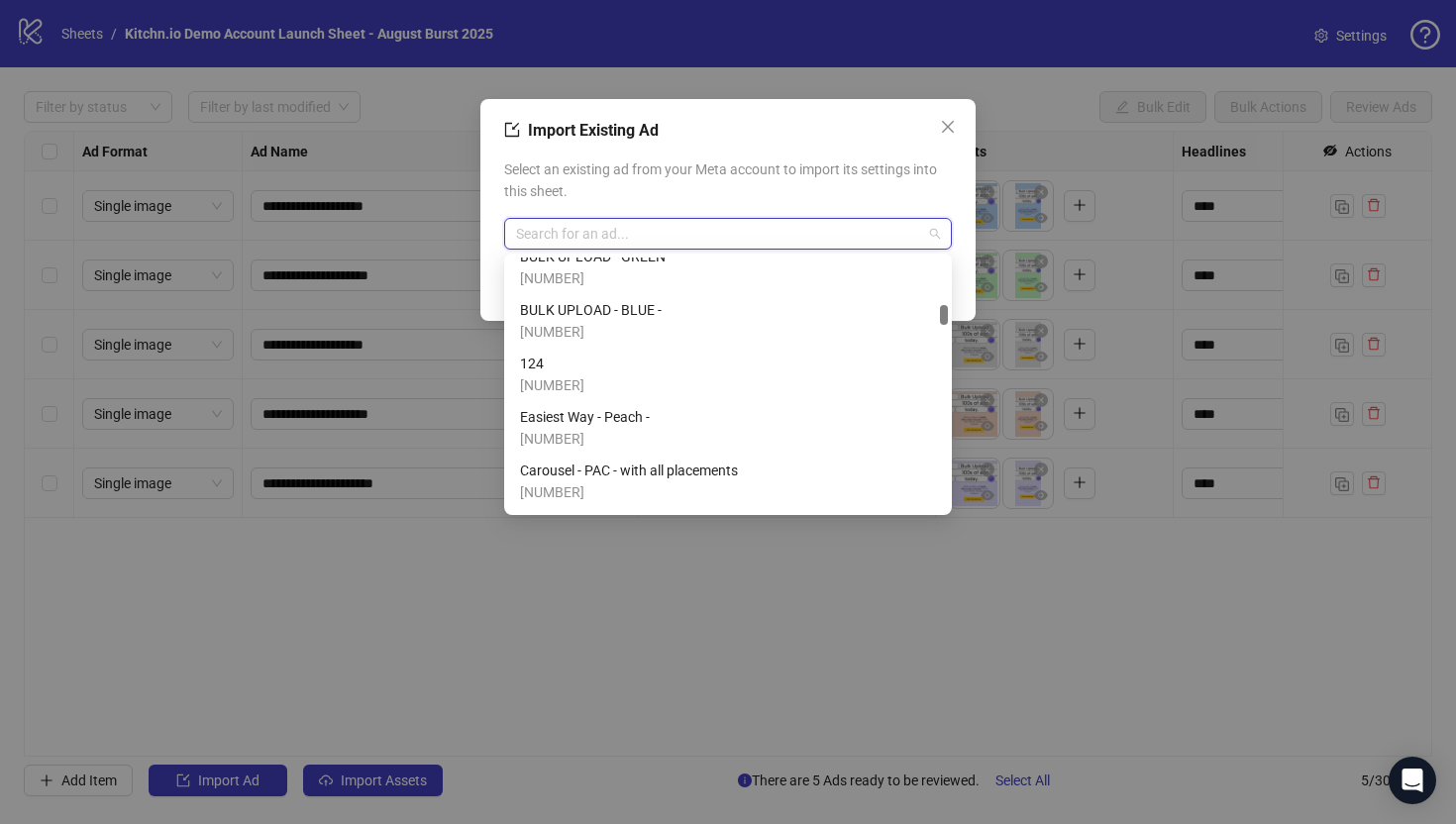 scroll, scrollTop: 2149, scrollLeft: 0, axis: vertical 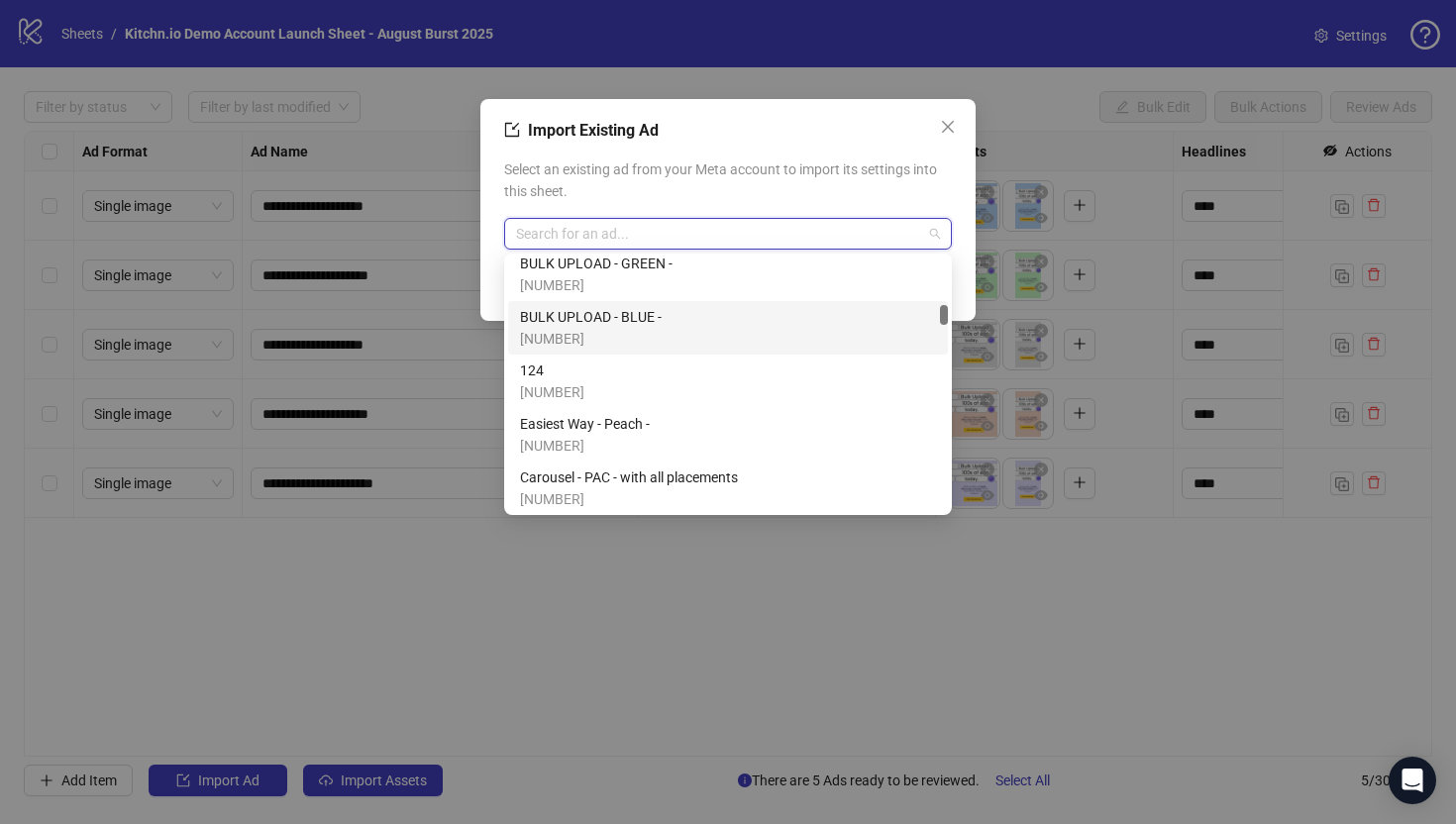 click on "BULK UPLOAD - BLUE -" at bounding box center [590, 317] 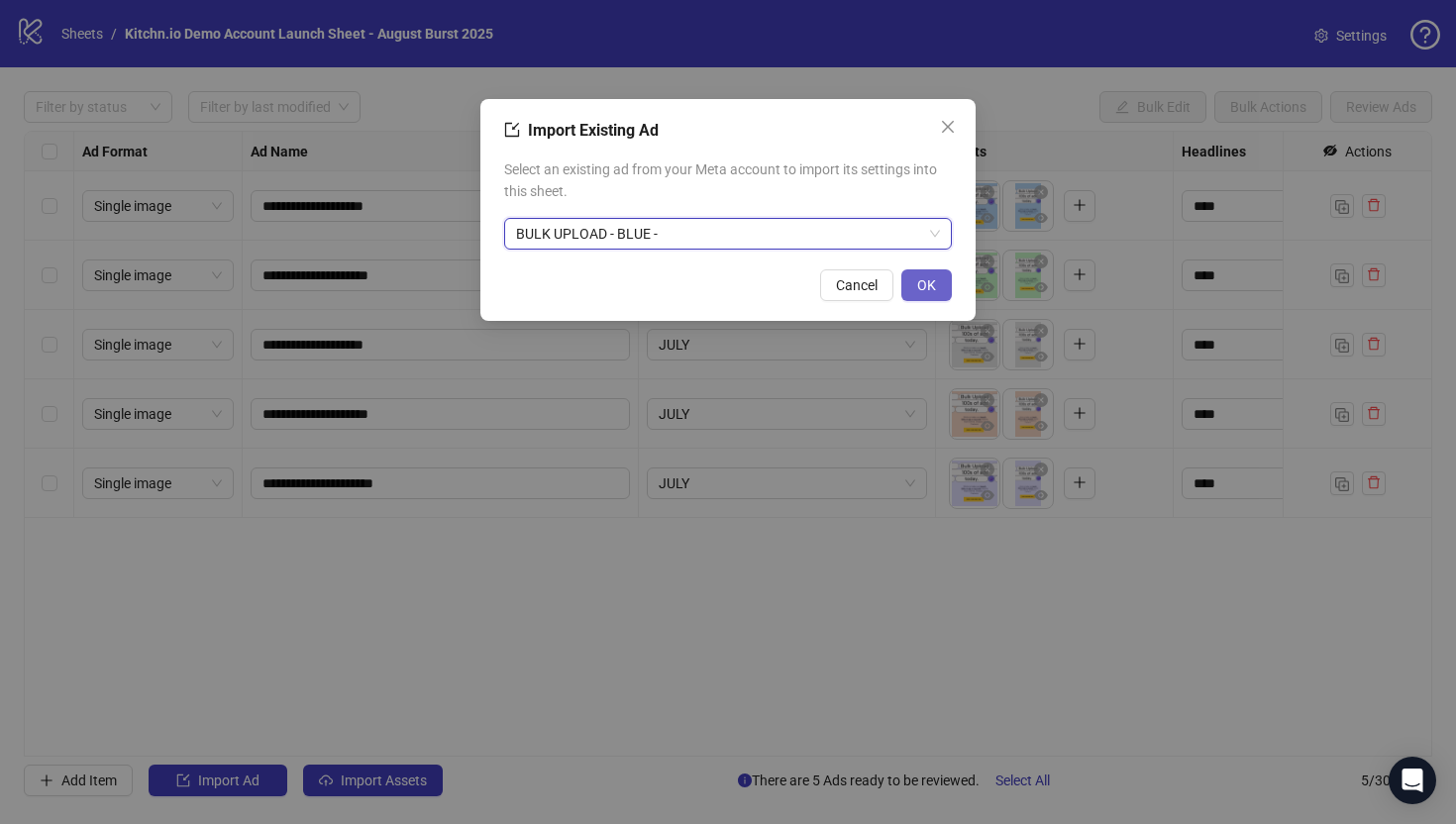 click on "OK" at bounding box center [926, 285] 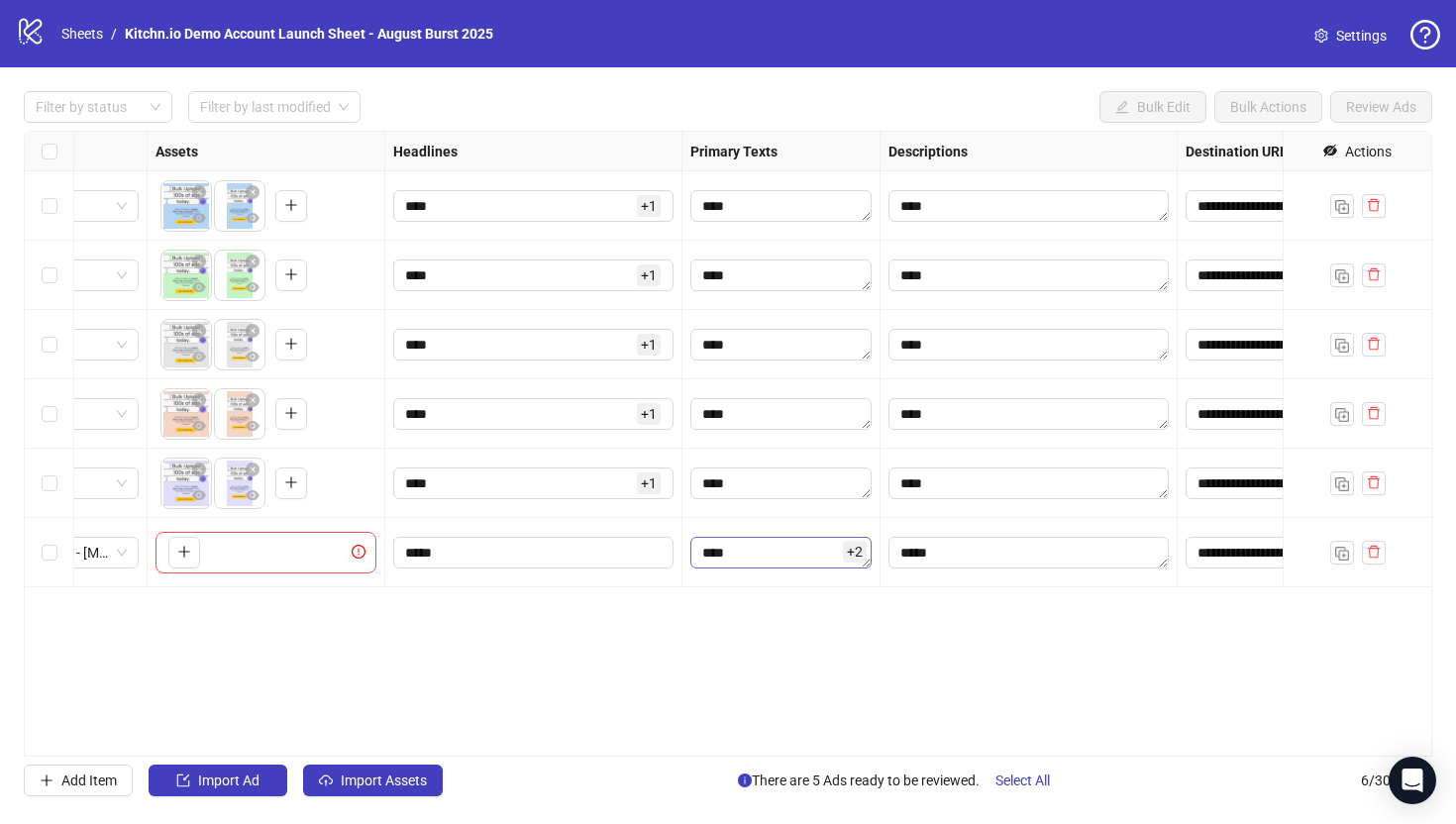 scroll, scrollTop: 0, scrollLeft: 0, axis: both 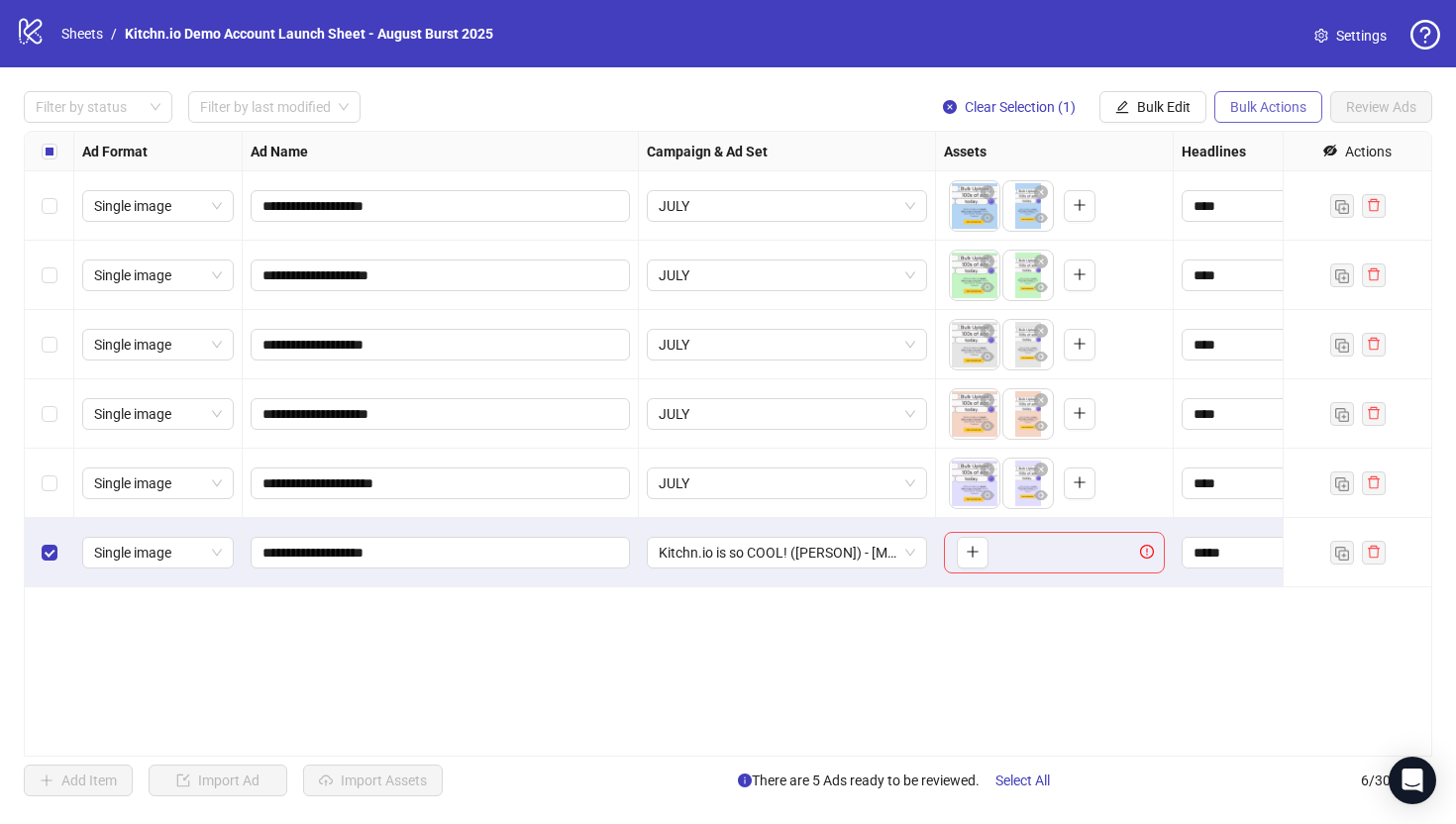 click on "Bulk Actions" at bounding box center [1268, 107] 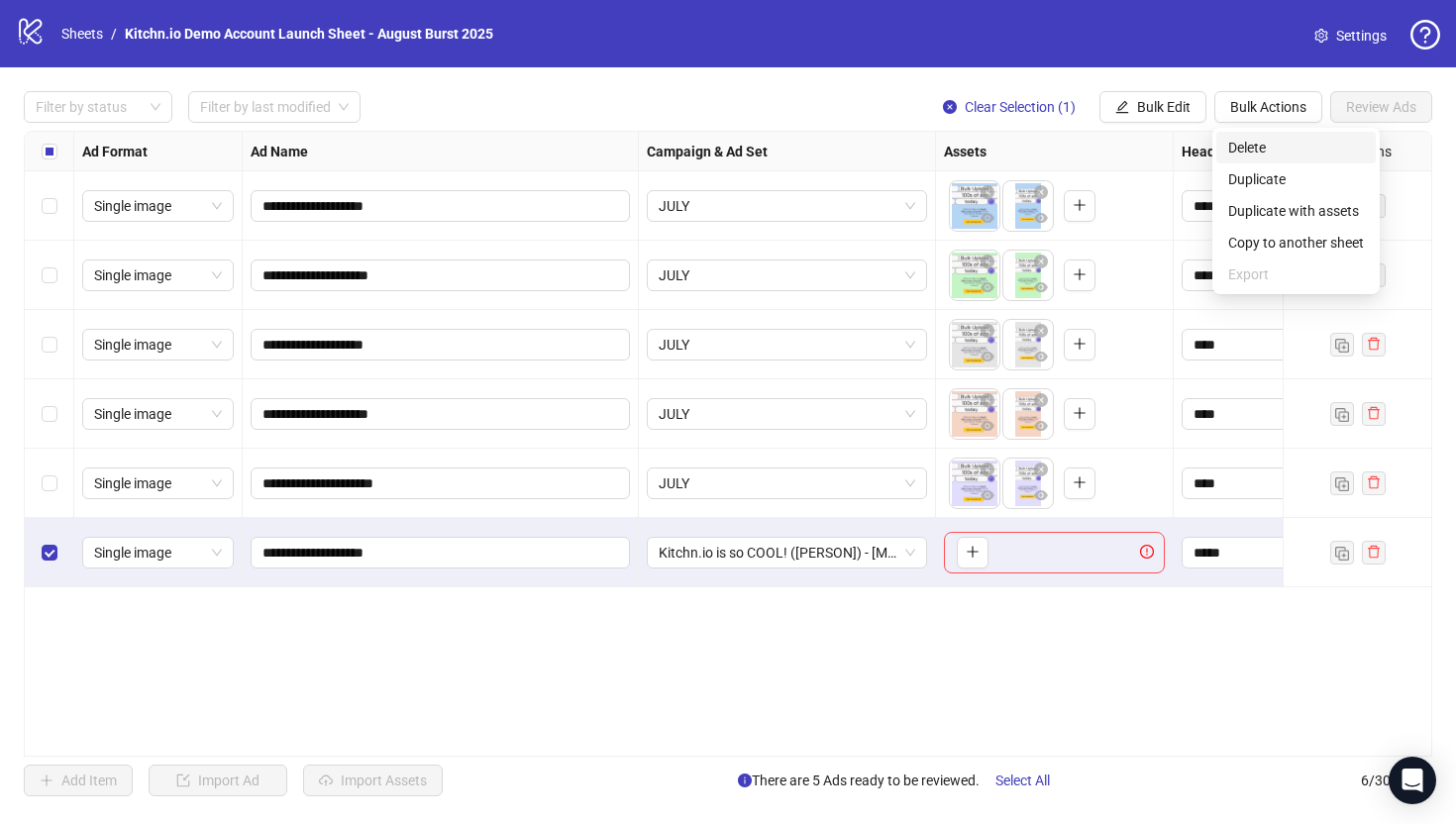click on "Delete" at bounding box center [1296, 148] 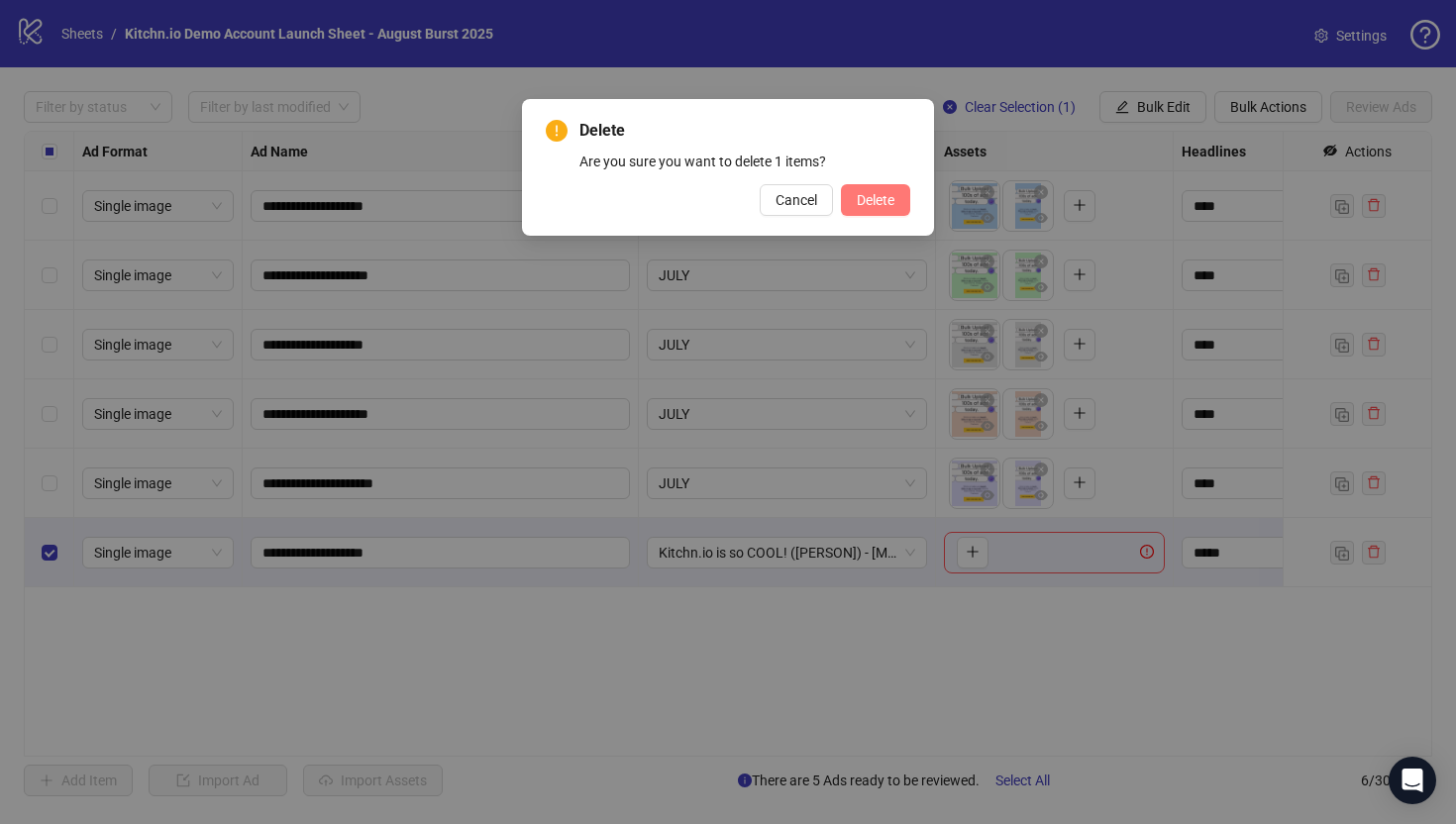 click on "Delete" at bounding box center [876, 200] 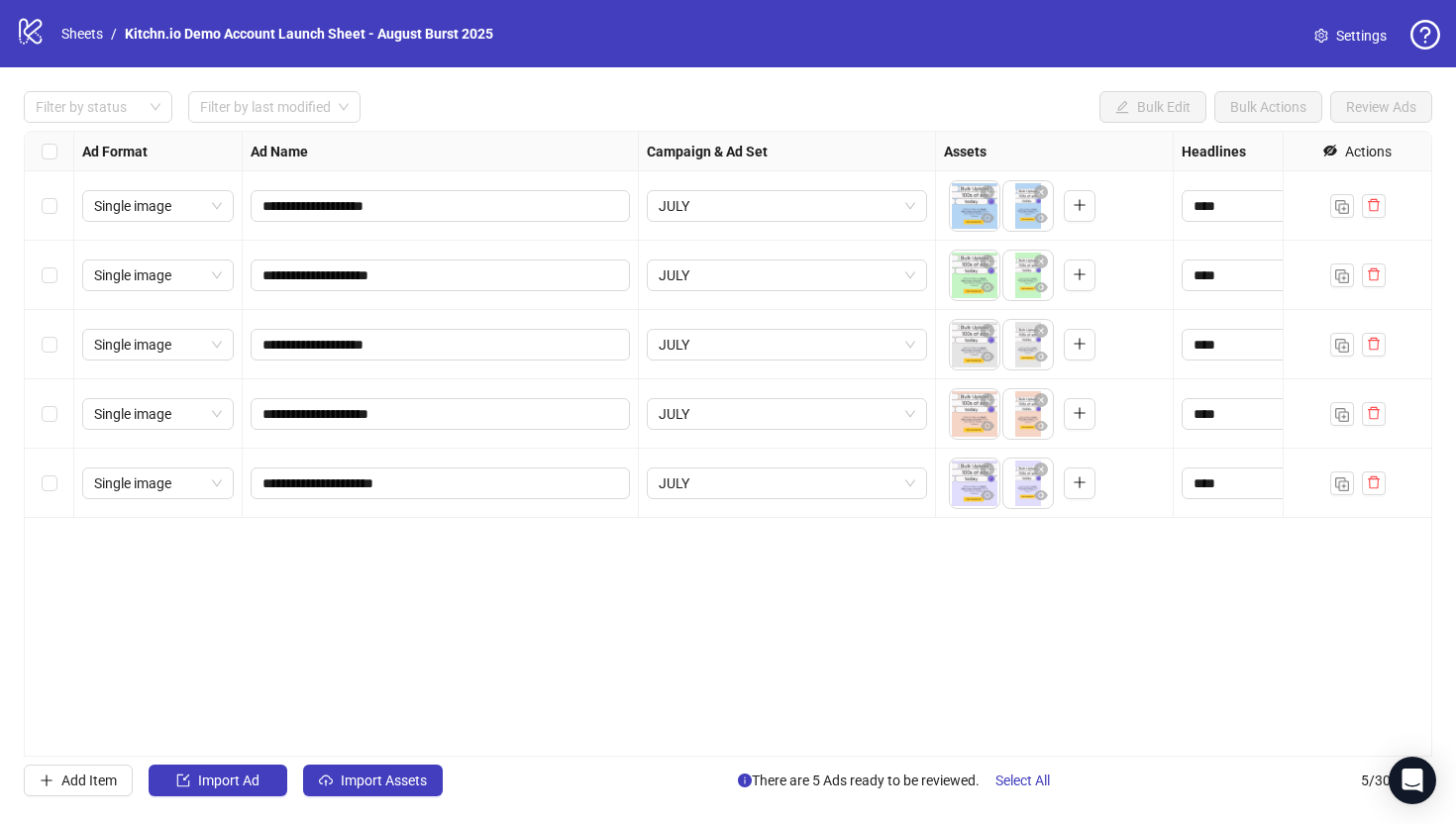 click at bounding box center [50, 152] 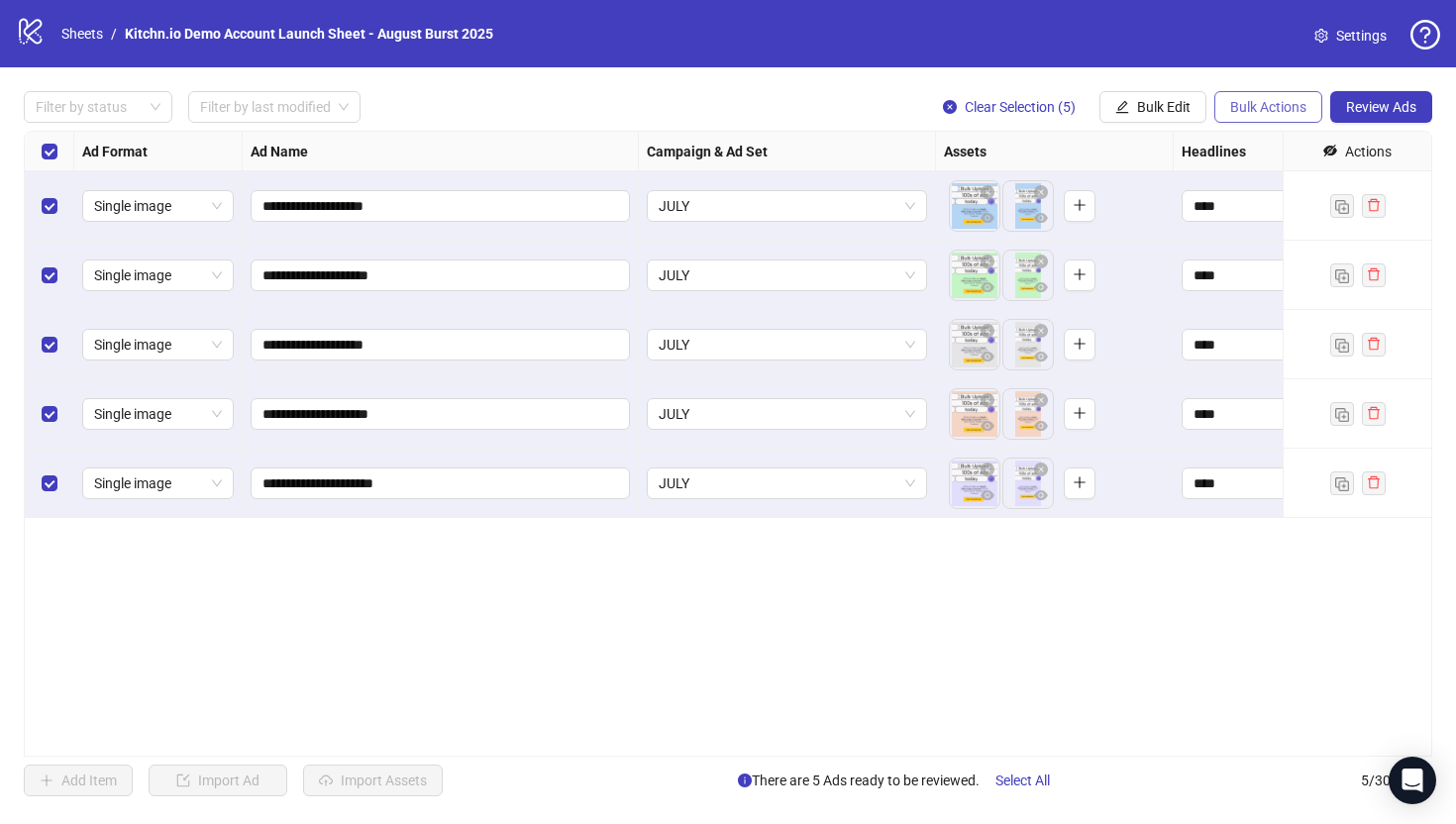 click on "Bulk Actions" at bounding box center (1268, 107) 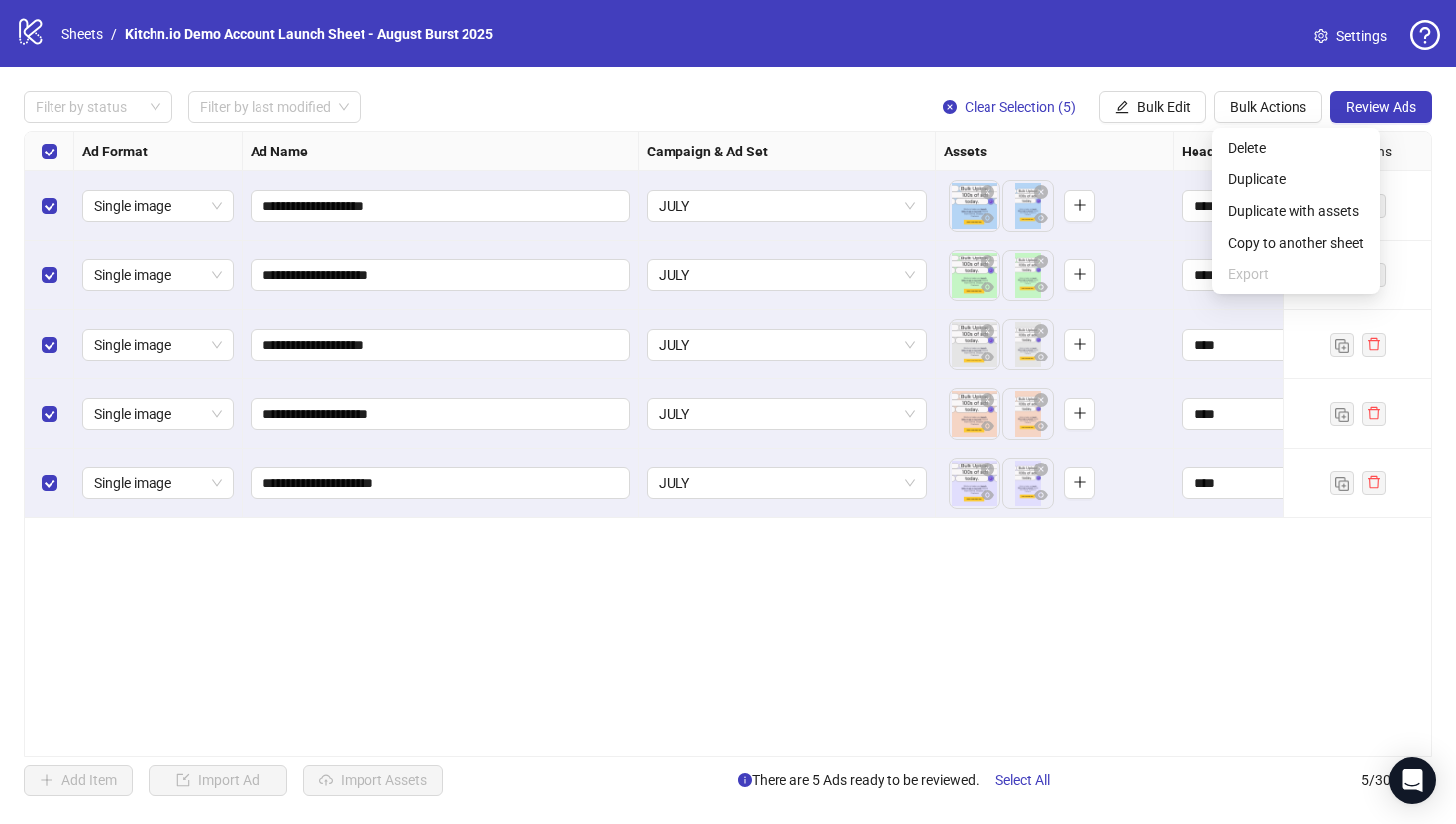 click on "**********" at bounding box center (728, 444) 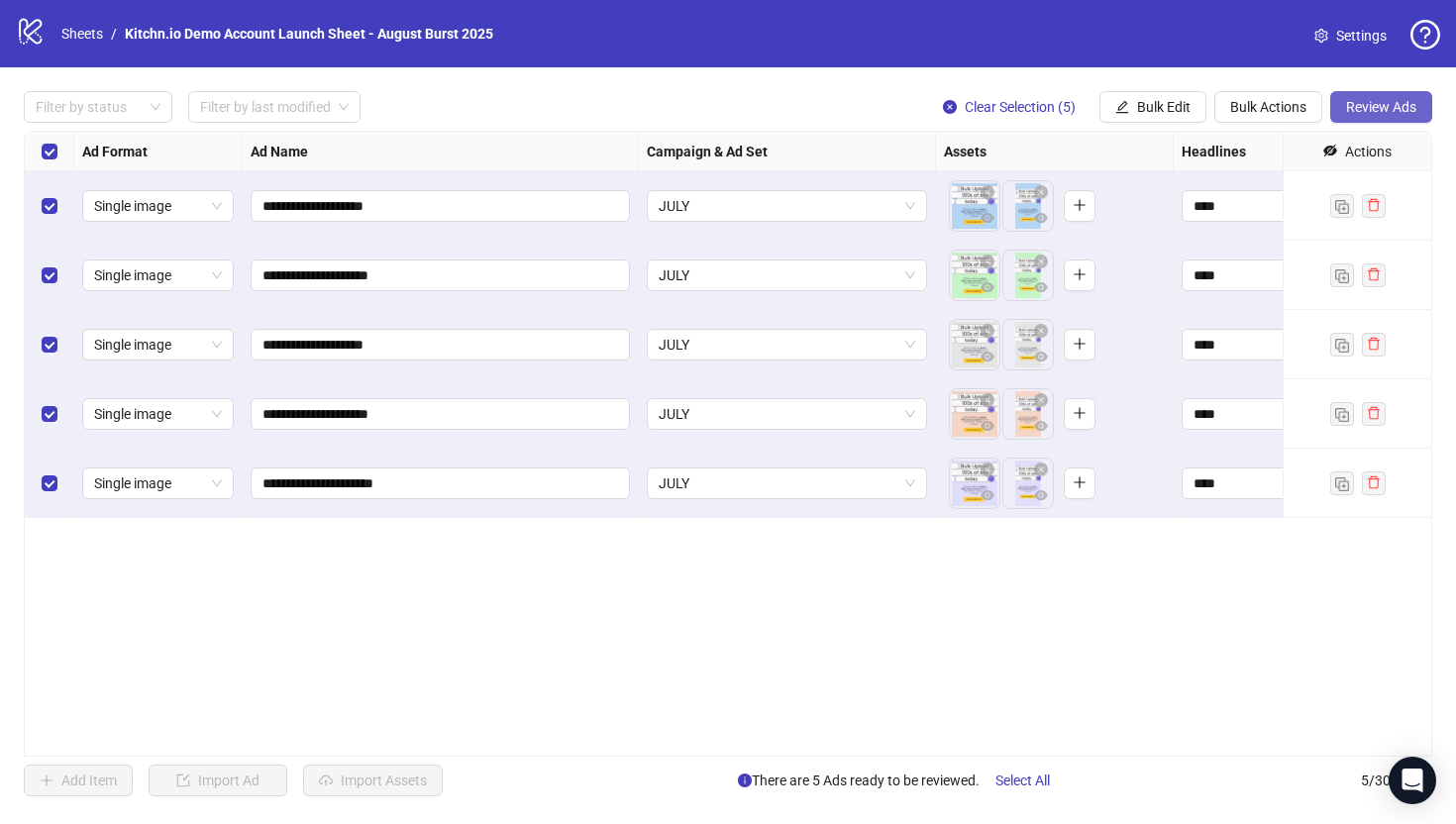 click on "Review Ads" at bounding box center (1381, 107) 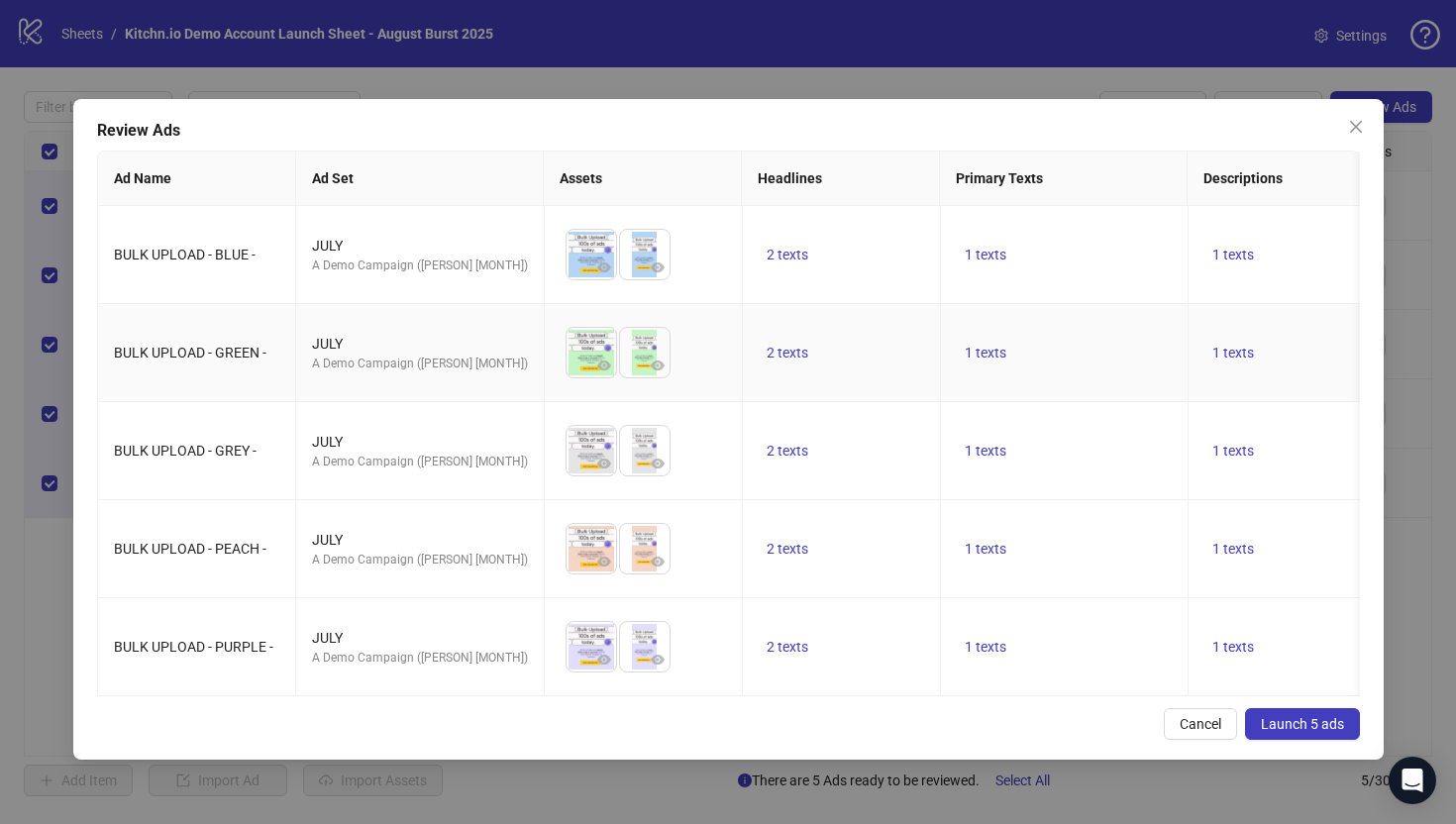 scroll, scrollTop: 0, scrollLeft: 30, axis: horizontal 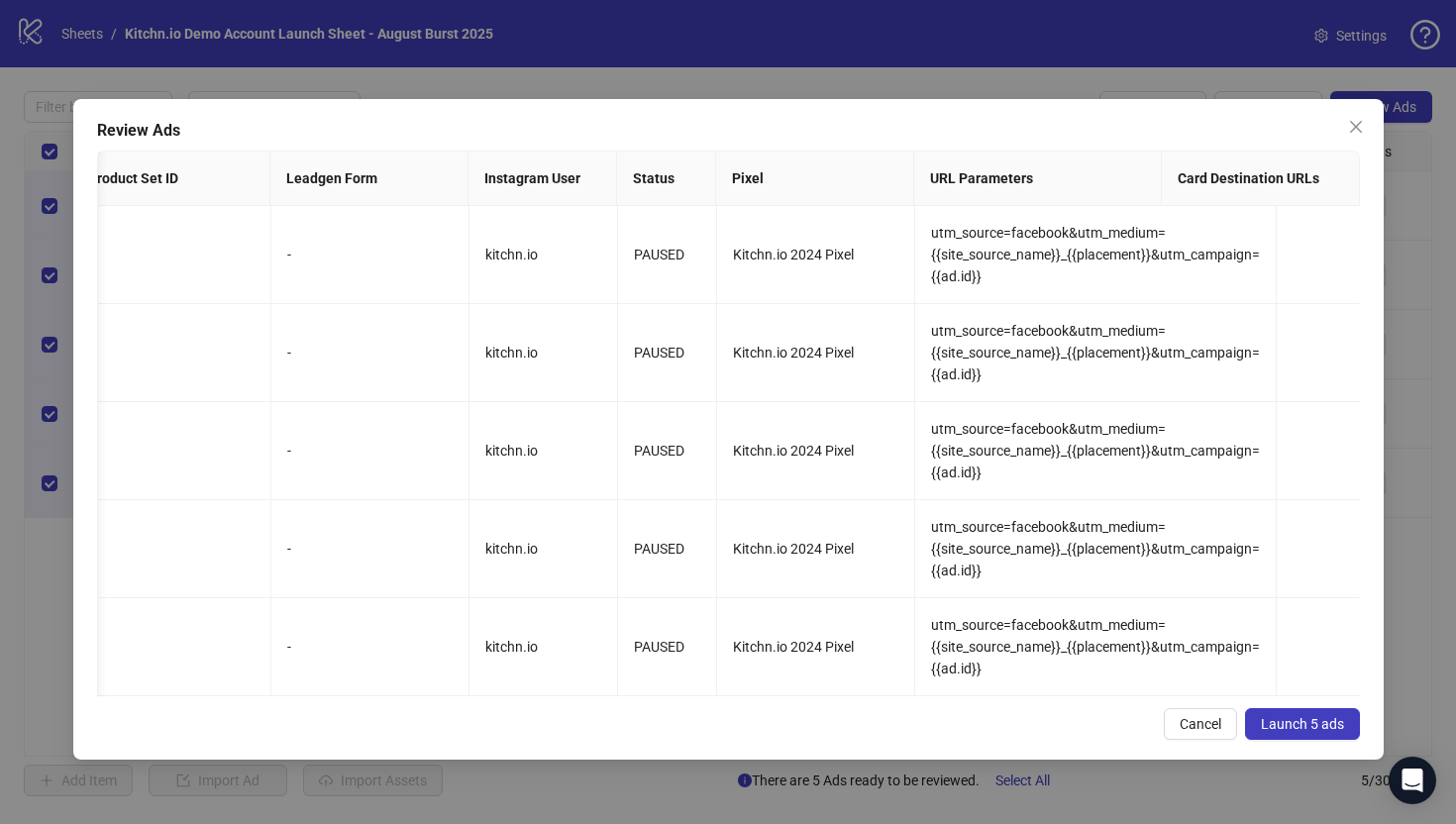 click on "Launch 5 ads" at bounding box center (1302, 724) 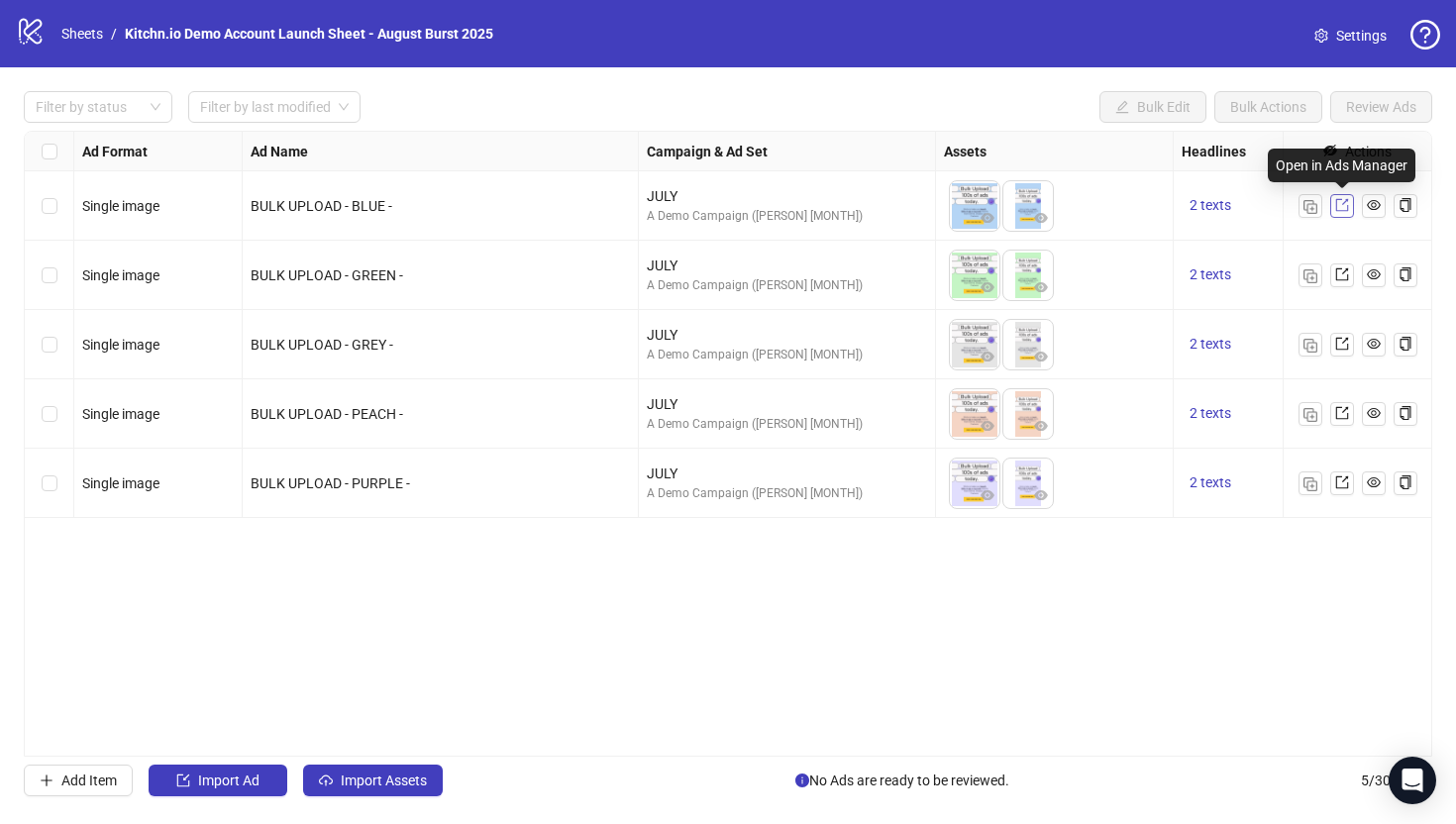 click 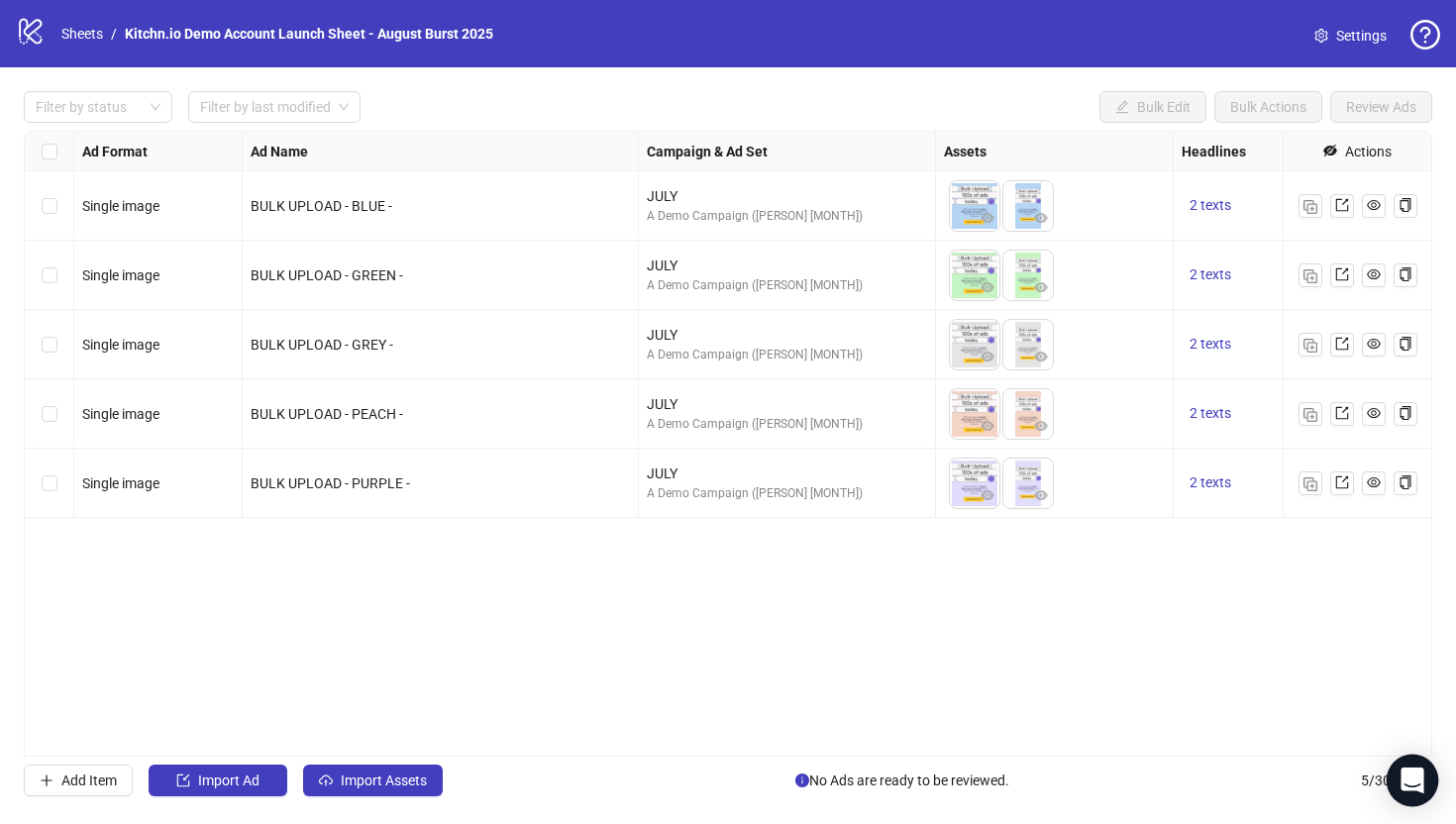 click 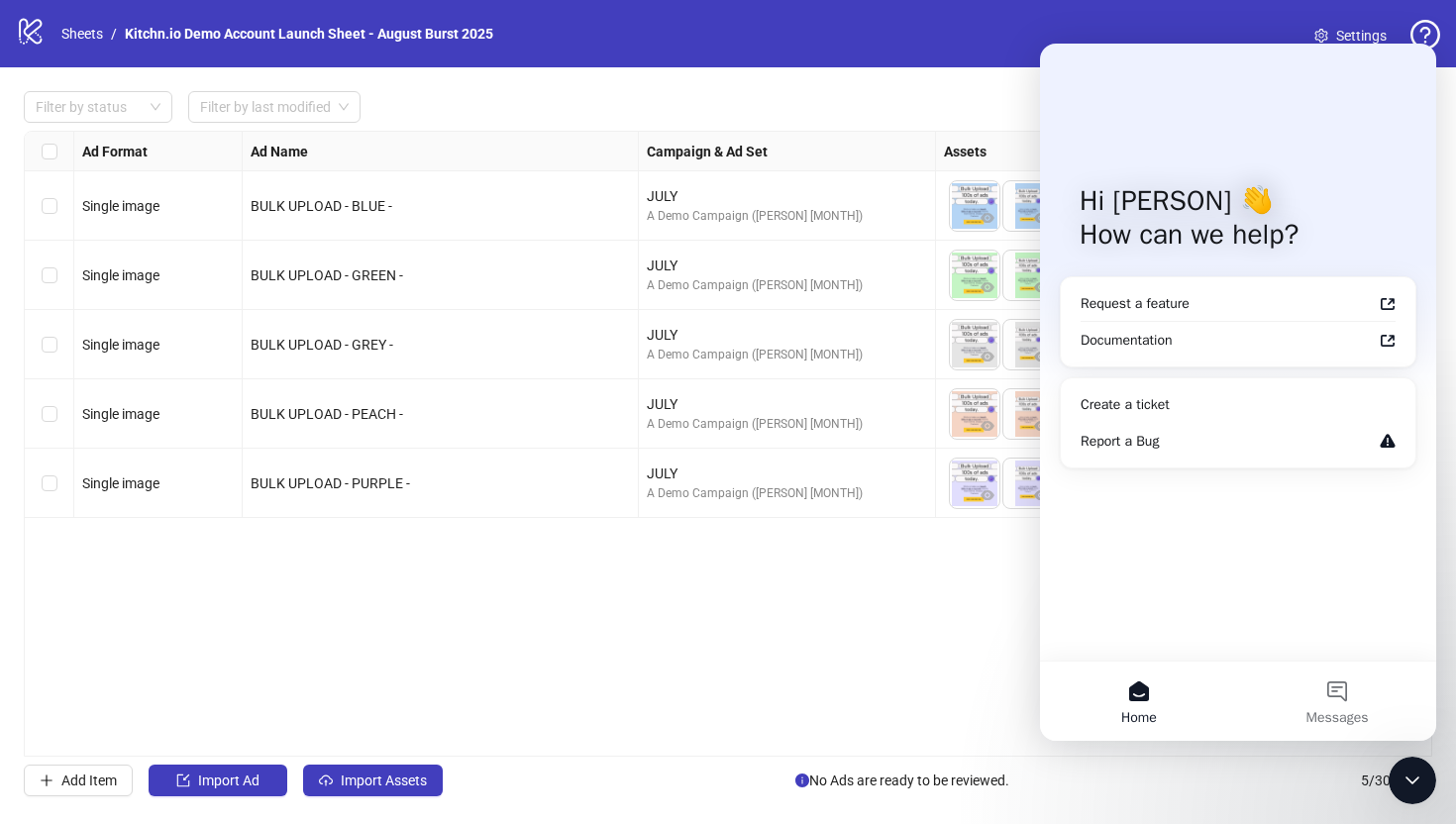 scroll, scrollTop: 0, scrollLeft: 0, axis: both 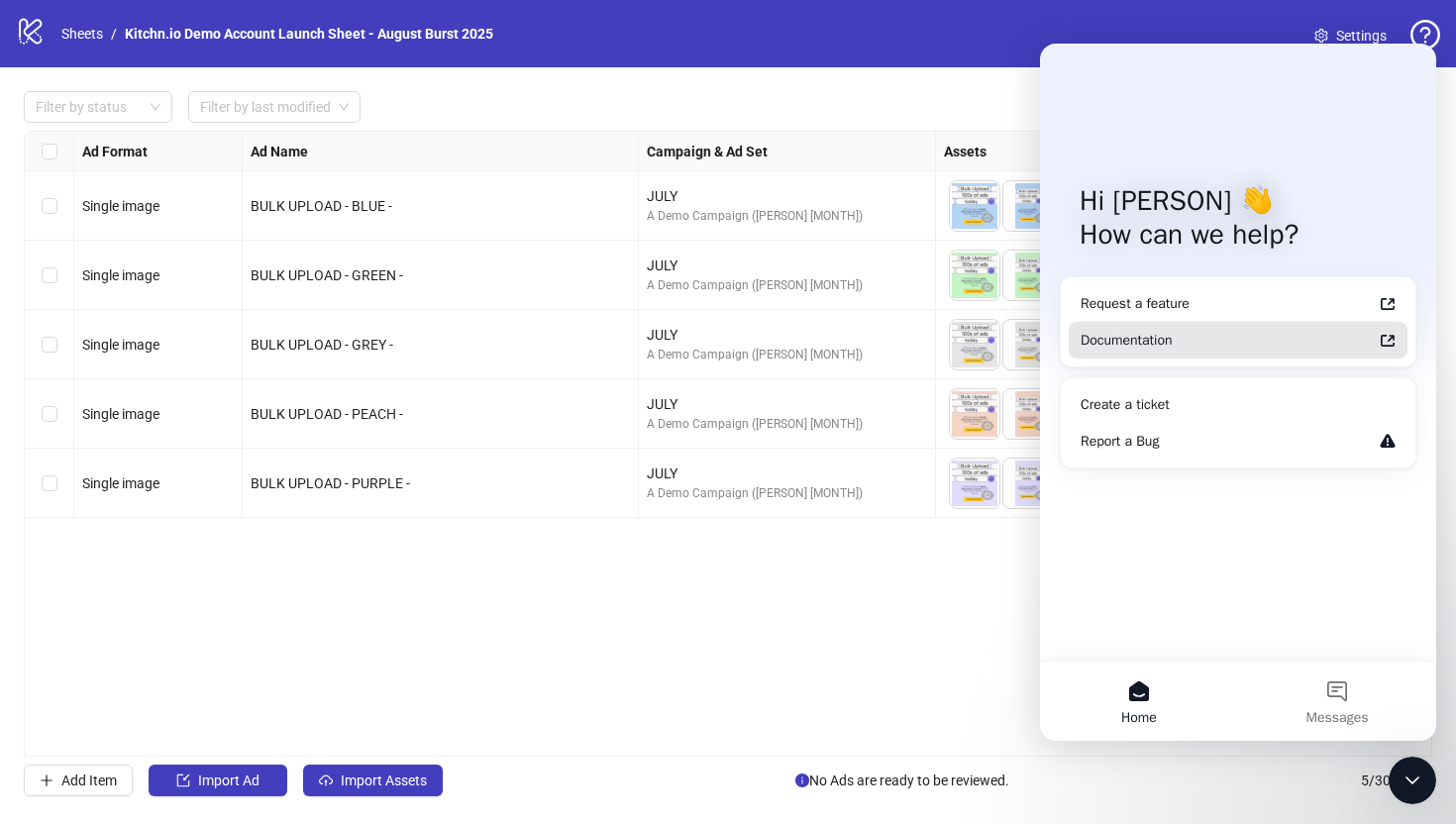 click on "Documentation" at bounding box center (1226, 340) 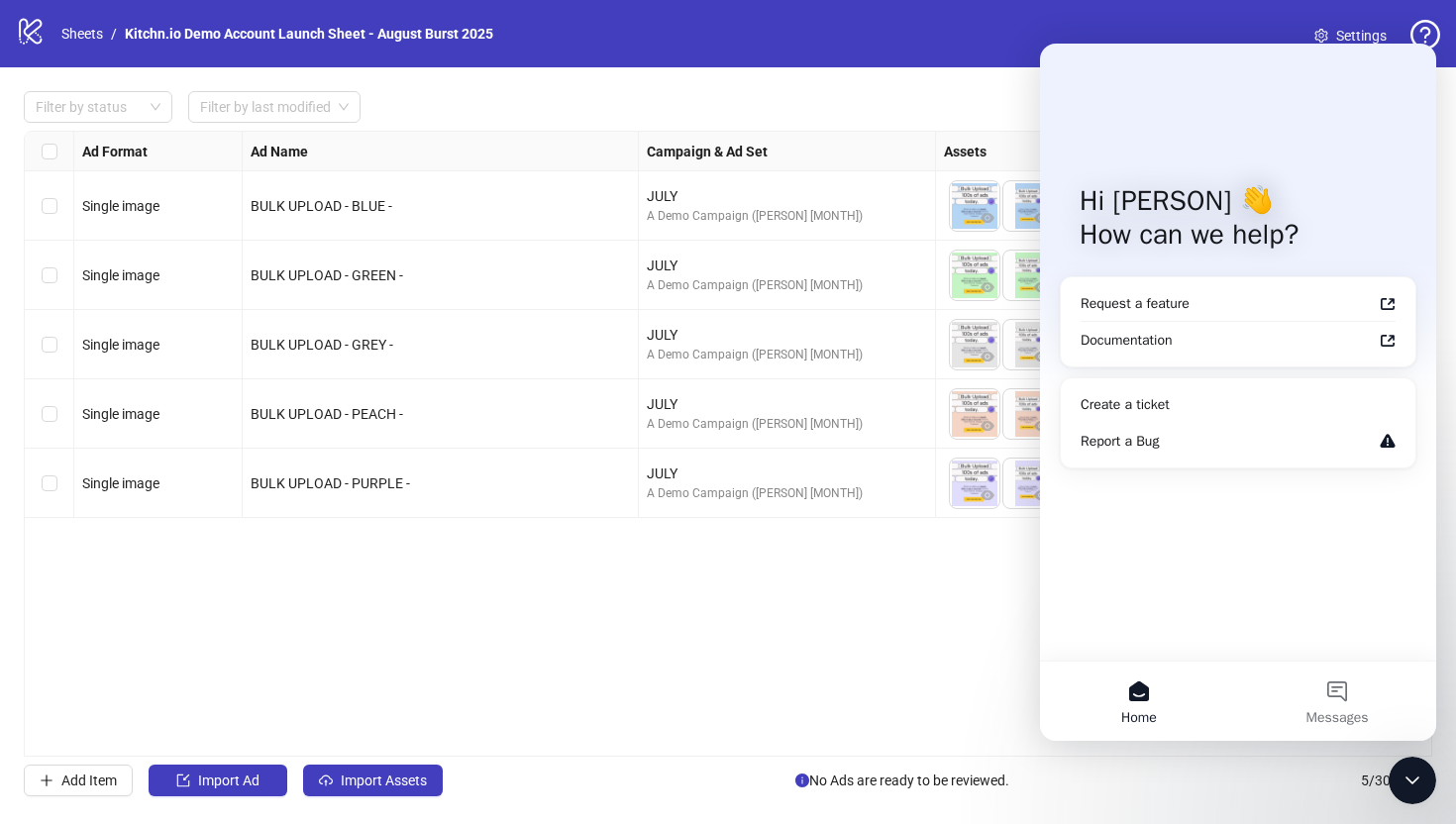 click 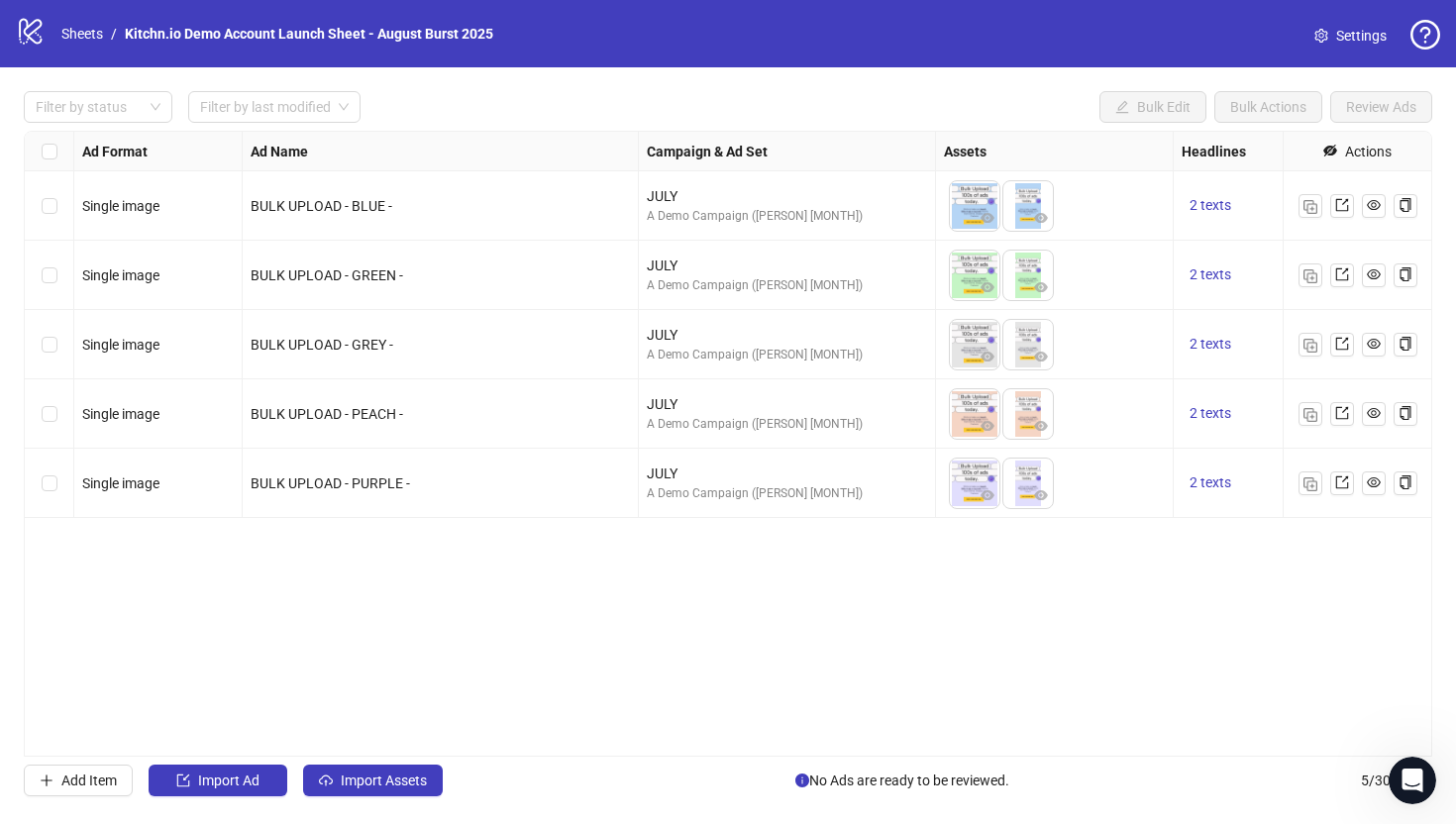 scroll, scrollTop: 0, scrollLeft: 0, axis: both 